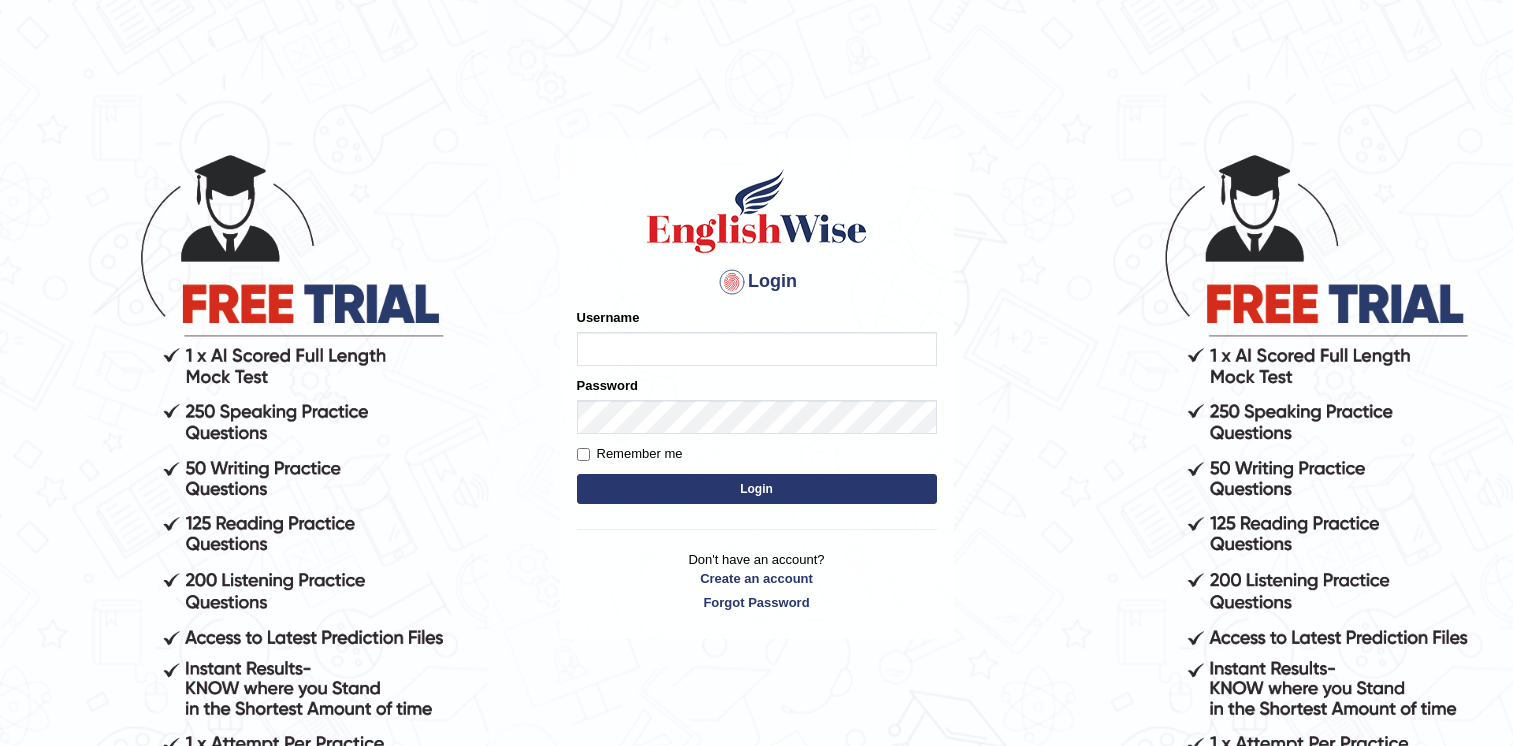 scroll, scrollTop: 0, scrollLeft: 0, axis: both 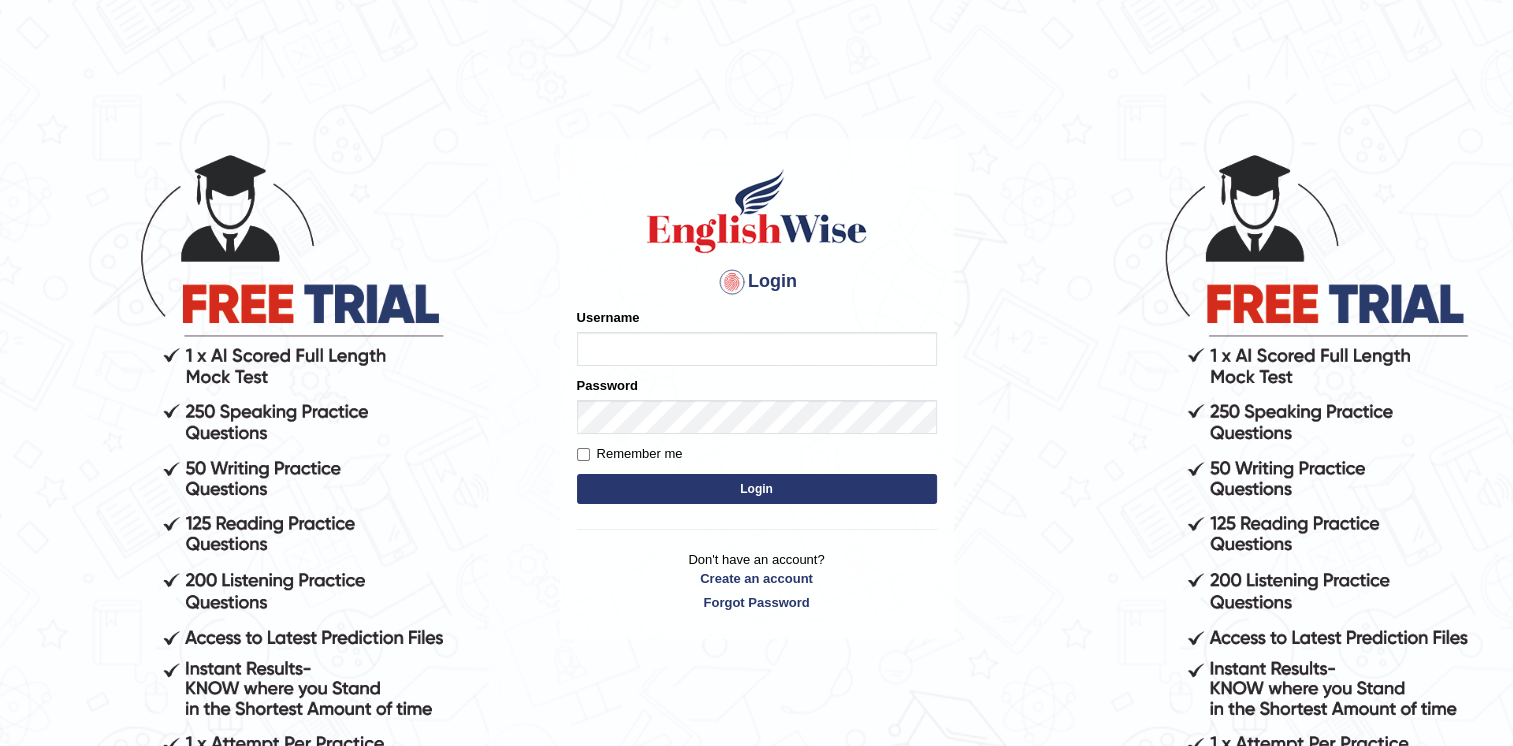 type on "Osman_Ali" 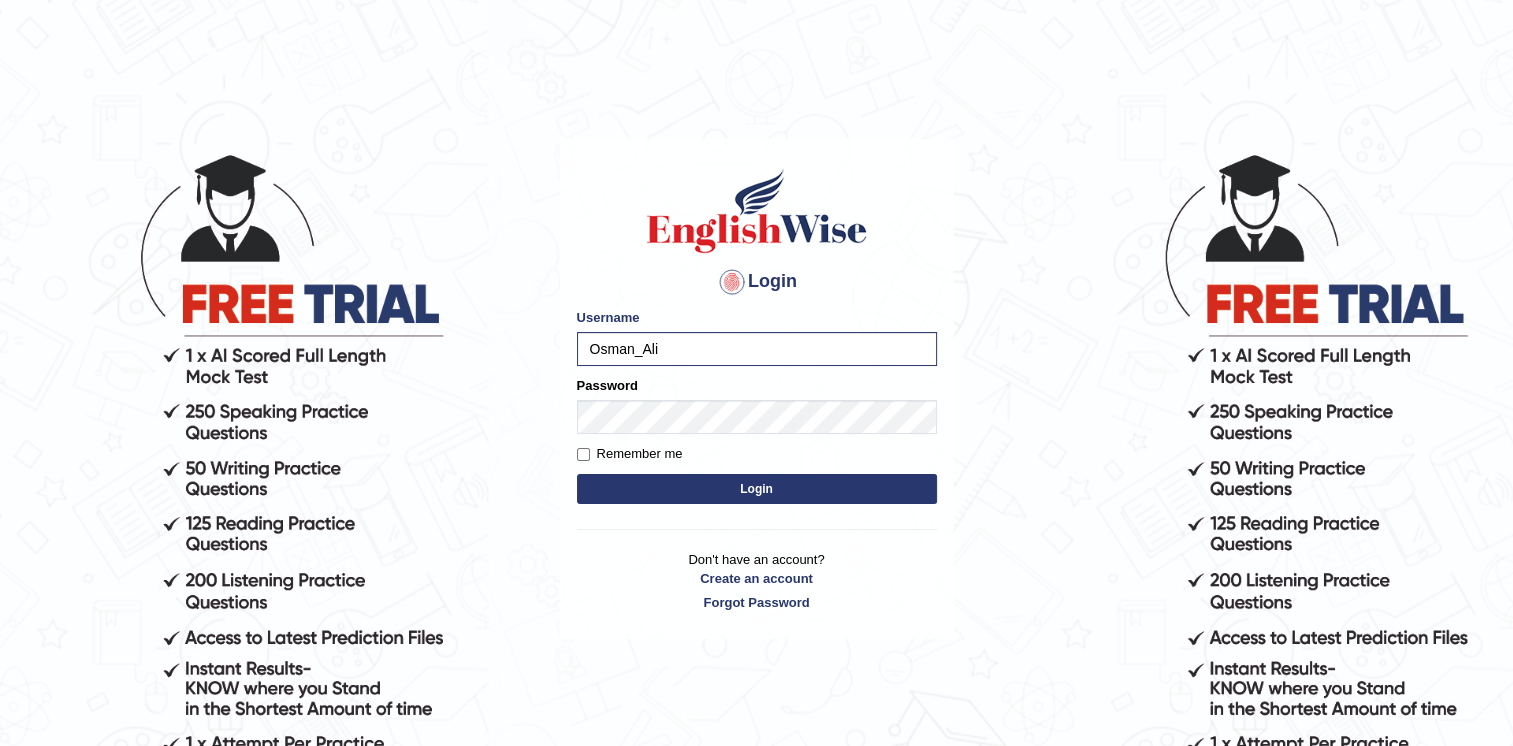 click on "Login" at bounding box center [757, 489] 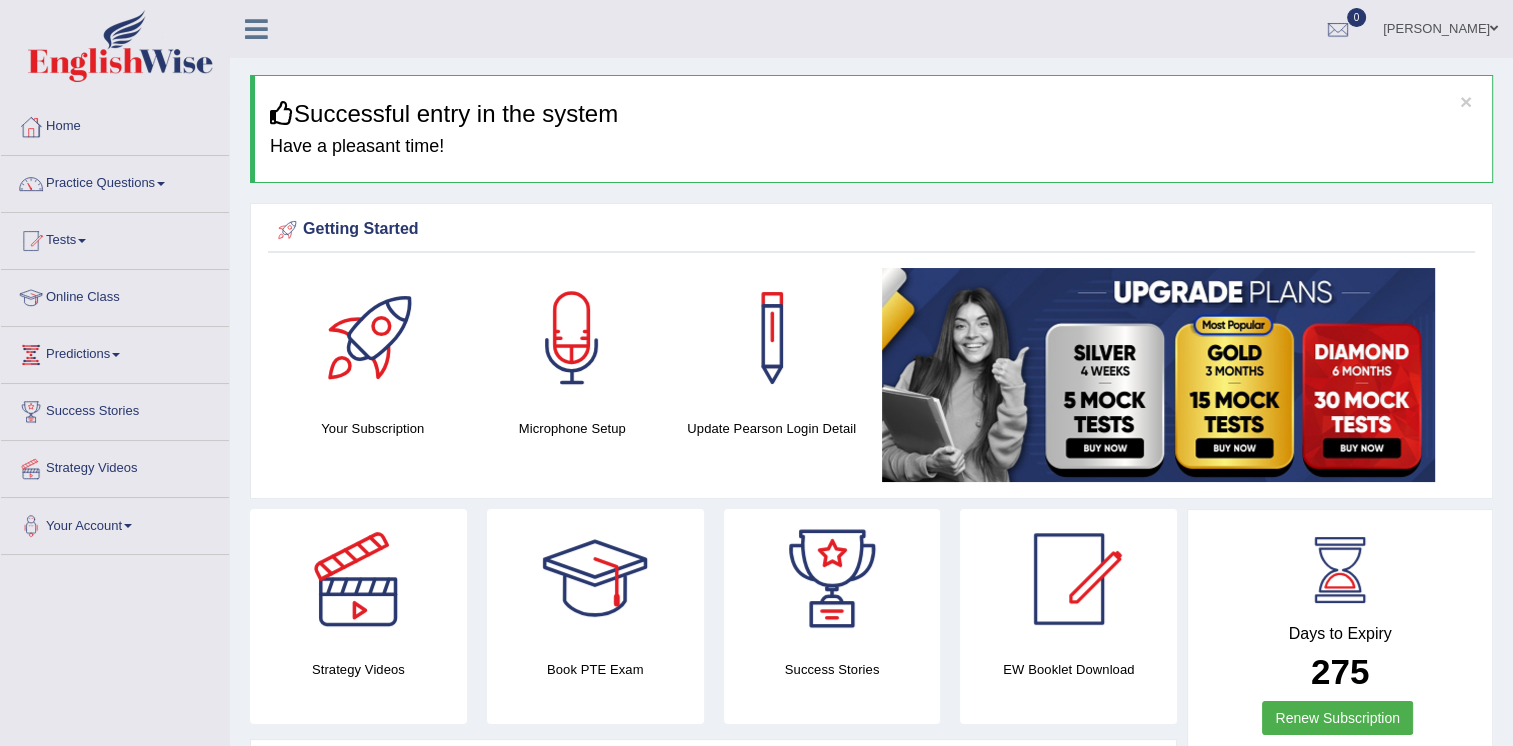 scroll, scrollTop: 0, scrollLeft: 0, axis: both 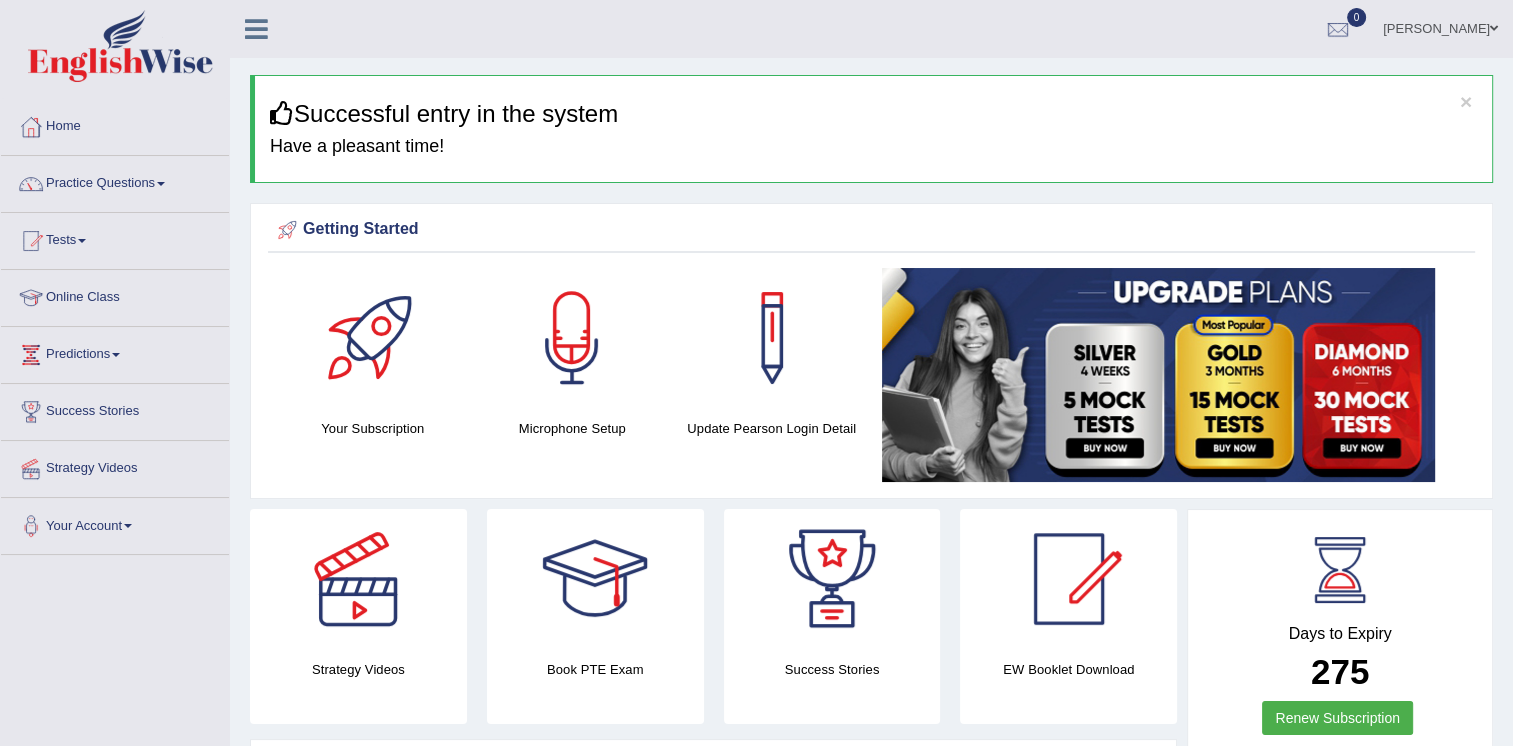 click at bounding box center [572, 338] 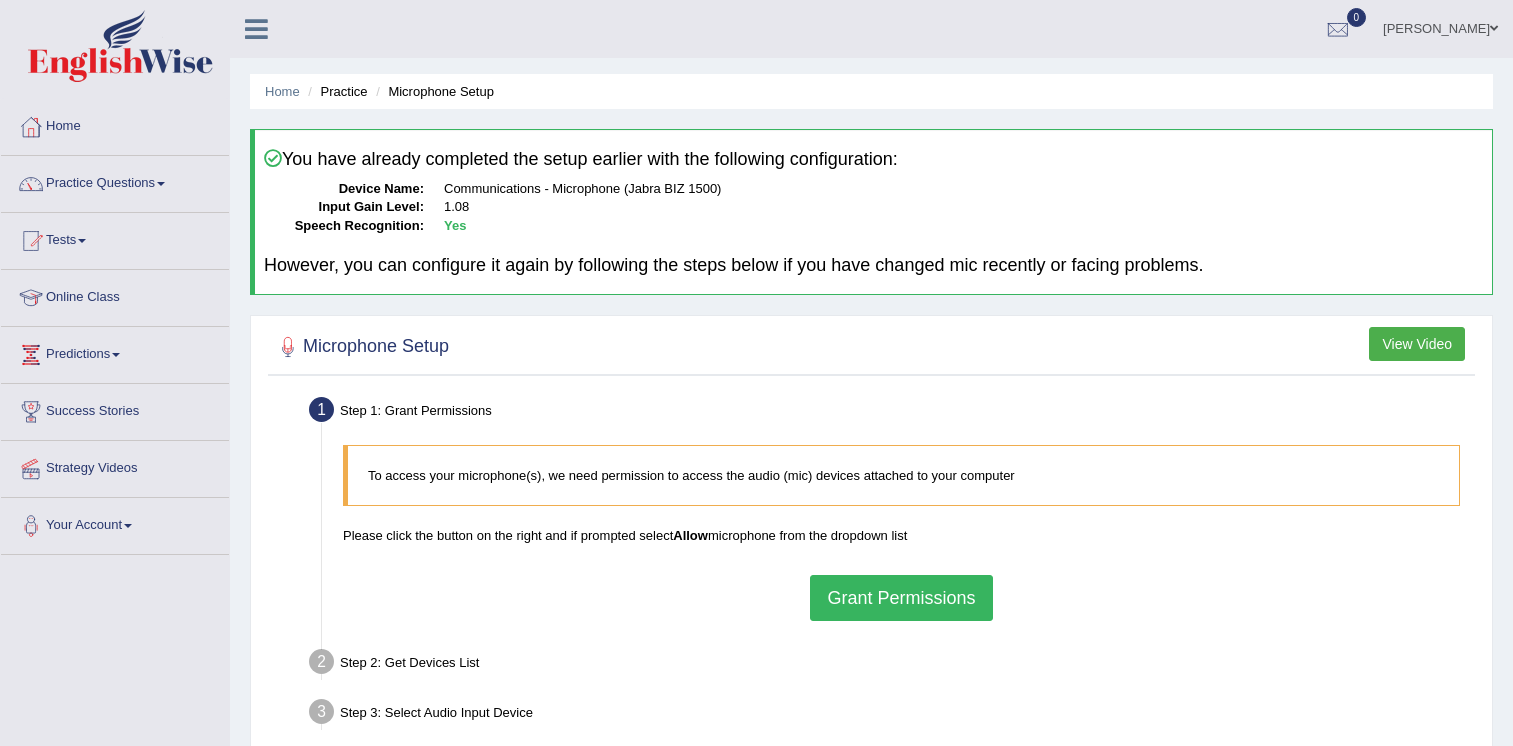 scroll, scrollTop: 0, scrollLeft: 0, axis: both 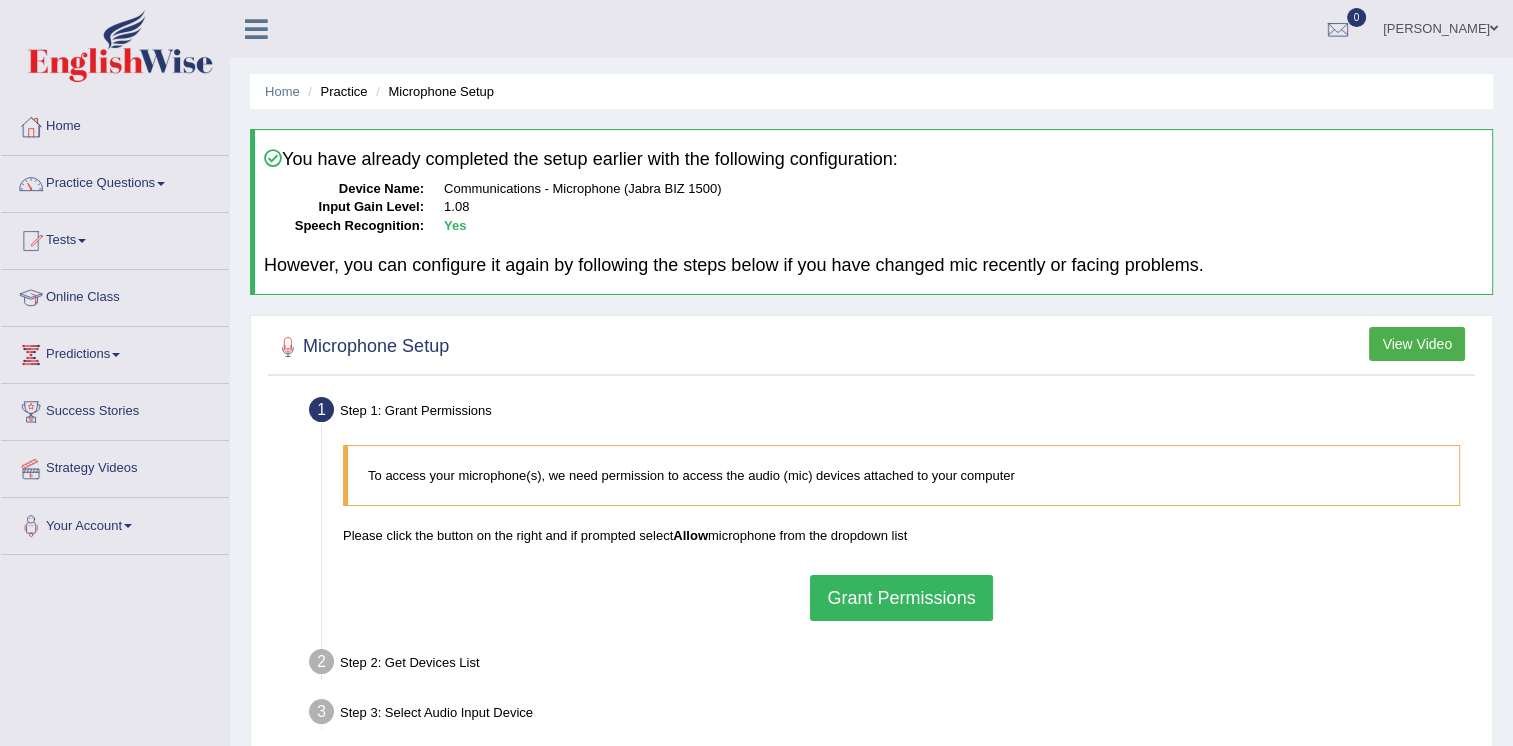 click on "Grant Permissions" at bounding box center [901, 598] 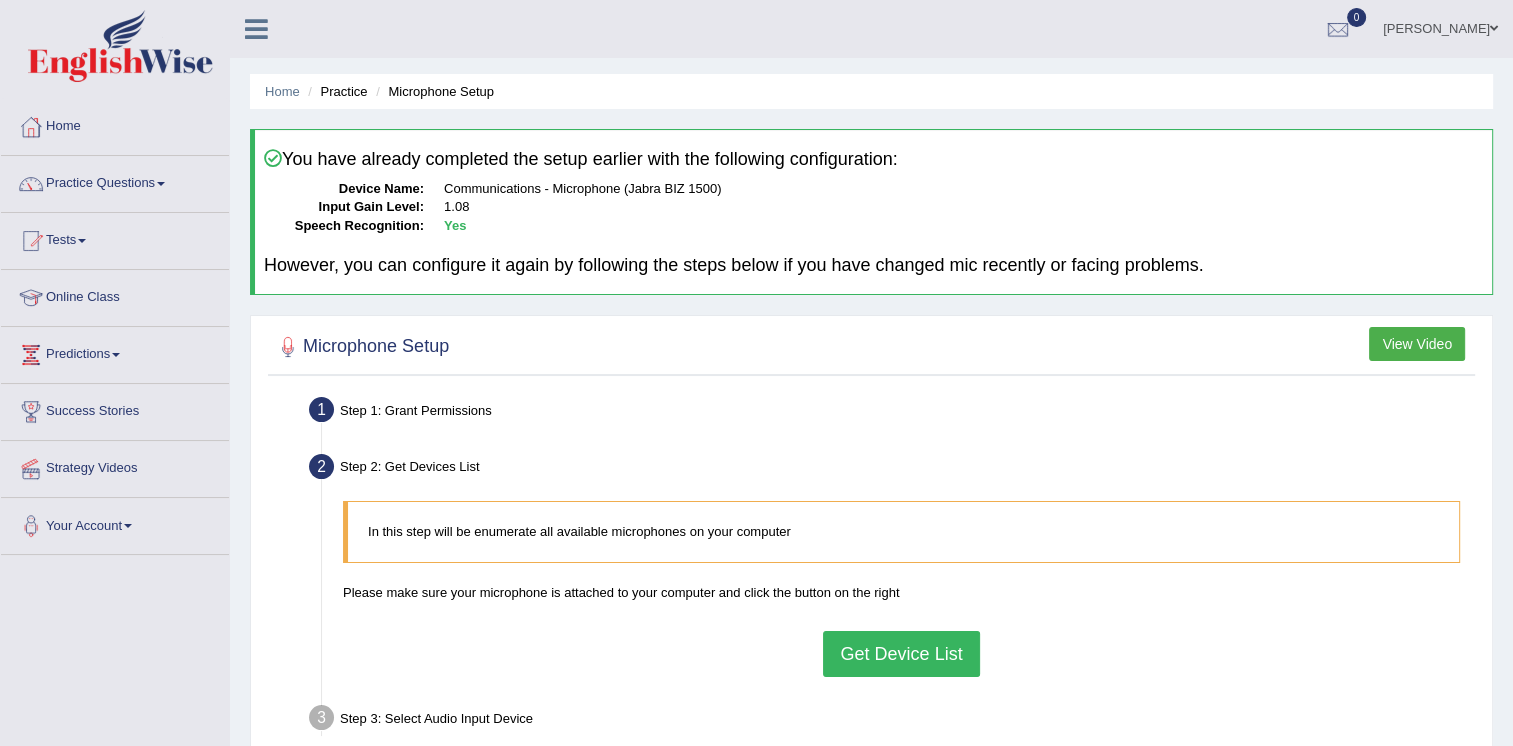 click on "Get Device List" at bounding box center [901, 654] 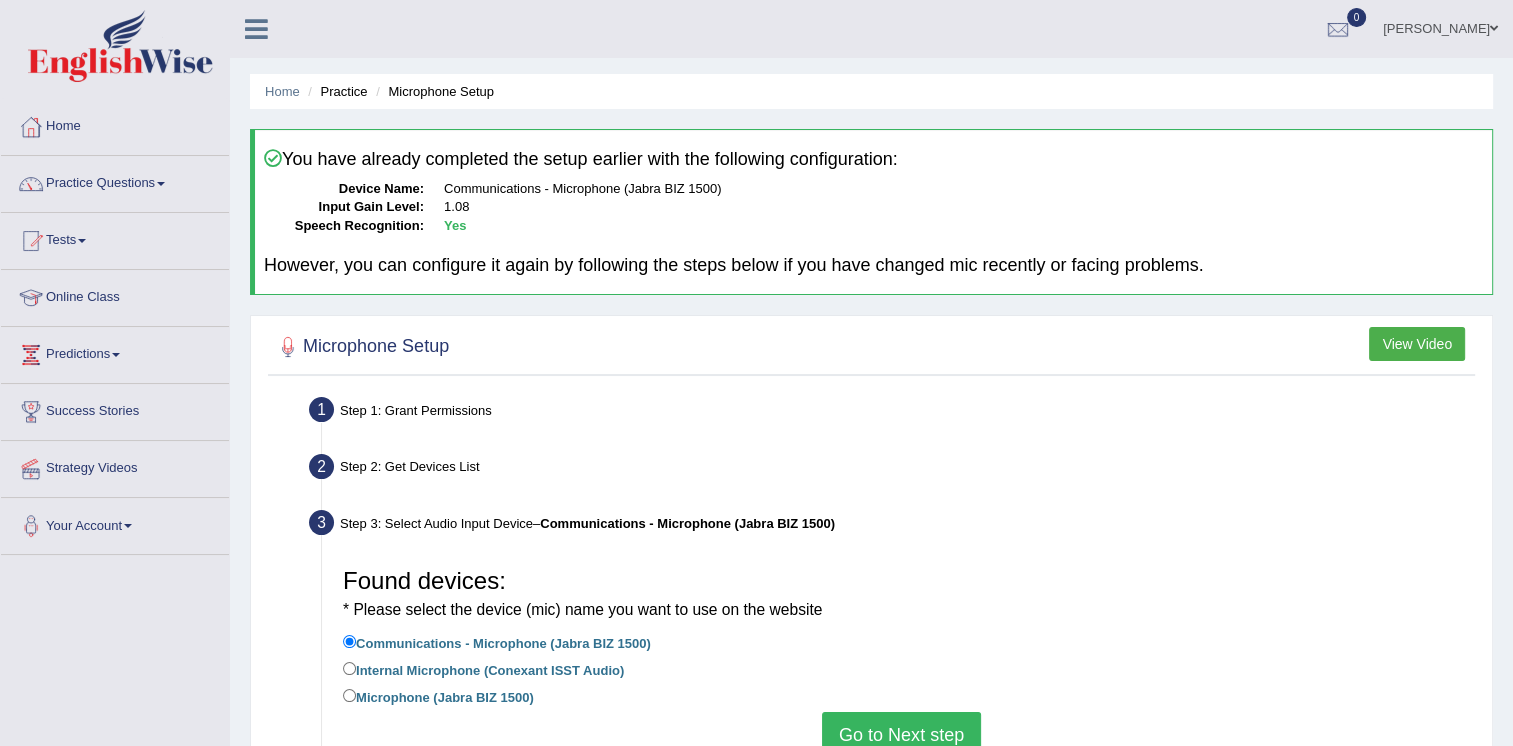 click on "Go to Next step" at bounding box center (901, 735) 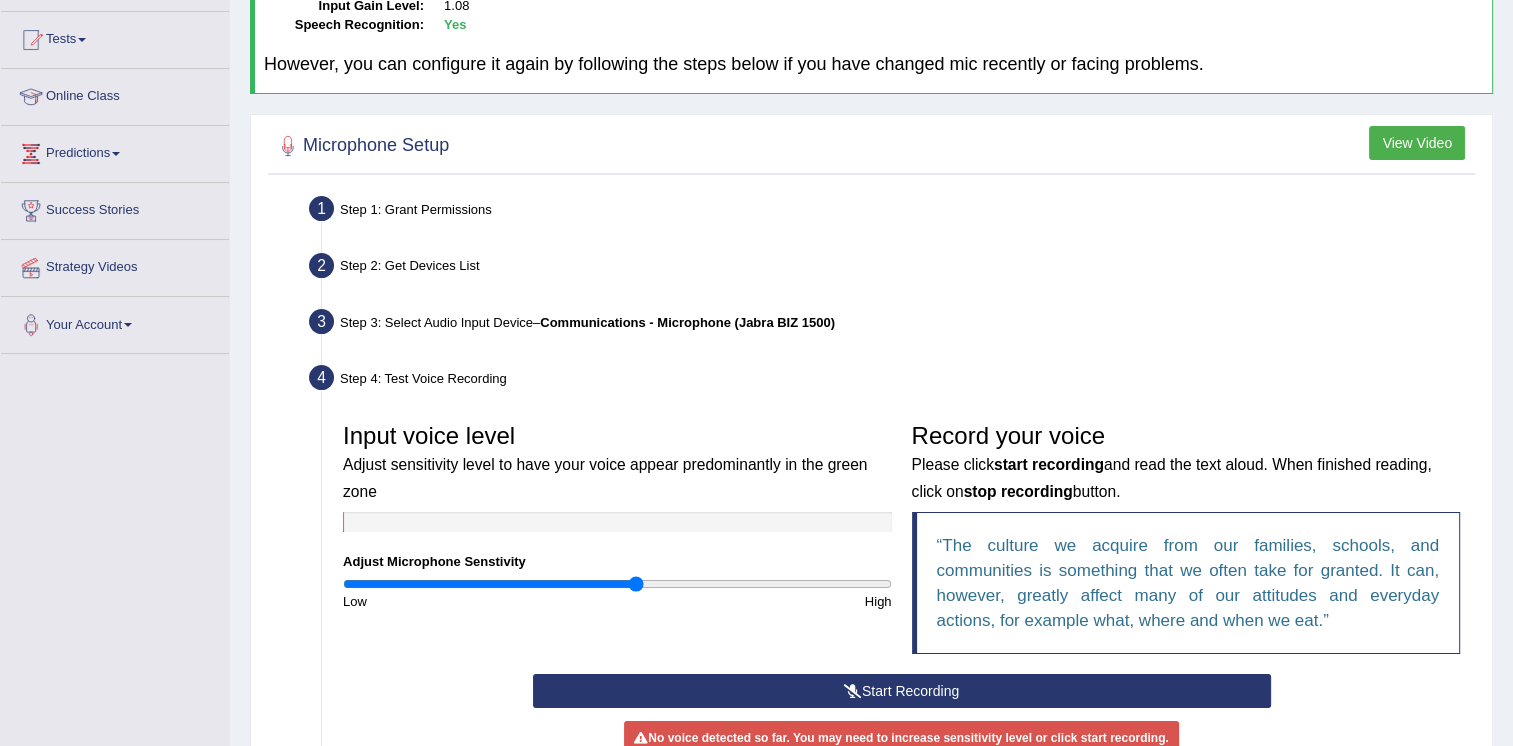 scroll, scrollTop: 205, scrollLeft: 0, axis: vertical 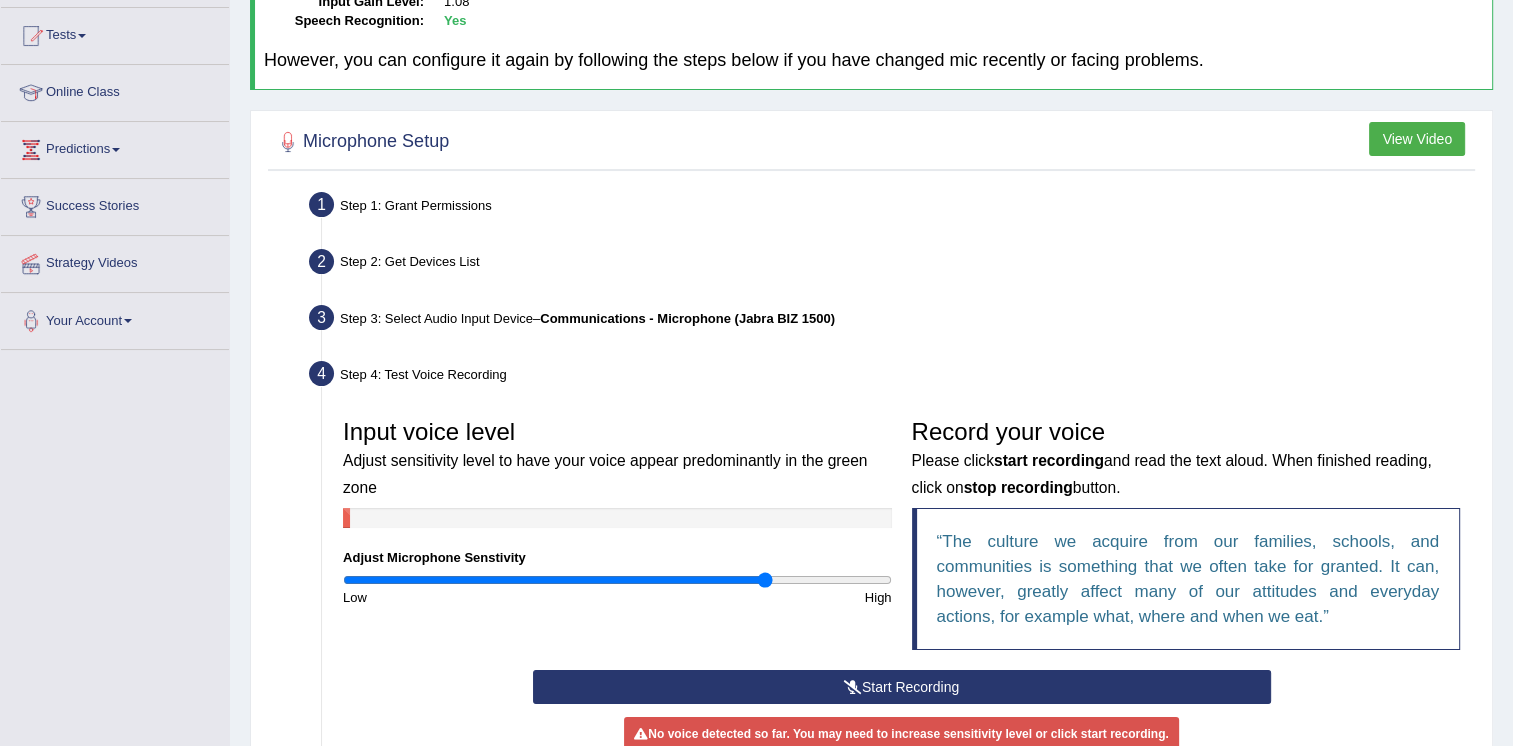 click at bounding box center (617, 580) 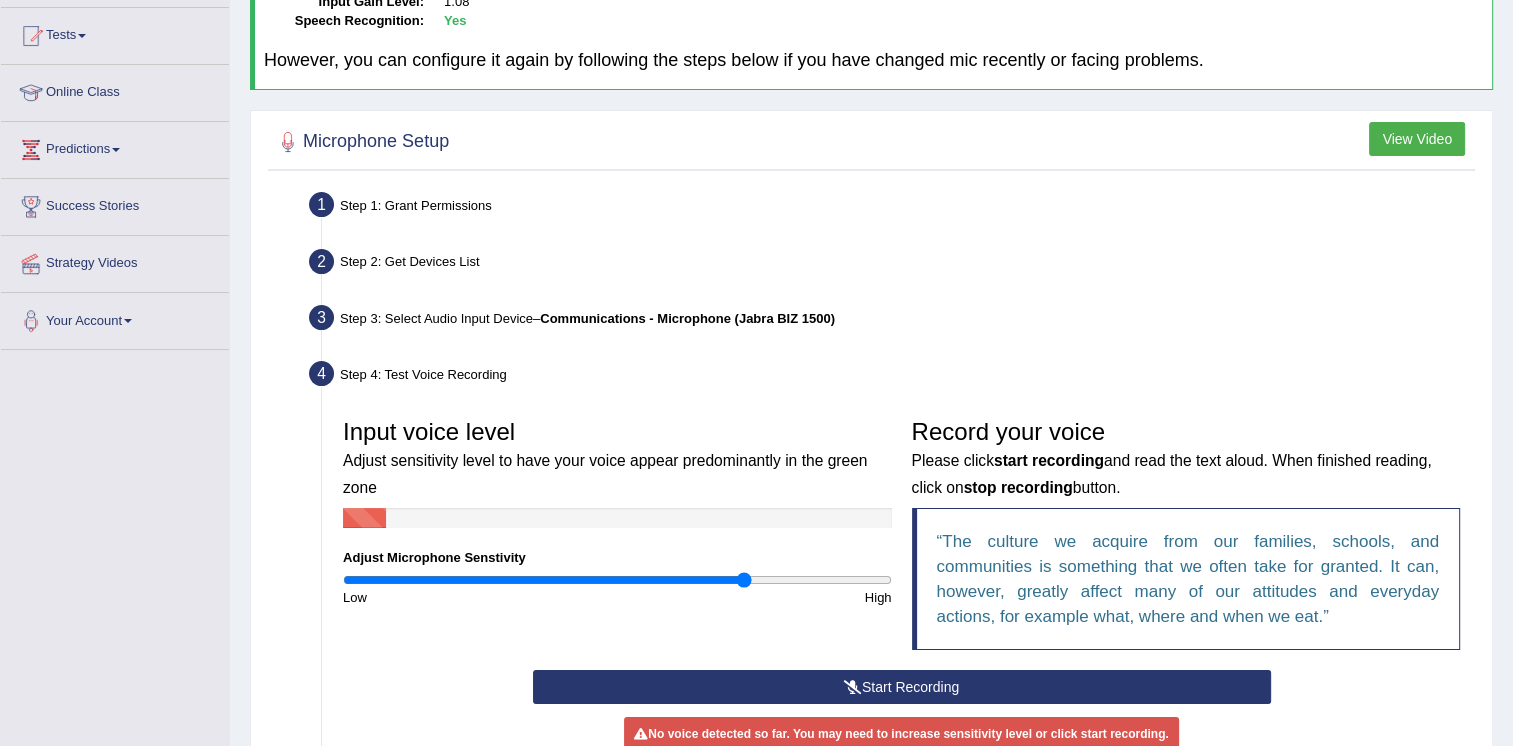 click at bounding box center (617, 580) 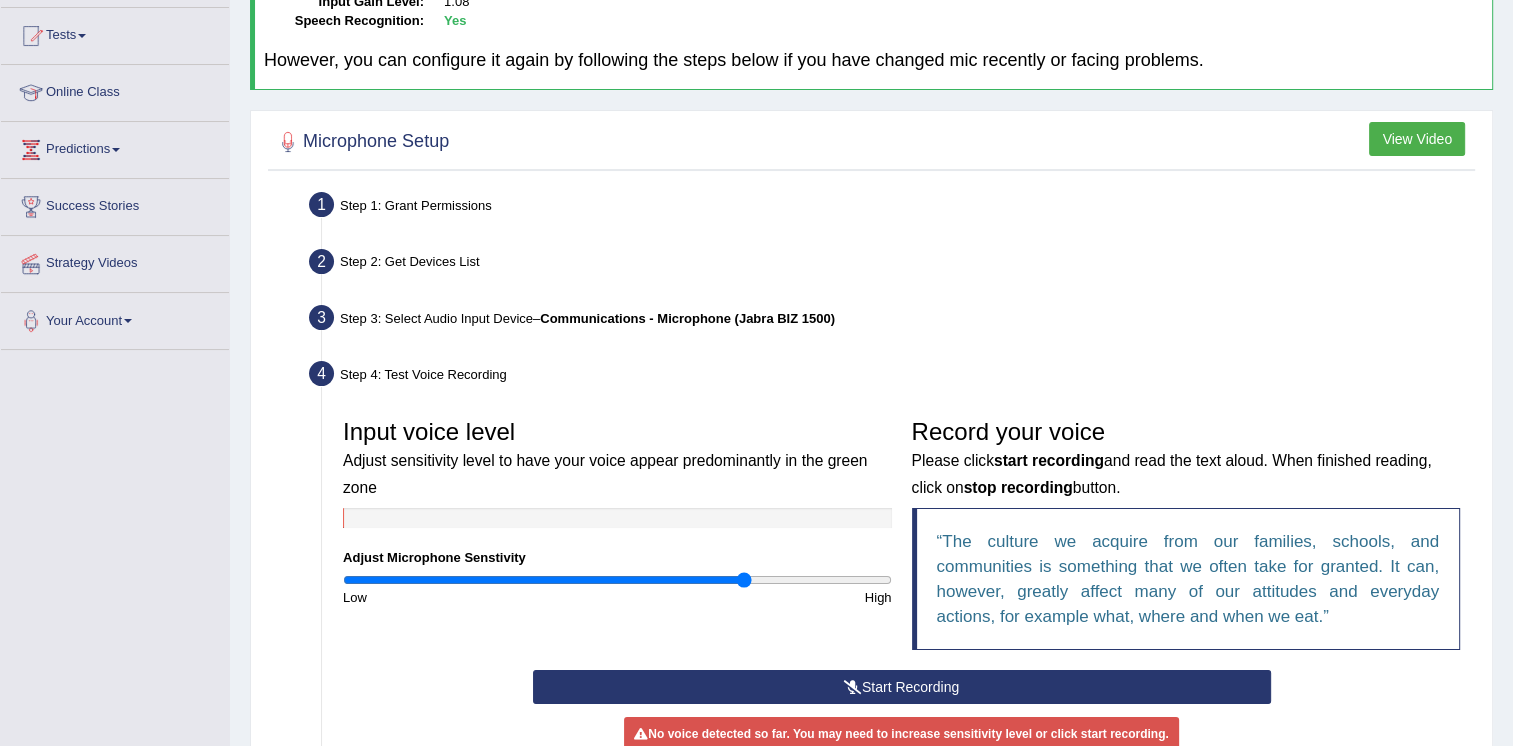 click on "Start Recording" at bounding box center (902, 687) 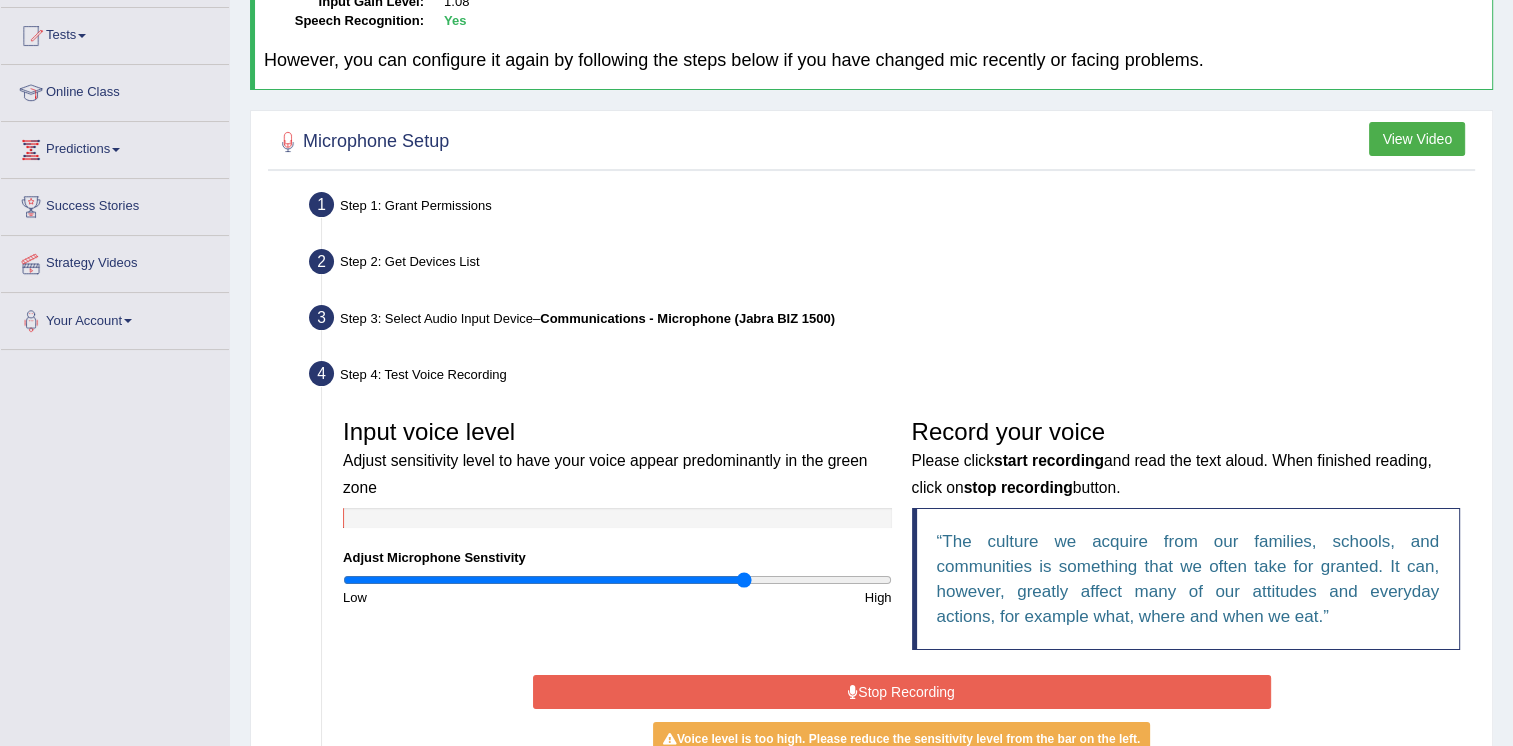 click on "Stop Recording" at bounding box center (902, 692) 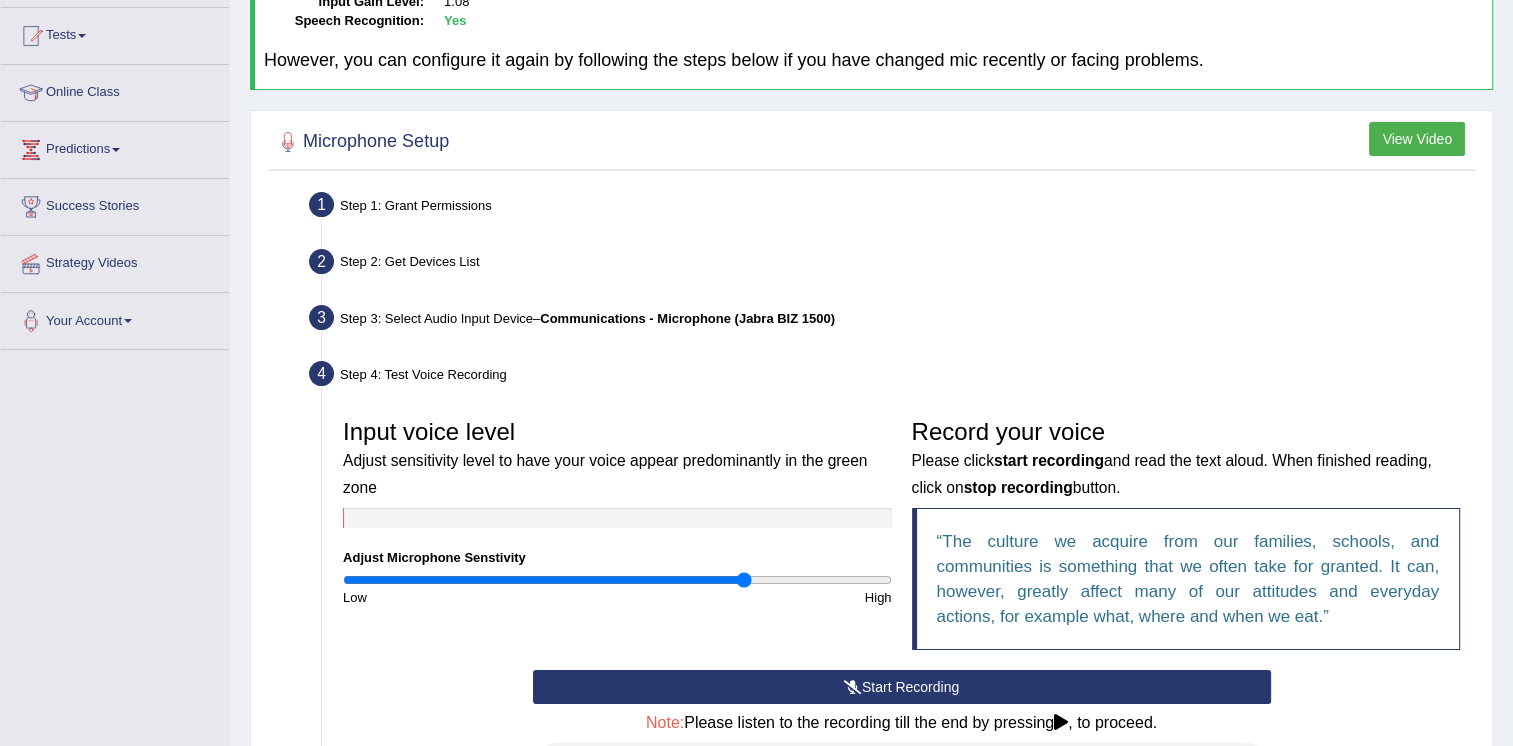scroll, scrollTop: 1, scrollLeft: 0, axis: vertical 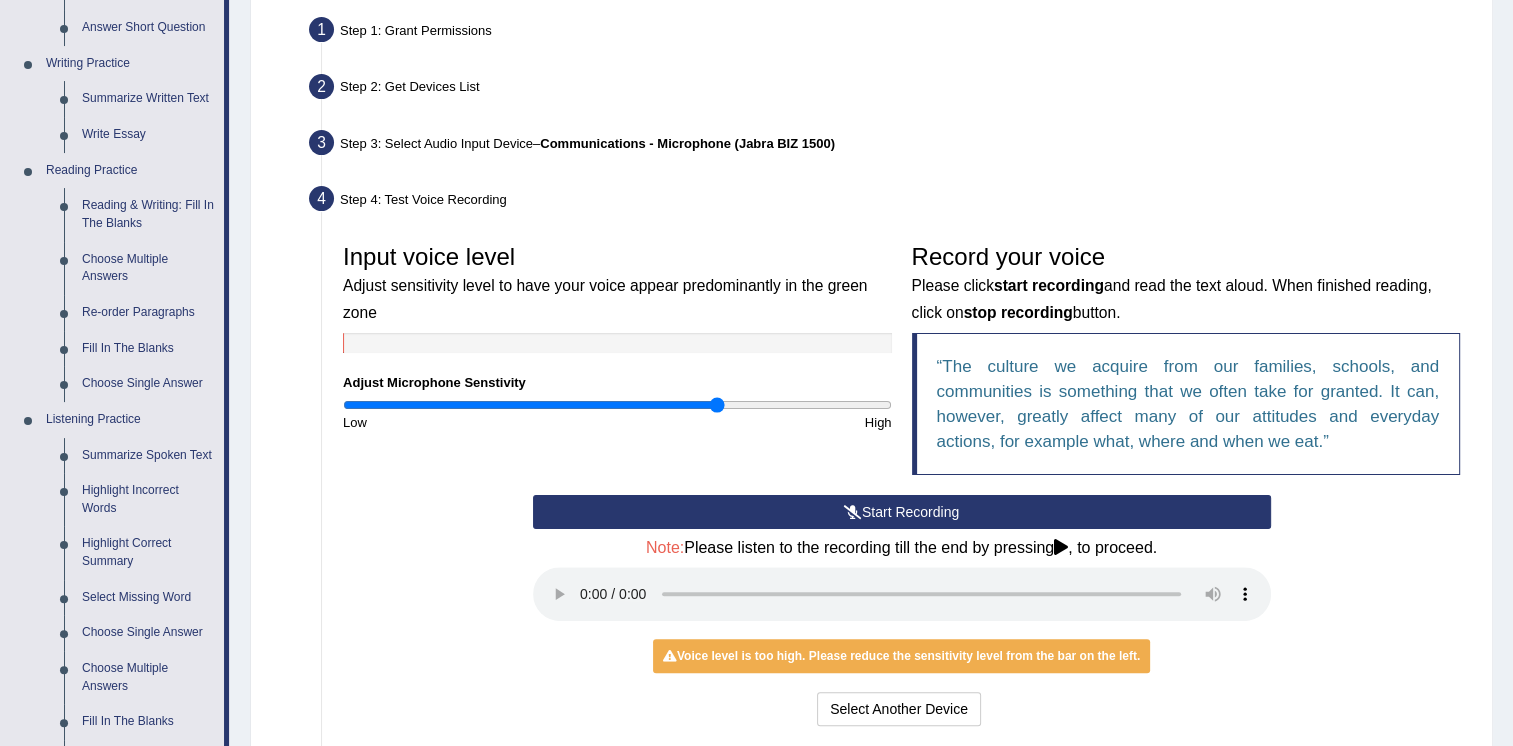 click at bounding box center (617, 405) 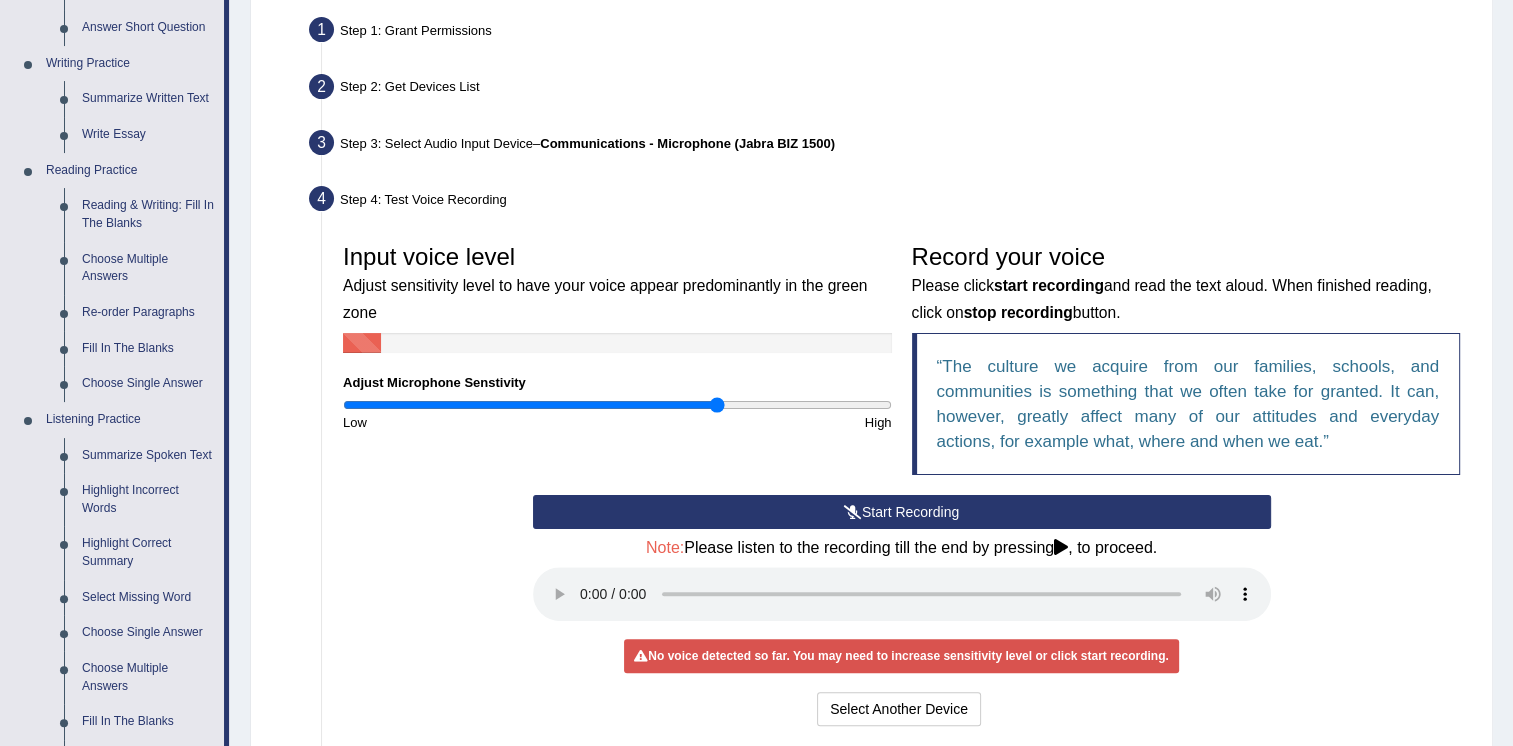 click at bounding box center (853, 512) 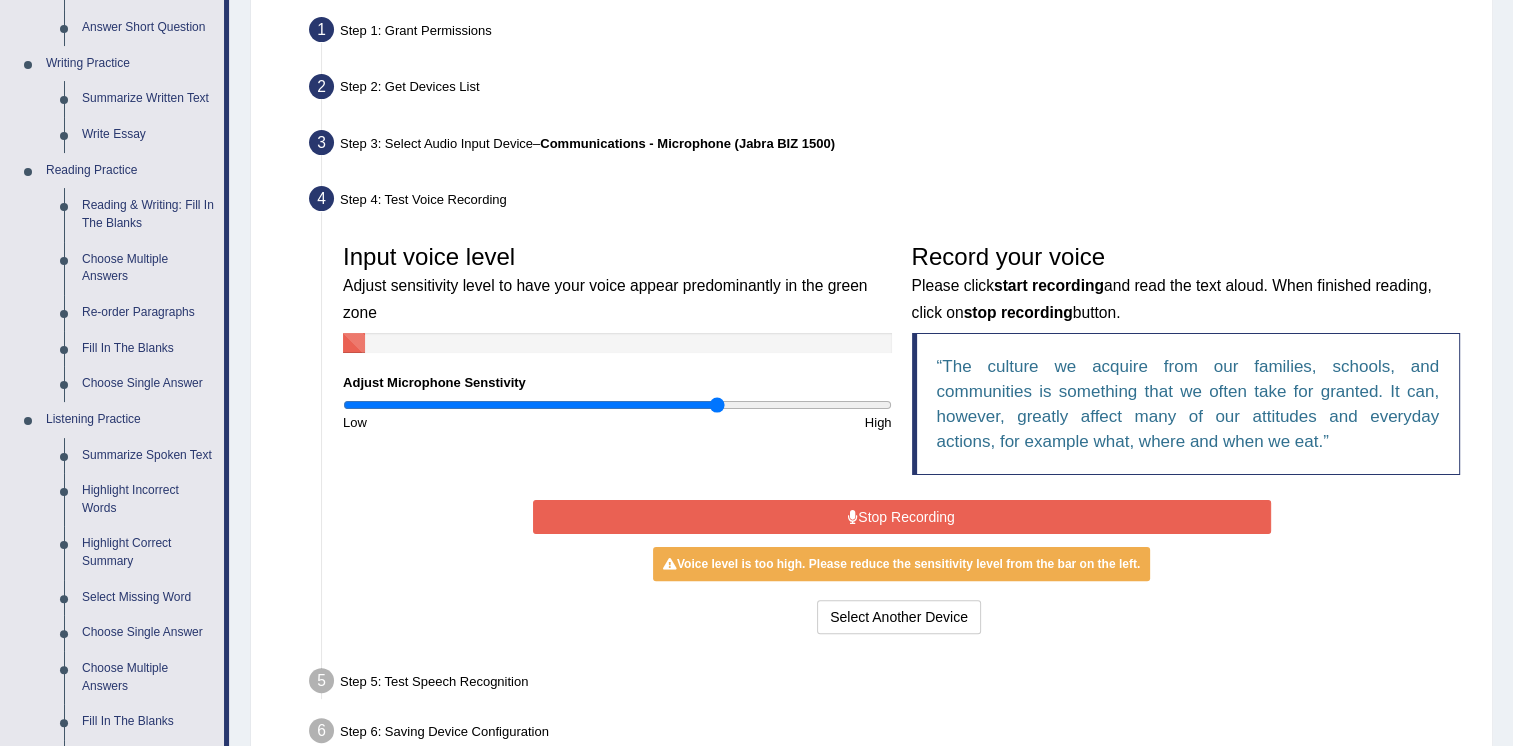 click at bounding box center (853, 517) 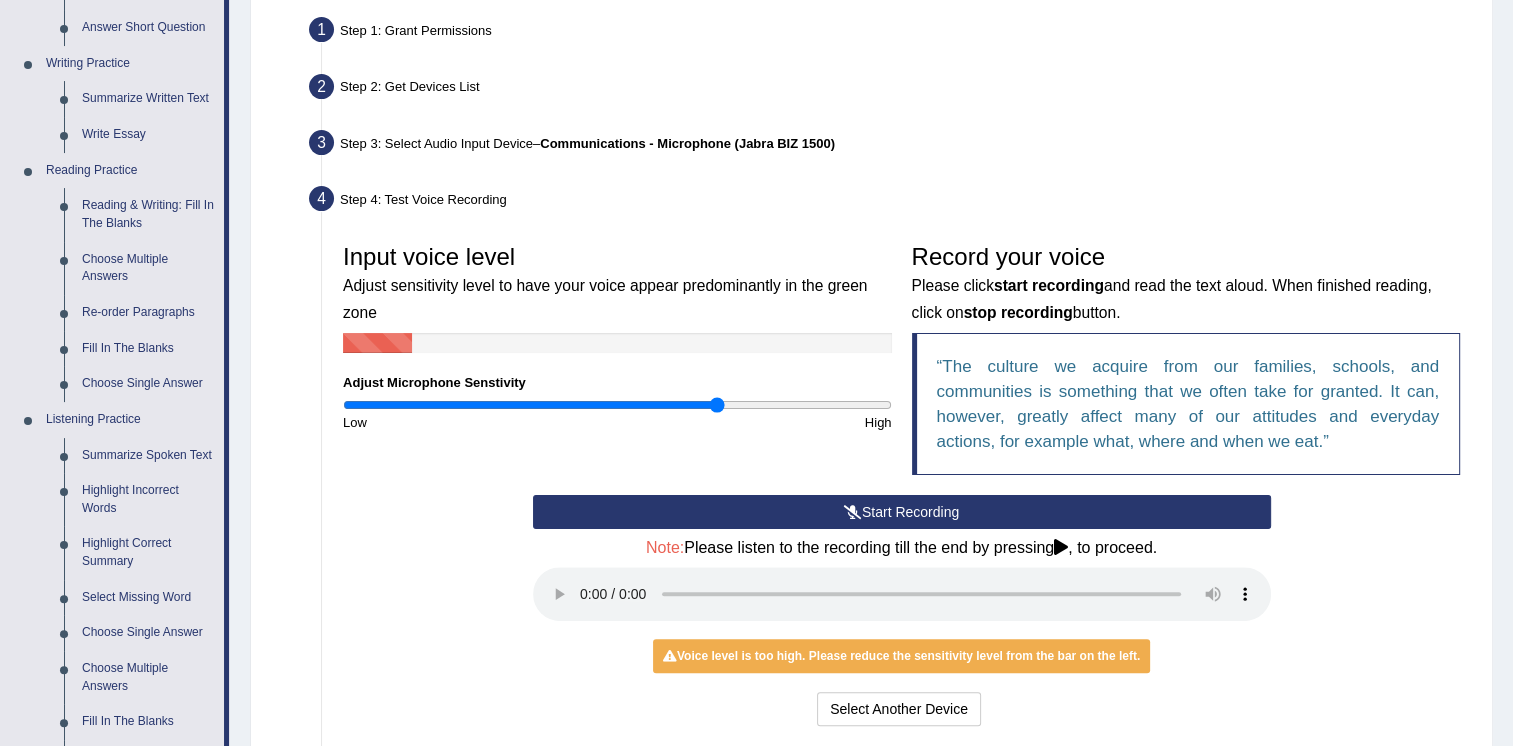 type on "1.24" 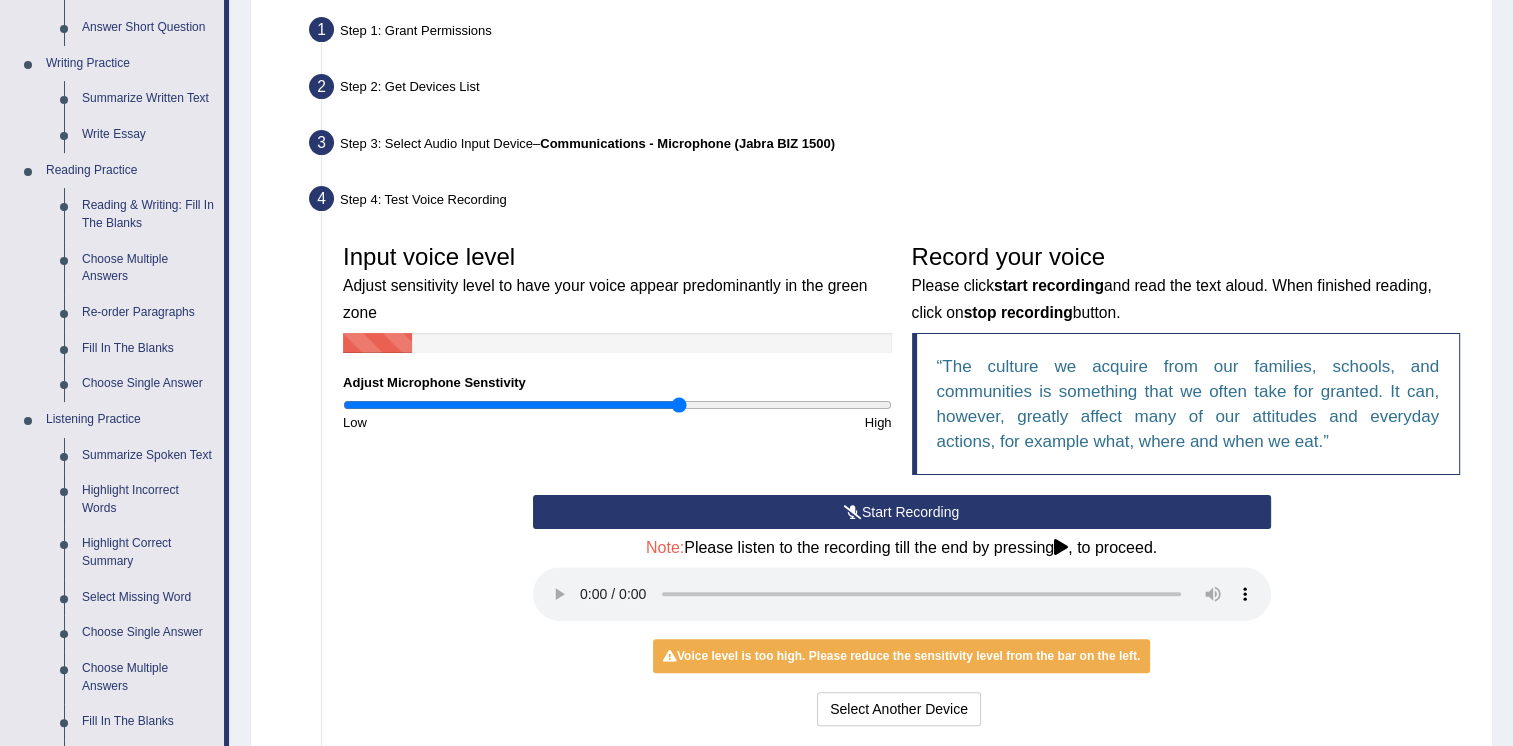 click at bounding box center (617, 405) 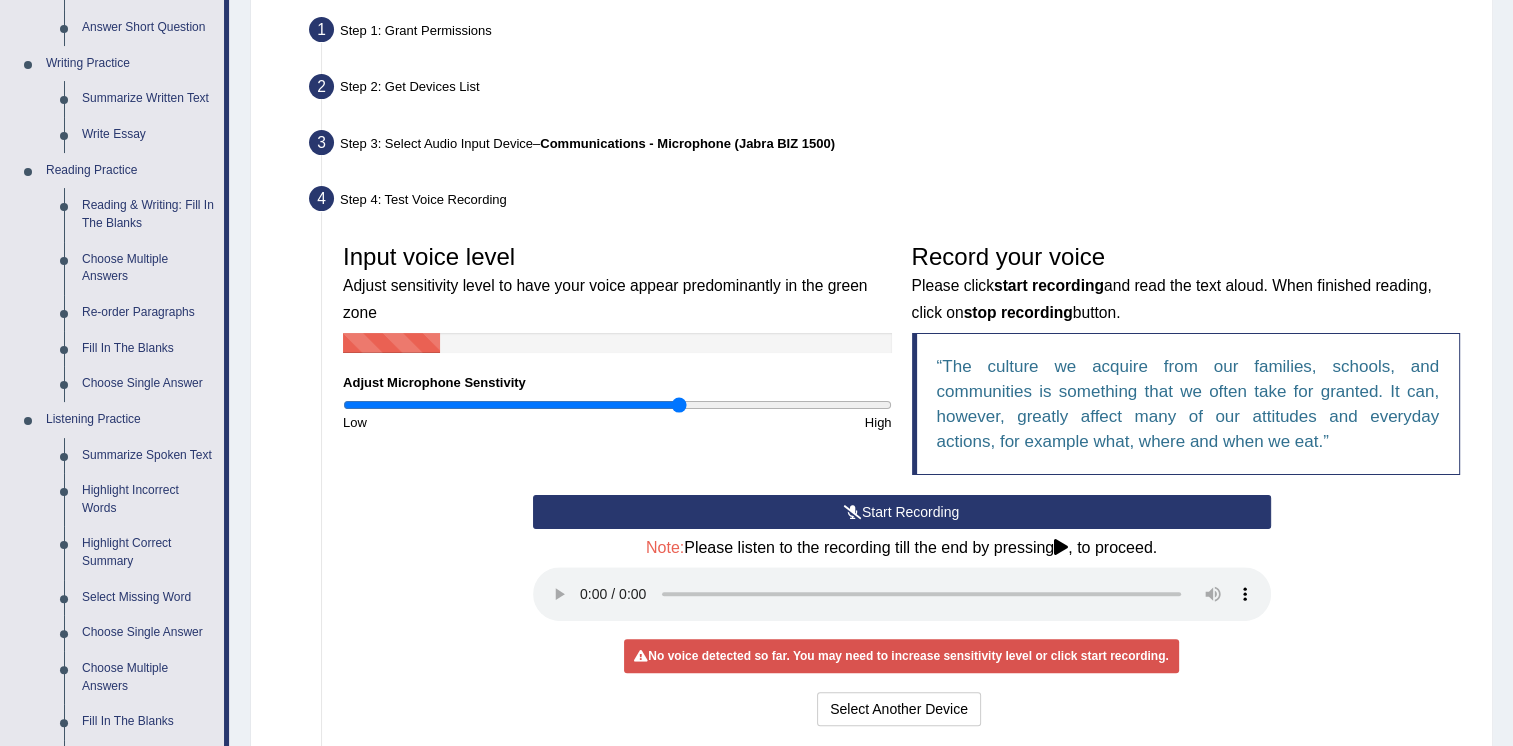 click at bounding box center [853, 512] 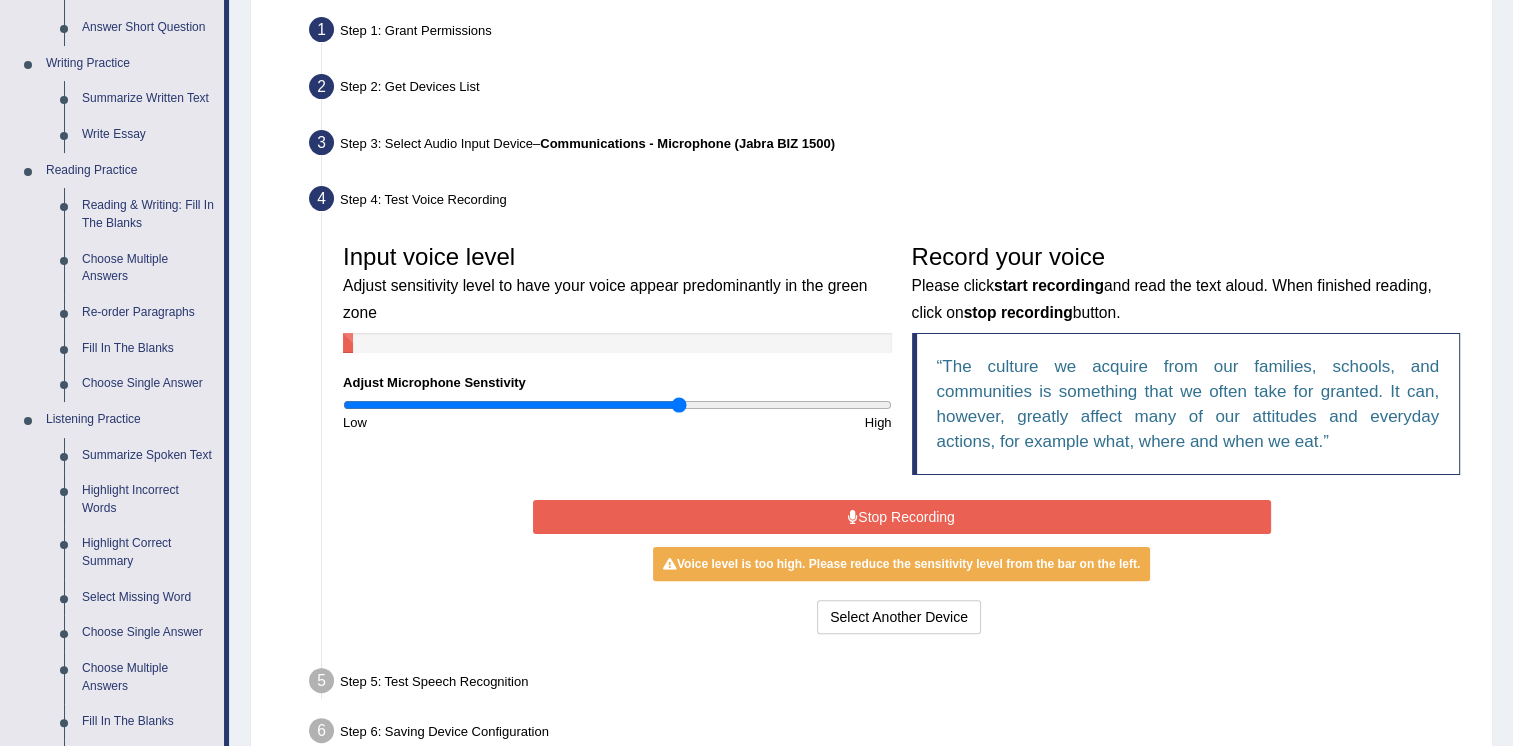 click on "Stop Recording" at bounding box center [902, 517] 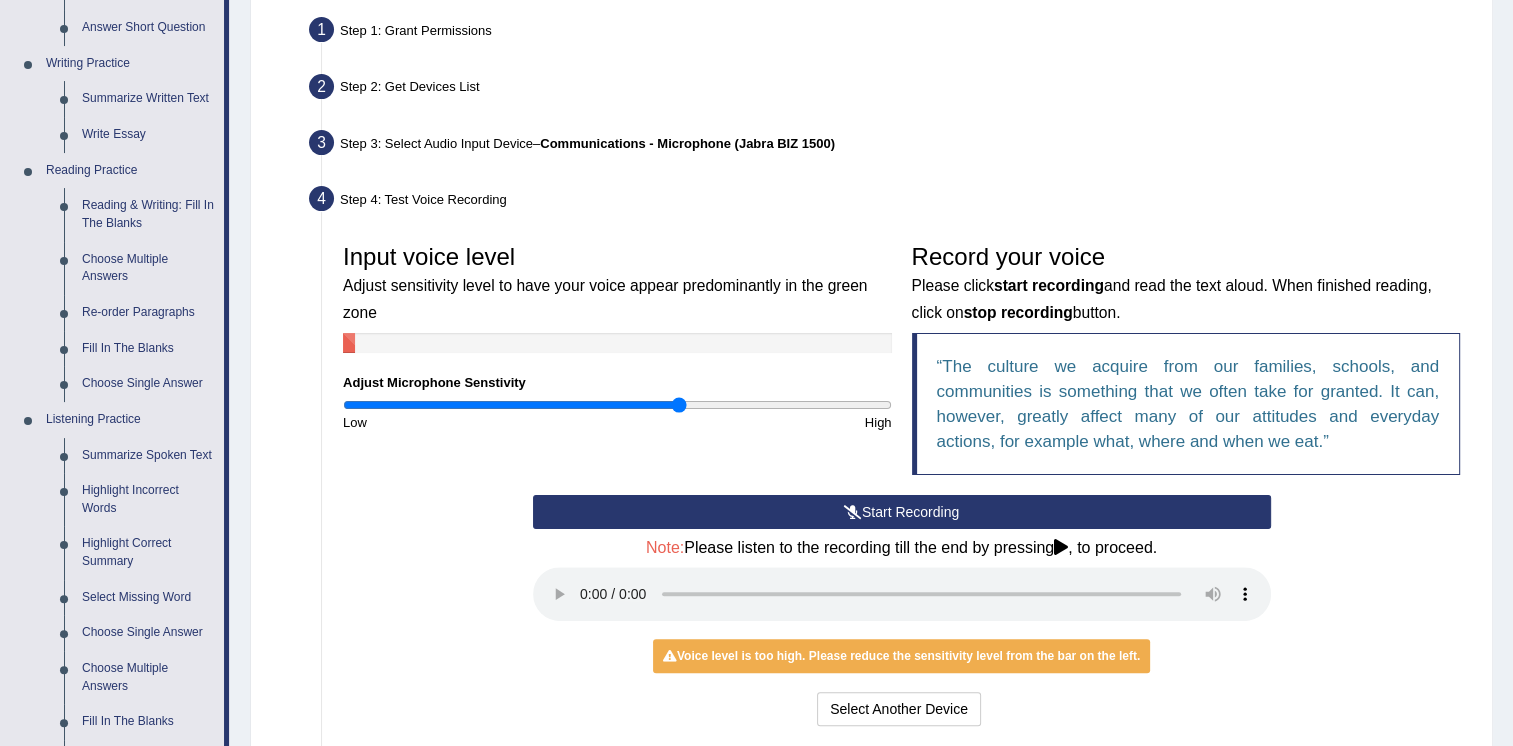 click on "Start Recording" at bounding box center (902, 512) 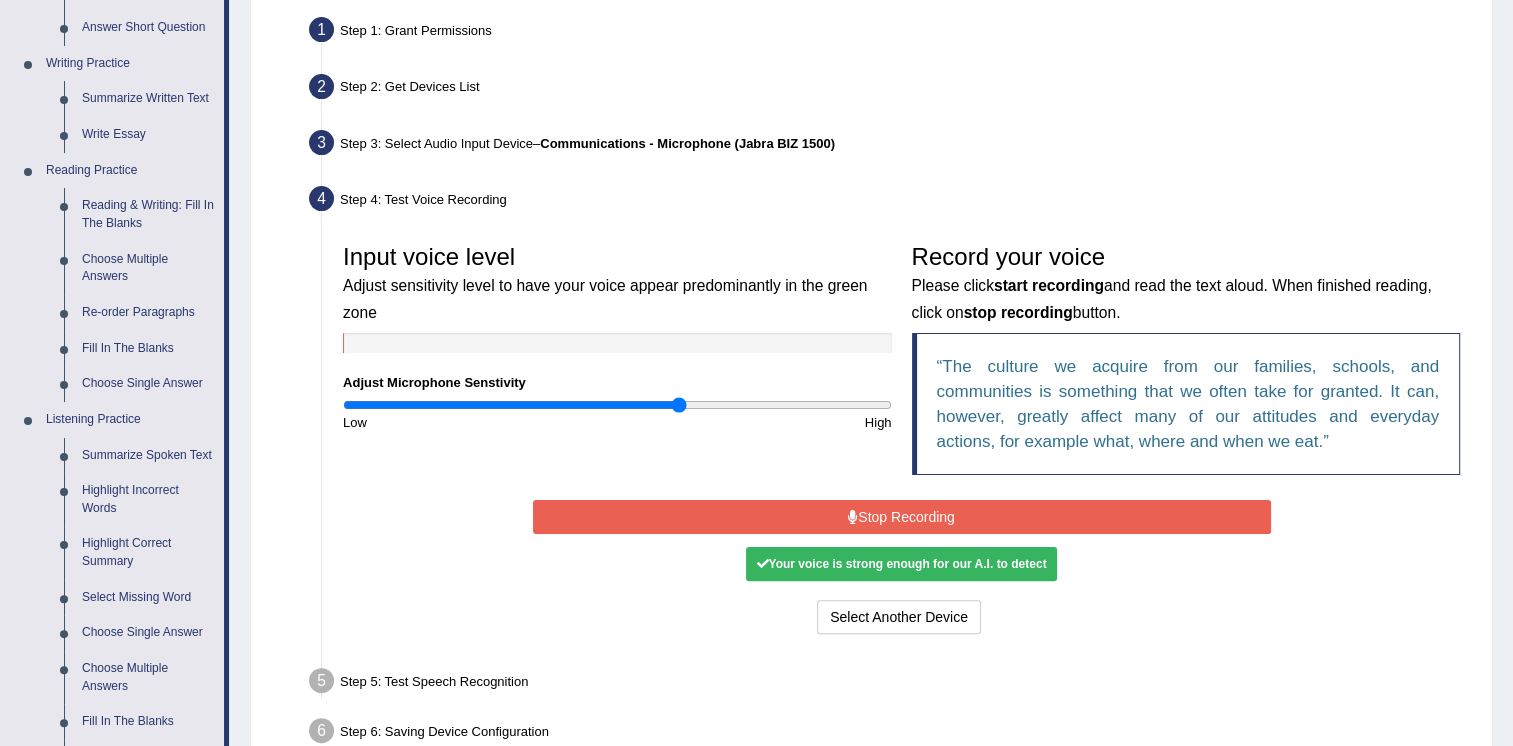 click on "Stop Recording" at bounding box center (902, 517) 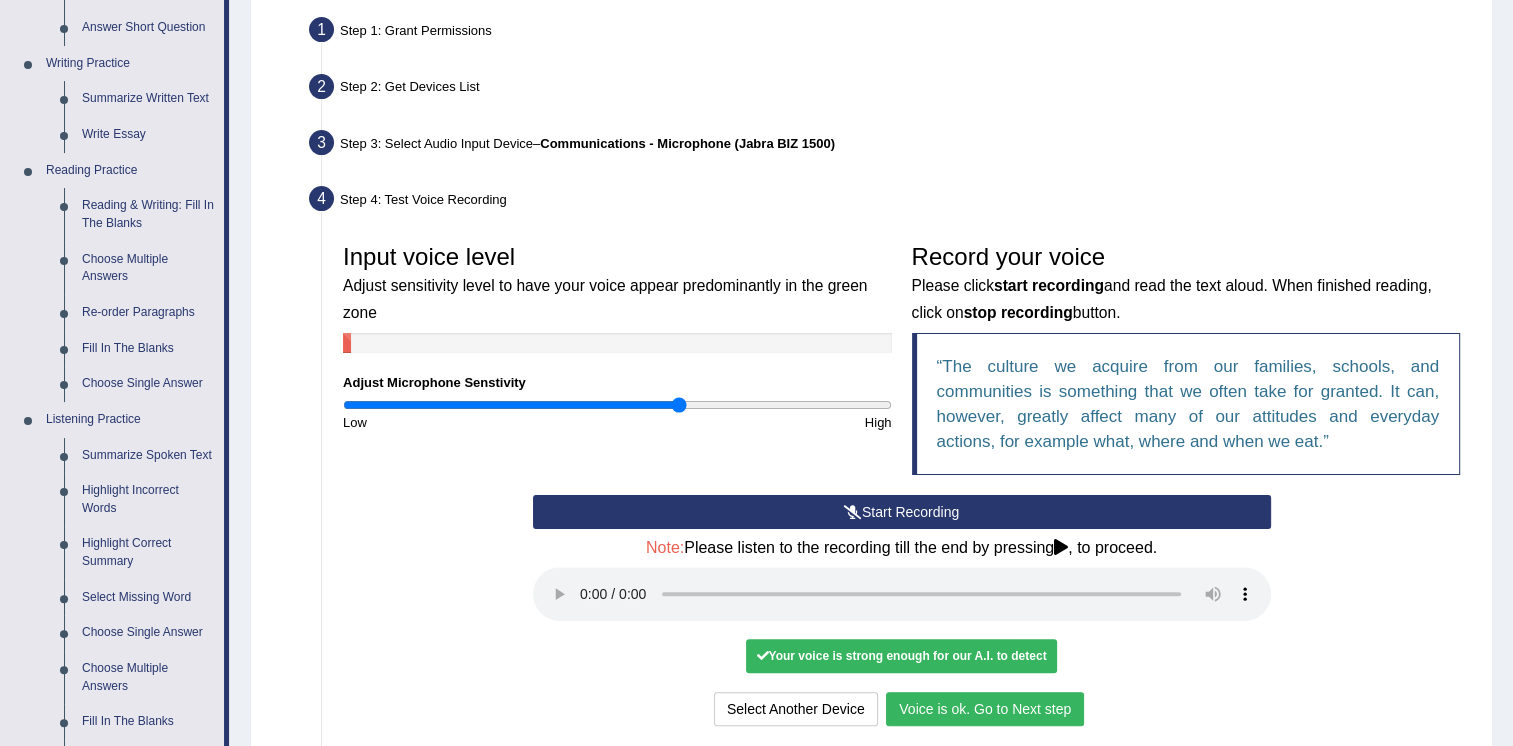 click on "Voice is ok. Go to Next step" at bounding box center [985, 709] 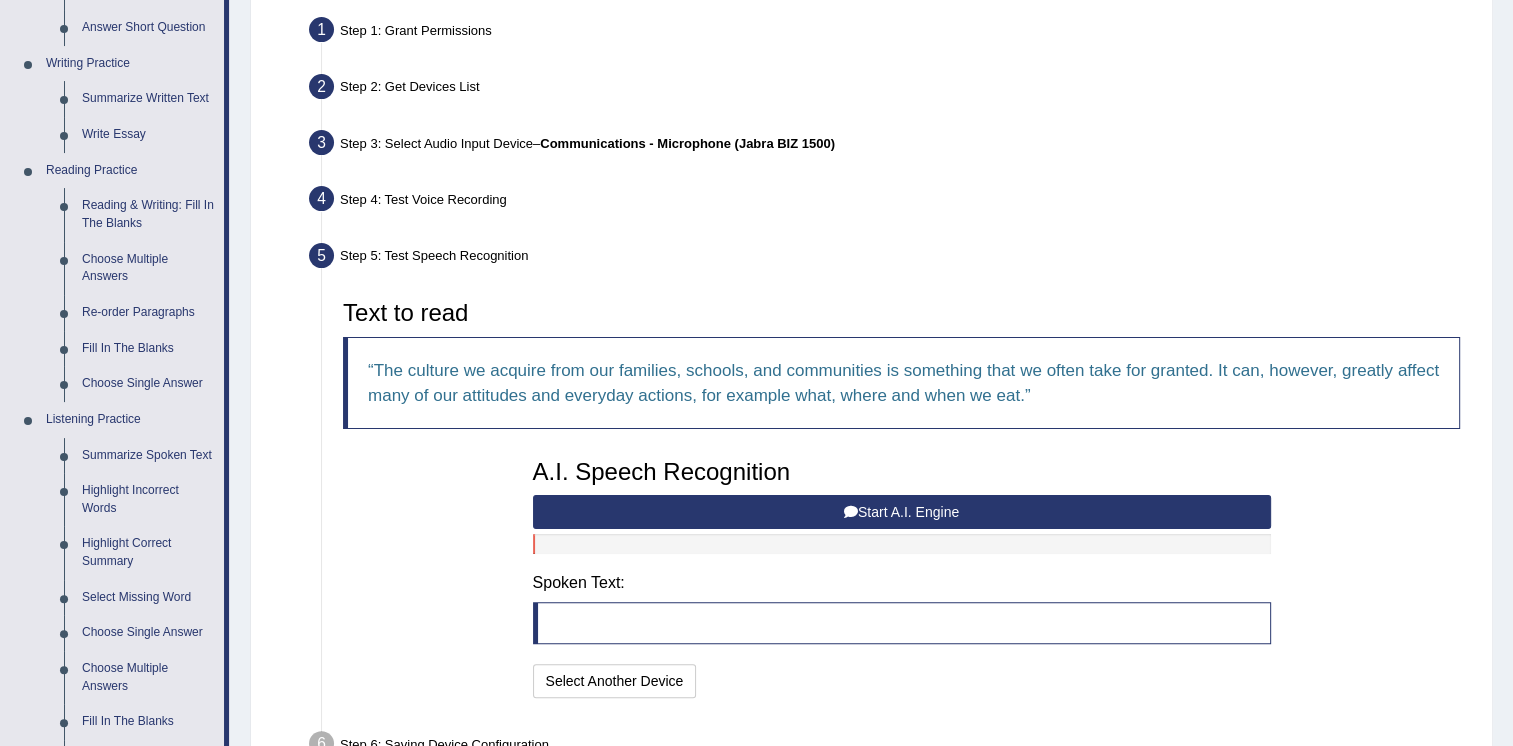 click on "Start A.I. Engine" at bounding box center (902, 512) 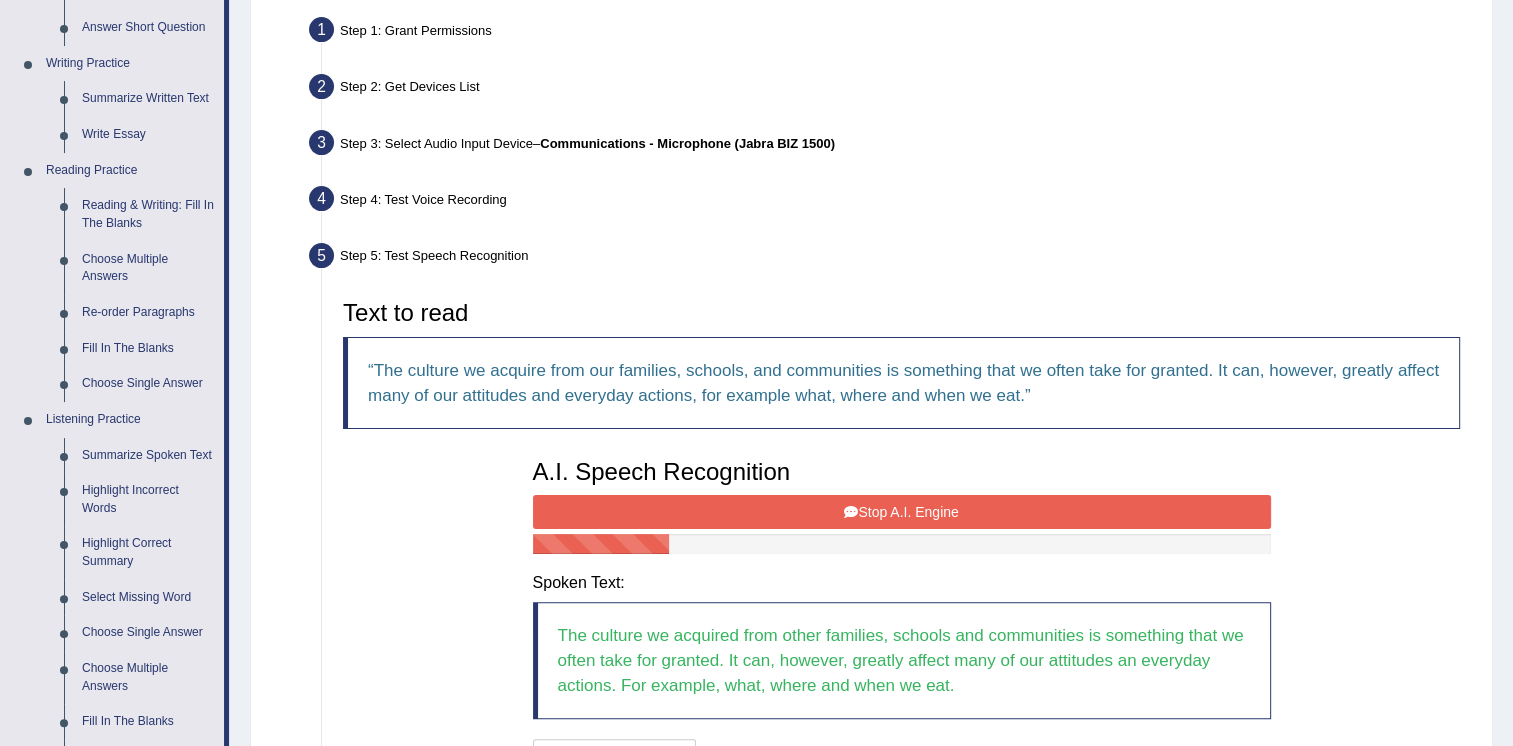 click on "Stop A.I. Engine" at bounding box center (902, 512) 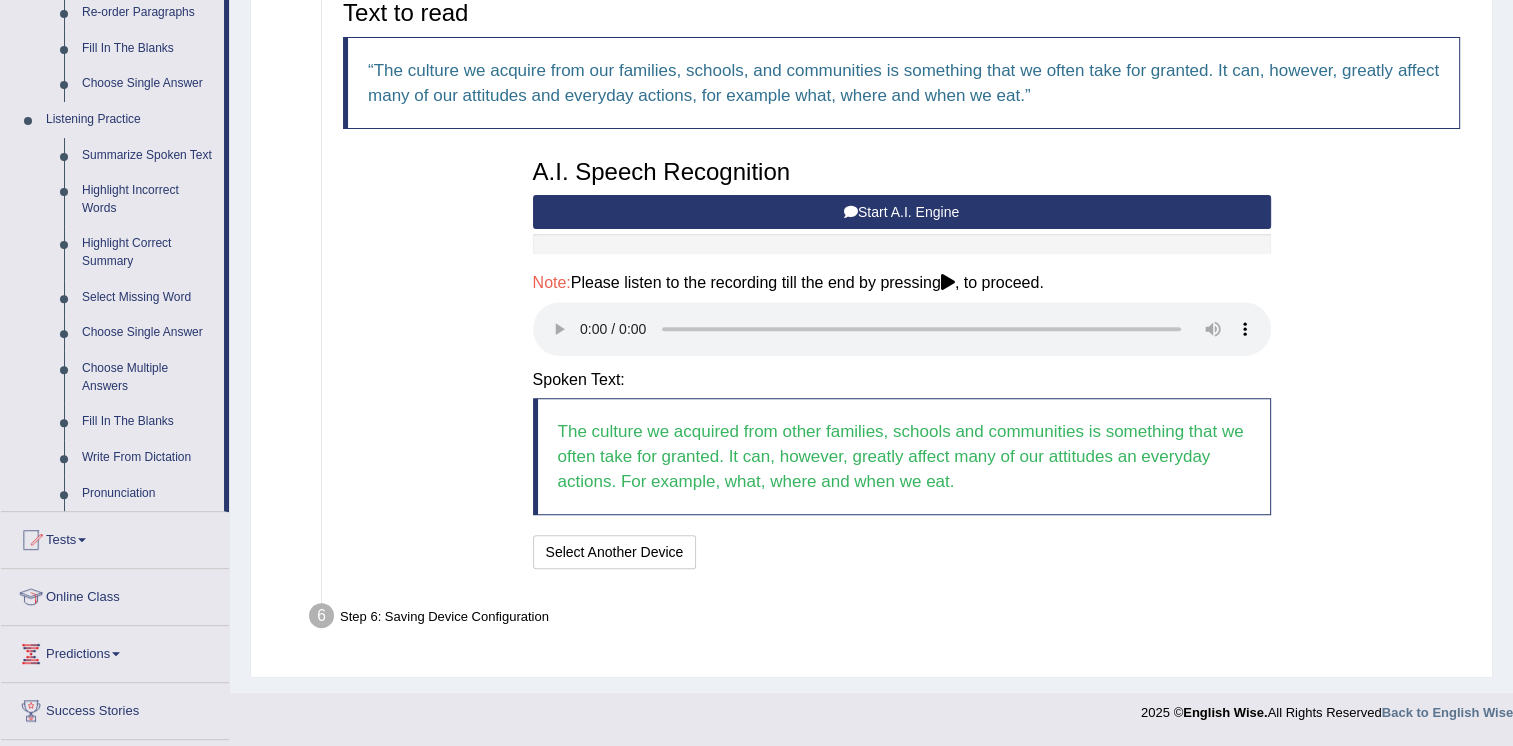 scroll, scrollTop: 681, scrollLeft: 0, axis: vertical 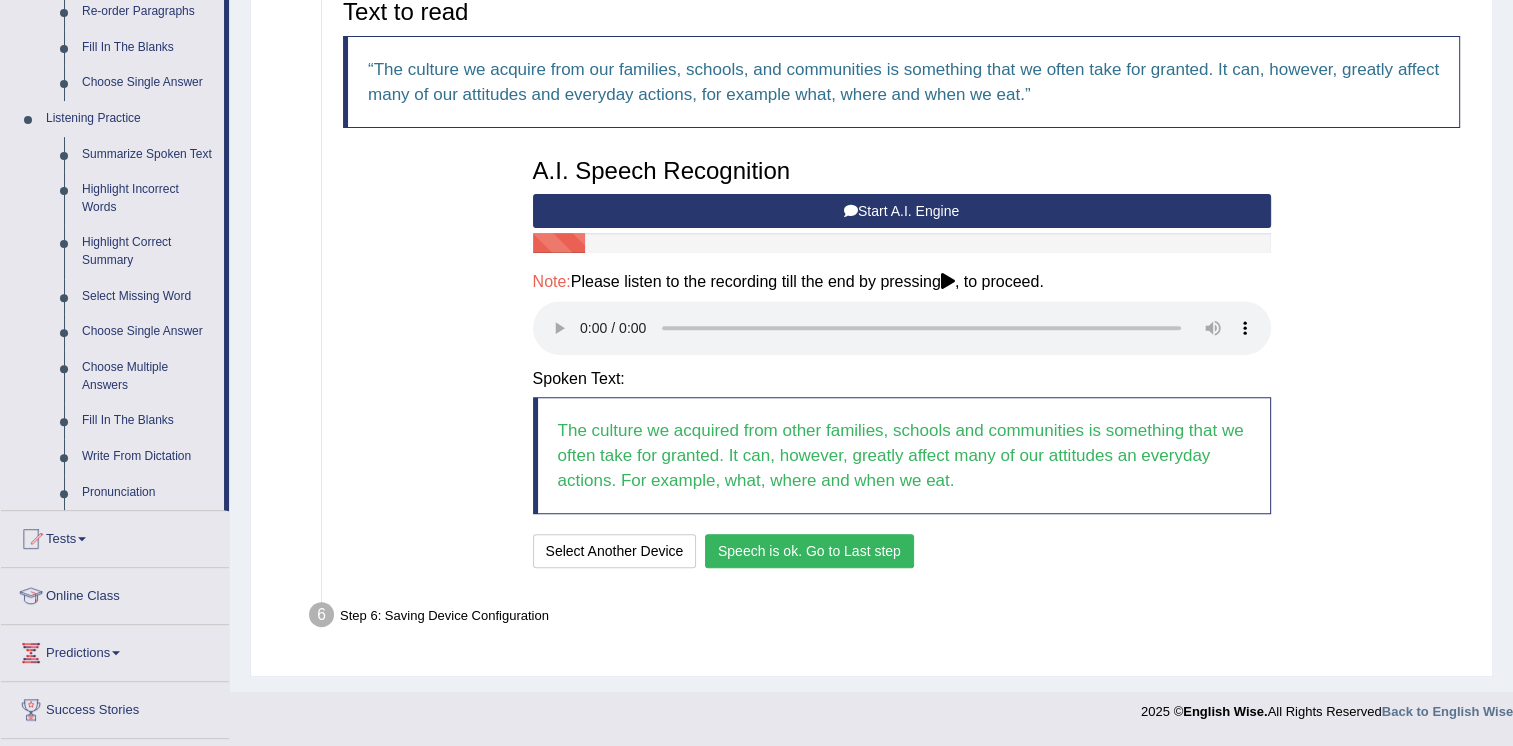 click on "Speech is ok. Go to Last step" at bounding box center [809, 551] 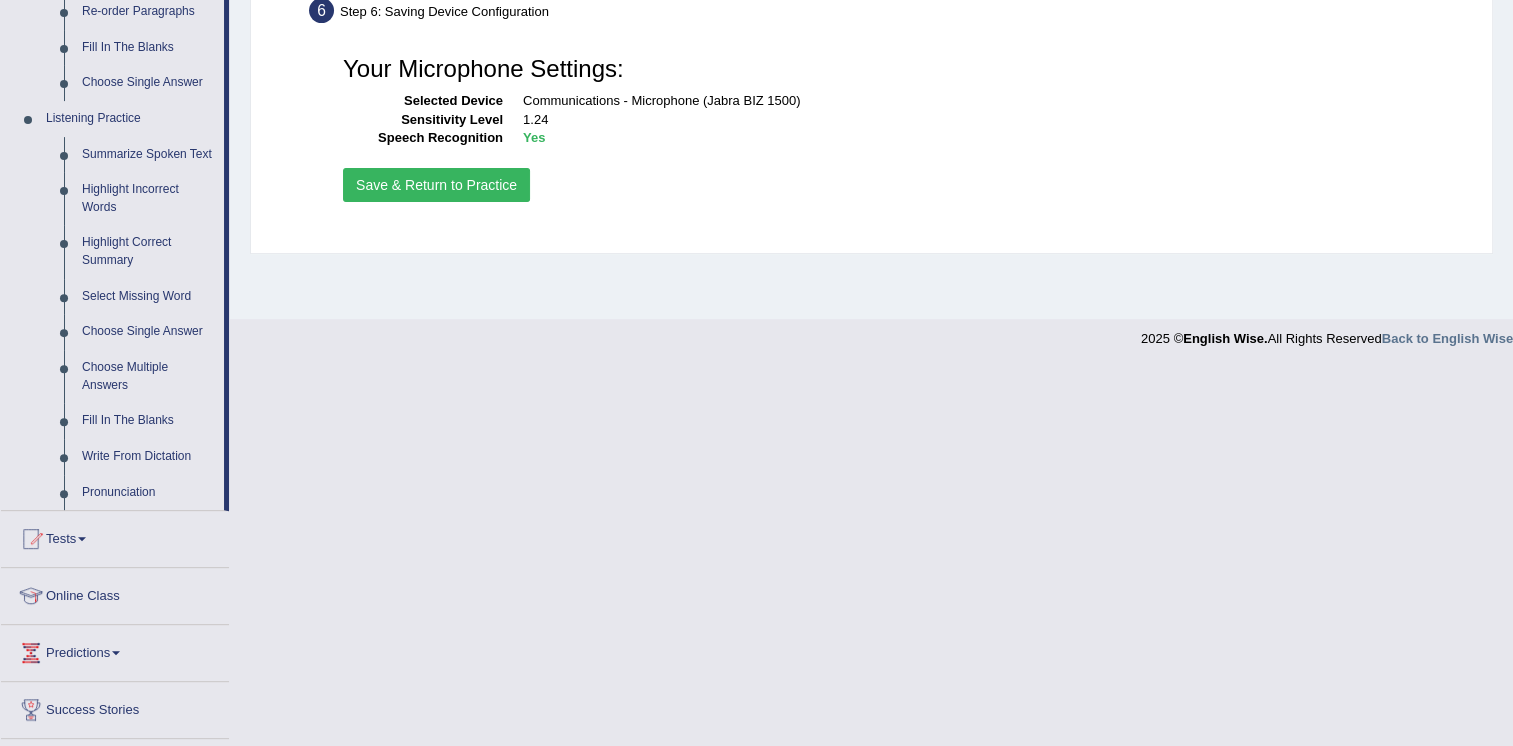 click on "Save & Return to Practice" at bounding box center [436, 185] 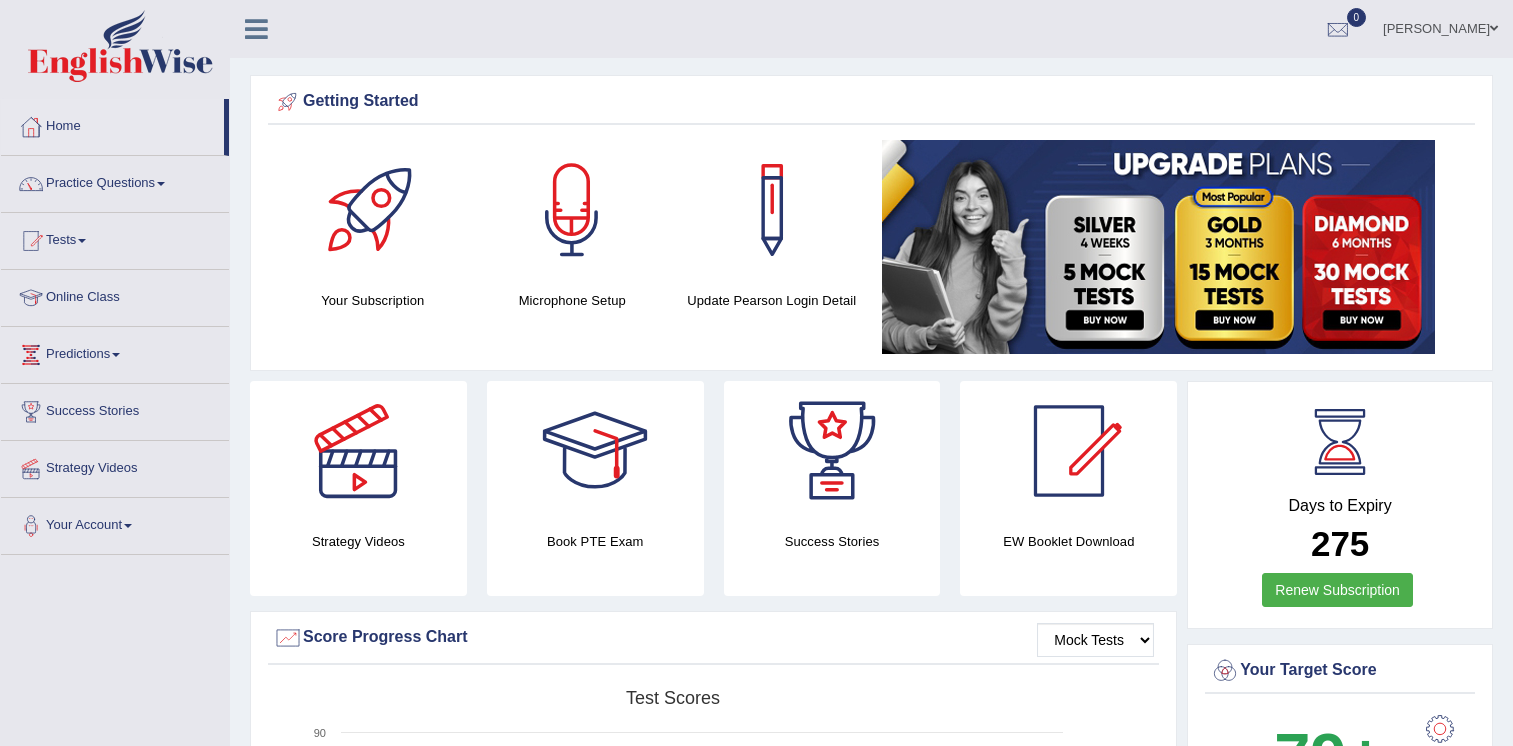 scroll, scrollTop: 0, scrollLeft: 0, axis: both 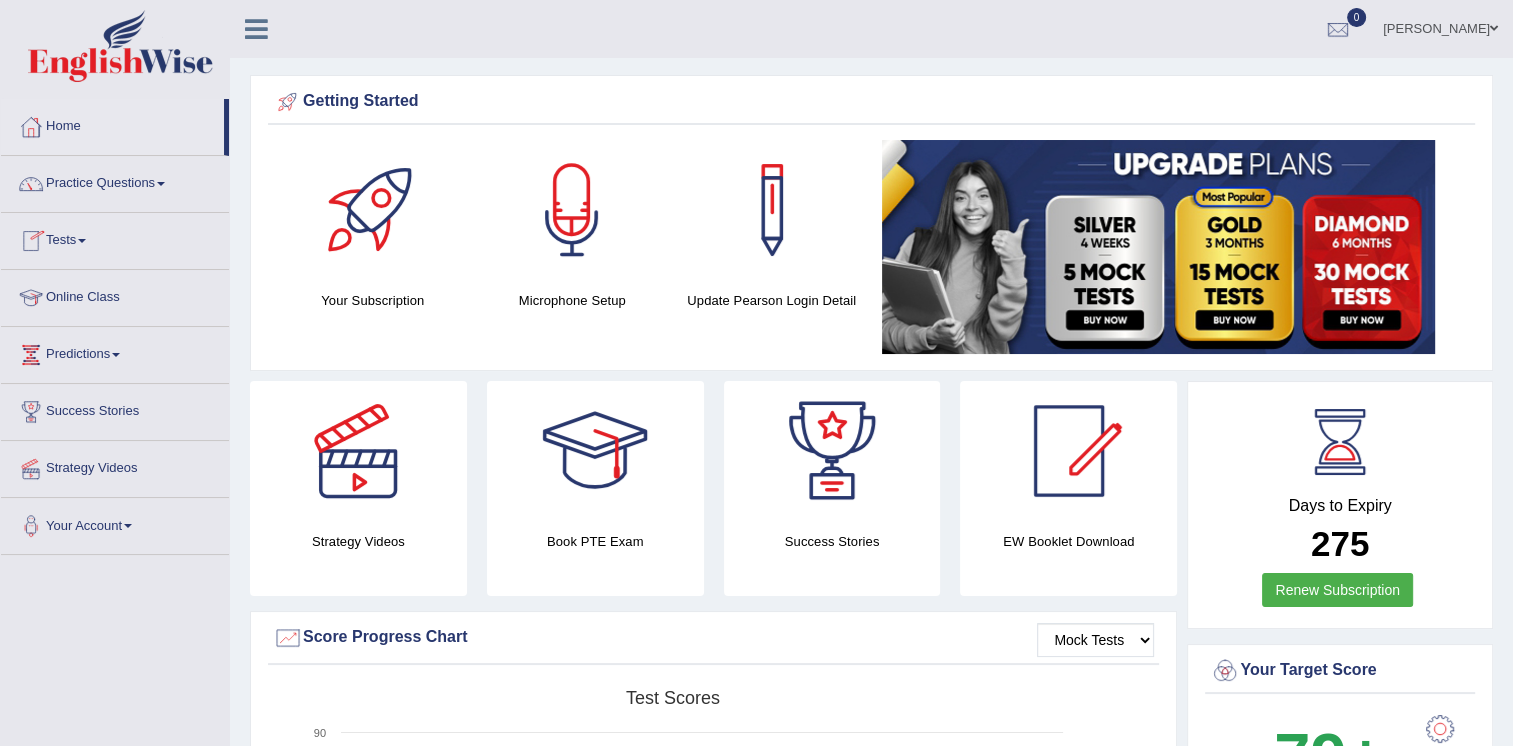 click at bounding box center (82, 241) 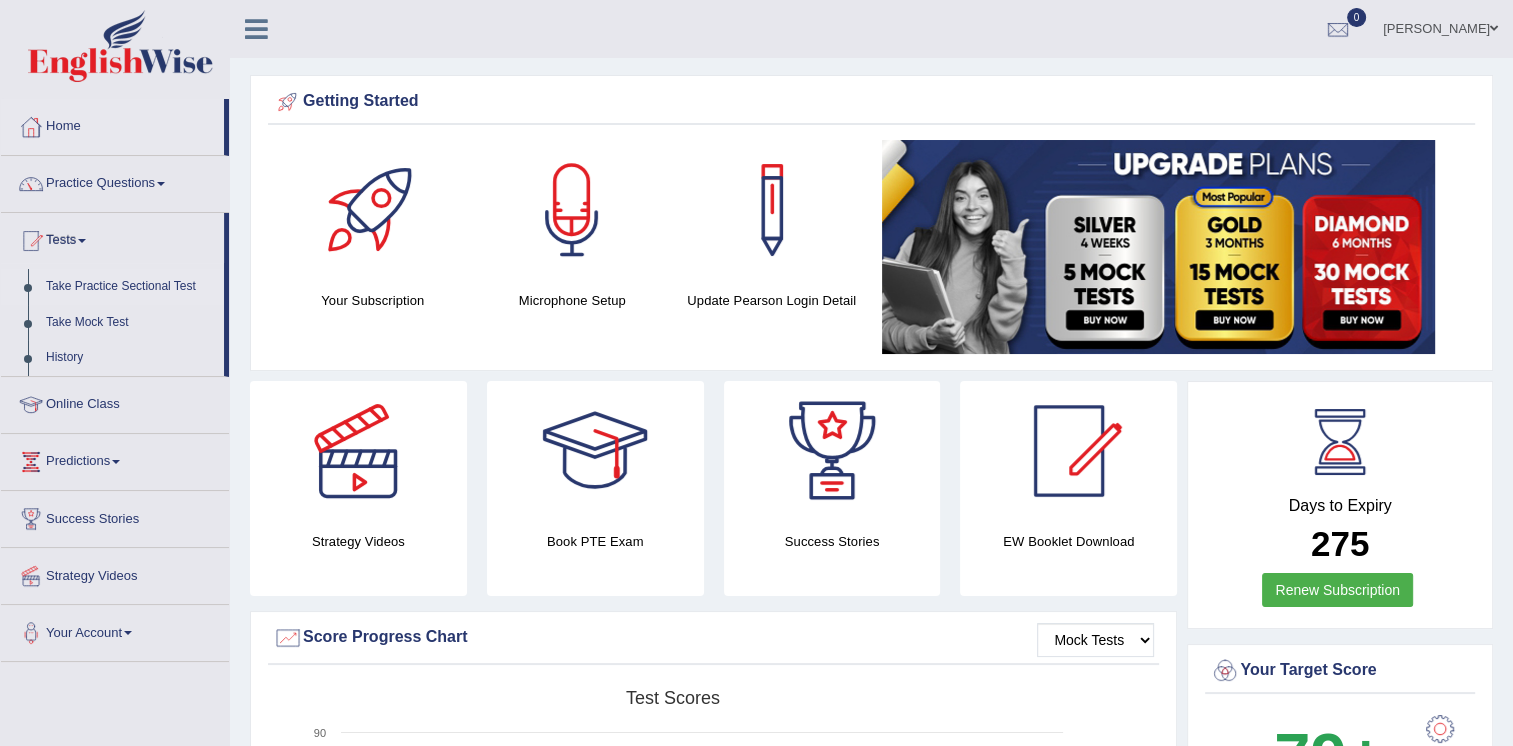 click on "Take Practice Sectional Test" at bounding box center (130, 287) 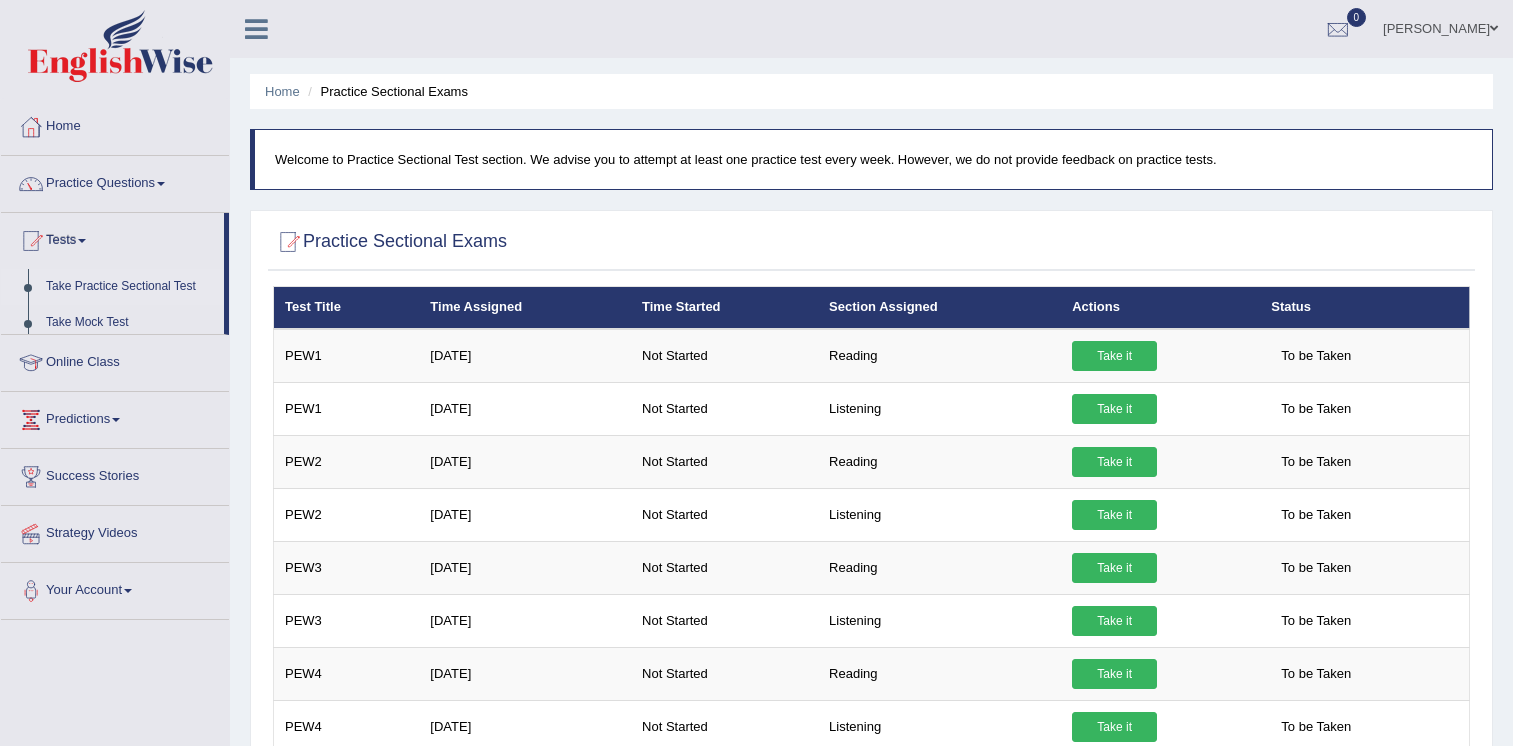 scroll, scrollTop: 0, scrollLeft: 0, axis: both 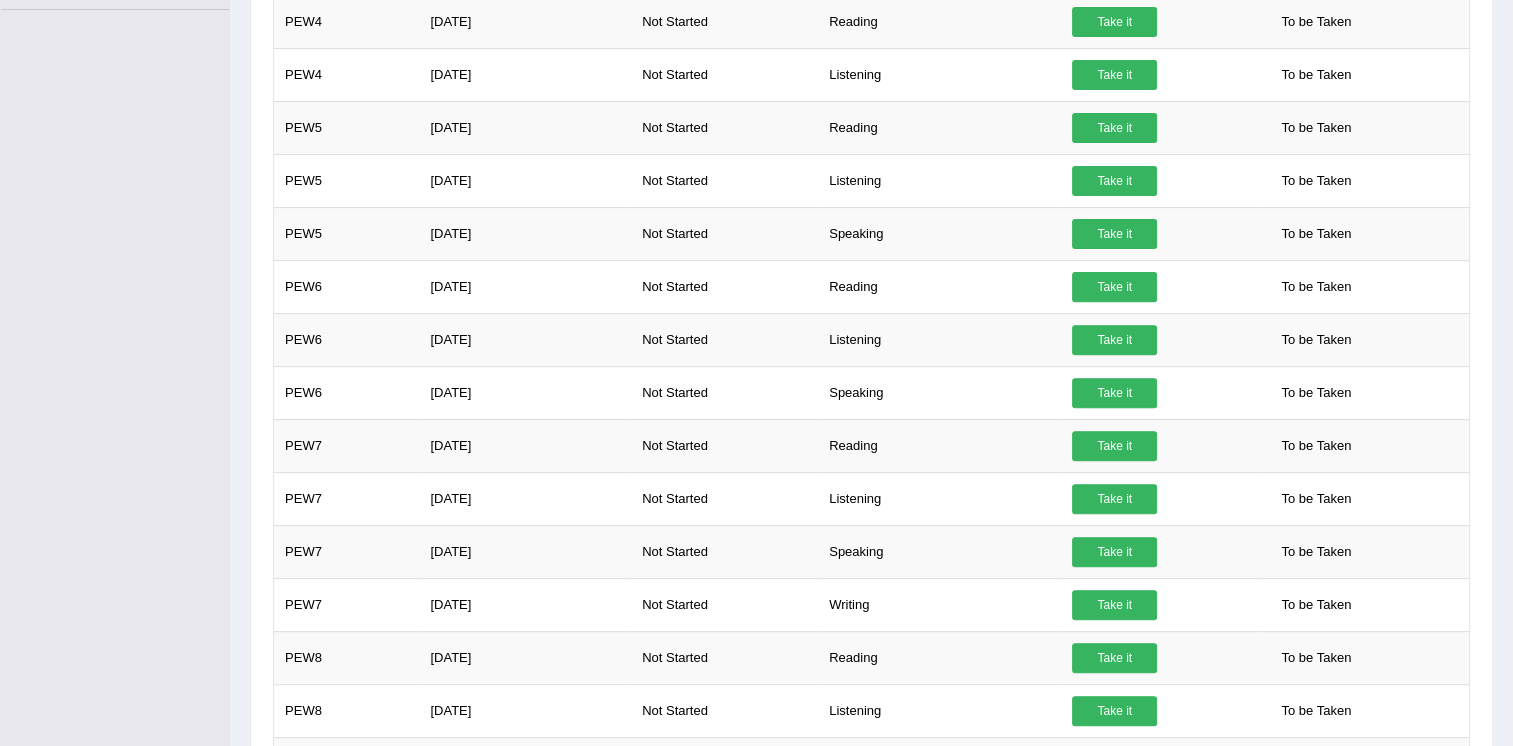 click on "Toggle navigation
Home
Practice Questions   Speaking Practice Read Aloud
Repeat Sentence
Describe Image
Re-tell Lecture
Answer Short Question
Writing Practice  Summarize Written Text
Write Essay
Reading Practice  Reading & Writing: Fill In The Blanks
Choose Multiple Answers
Re-order Paragraphs
Fill In The Blanks
Choose Single Answer
Listening Practice  Summarize Spoken Text
Highlight Incorrect Words
Highlight Correct Summary
Select Missing Word
Choose Single Answer
Choose Multiple Answers
Fill In The Blanks
Write From Dictation
Pronunciation
Tests  Take Practice Sectional Test
Take Mock Test
History
Online Class
Predictions" at bounding box center (756, 460) 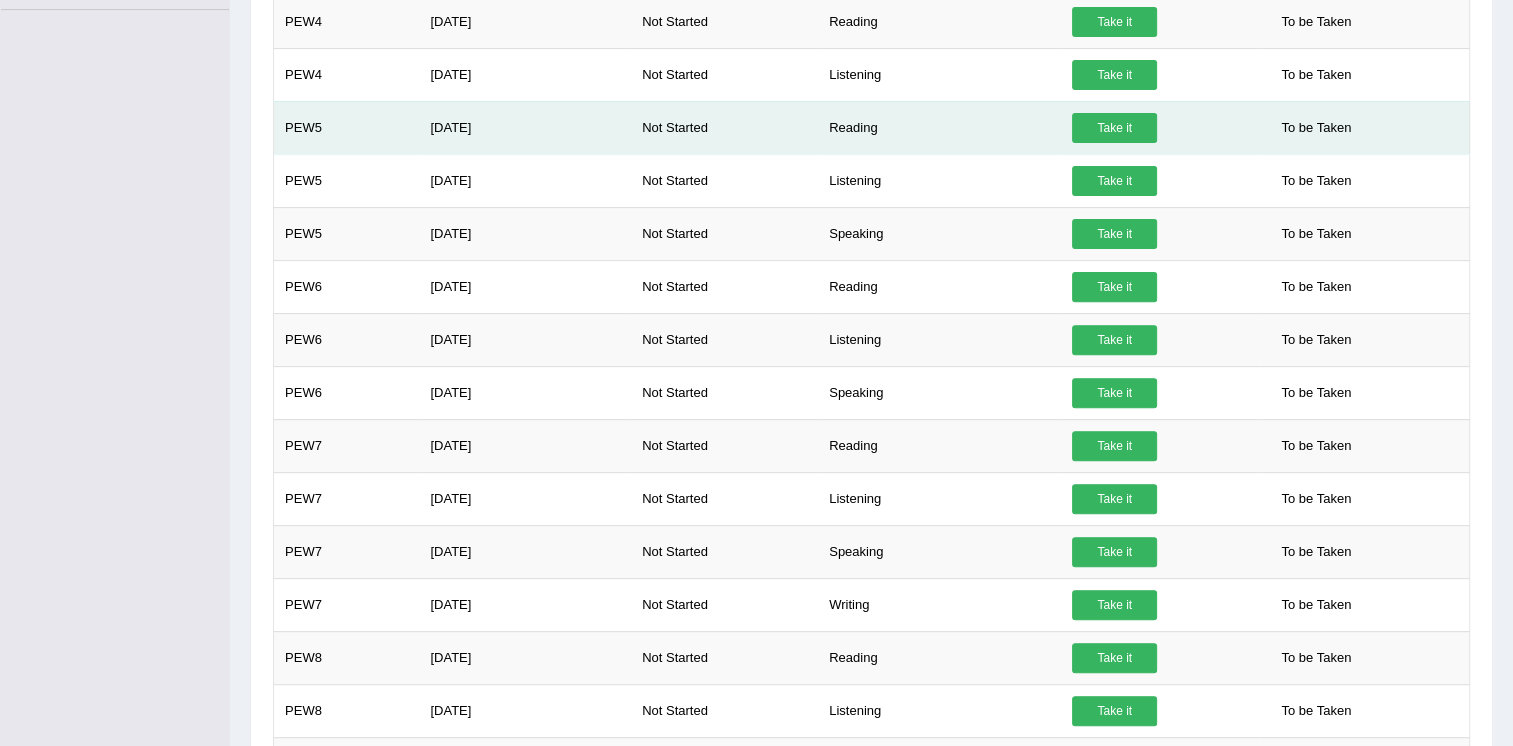 click on "PEW5" at bounding box center (347, 127) 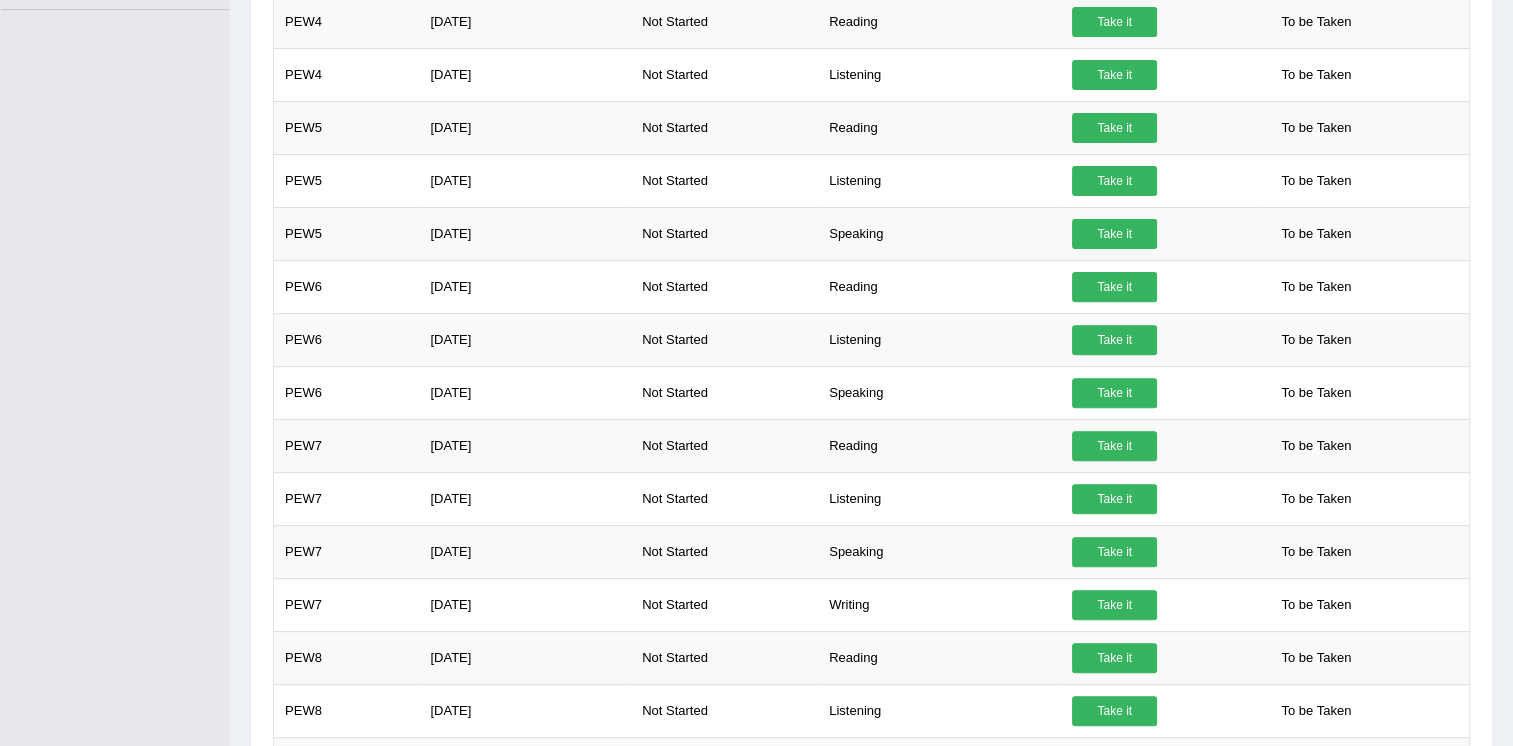 scroll, scrollTop: 0, scrollLeft: 0, axis: both 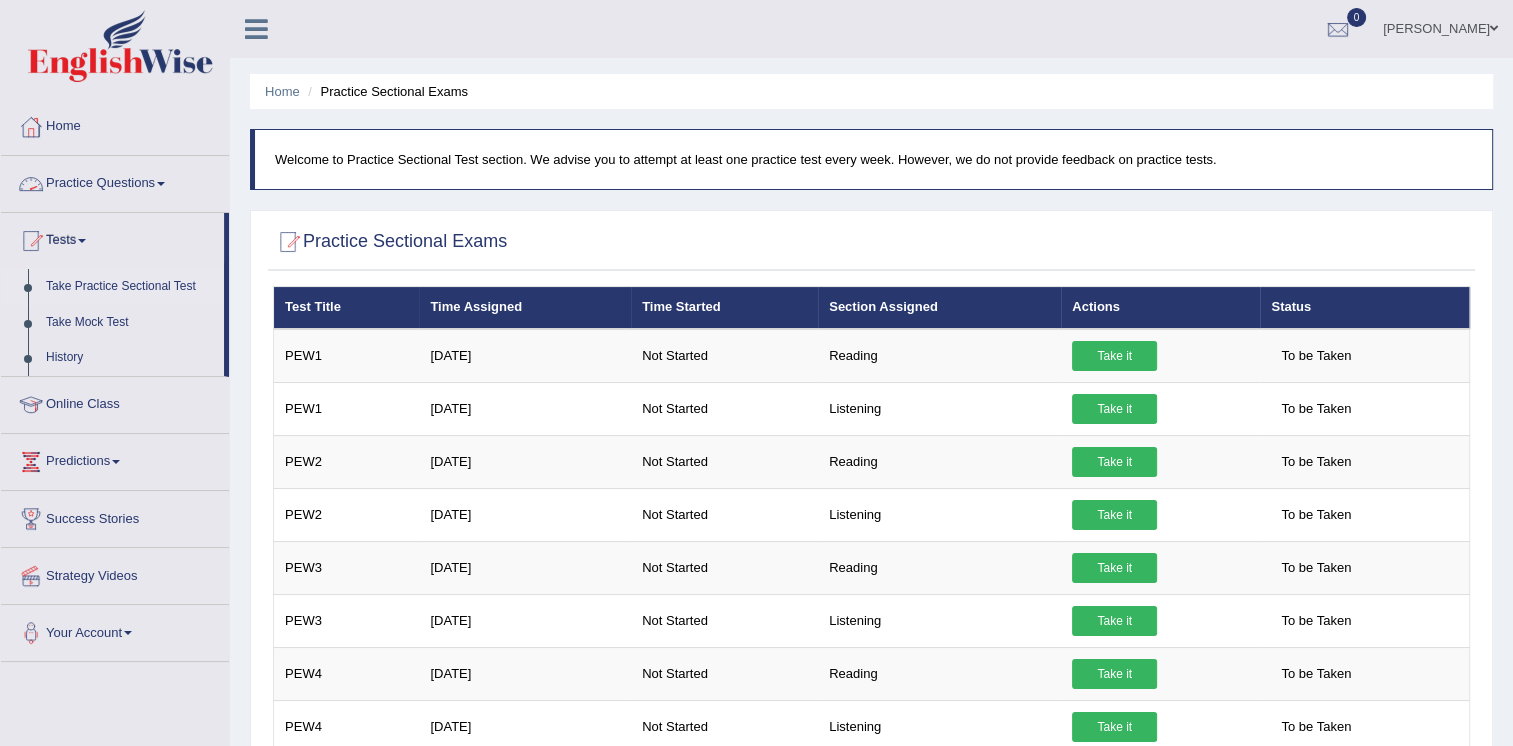 click on "Practice Questions" at bounding box center (115, 181) 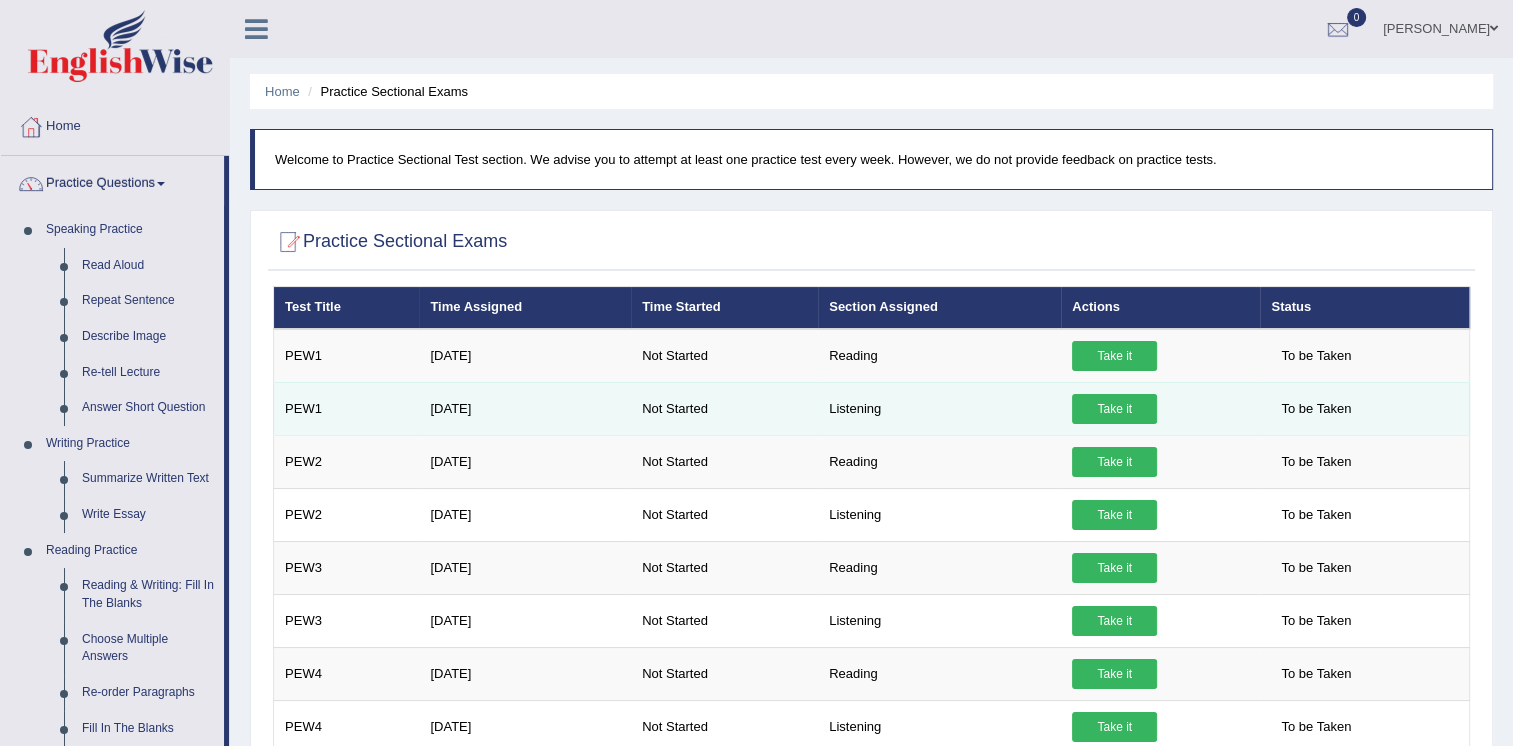drag, startPoint x: 392, startPoint y: 648, endPoint x: 591, endPoint y: 427, distance: 297.392 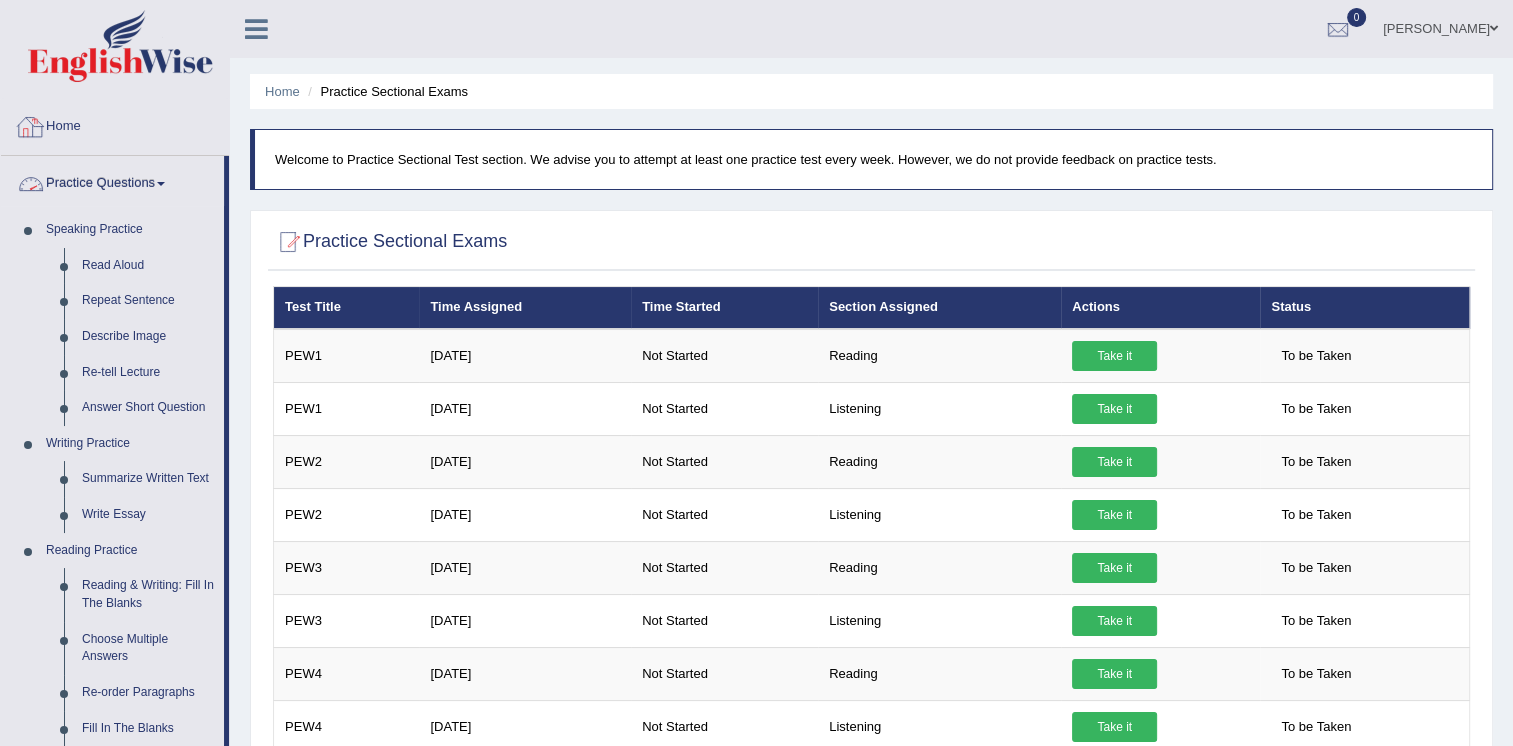 click on "Practice Questions" at bounding box center [112, 181] 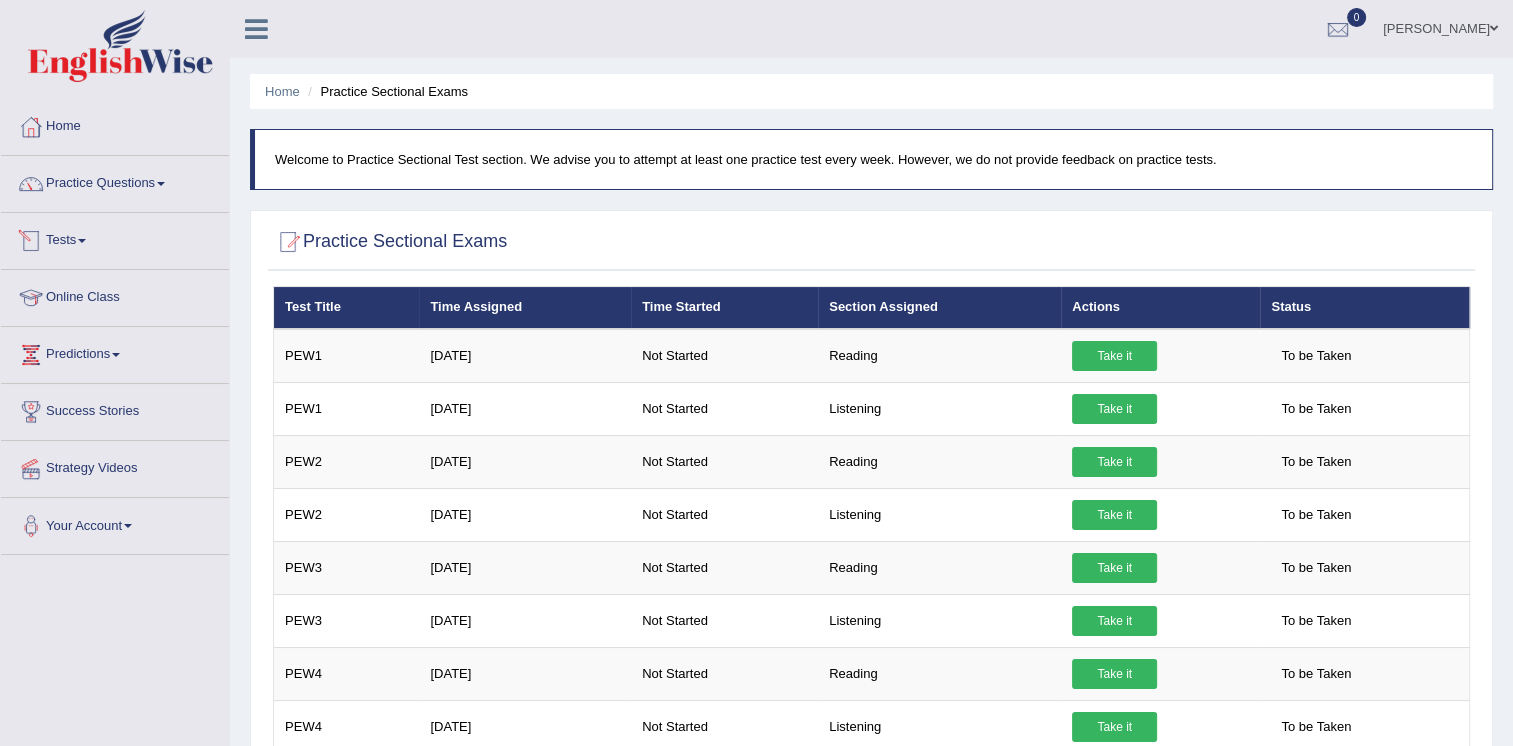 click on "Practice Questions" at bounding box center [115, 181] 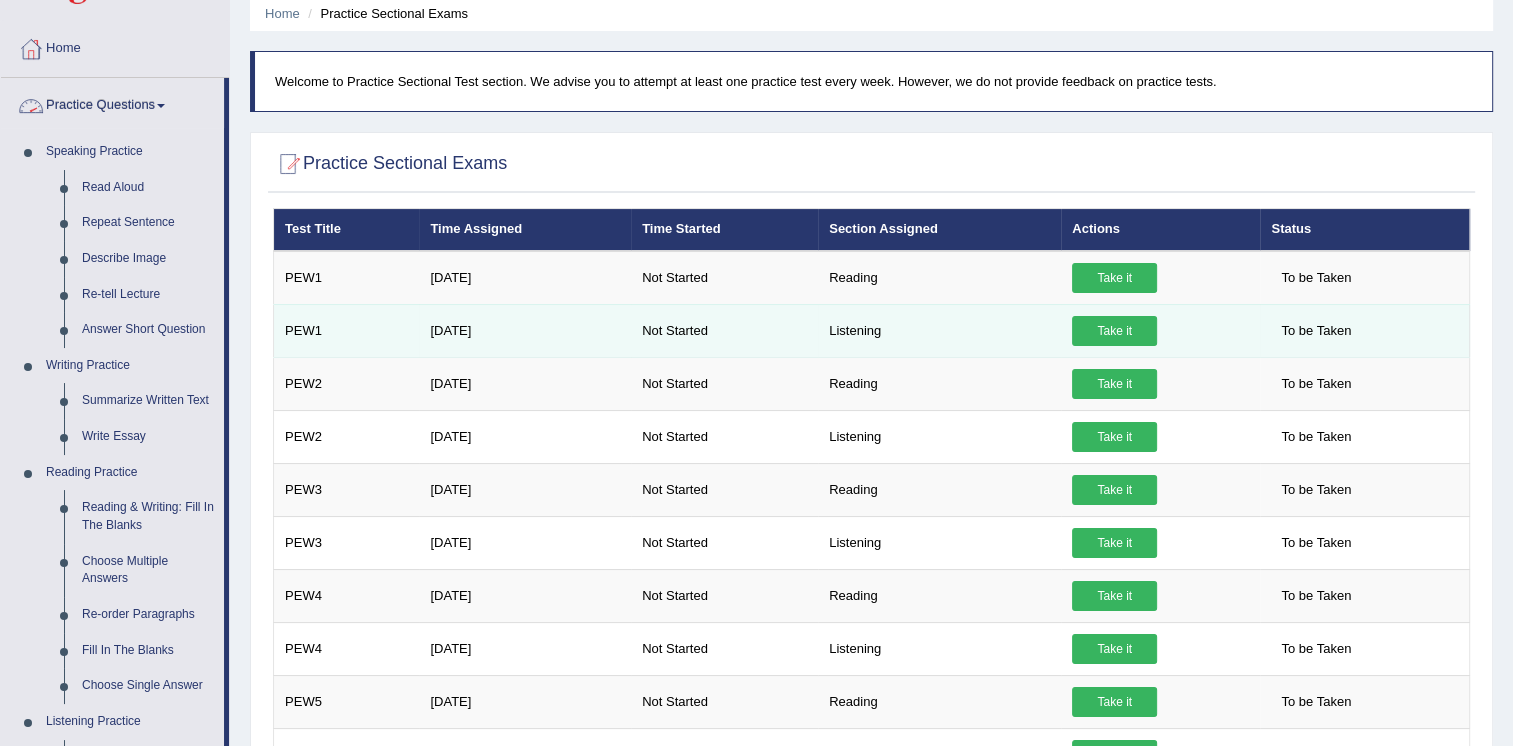 scroll, scrollTop: 100, scrollLeft: 0, axis: vertical 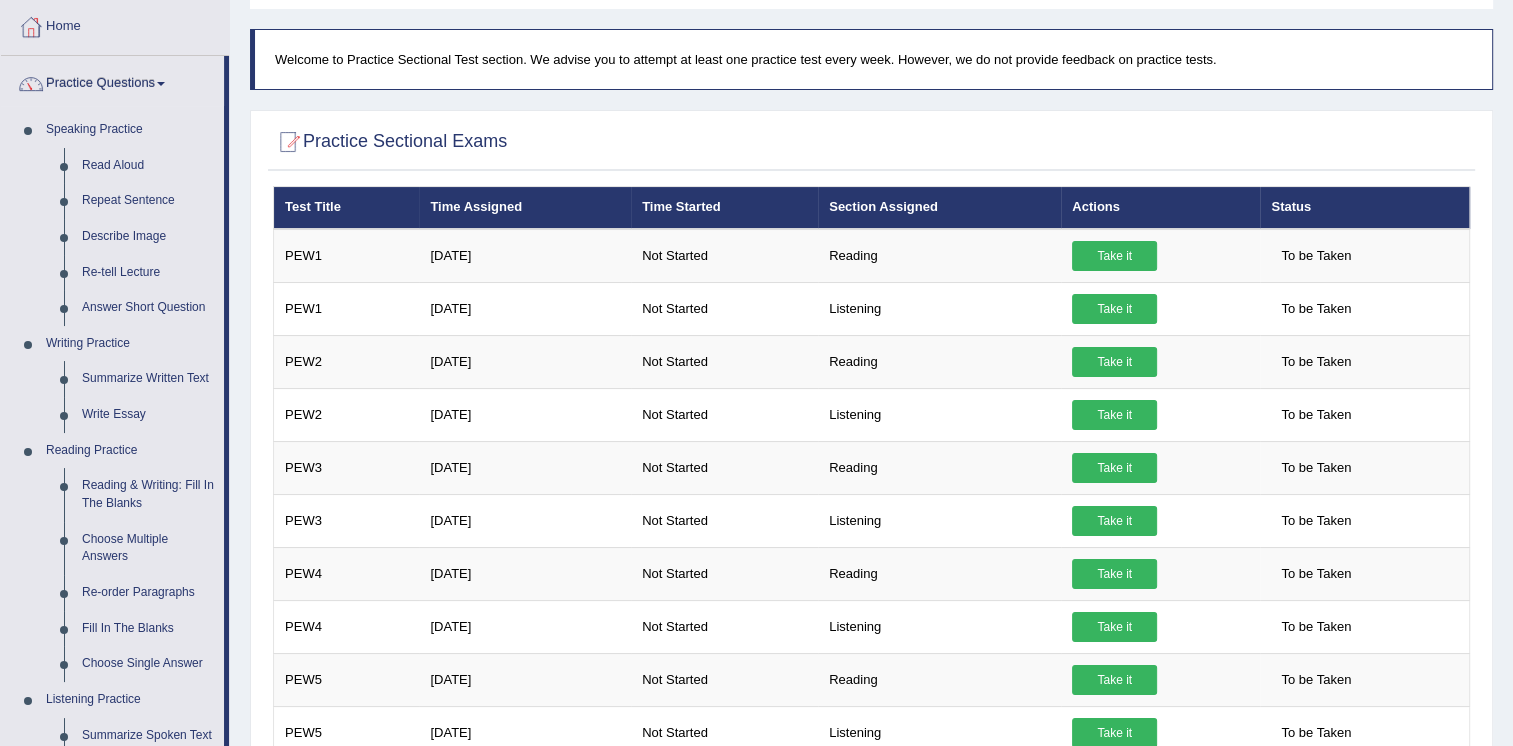 click on "Practice Sectional Exams
×
Have you watched our instructional video on how to take a Mock Test?reading
No, I want to see it
Yes, I have seen that and want to undertake the mock exam now
× ×" at bounding box center [871, 1089] 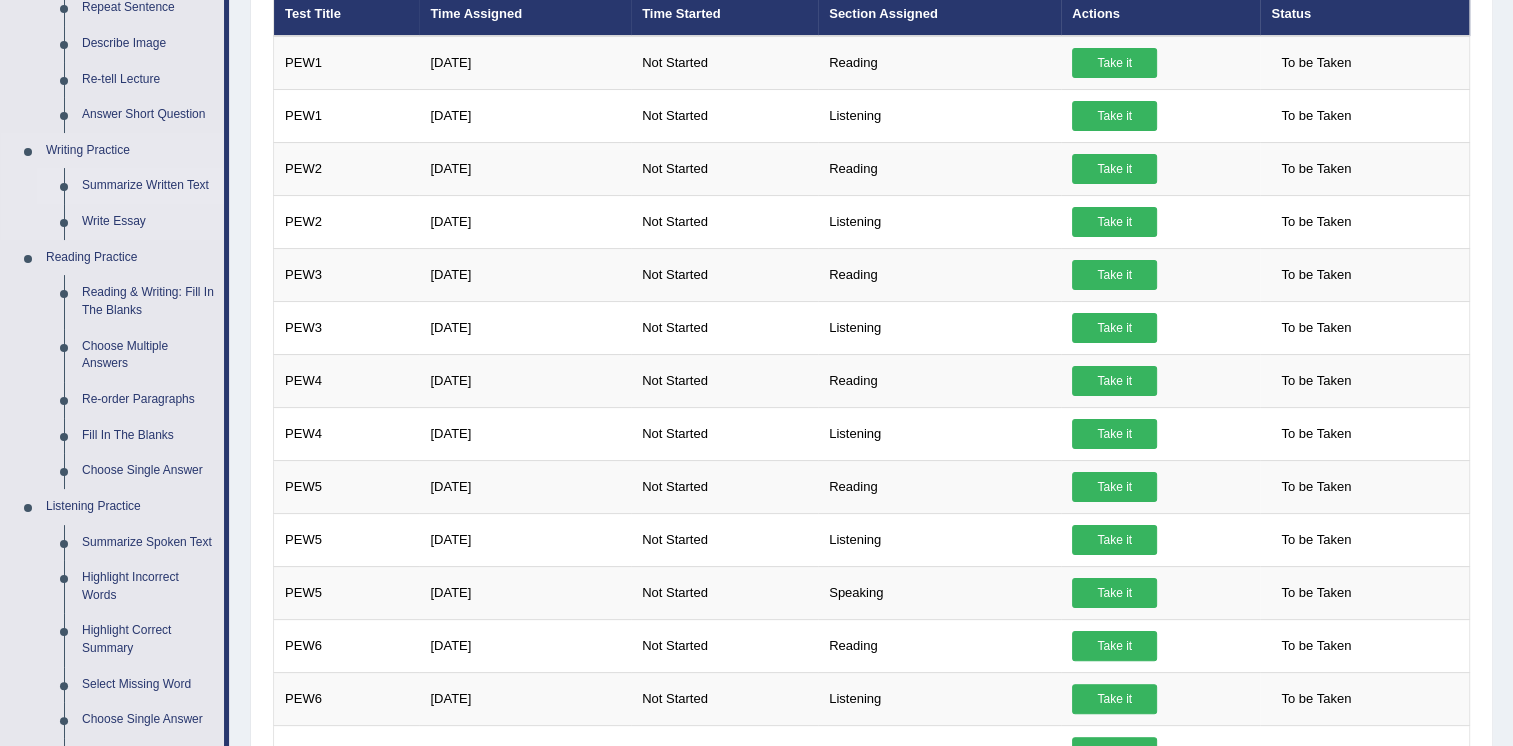 scroll, scrollTop: 300, scrollLeft: 0, axis: vertical 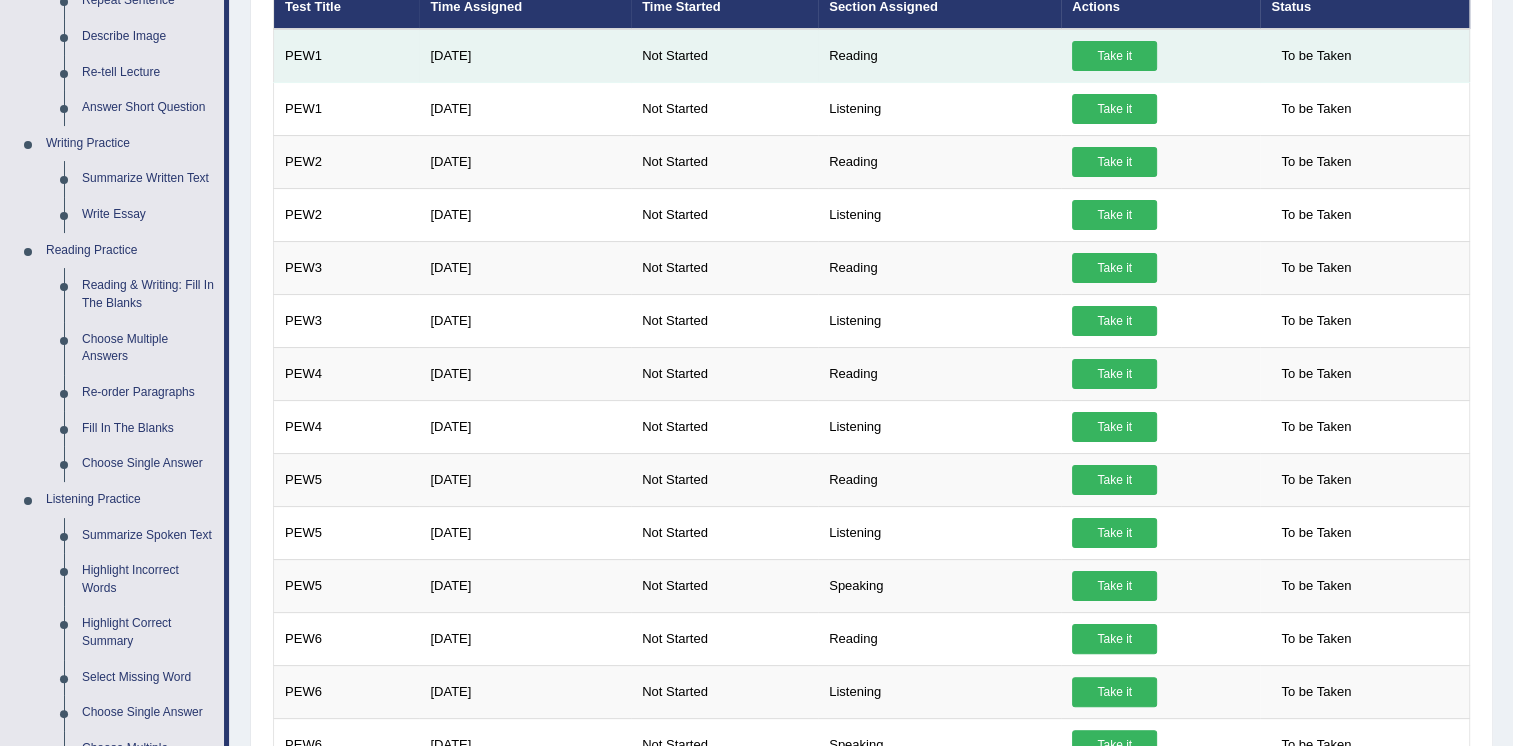 click on "Take it" at bounding box center (1114, 56) 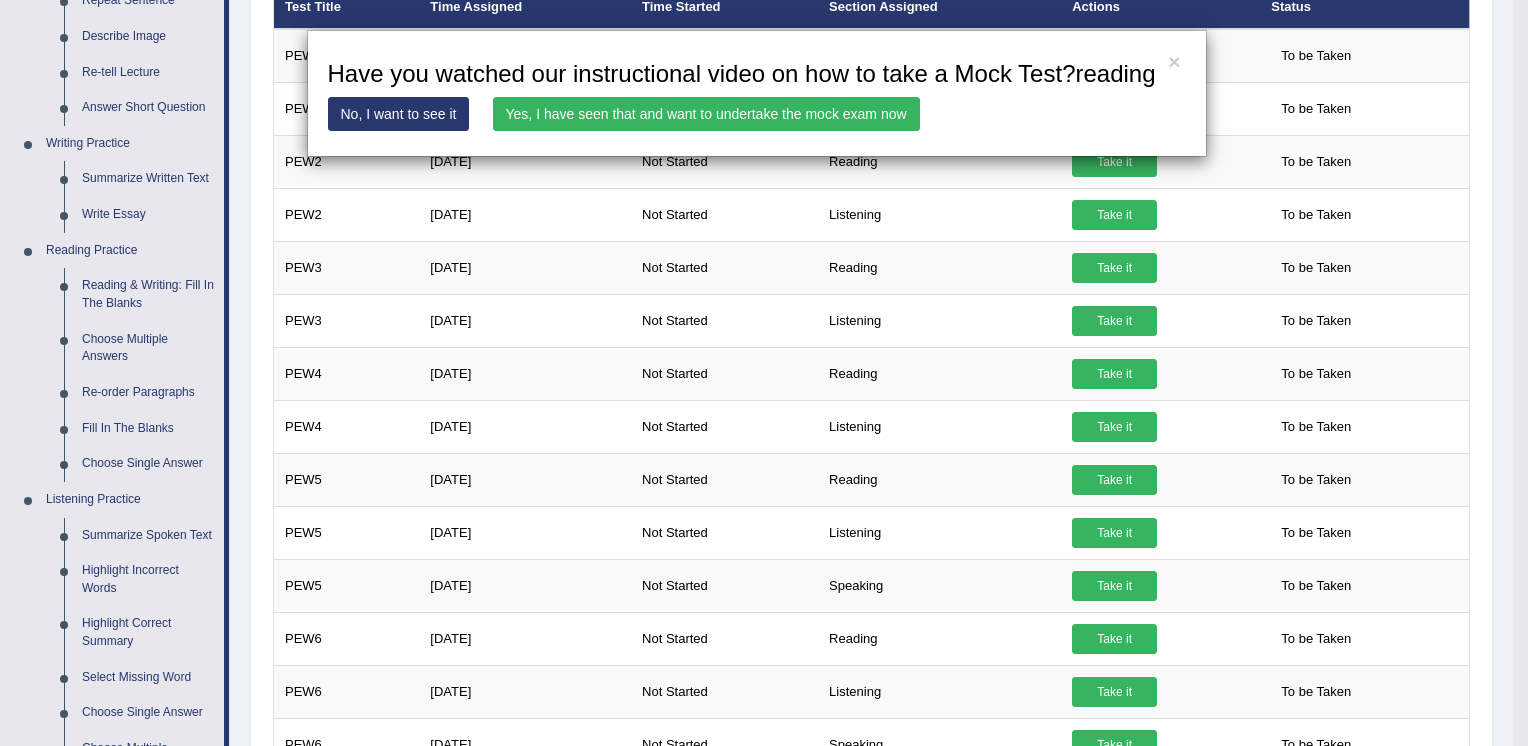 click on "No, I want to see it" at bounding box center [399, 114] 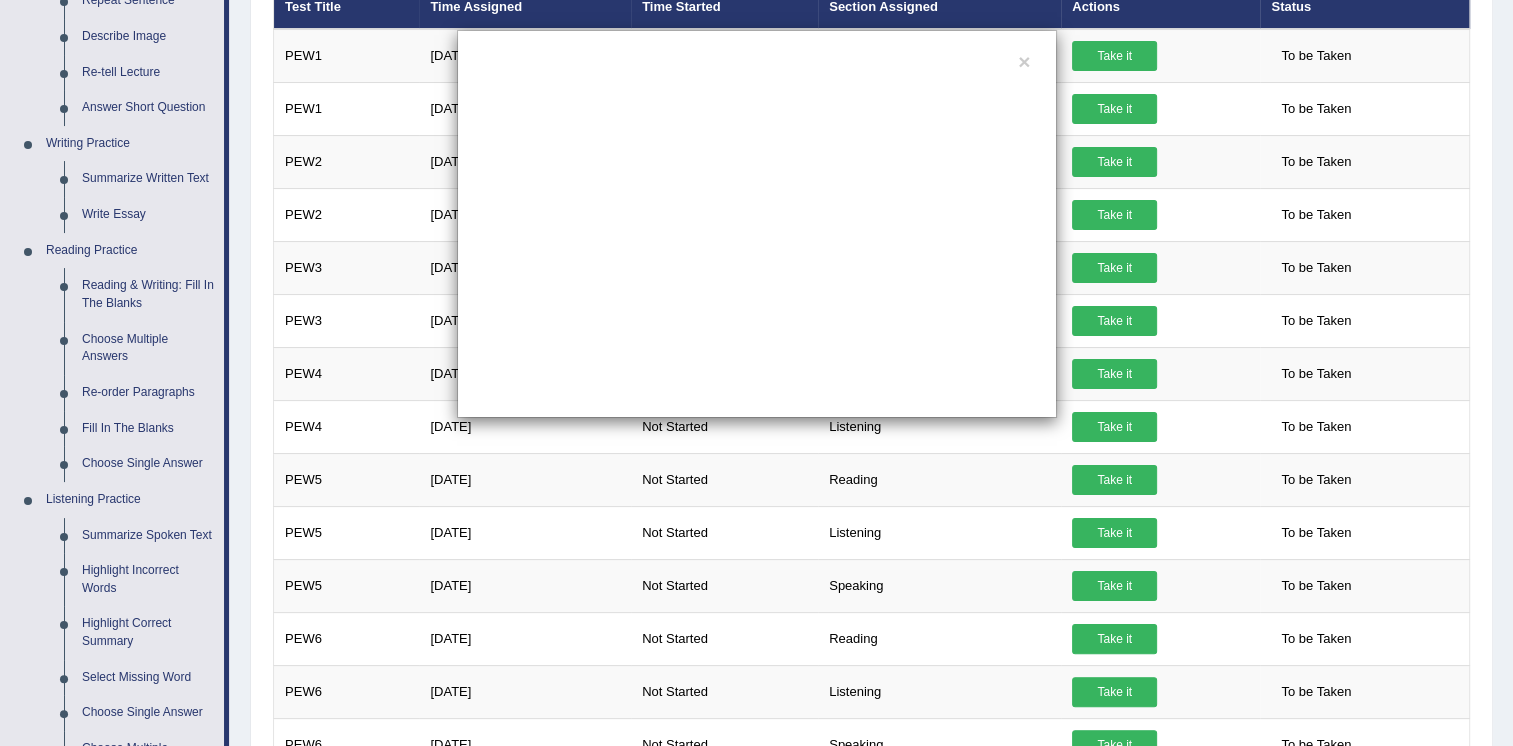 click on "×" at bounding box center (756, 224) 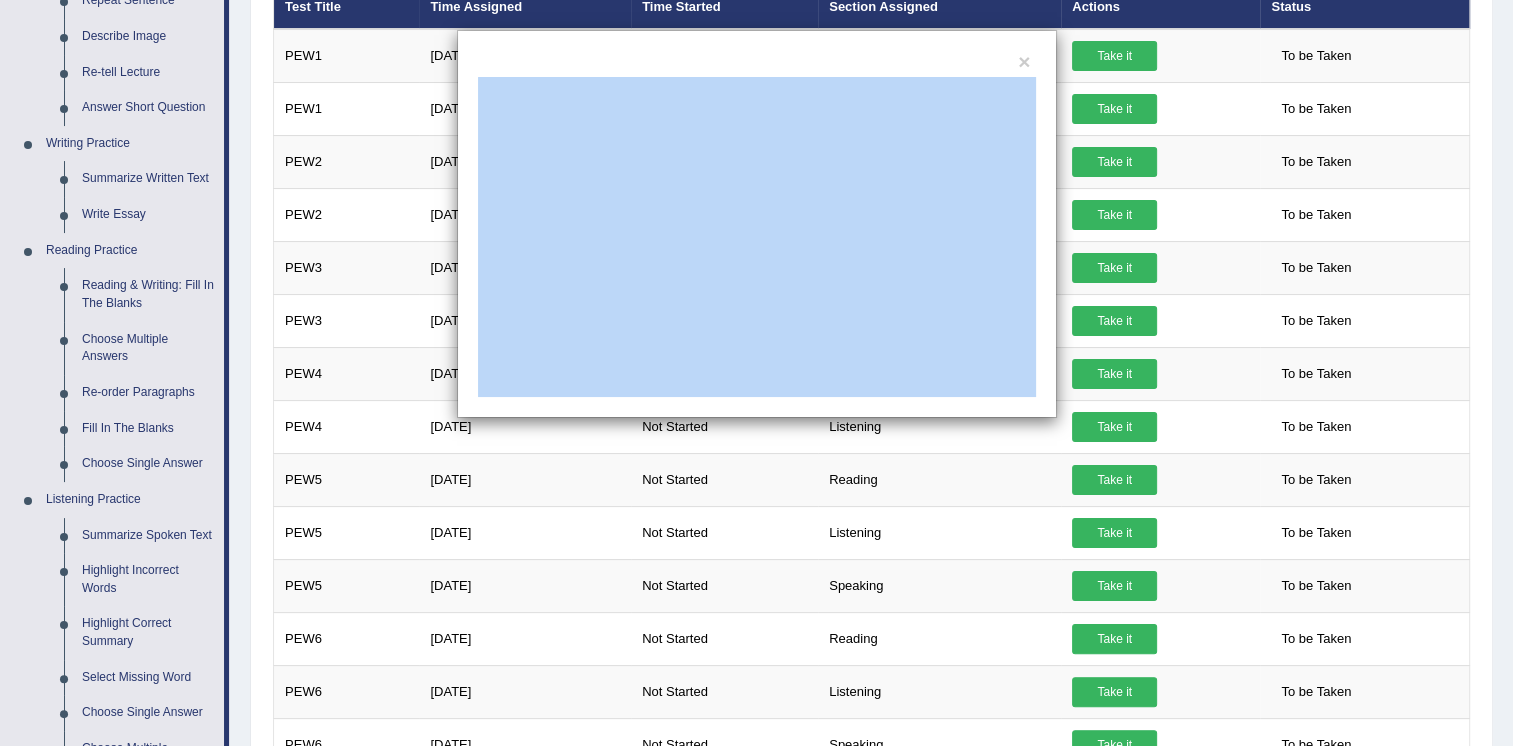 click on "×" at bounding box center [756, 224] 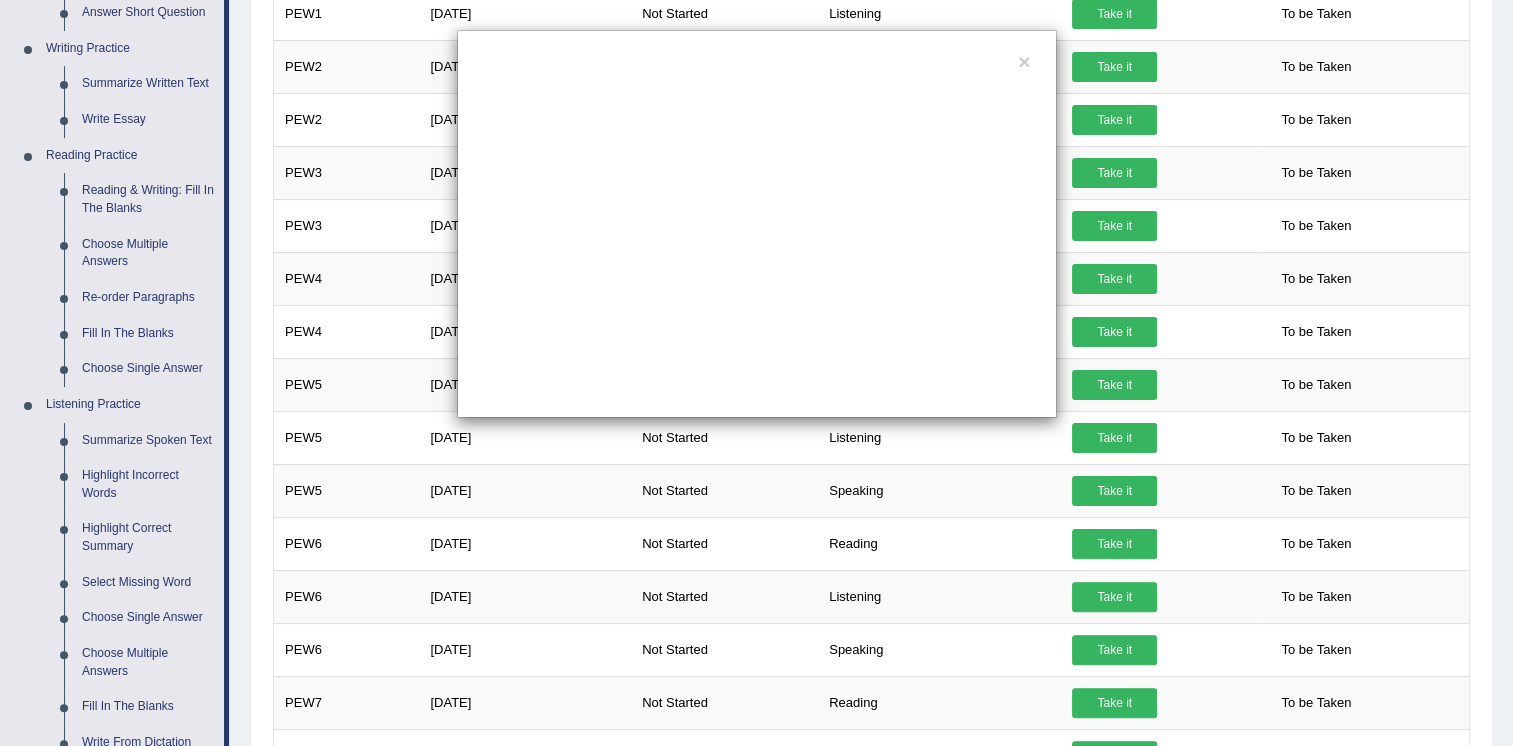scroll, scrollTop: 384, scrollLeft: 0, axis: vertical 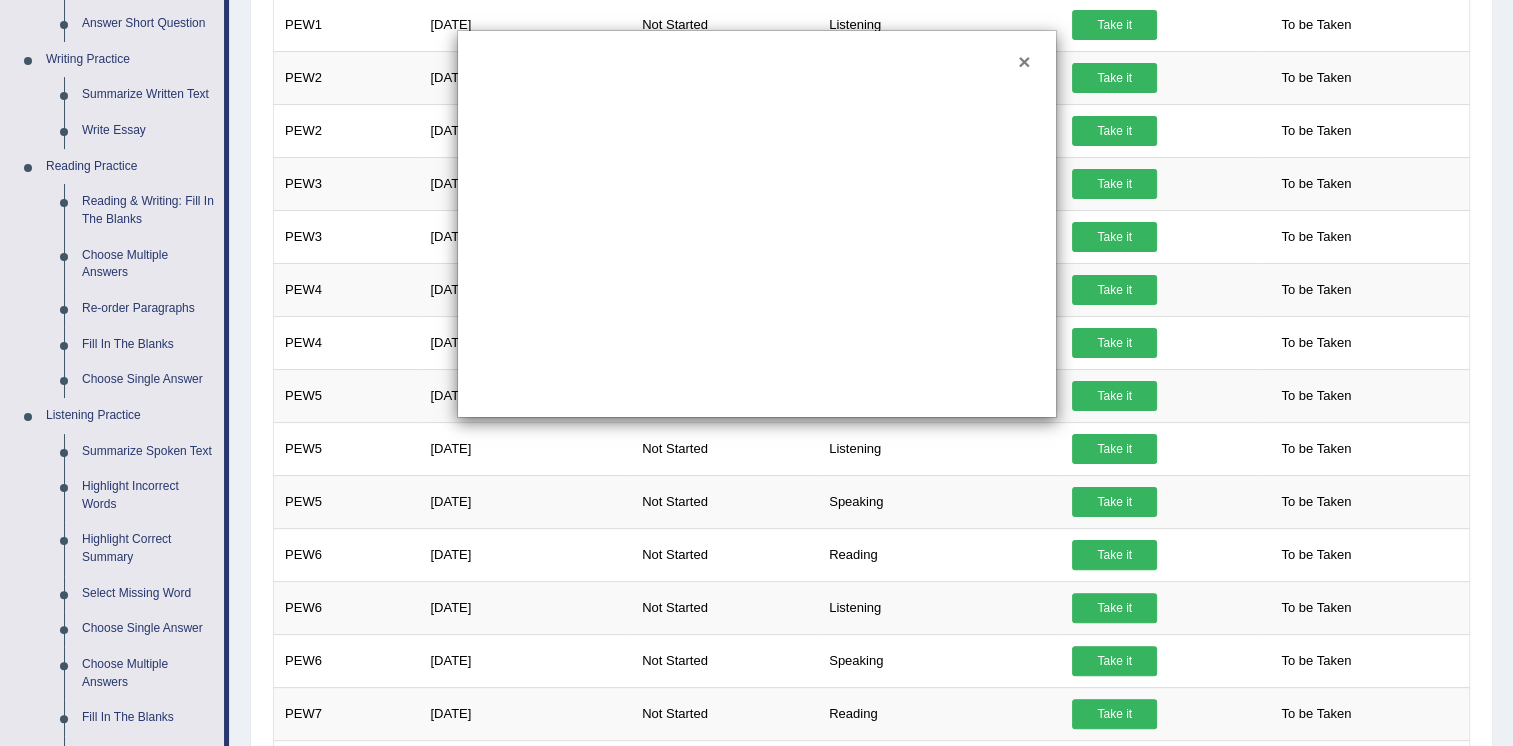 click on "×" at bounding box center [1024, 61] 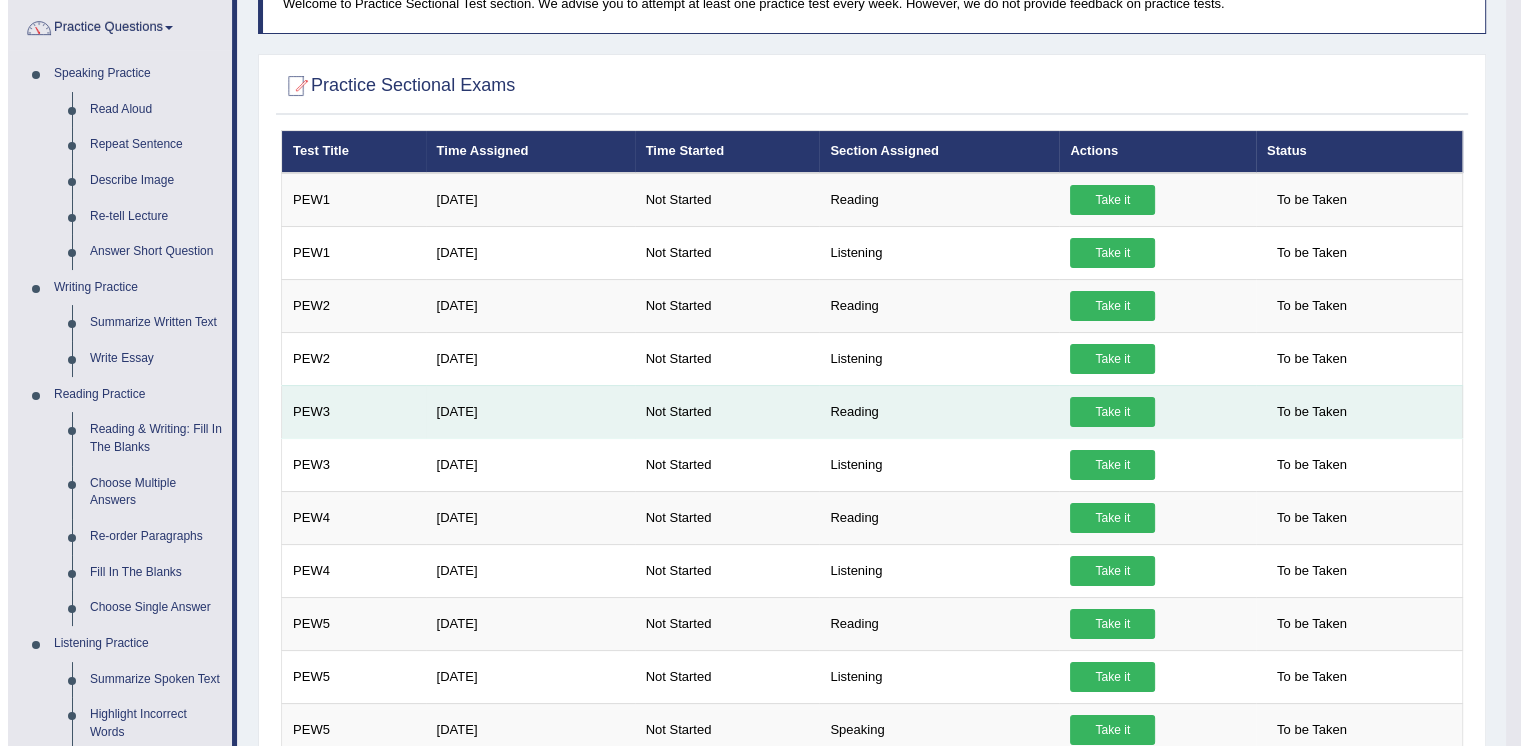 scroll, scrollTop: 200, scrollLeft: 0, axis: vertical 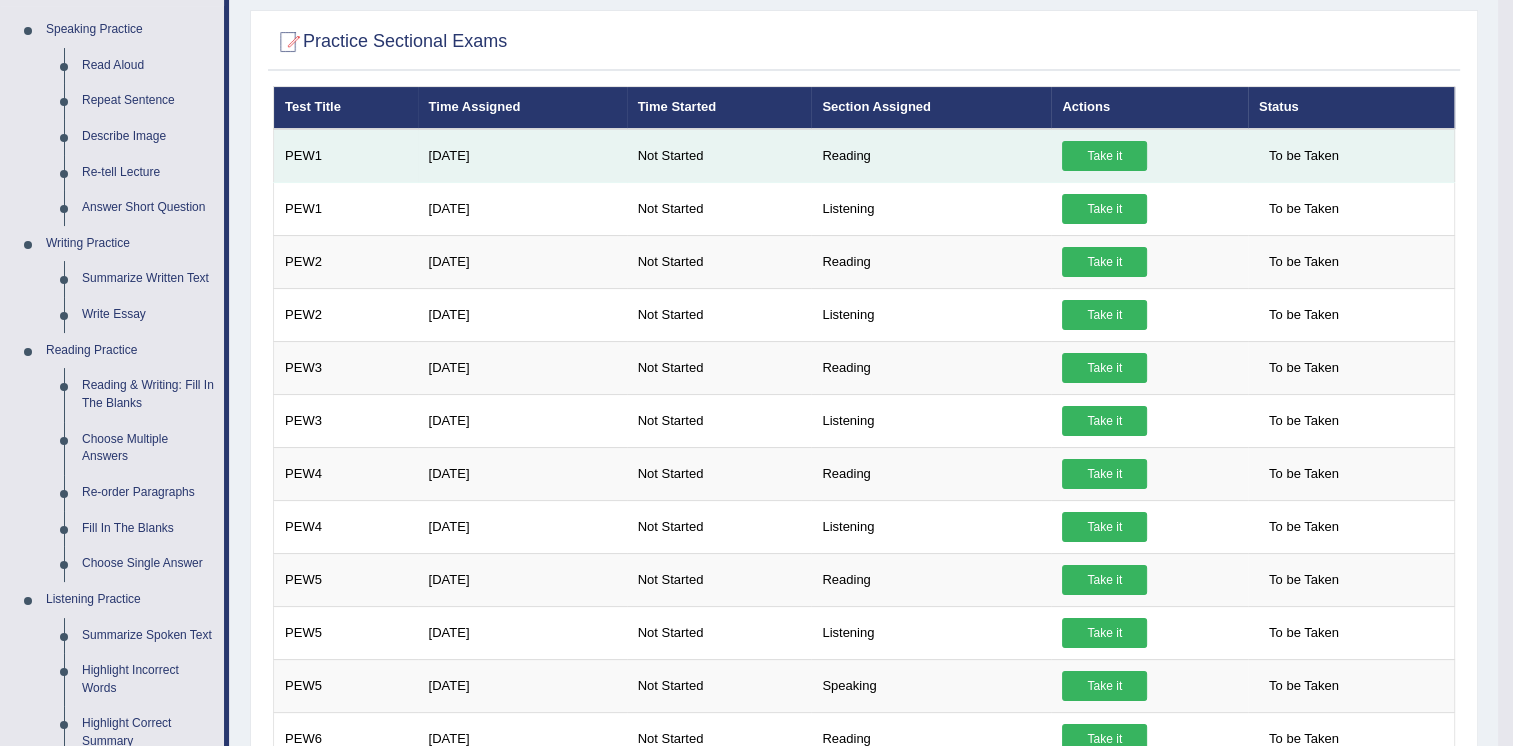 click on "Take it" at bounding box center (1104, 156) 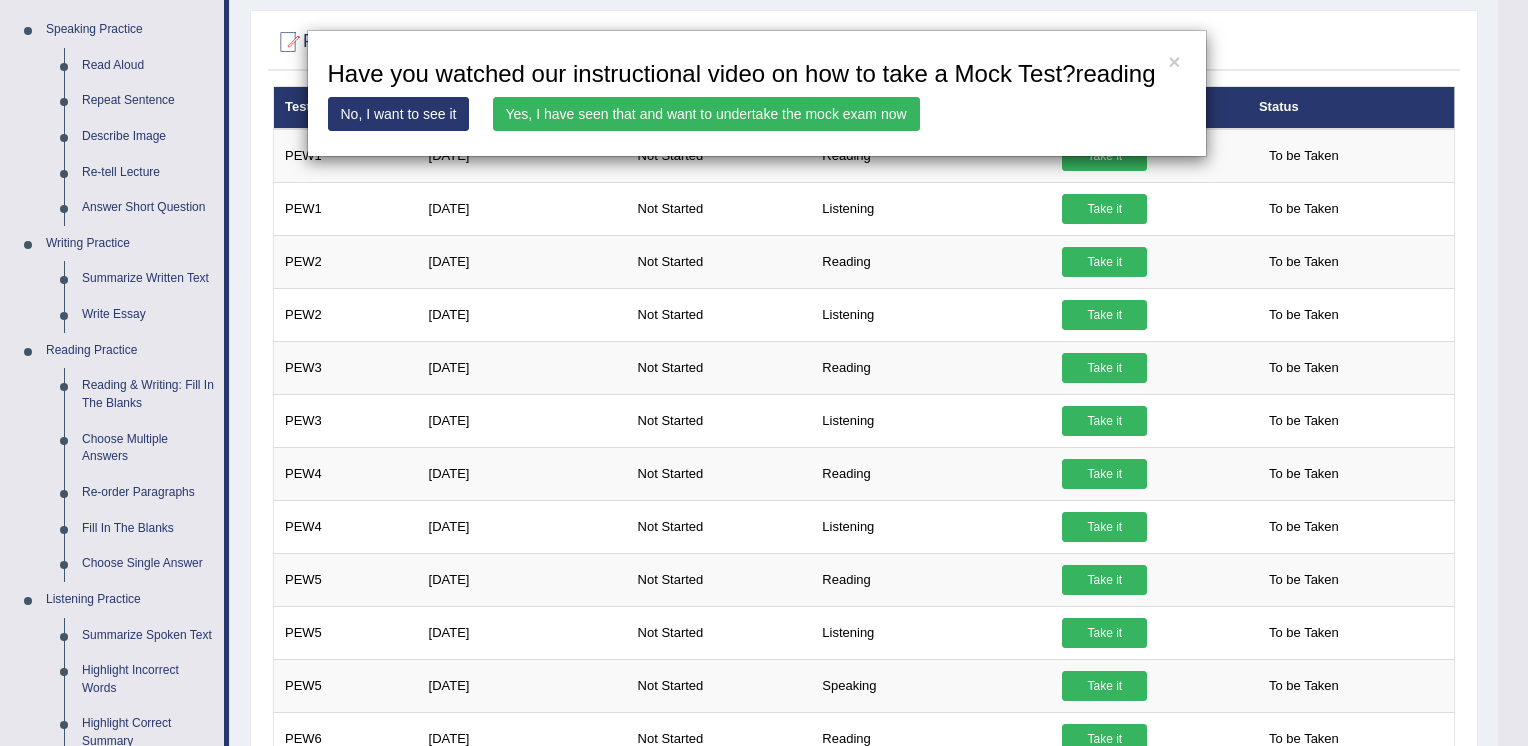 click on "Yes, I have seen that and want to undertake the mock exam now" at bounding box center (706, 114) 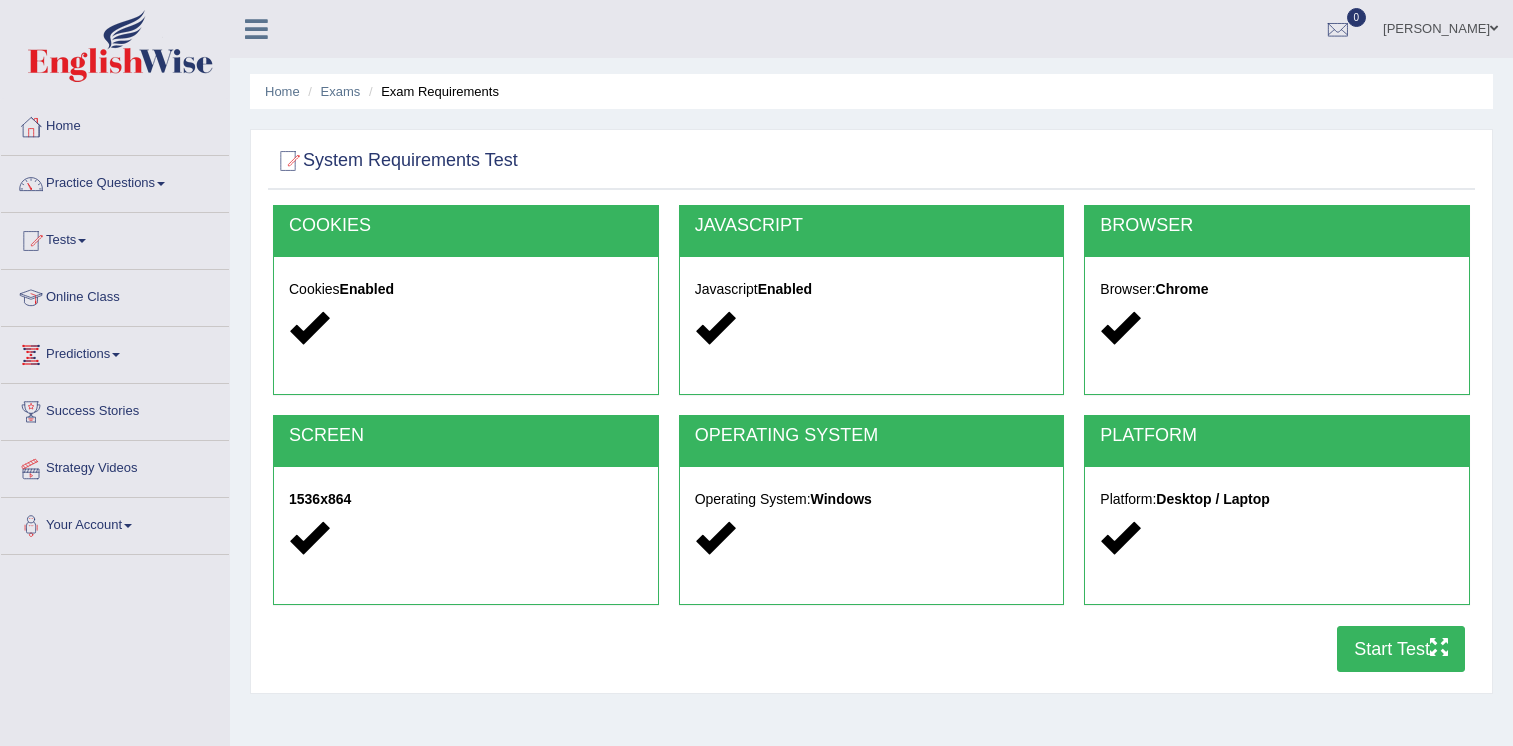 scroll, scrollTop: 0, scrollLeft: 0, axis: both 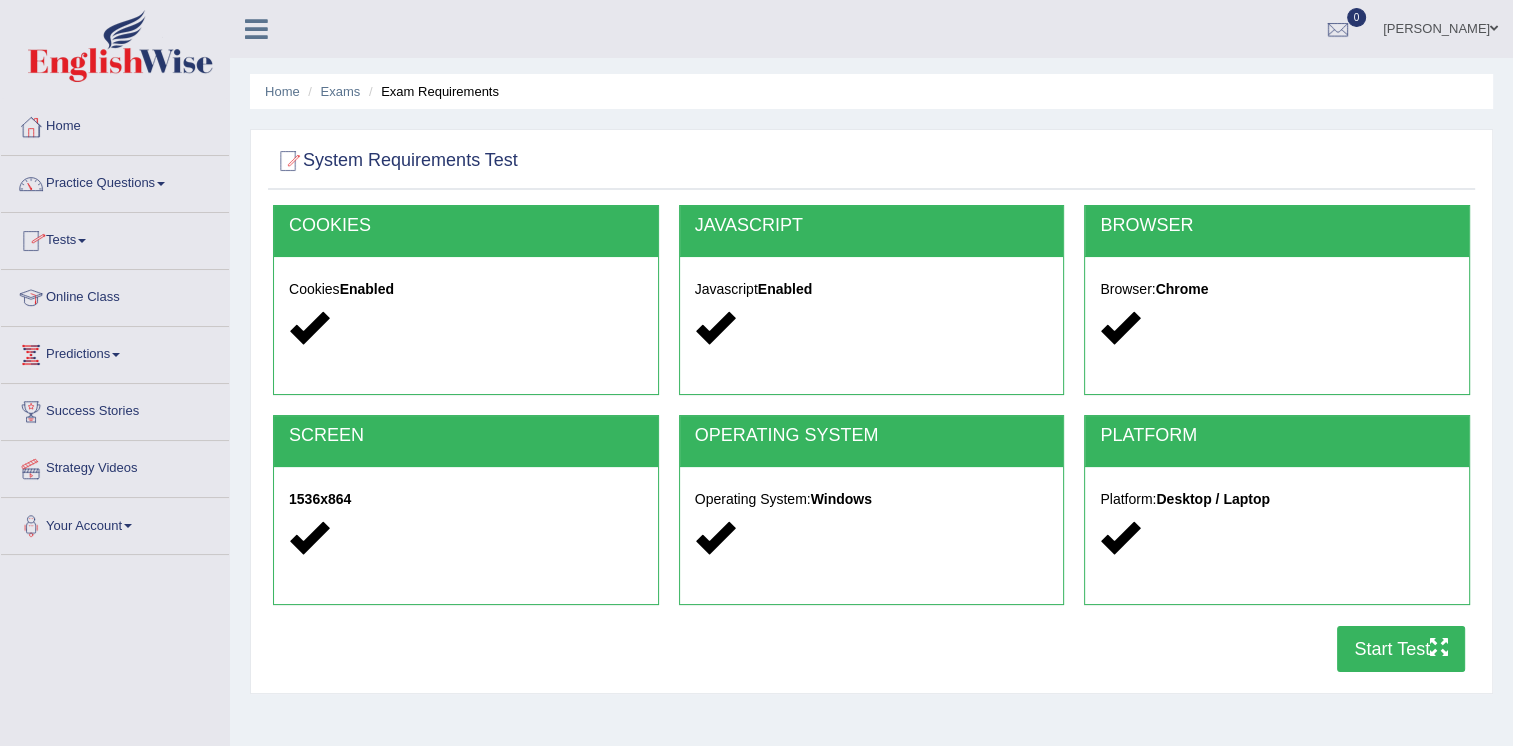 click on "Tests" at bounding box center (115, 238) 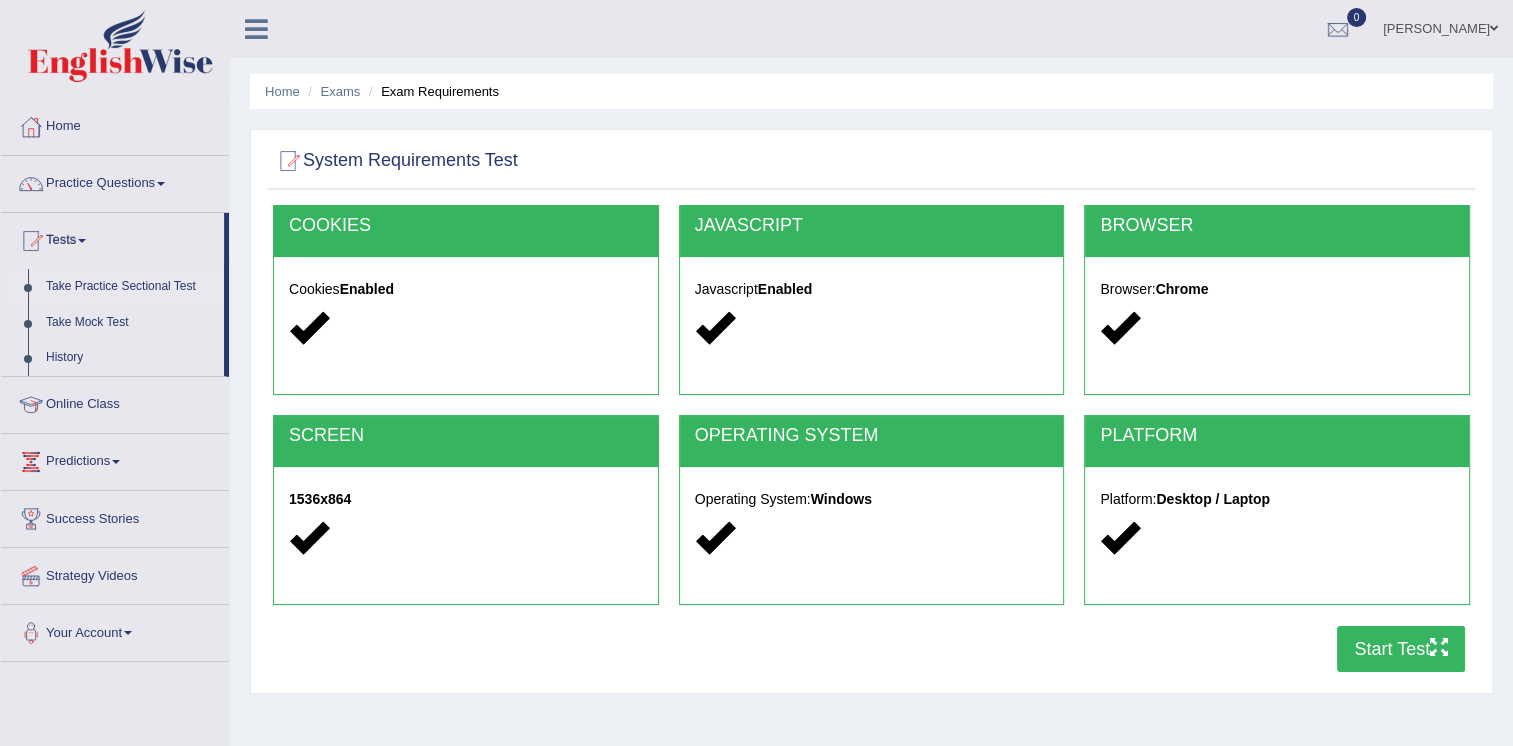 click on "Take Practice Sectional Test" at bounding box center [130, 287] 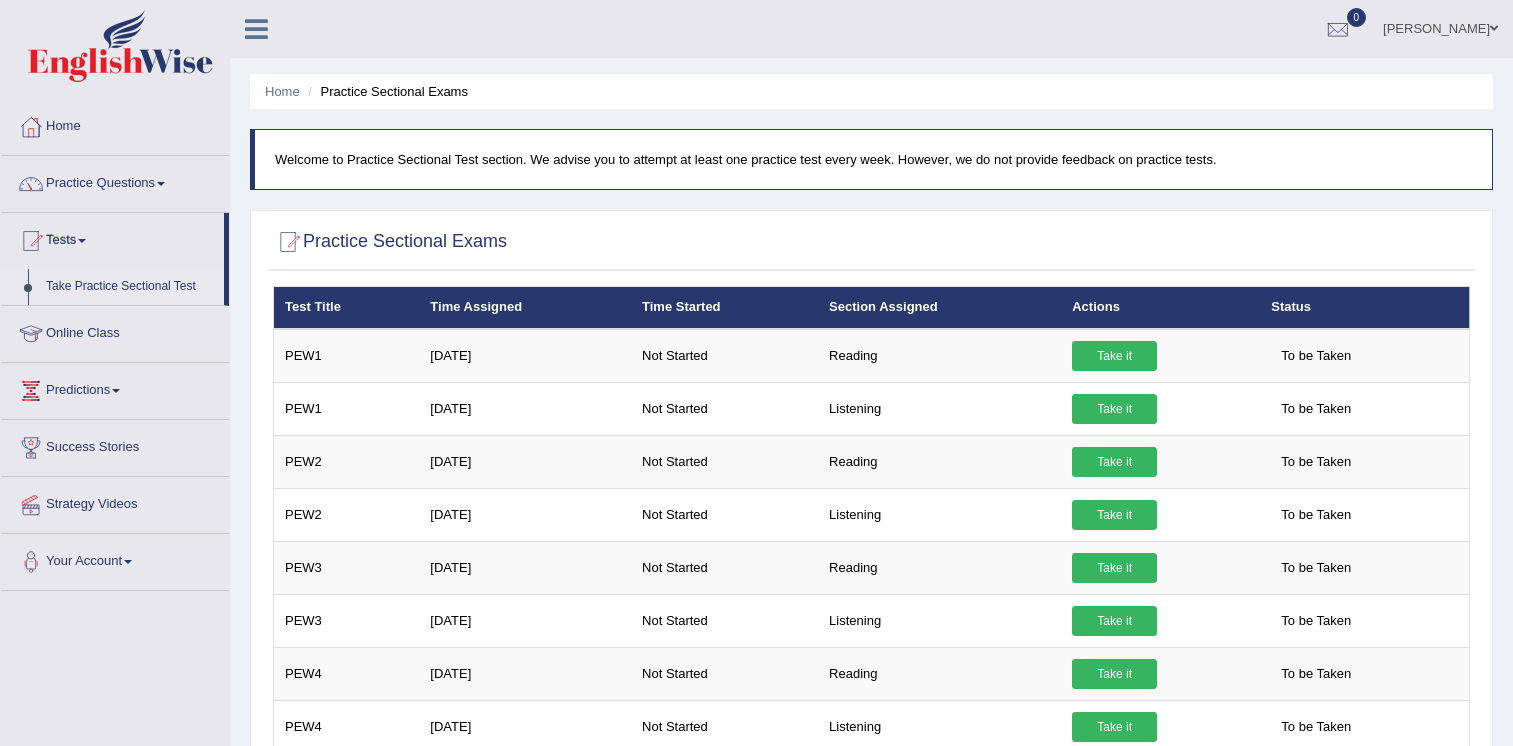 scroll, scrollTop: 0, scrollLeft: 0, axis: both 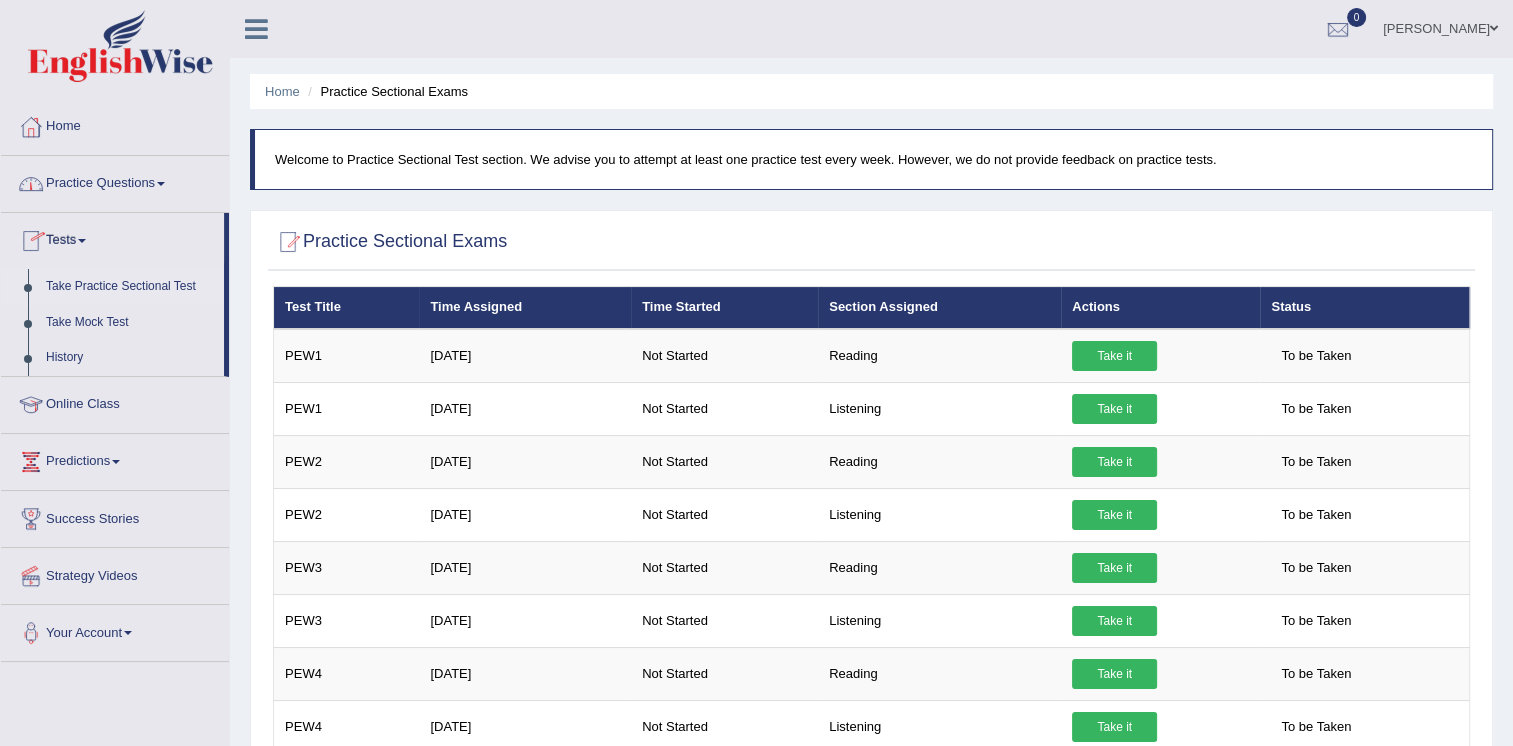 click on "Practice Questions" at bounding box center (115, 181) 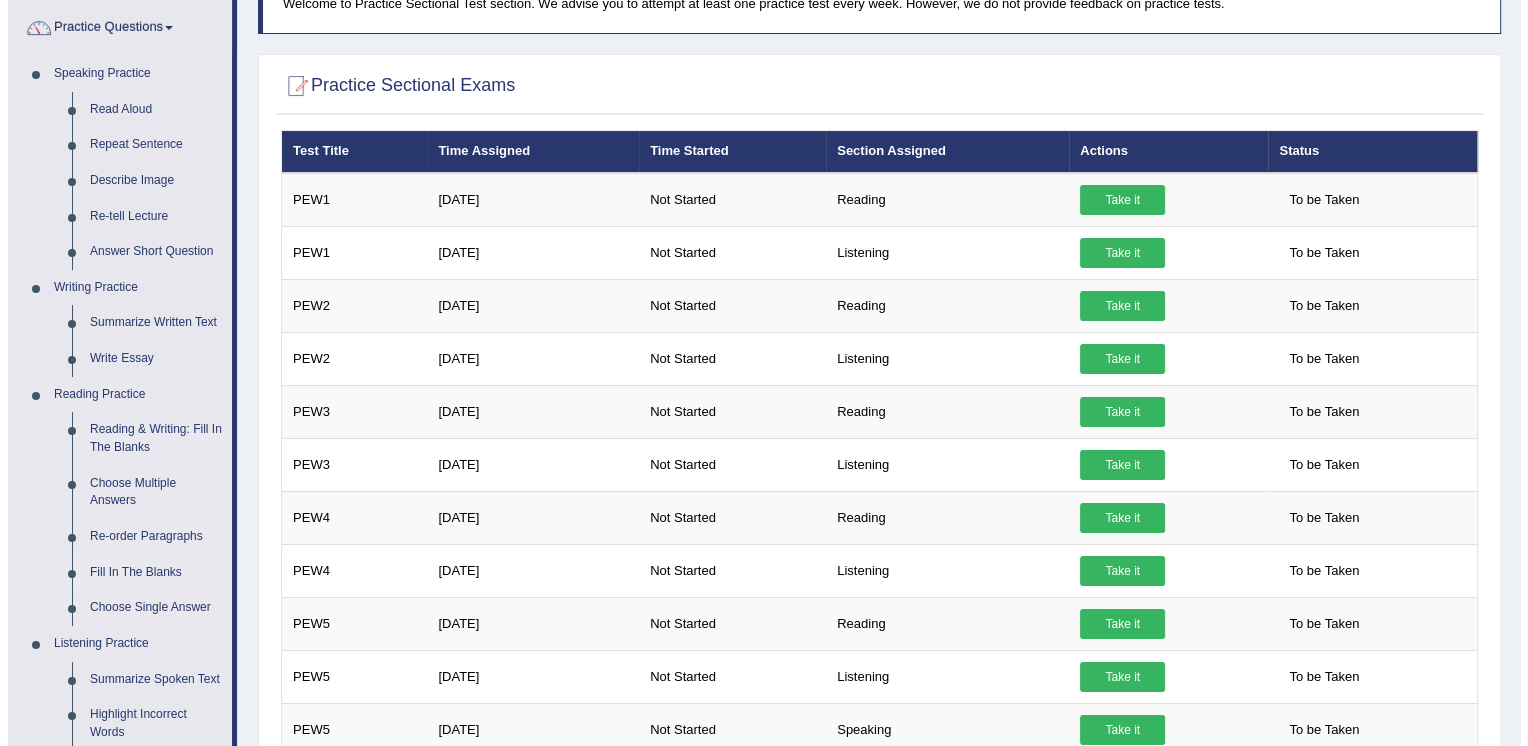 scroll, scrollTop: 200, scrollLeft: 0, axis: vertical 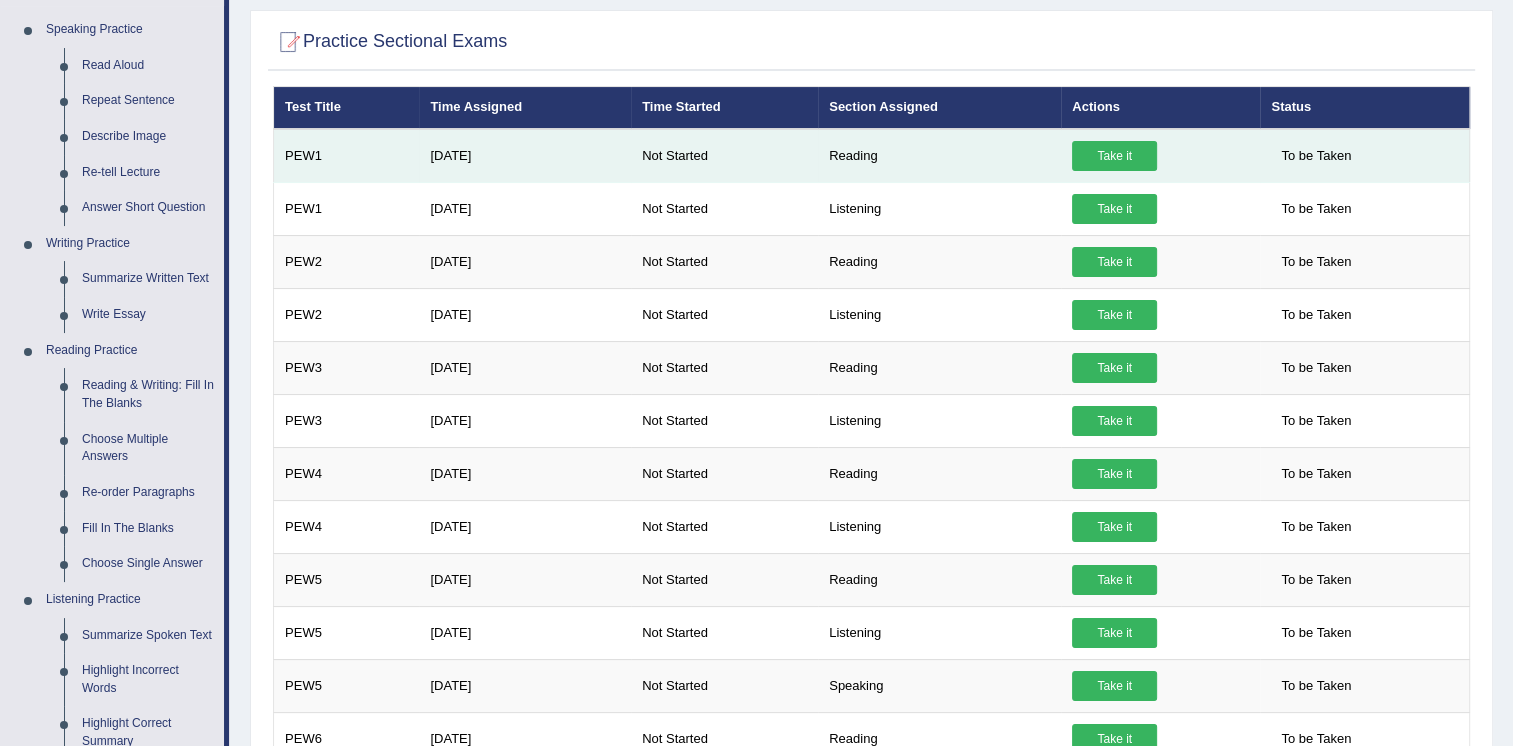 click on "Take it" at bounding box center [1114, 156] 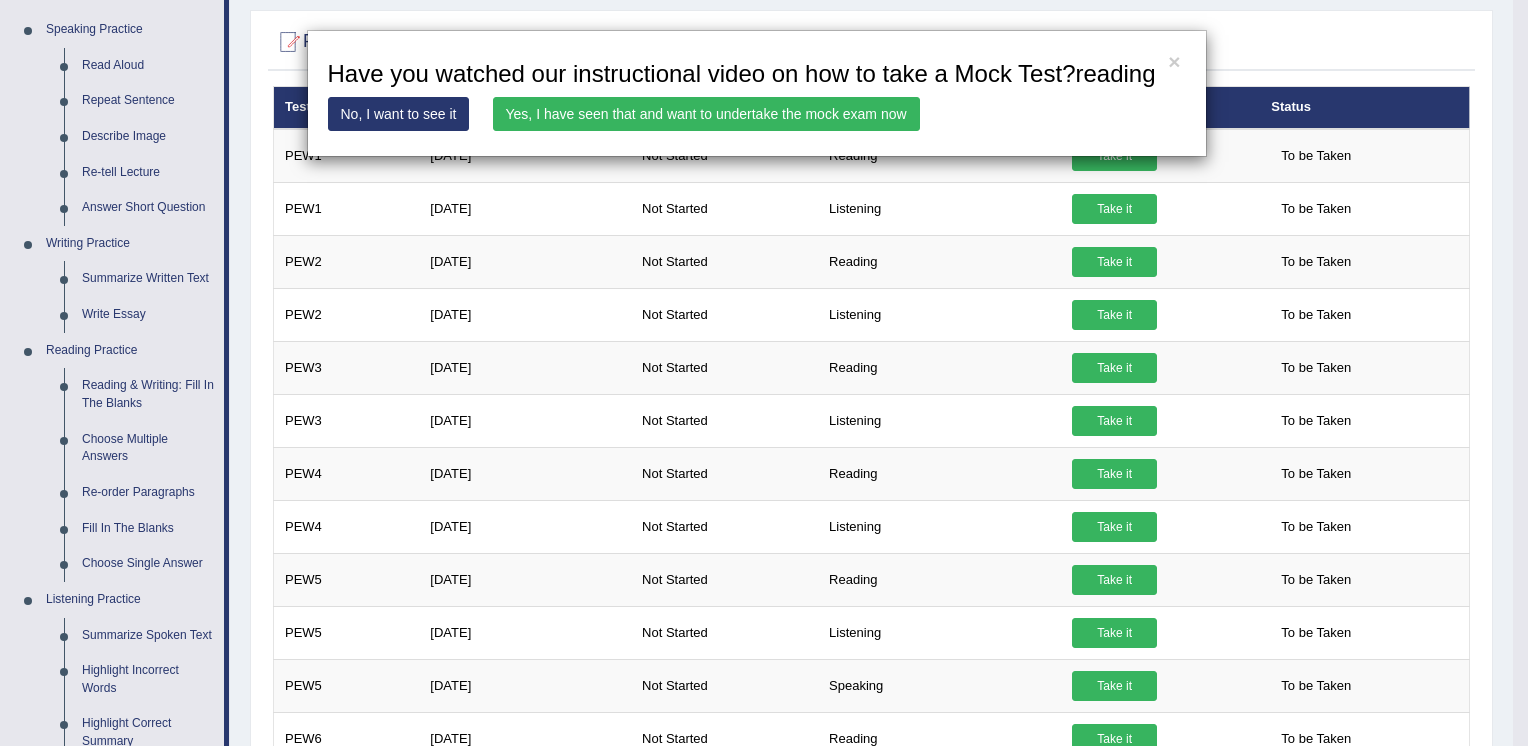 click on "Yes, I have seen that and want to undertake the mock exam now" at bounding box center [706, 114] 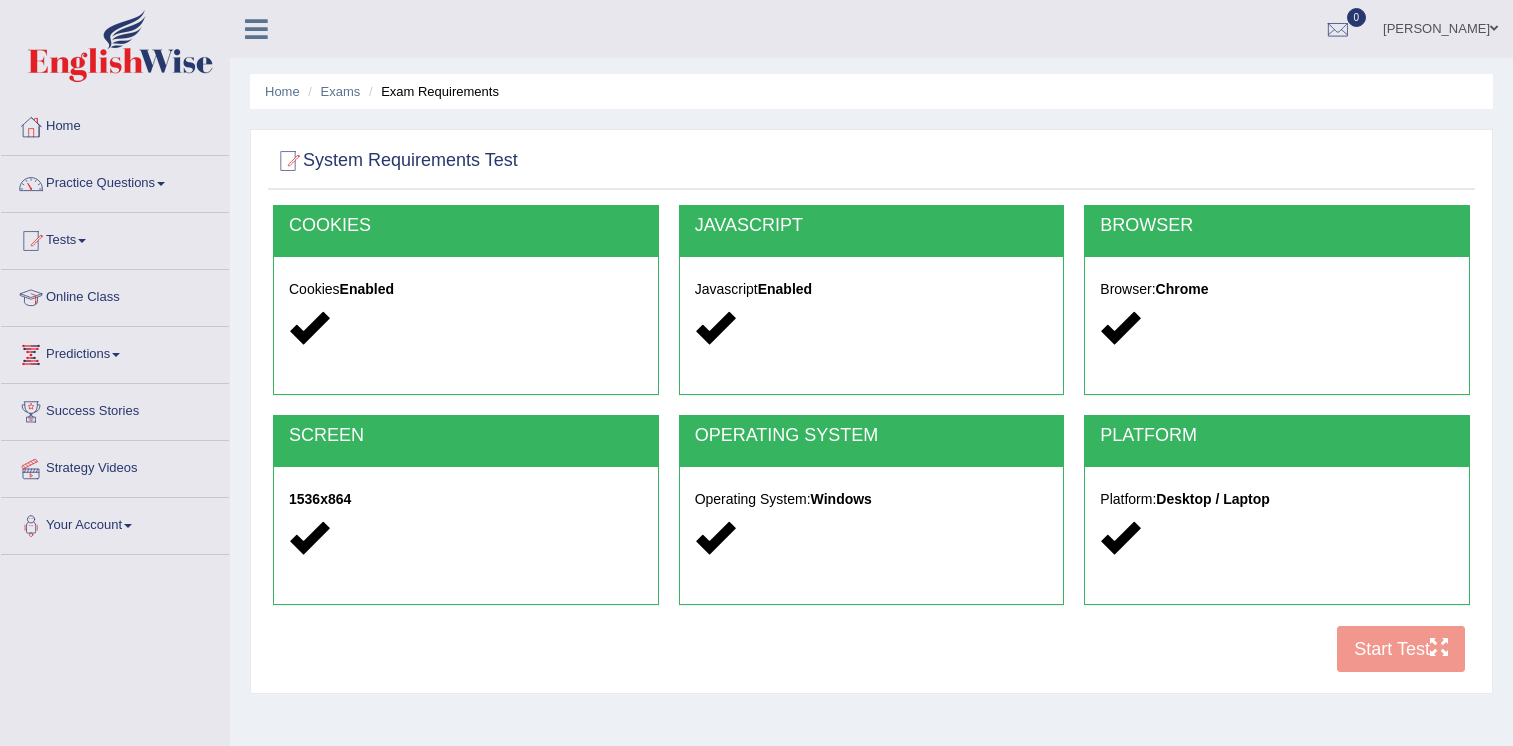 scroll, scrollTop: 0, scrollLeft: 0, axis: both 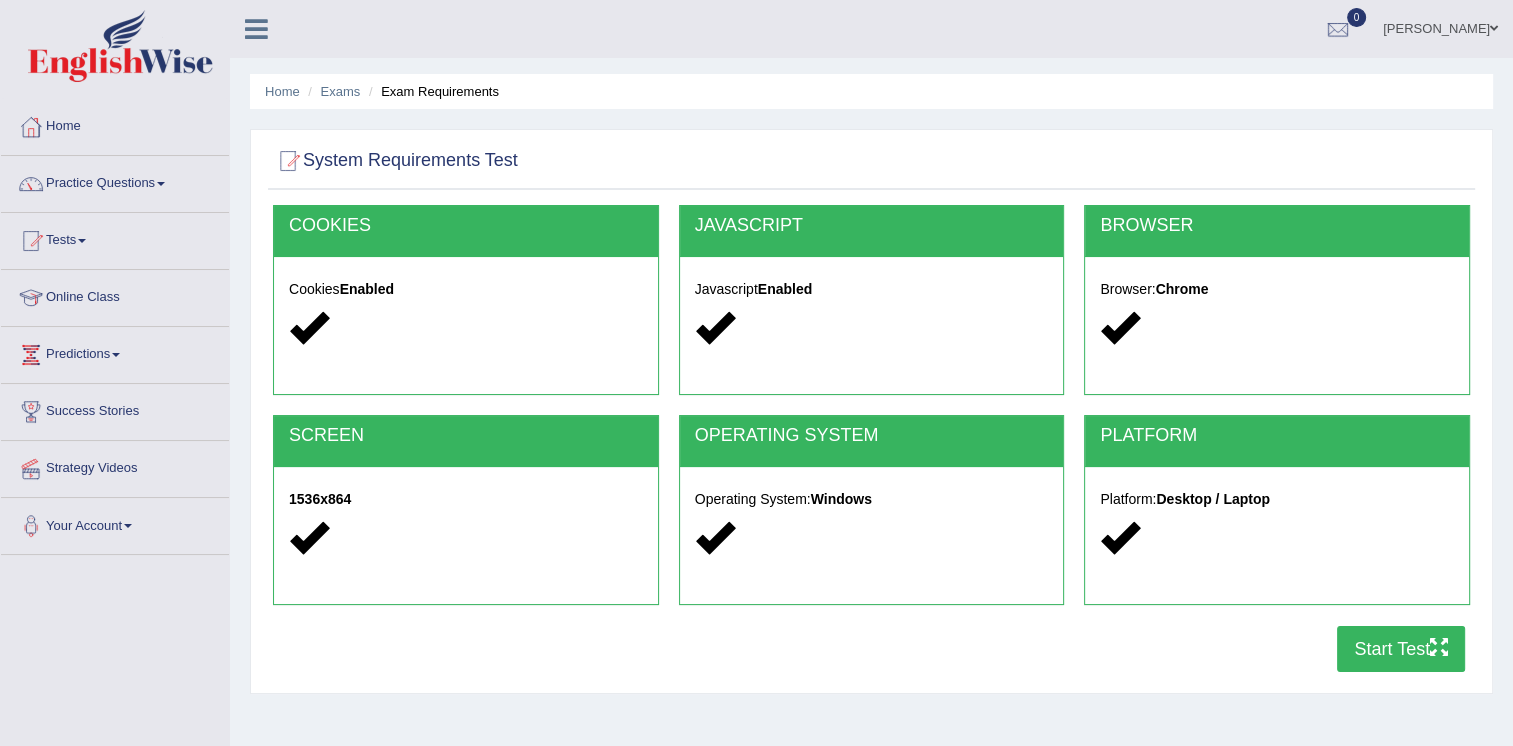 click on "Start Test" at bounding box center (1401, 649) 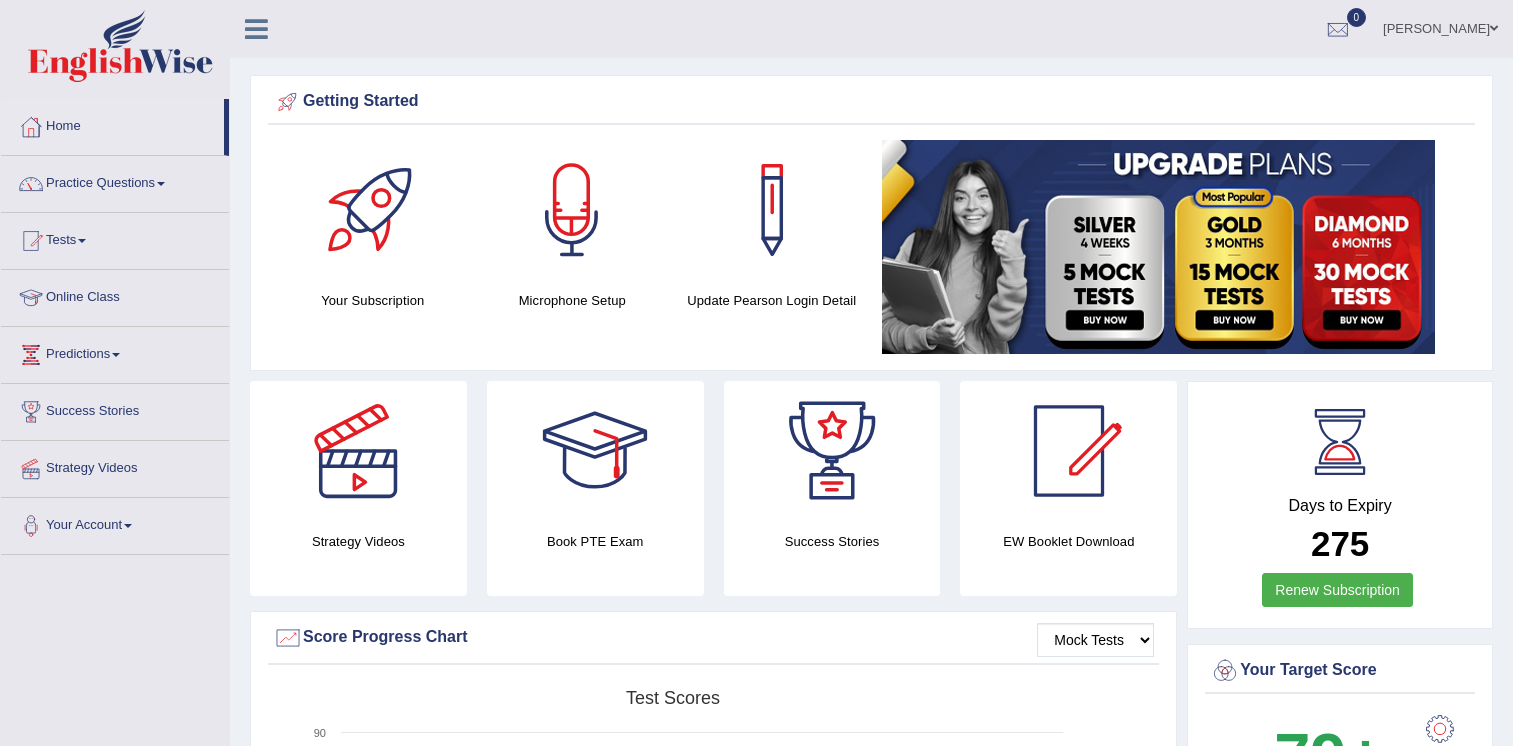 scroll, scrollTop: 0, scrollLeft: 0, axis: both 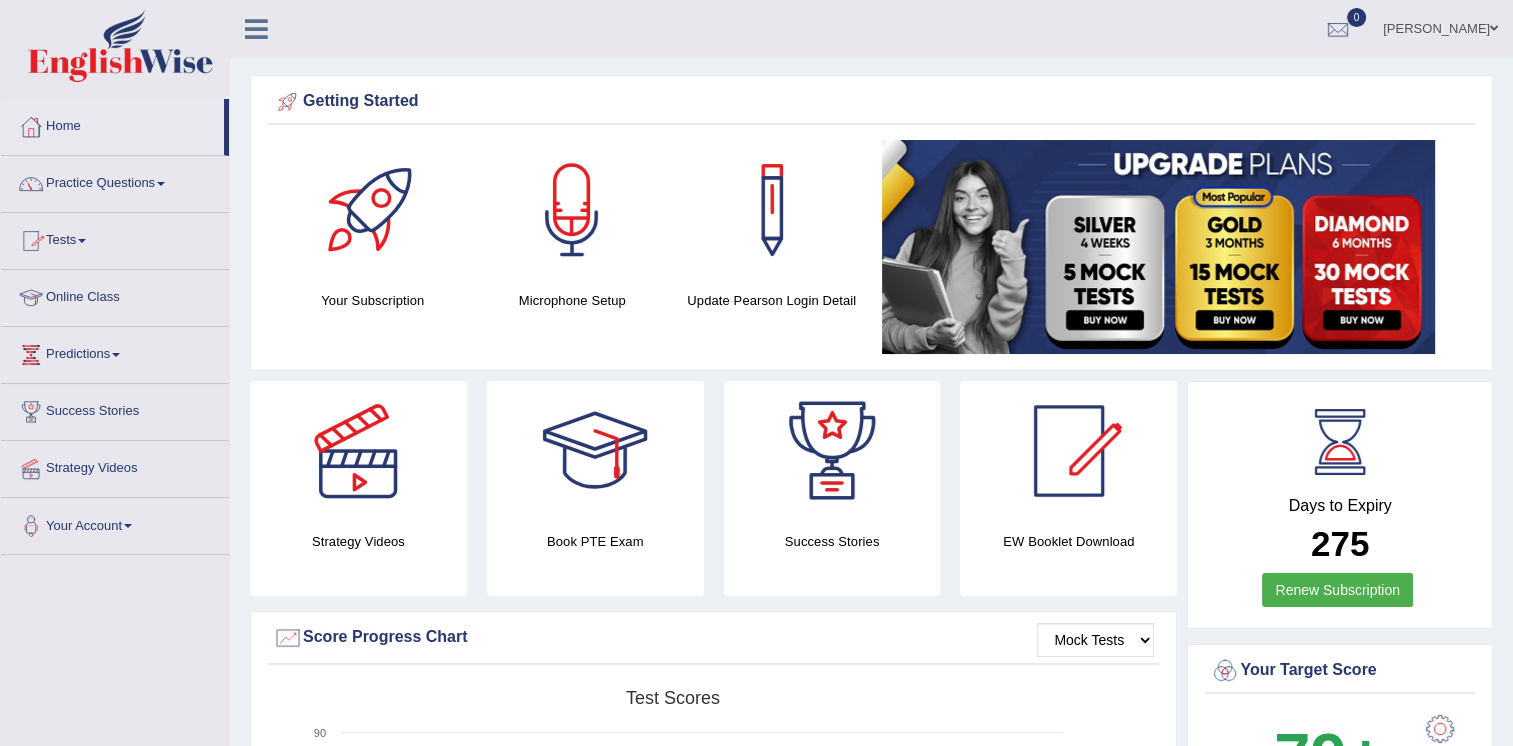 click on "Tests" at bounding box center (115, 238) 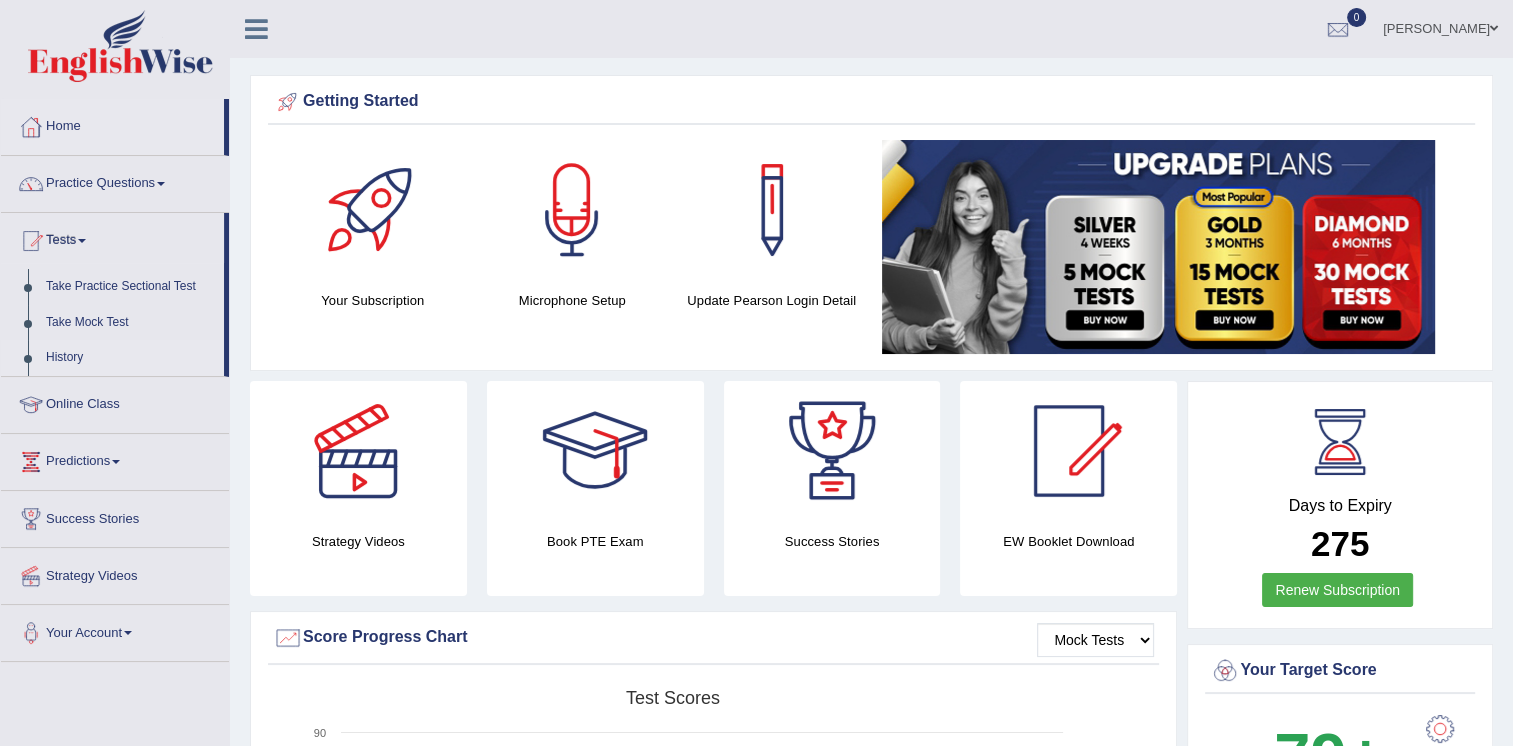click on "History" at bounding box center (130, 358) 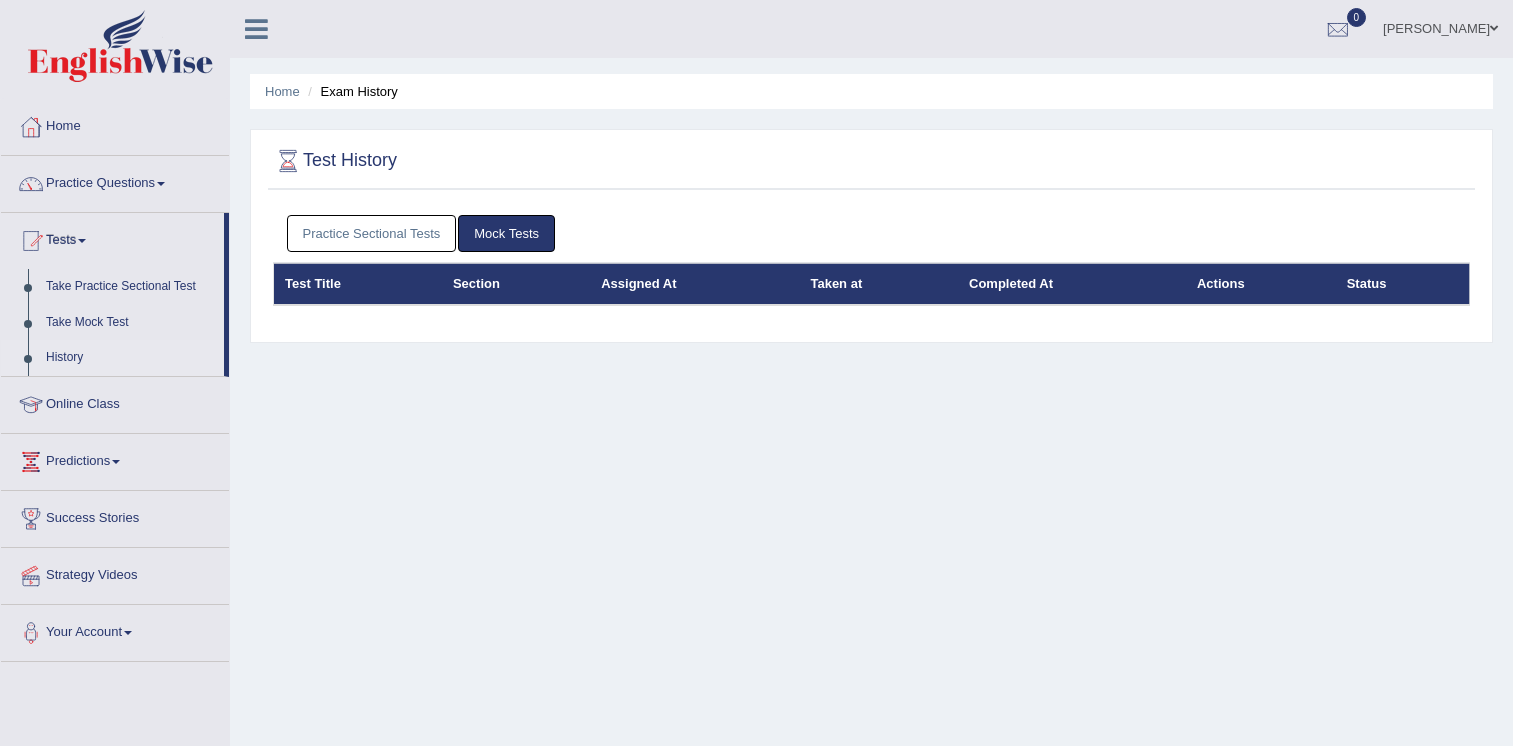 scroll, scrollTop: 0, scrollLeft: 0, axis: both 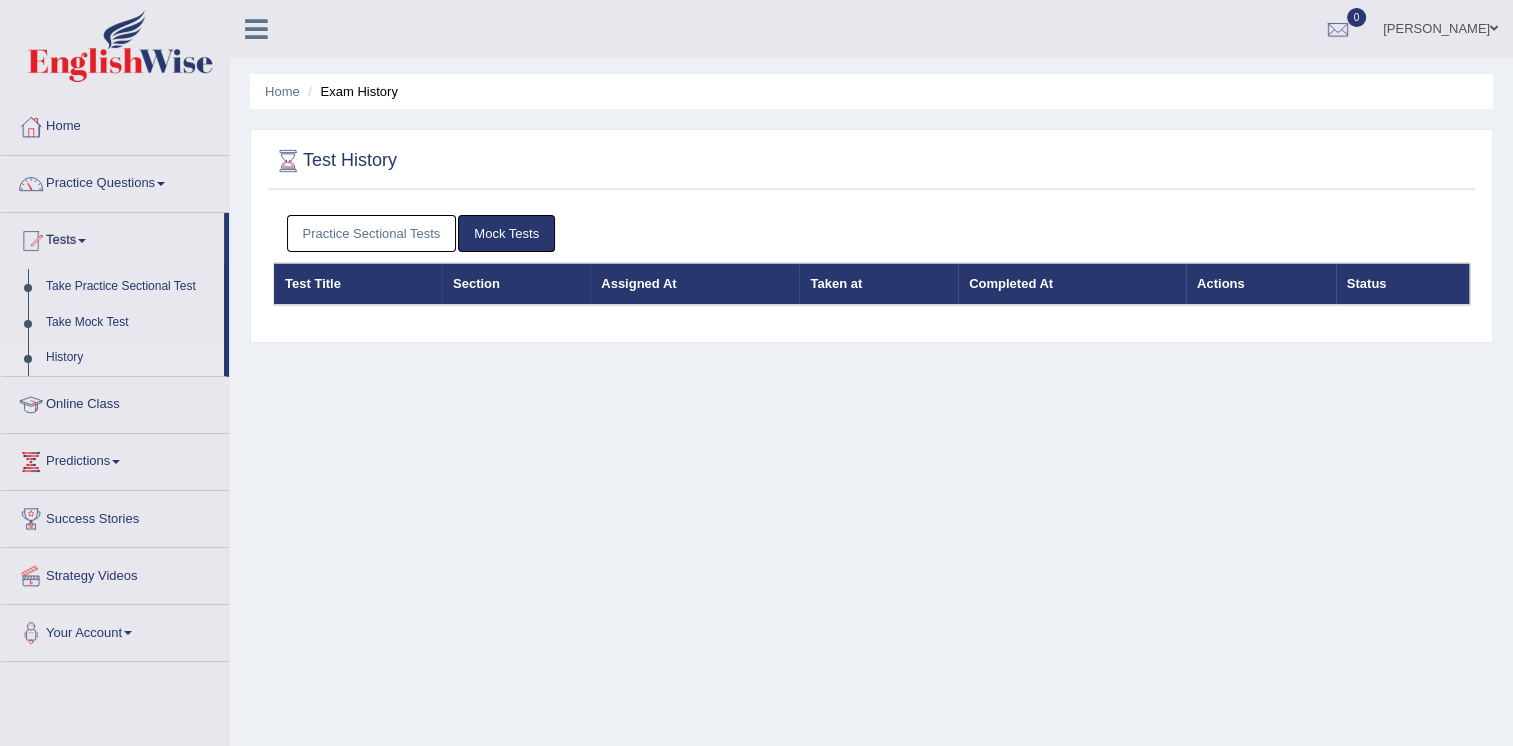 click on "Practice Sectional Tests" at bounding box center [372, 233] 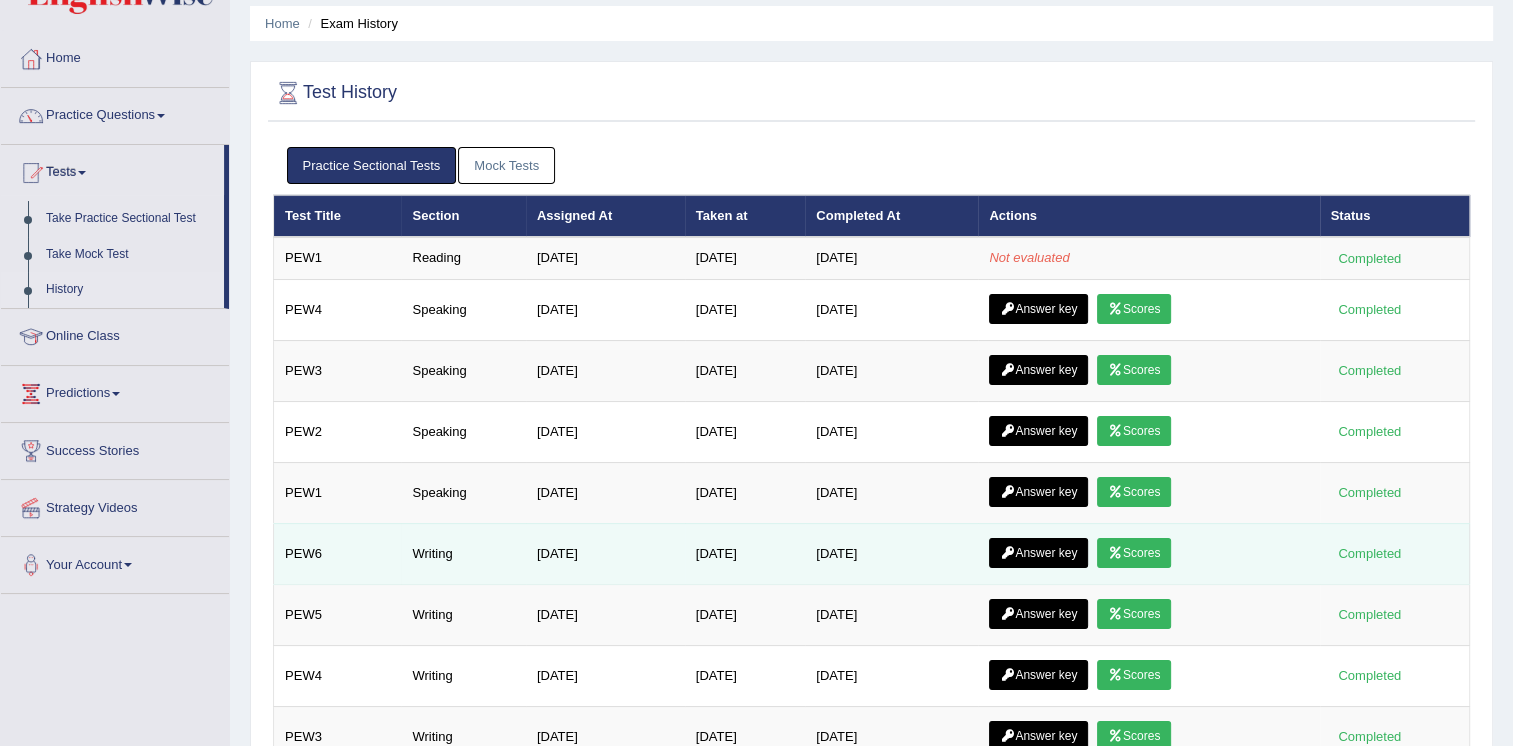 scroll, scrollTop: 100, scrollLeft: 0, axis: vertical 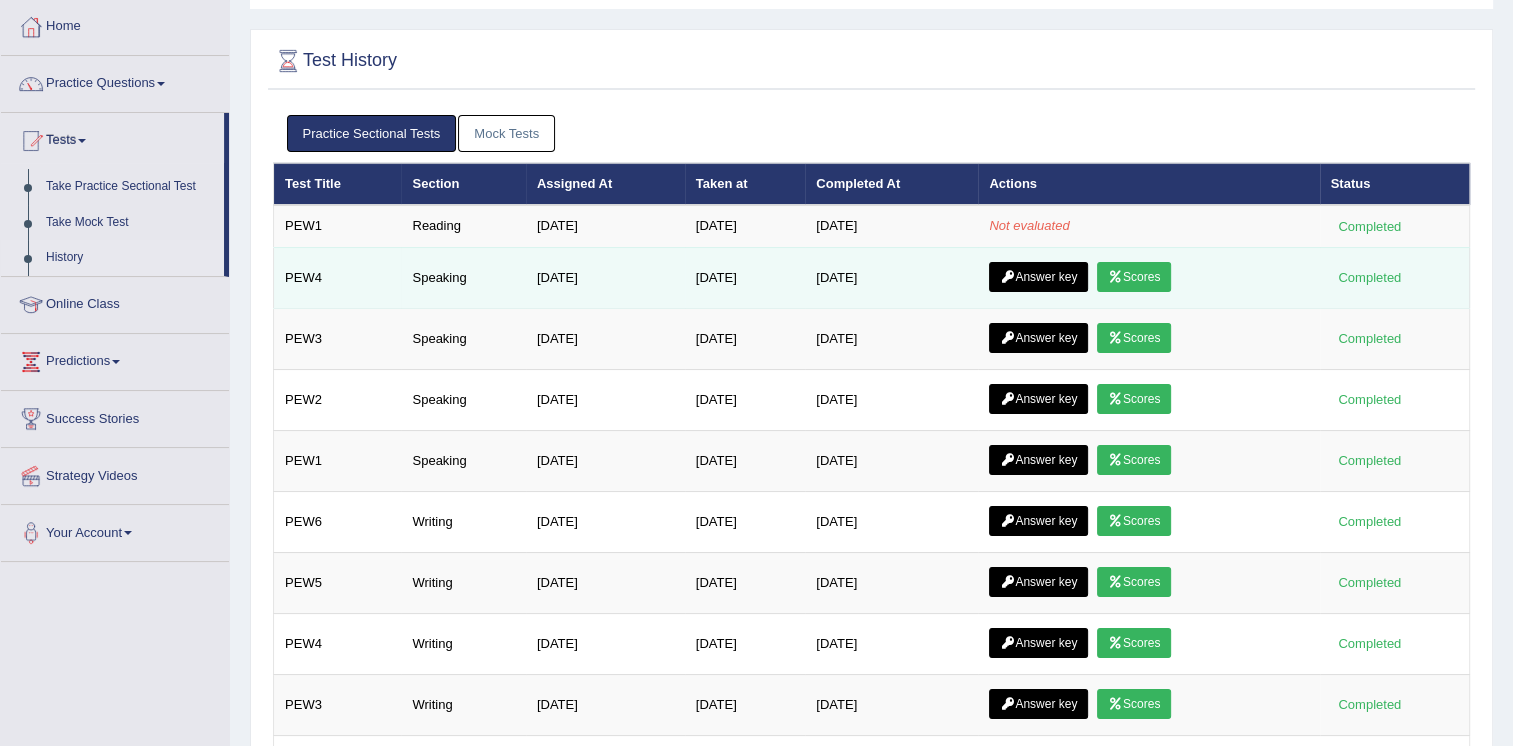 click on "Scores" at bounding box center [1134, 277] 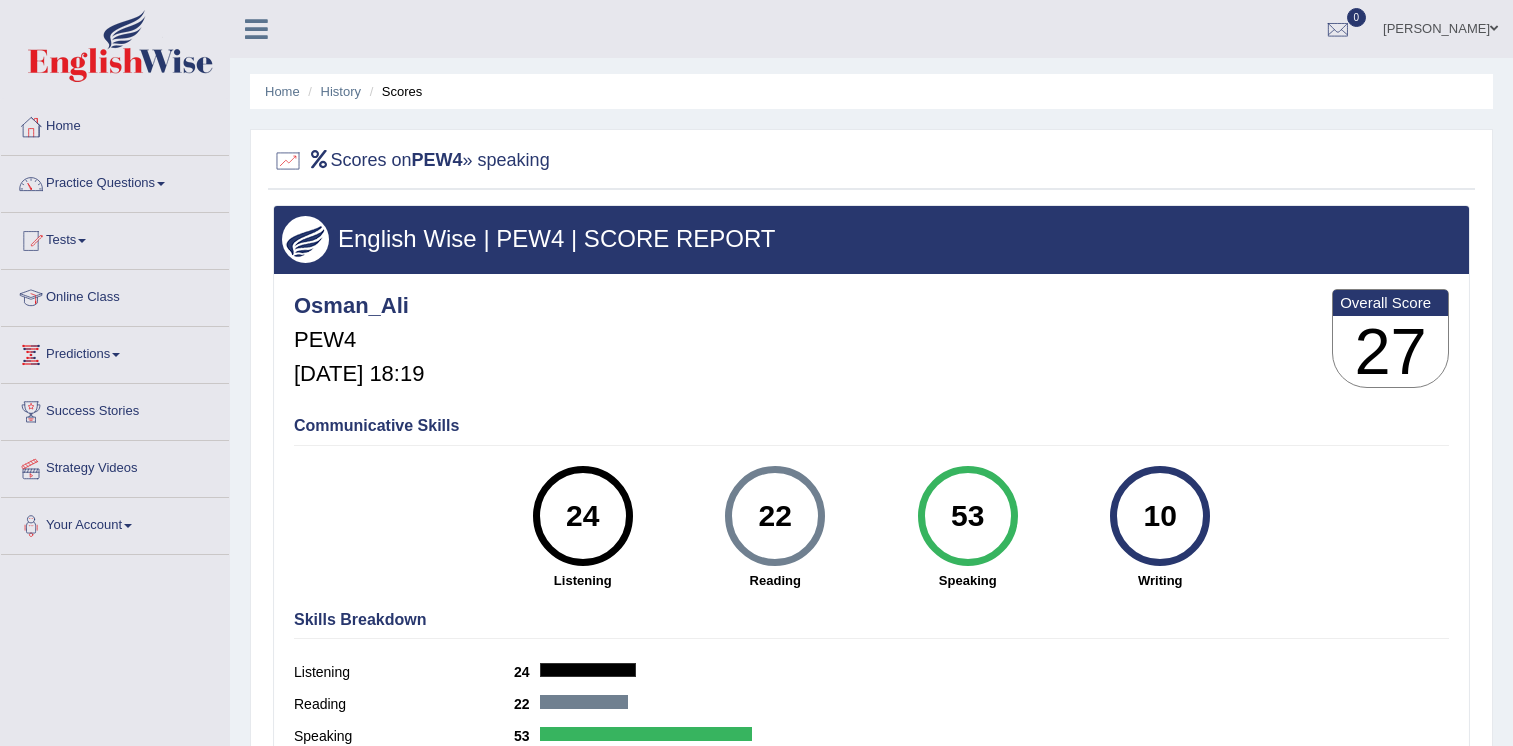 scroll, scrollTop: 0, scrollLeft: 0, axis: both 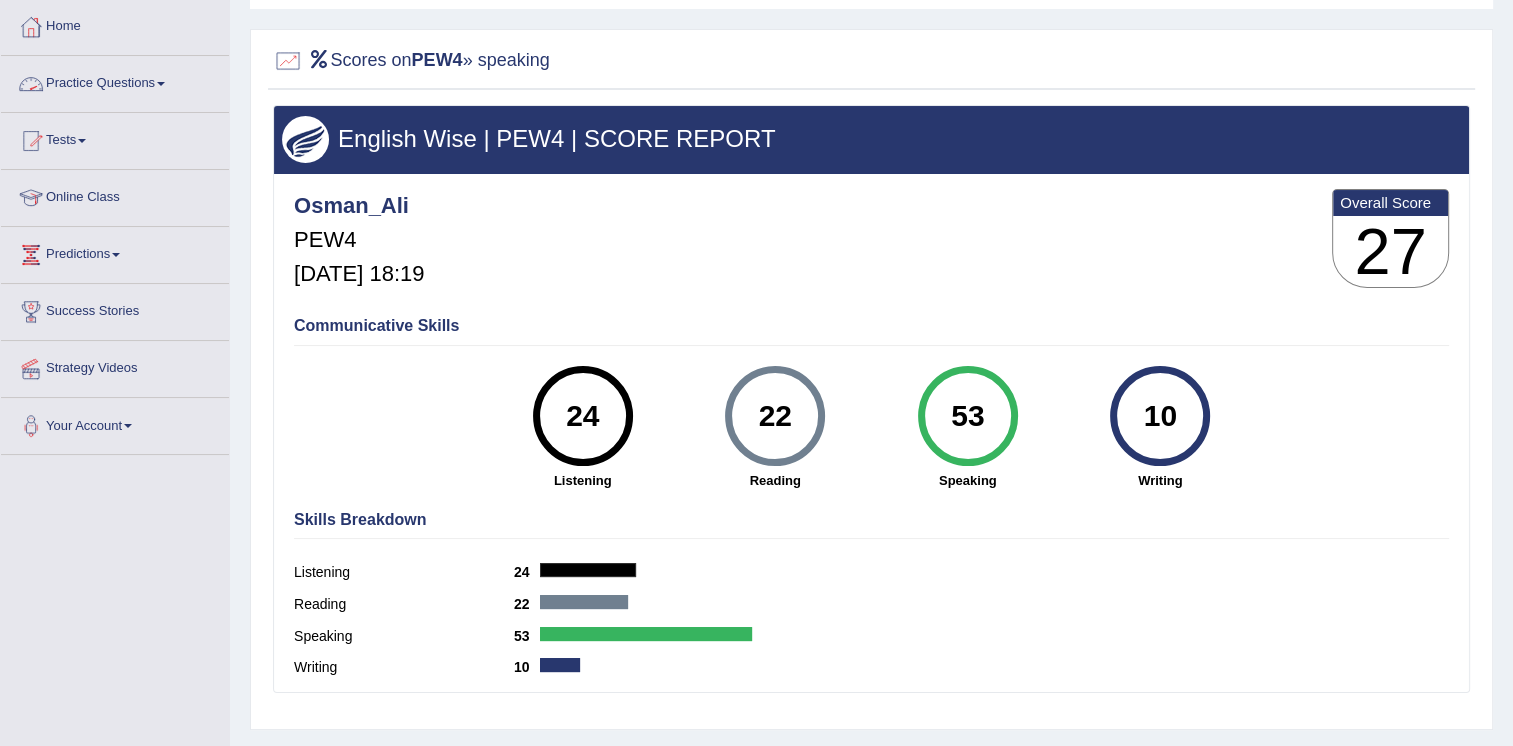 click on "Practice Questions" at bounding box center [115, 81] 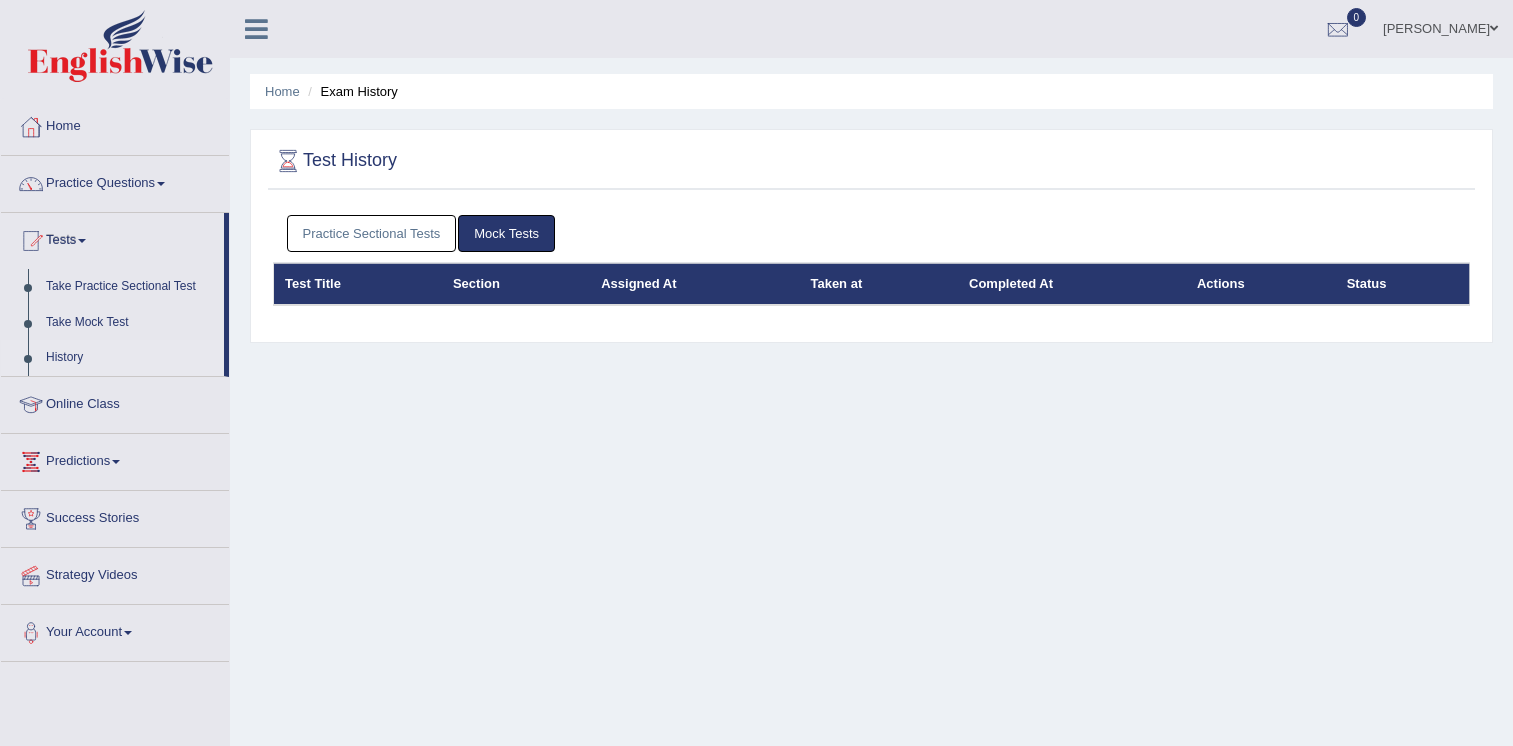 scroll, scrollTop: 100, scrollLeft: 0, axis: vertical 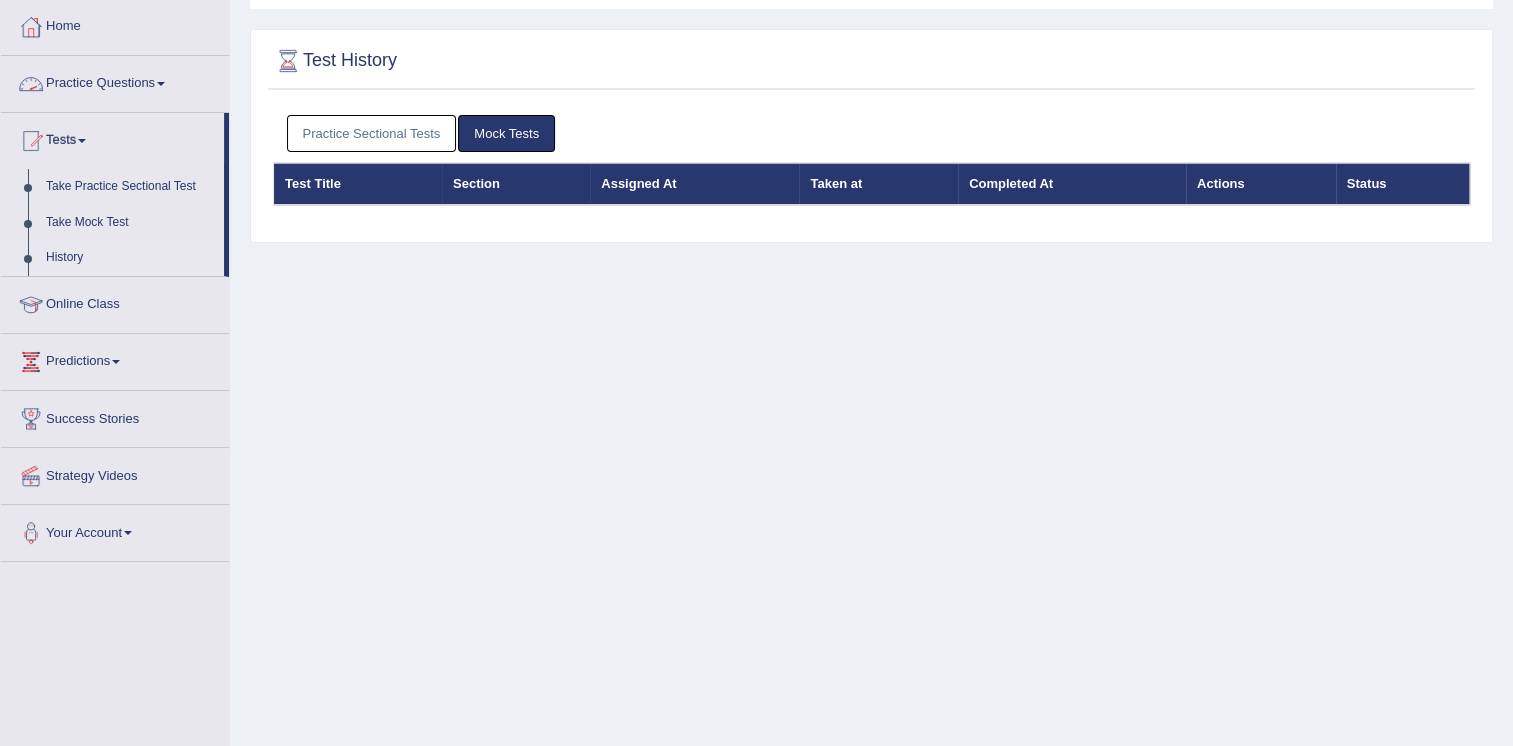 click on "Practice Sectional Tests" at bounding box center (372, 133) 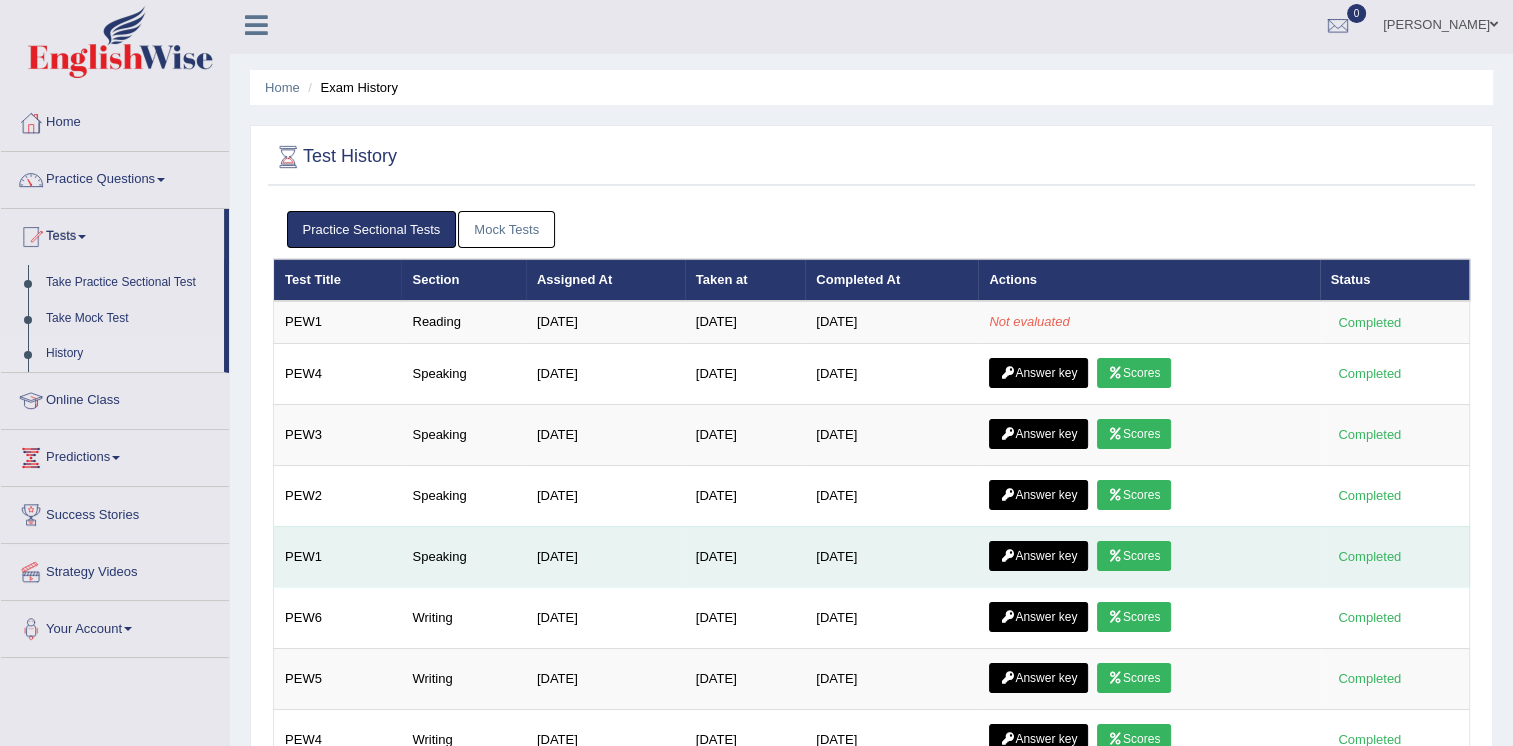 scroll, scrollTop: 104, scrollLeft: 0, axis: vertical 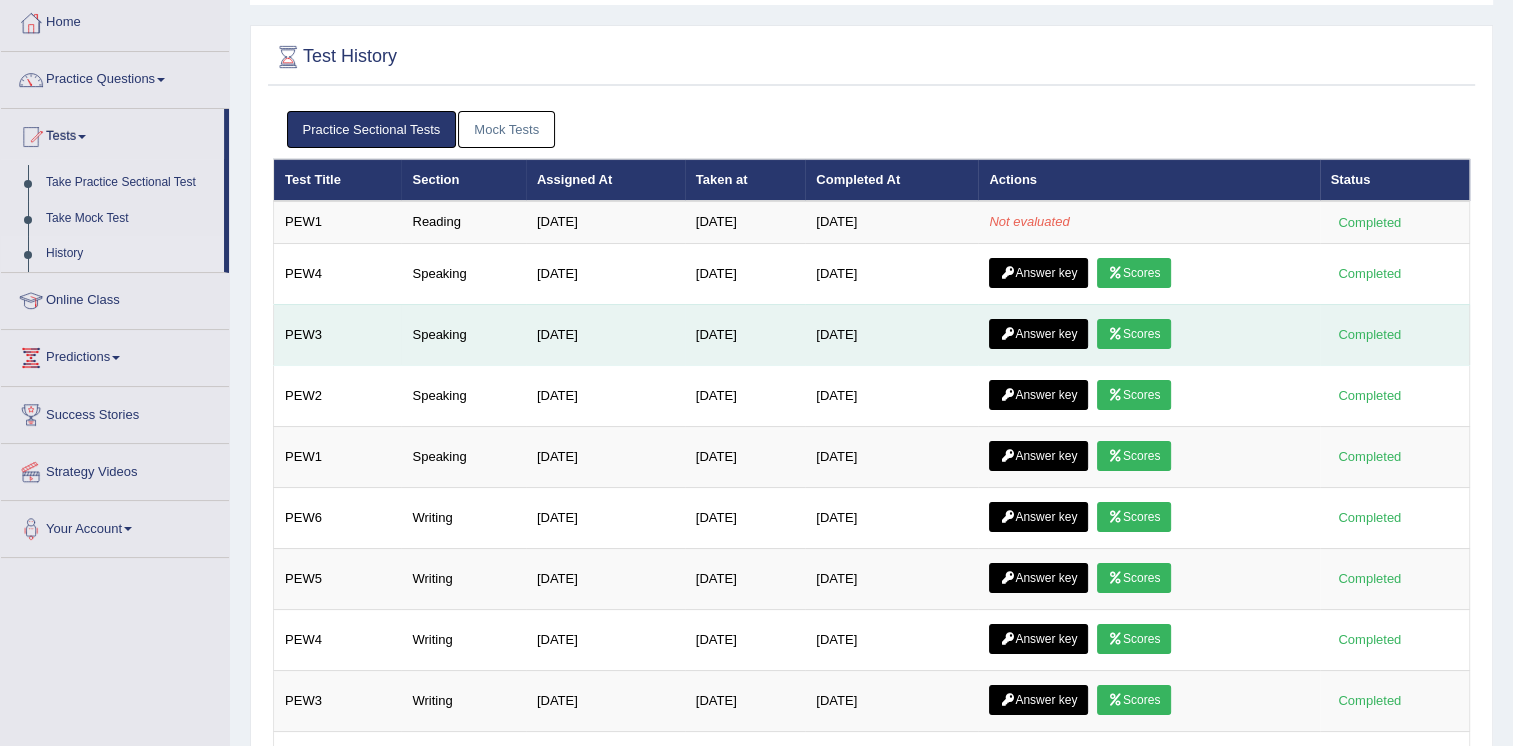 click on "Scores" at bounding box center (1134, 334) 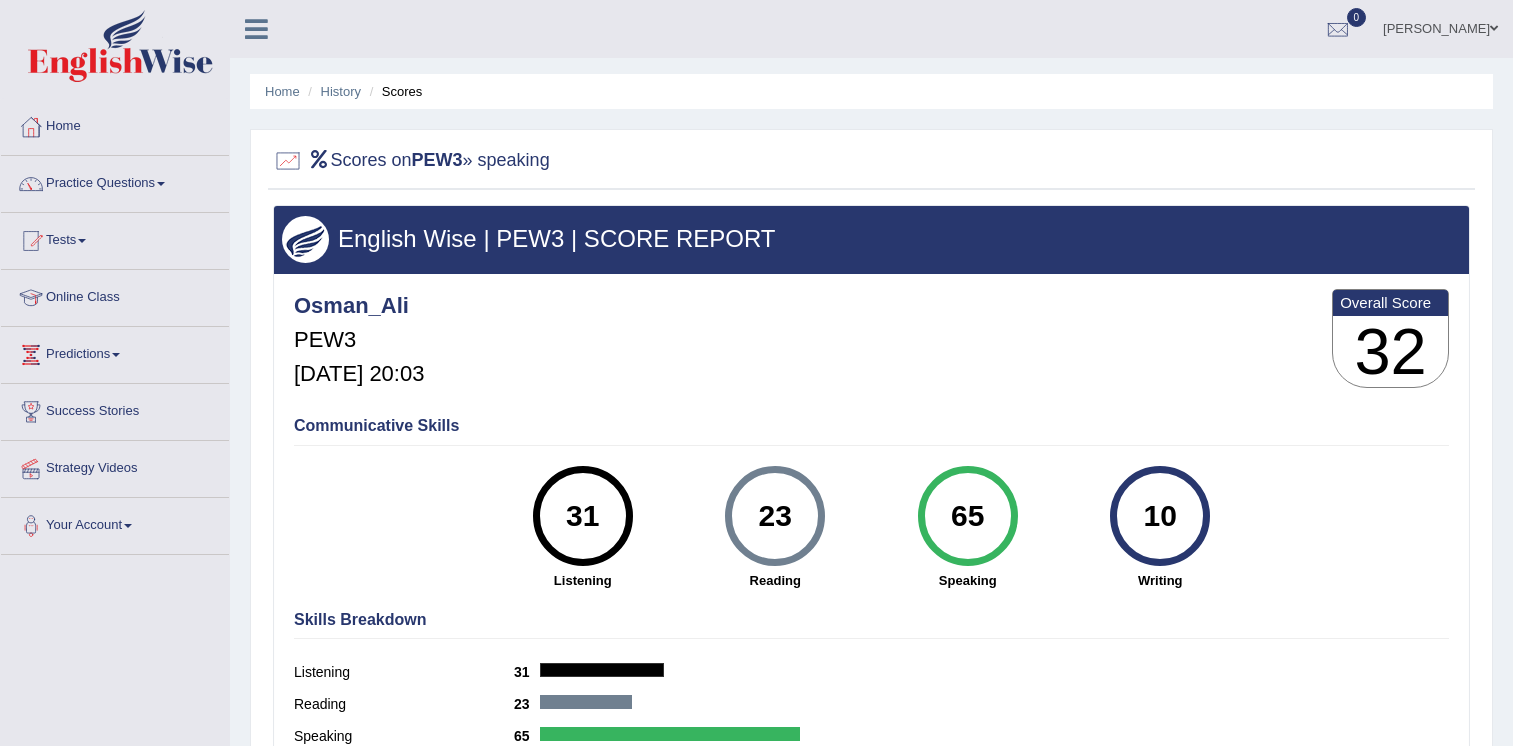 scroll, scrollTop: 0, scrollLeft: 0, axis: both 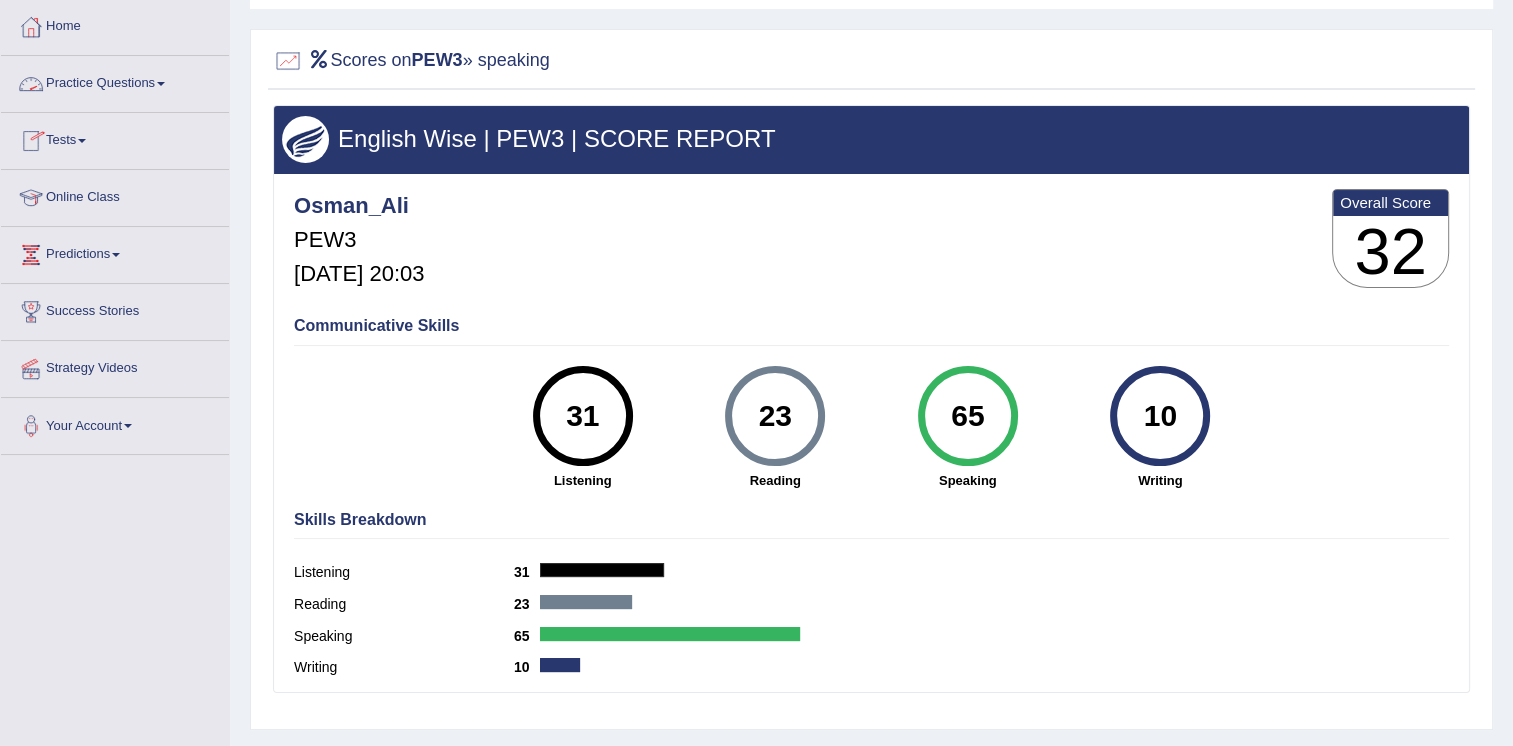 click on "Practice Questions" at bounding box center [115, 81] 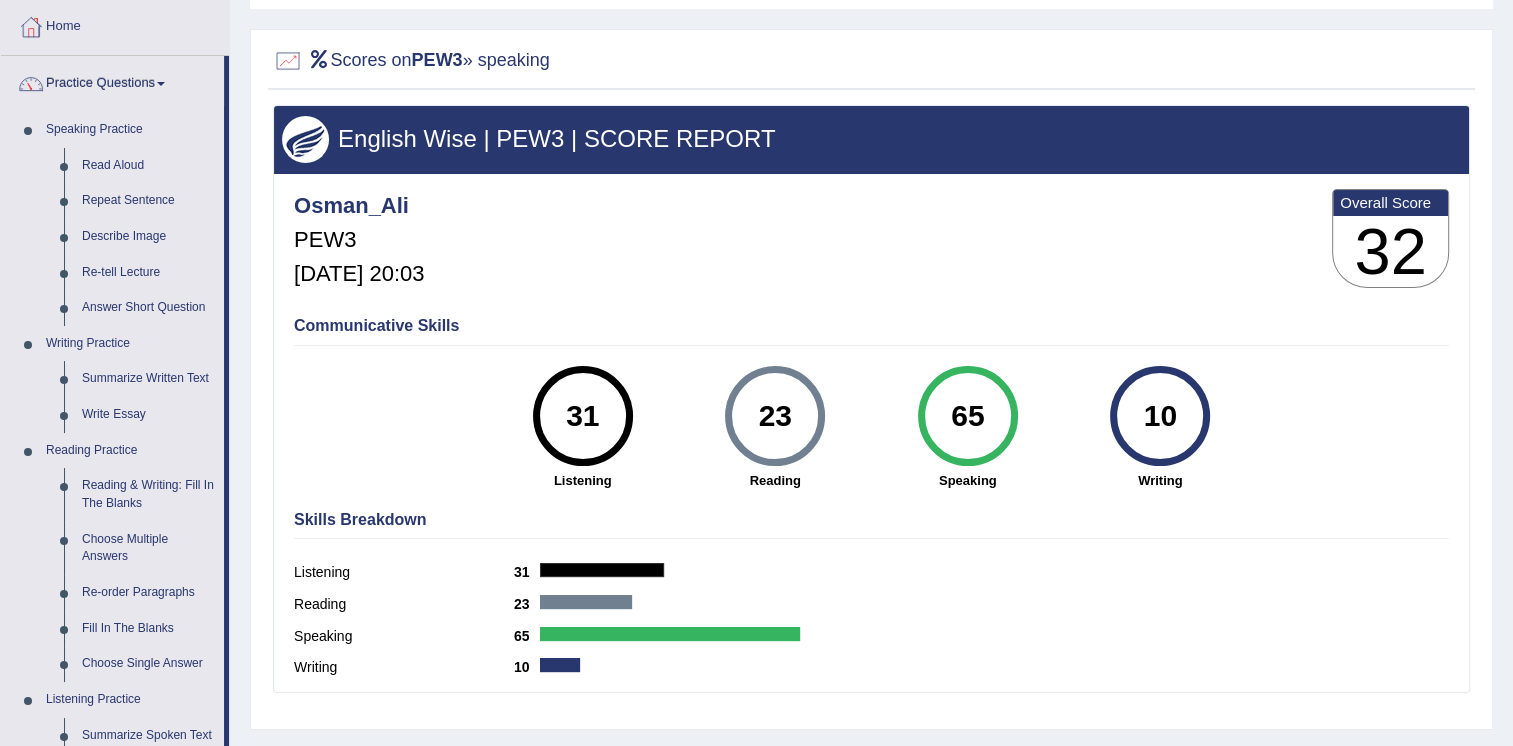 scroll, scrollTop: 0, scrollLeft: 0, axis: both 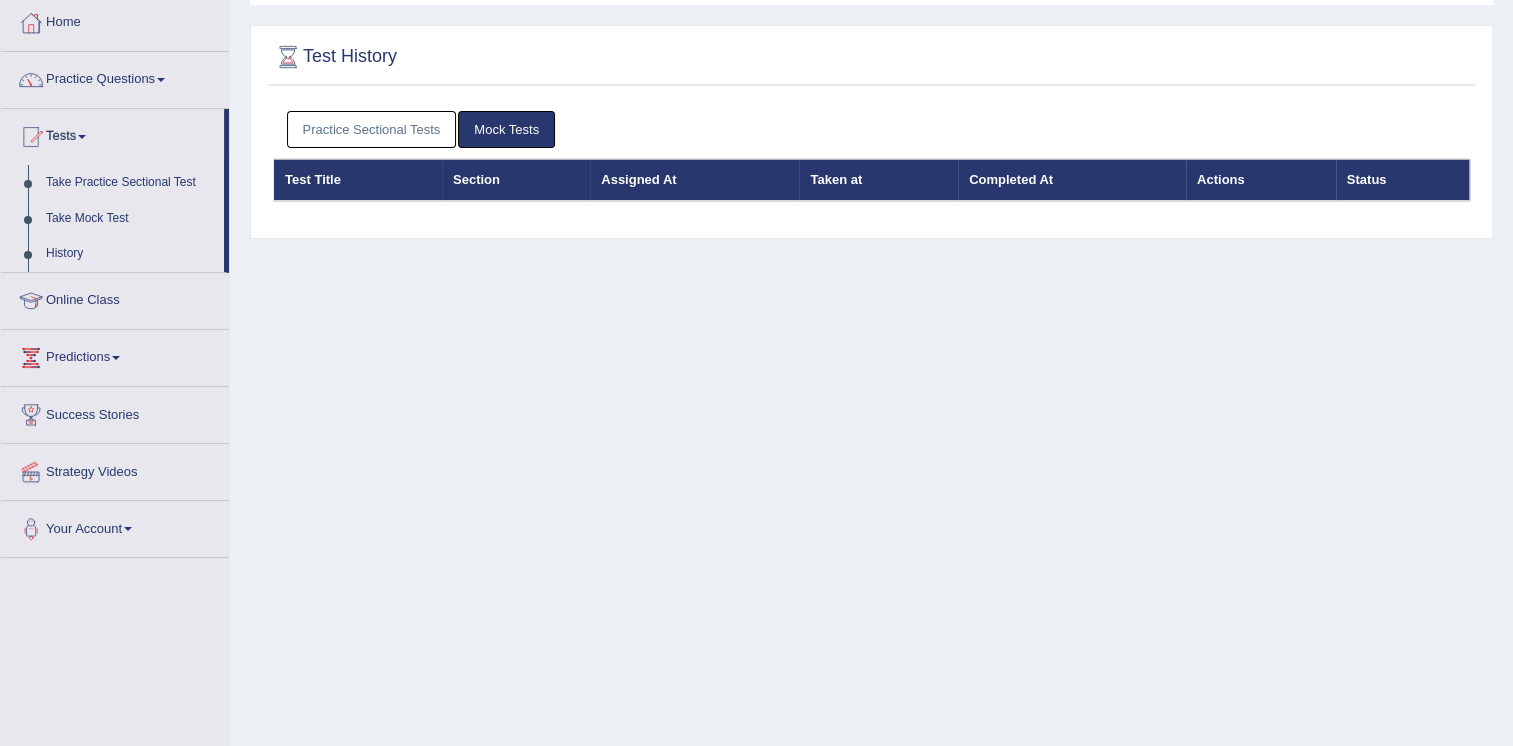 click on "Practice Sectional Tests" at bounding box center (372, 129) 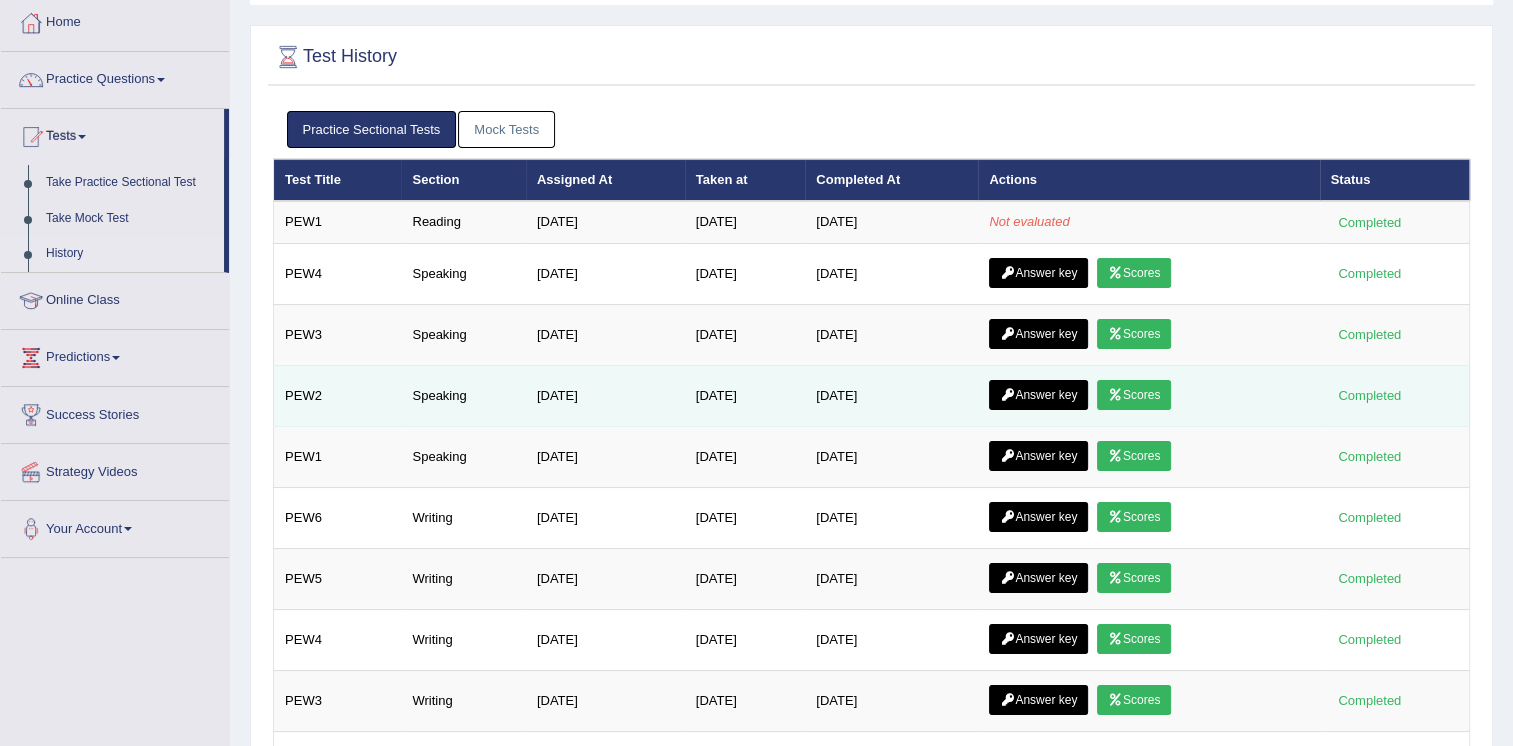 click on "Scores" at bounding box center [1134, 395] 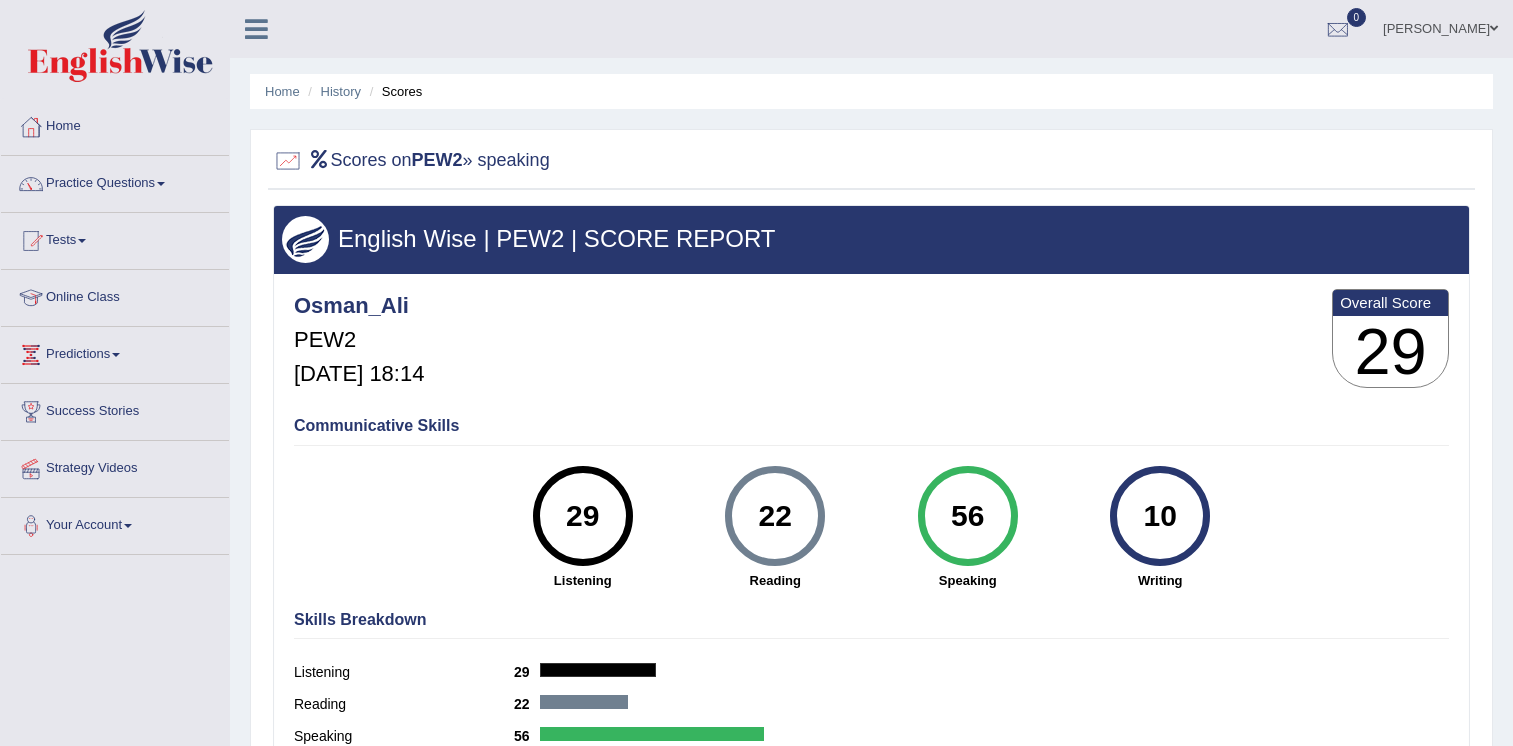 scroll, scrollTop: 0, scrollLeft: 0, axis: both 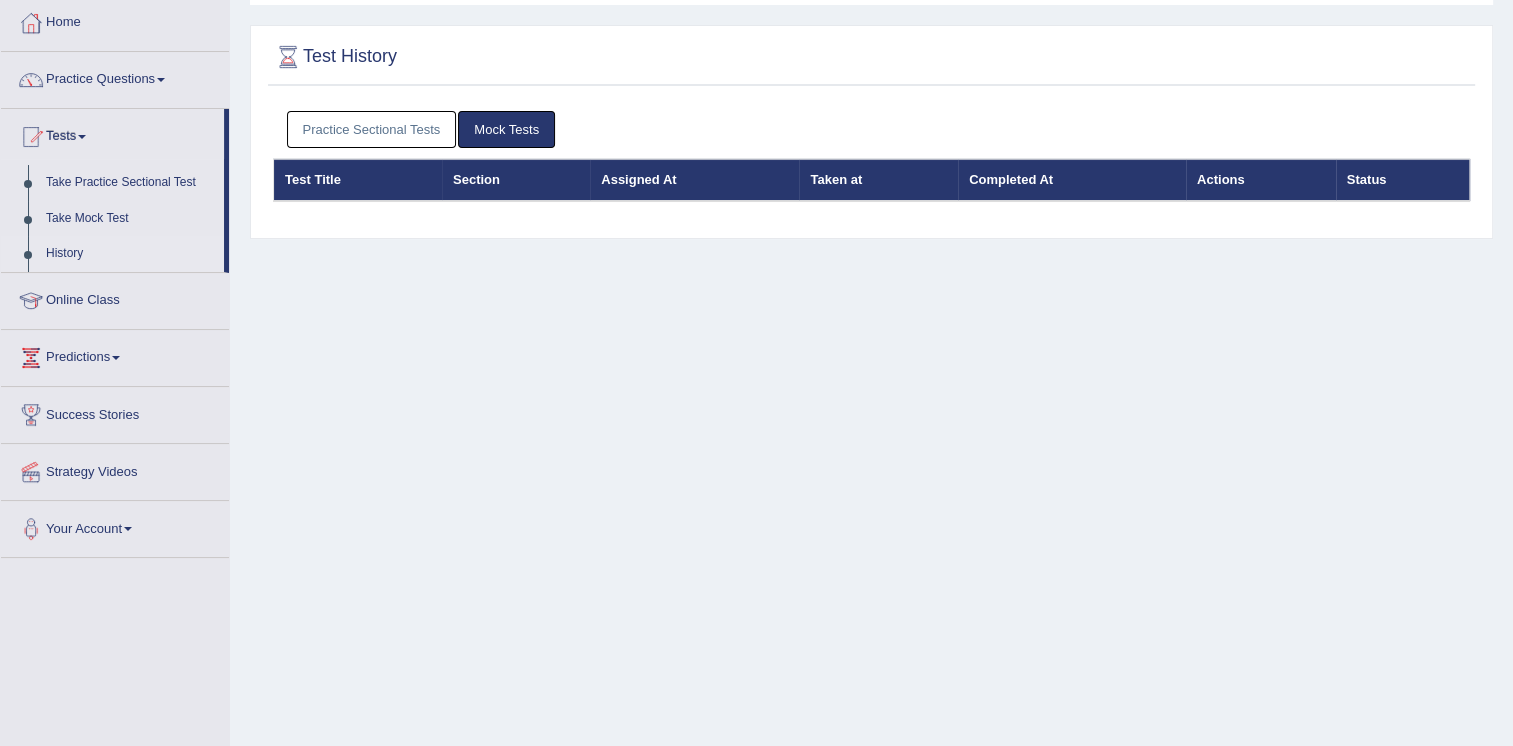 click on "Practice Sectional Tests" at bounding box center [372, 129] 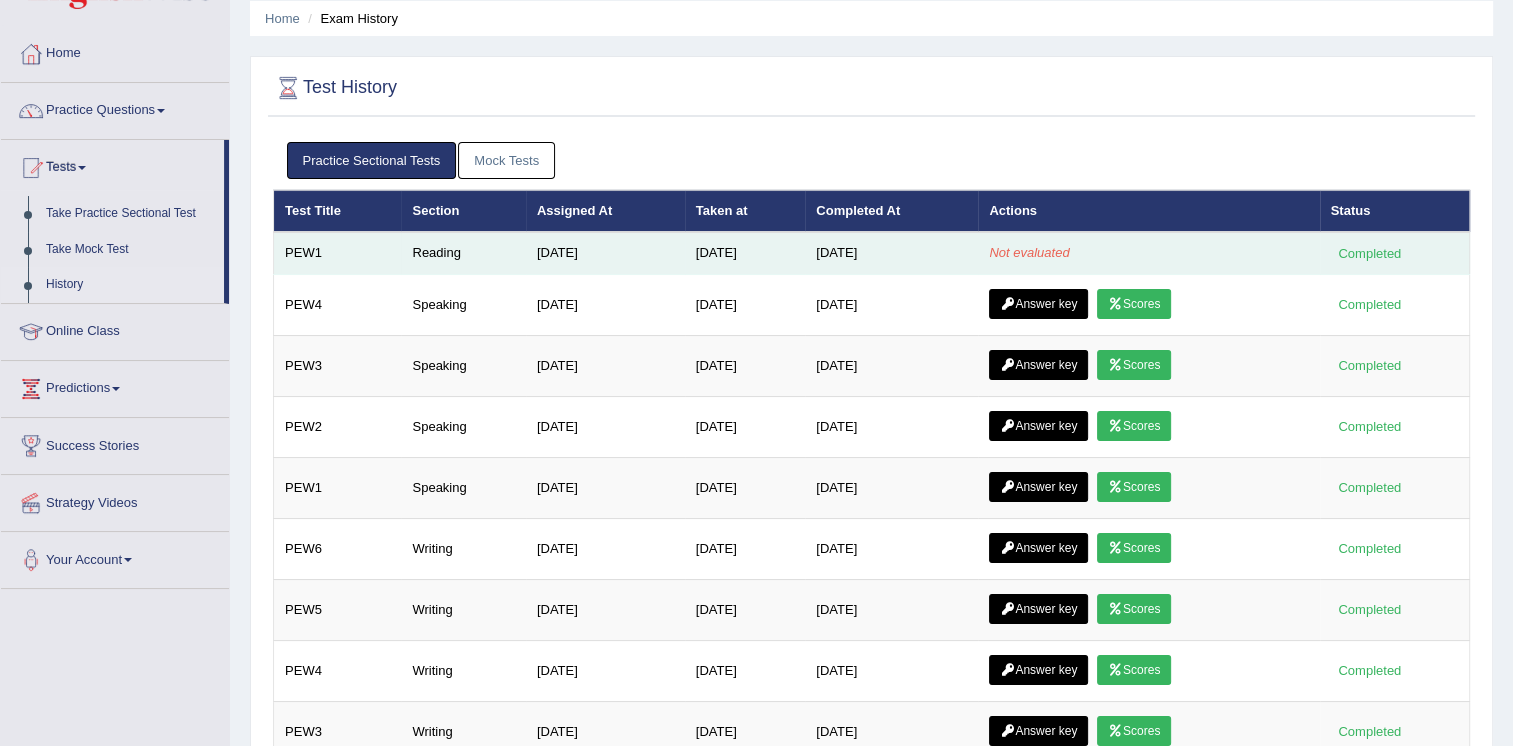 scroll, scrollTop: 104, scrollLeft: 0, axis: vertical 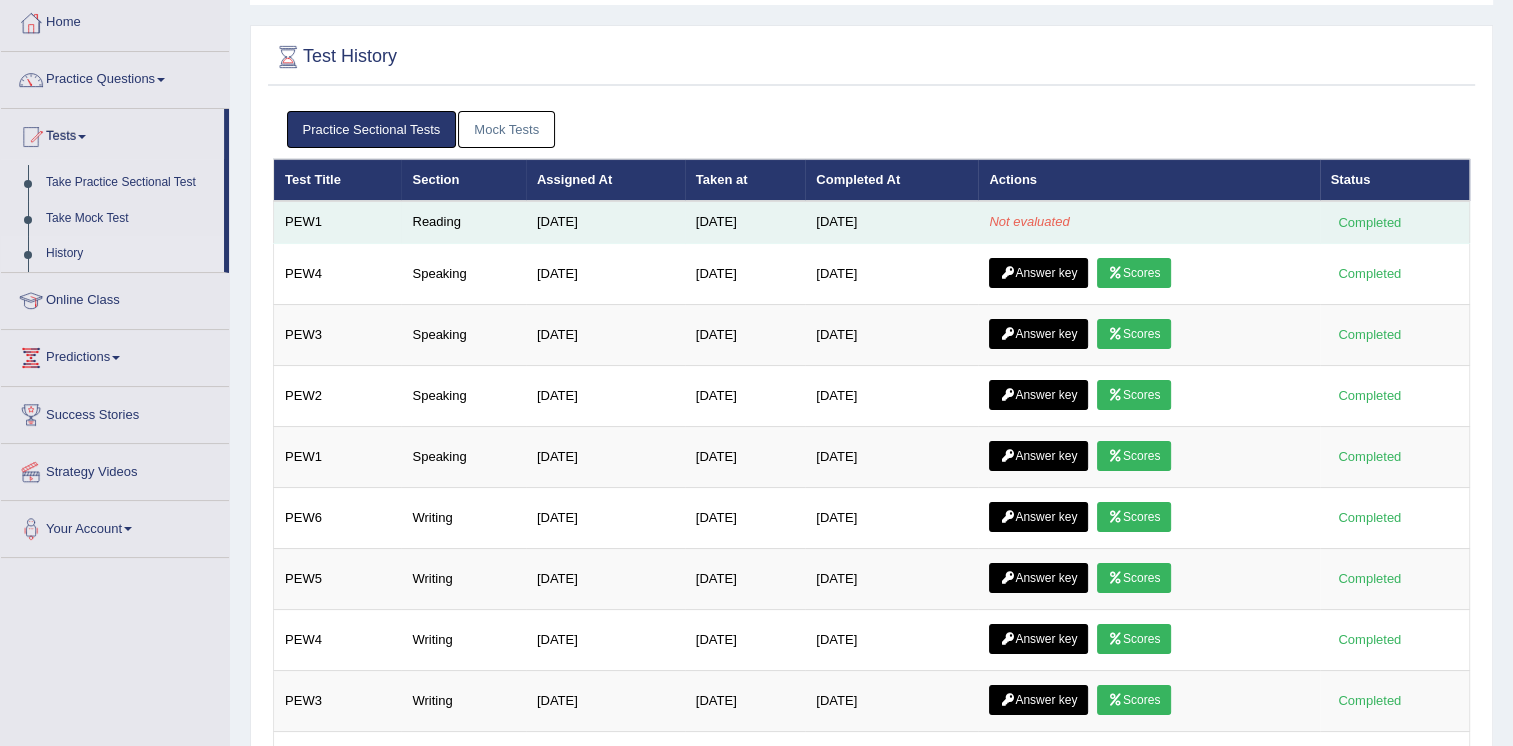 click on "Not evaluated" at bounding box center (1029, 221) 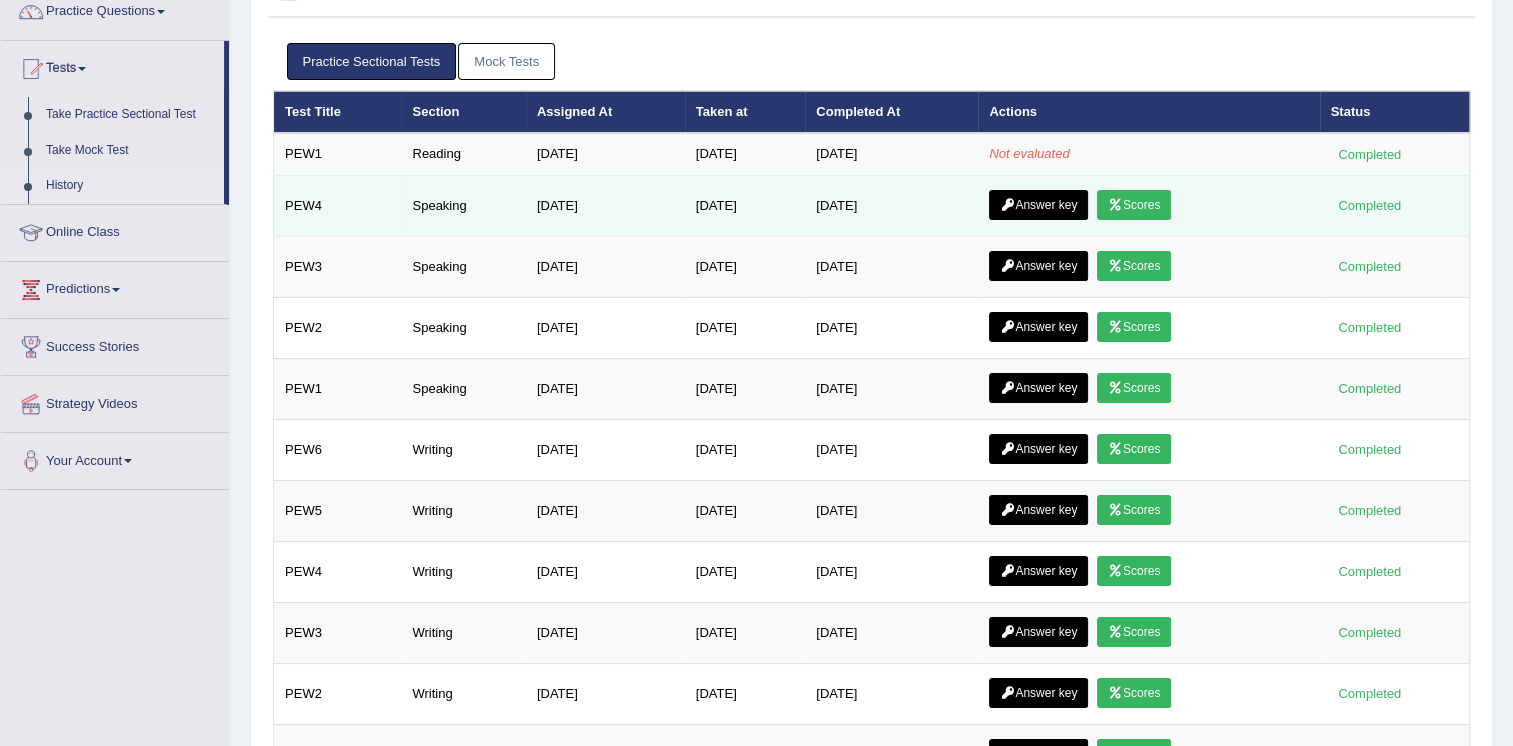 scroll, scrollTop: 204, scrollLeft: 0, axis: vertical 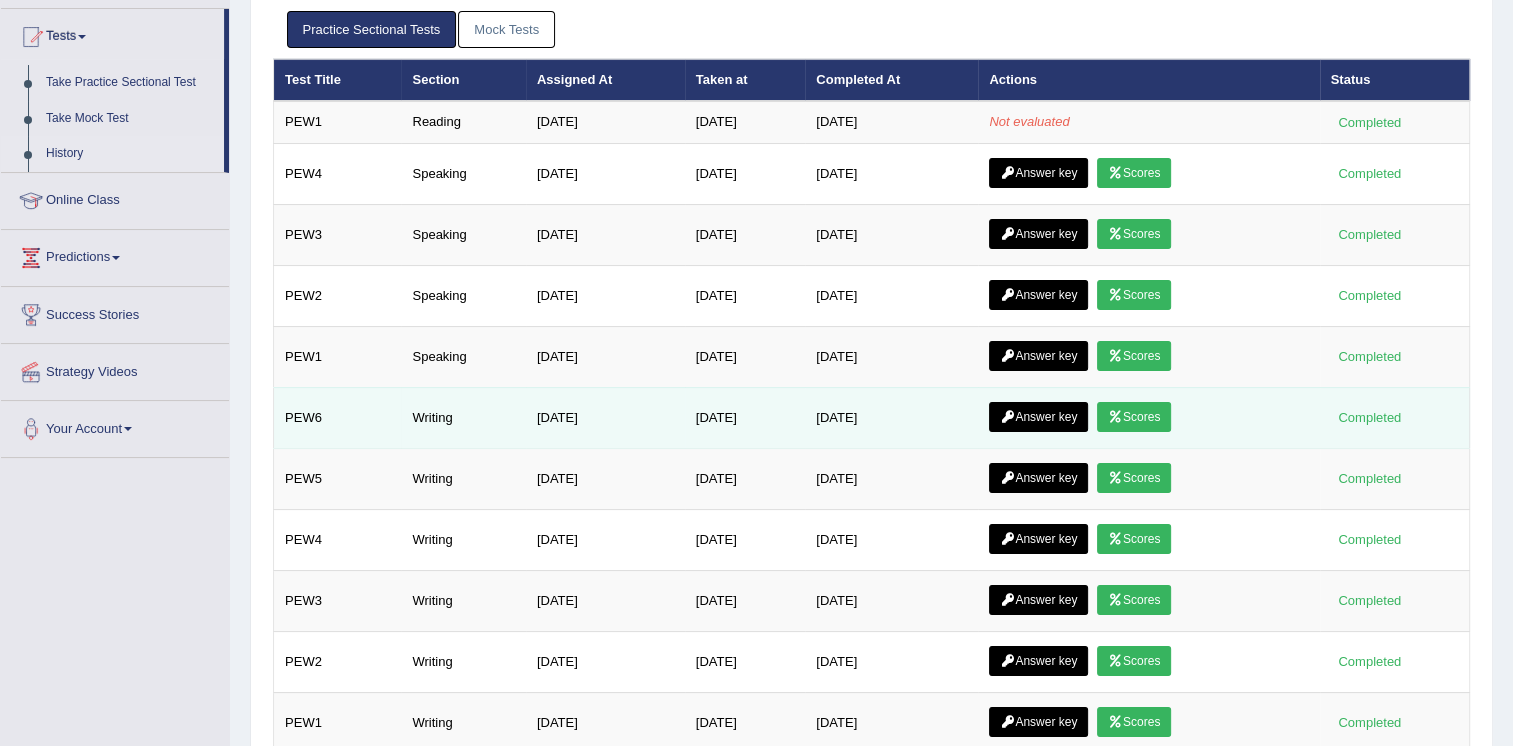 click on "Scores" at bounding box center [1134, 417] 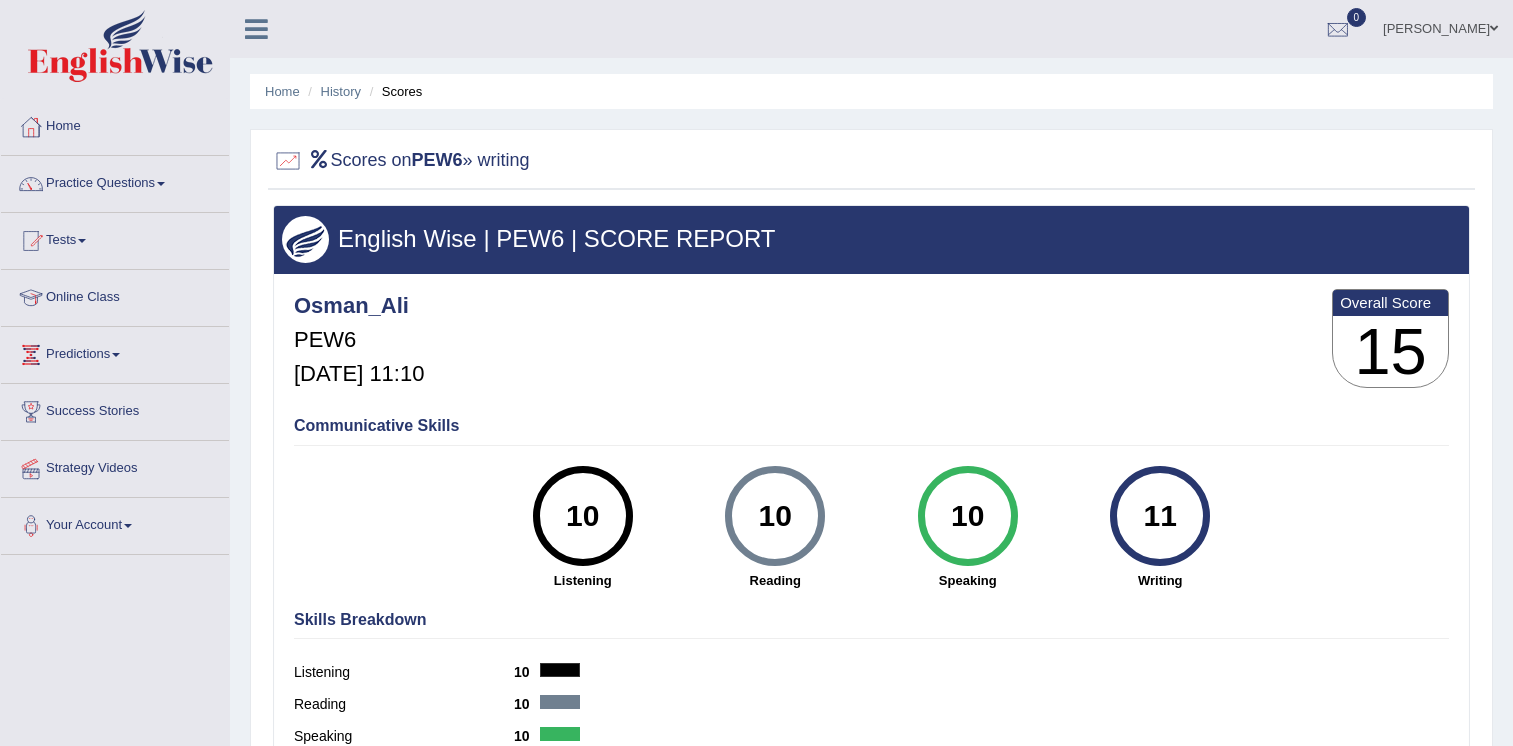 scroll, scrollTop: 0, scrollLeft: 0, axis: both 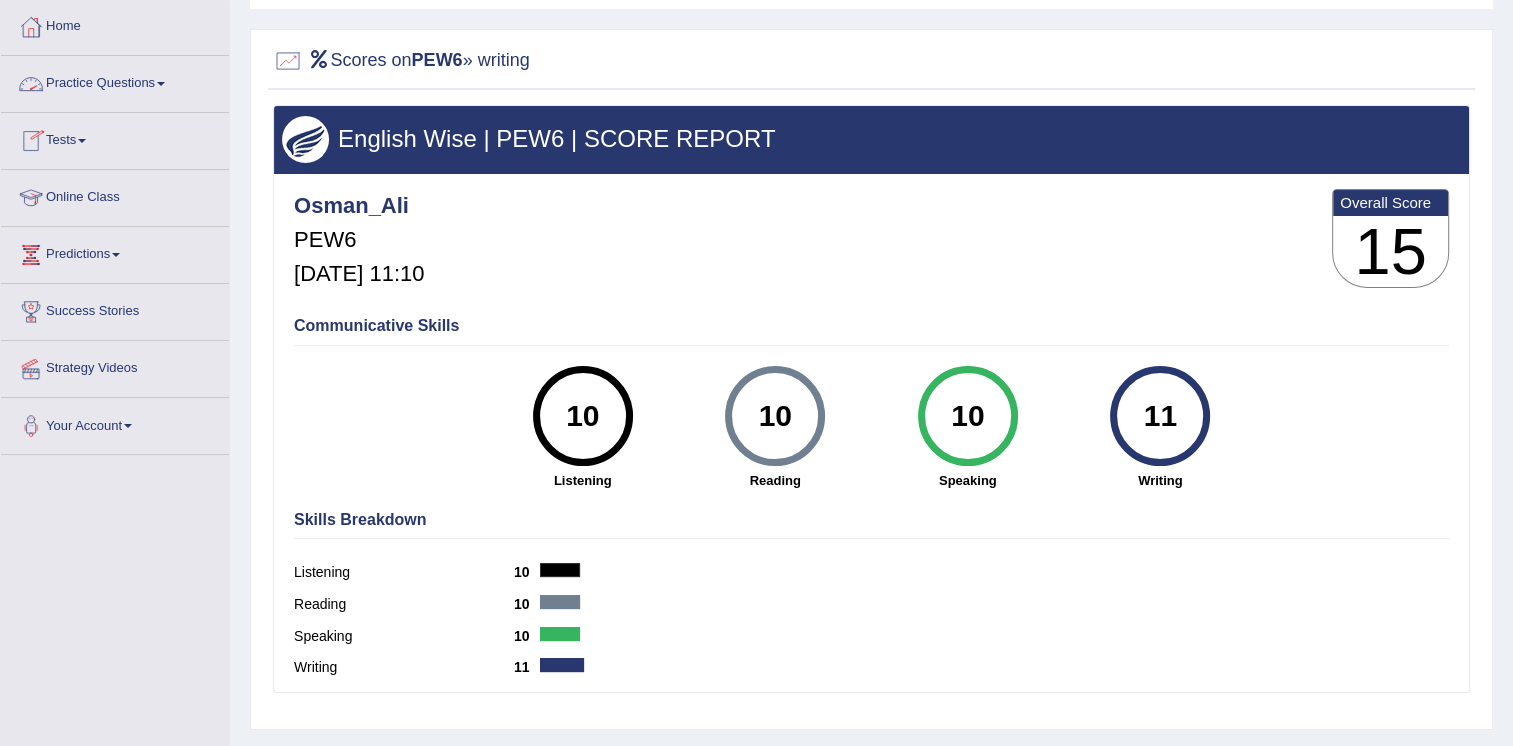 click on "Practice Questions" at bounding box center [115, 81] 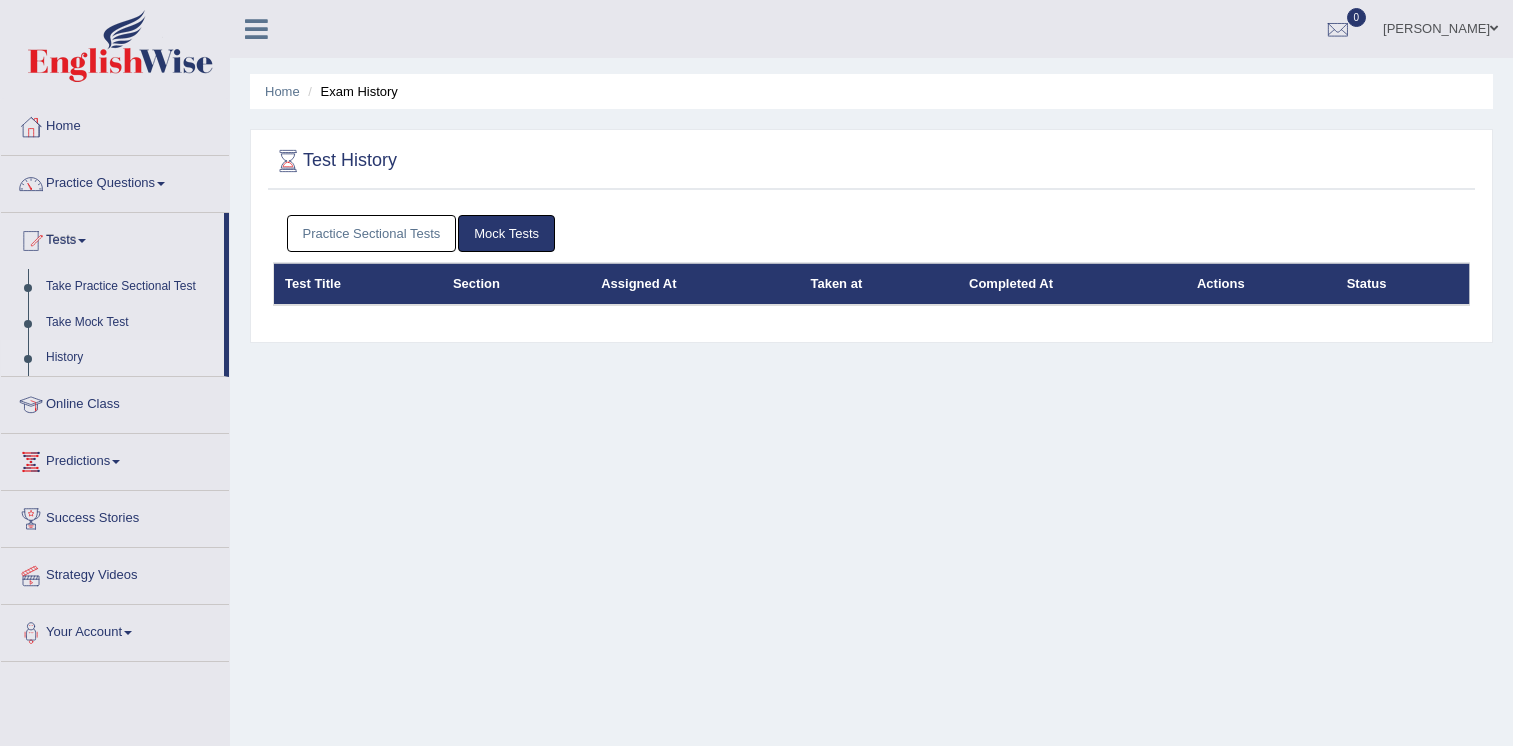 scroll, scrollTop: 219, scrollLeft: 0, axis: vertical 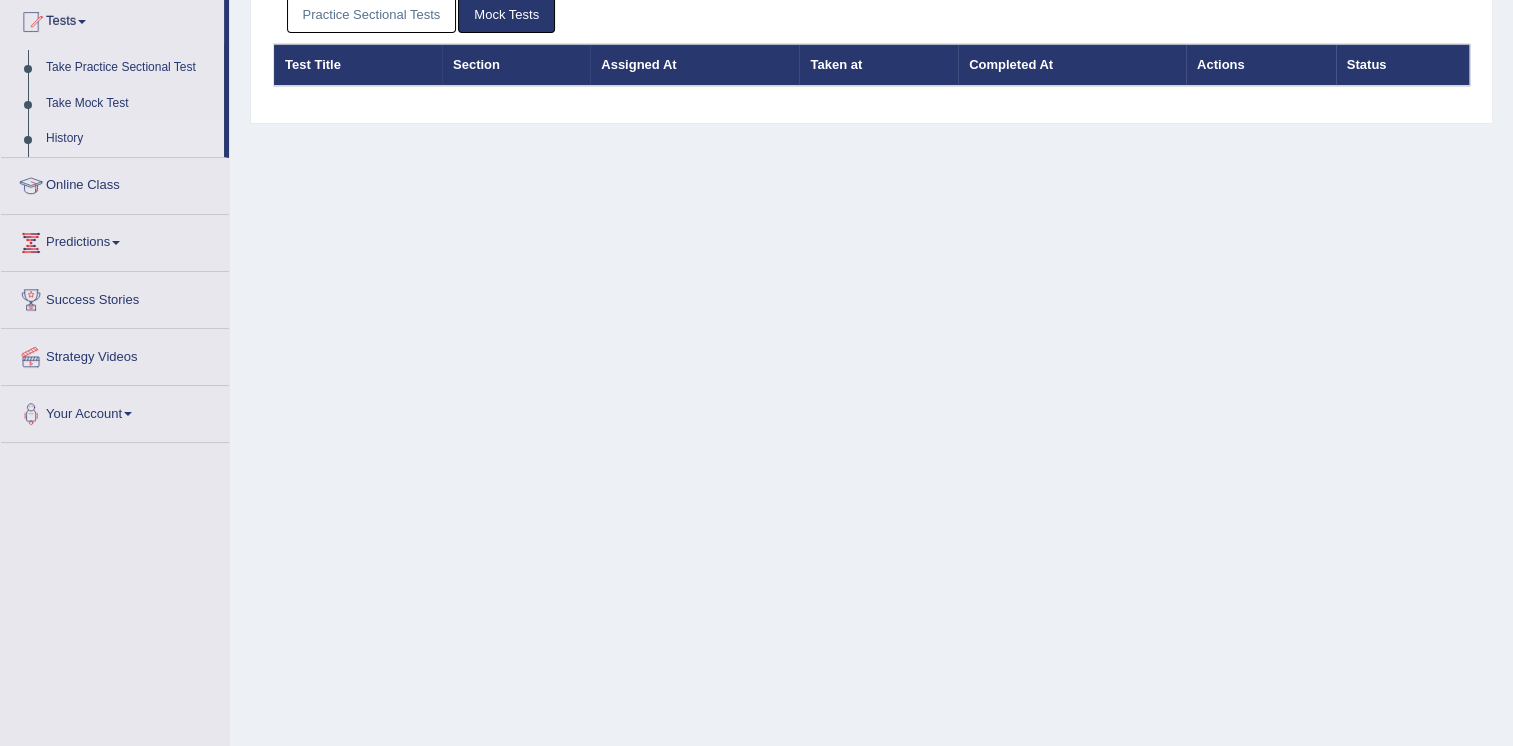 click on "Practice Sectional Tests" at bounding box center [372, 14] 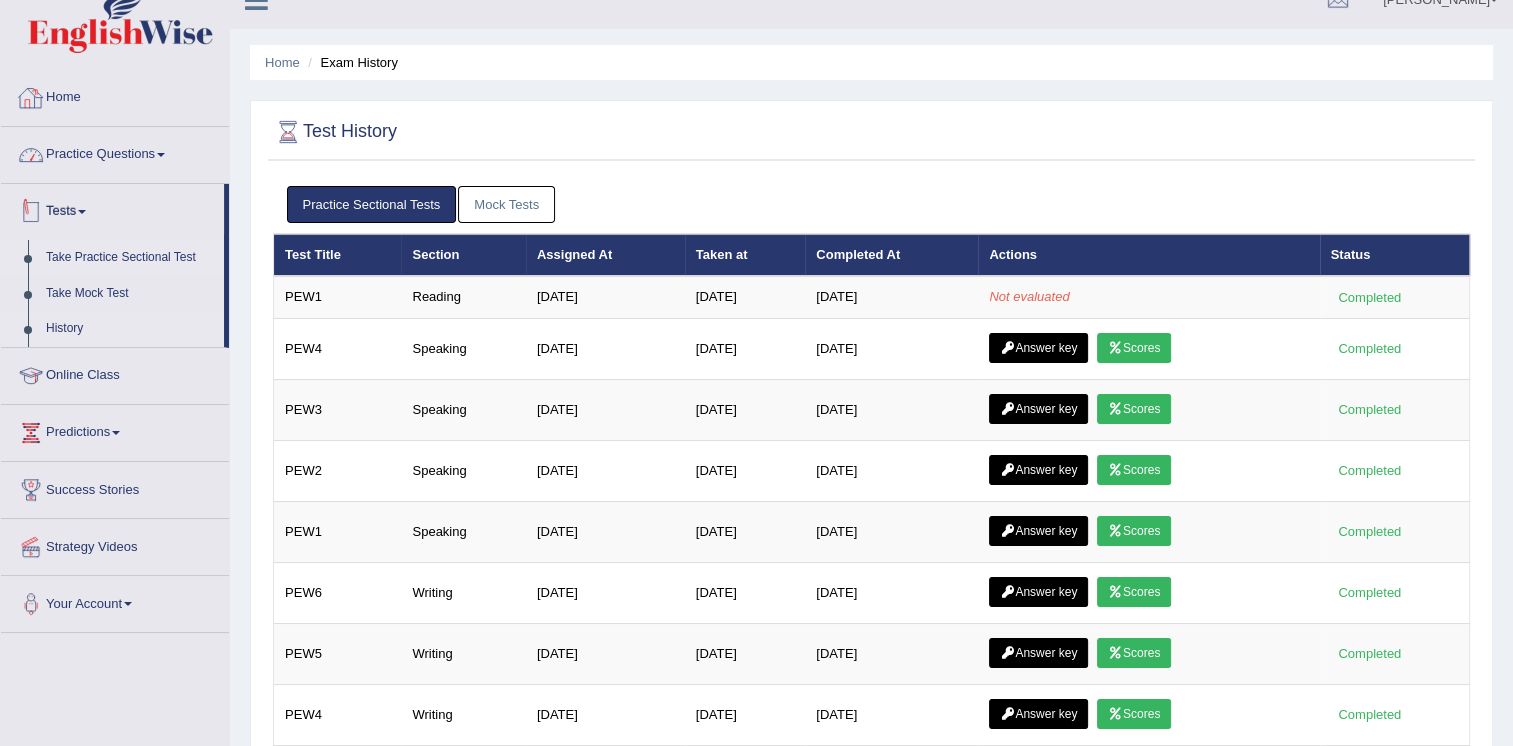 scroll, scrollTop: 19, scrollLeft: 0, axis: vertical 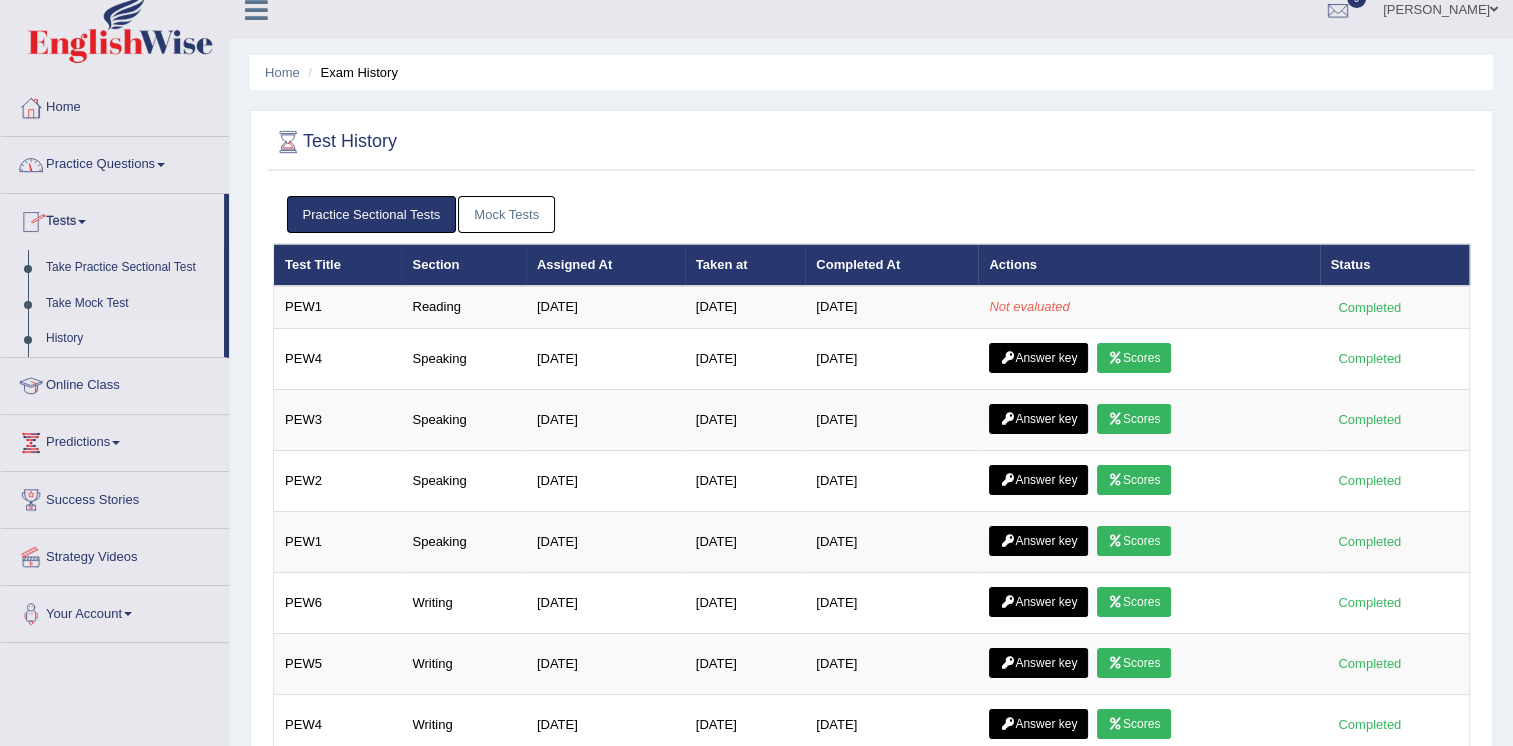 click on "Practice Questions" at bounding box center [115, 162] 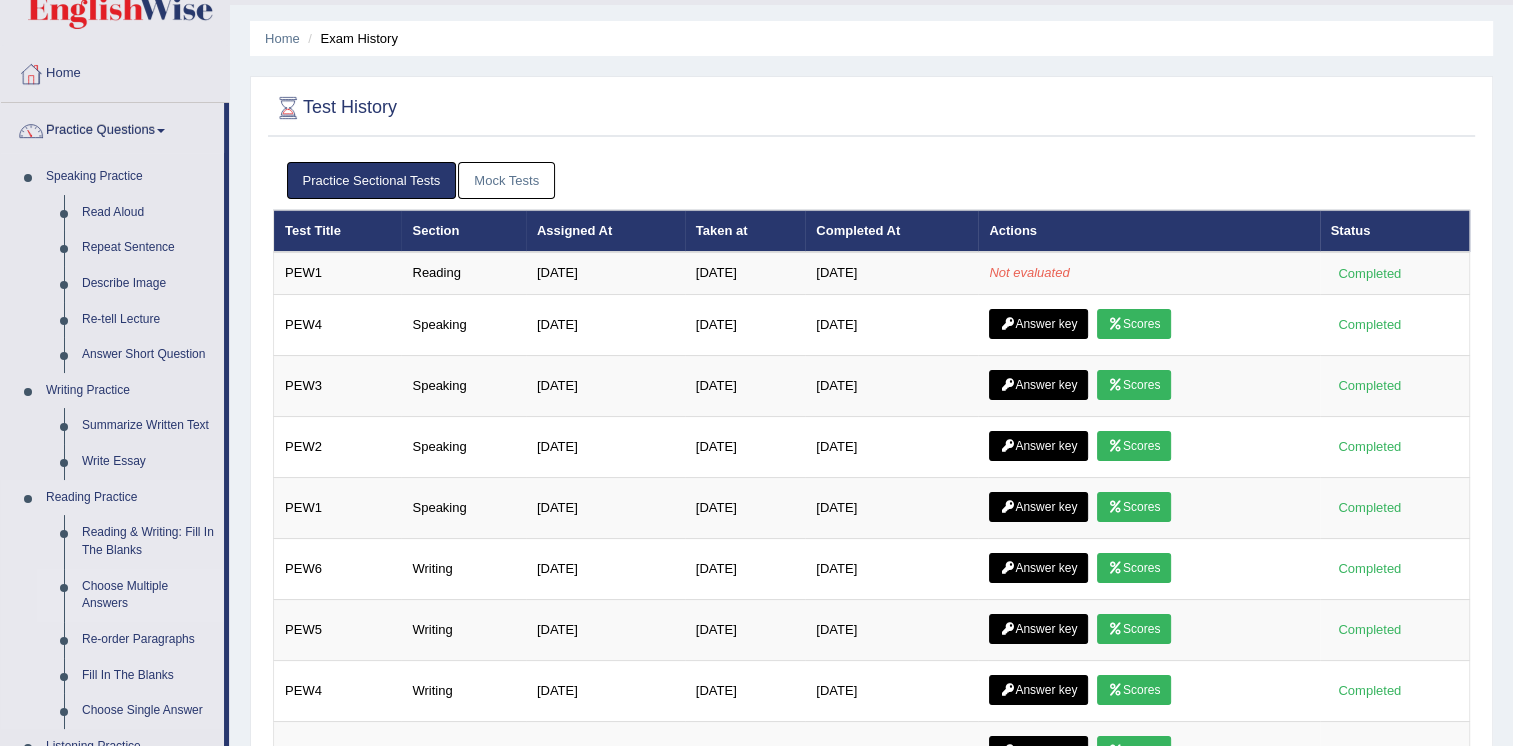 scroll, scrollTop: 19, scrollLeft: 0, axis: vertical 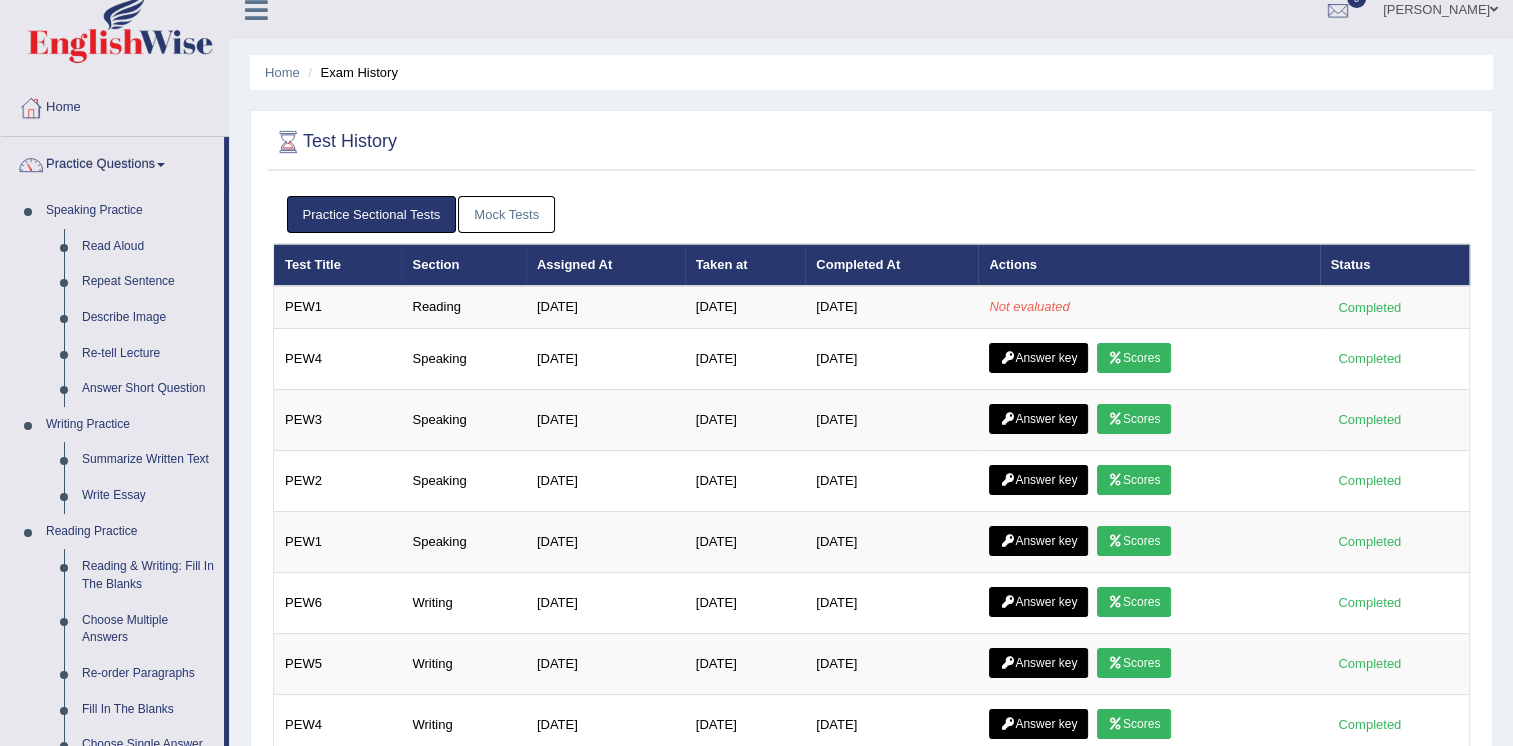 click on "Mock Tests" at bounding box center [506, 214] 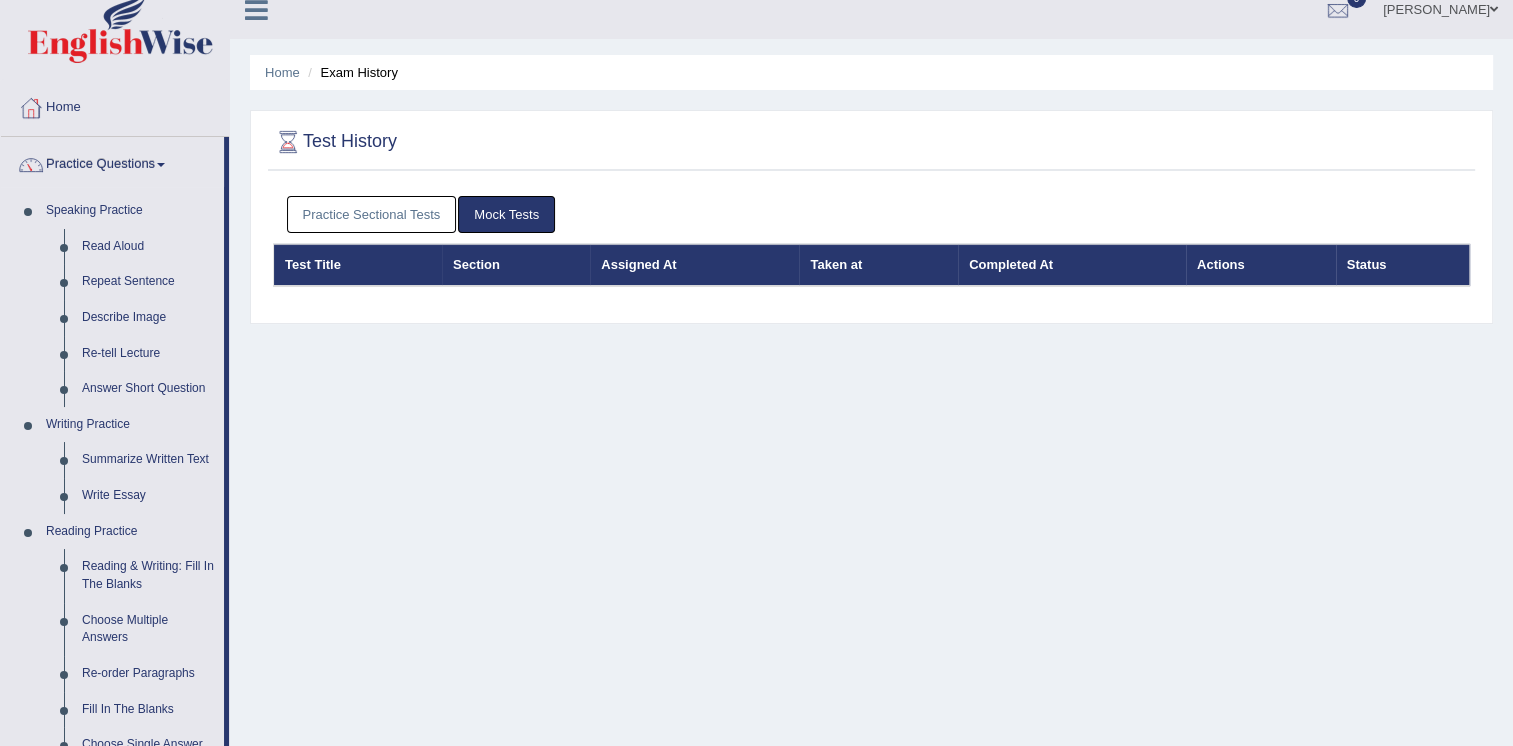 click on "Practice Sectional Tests" at bounding box center (372, 214) 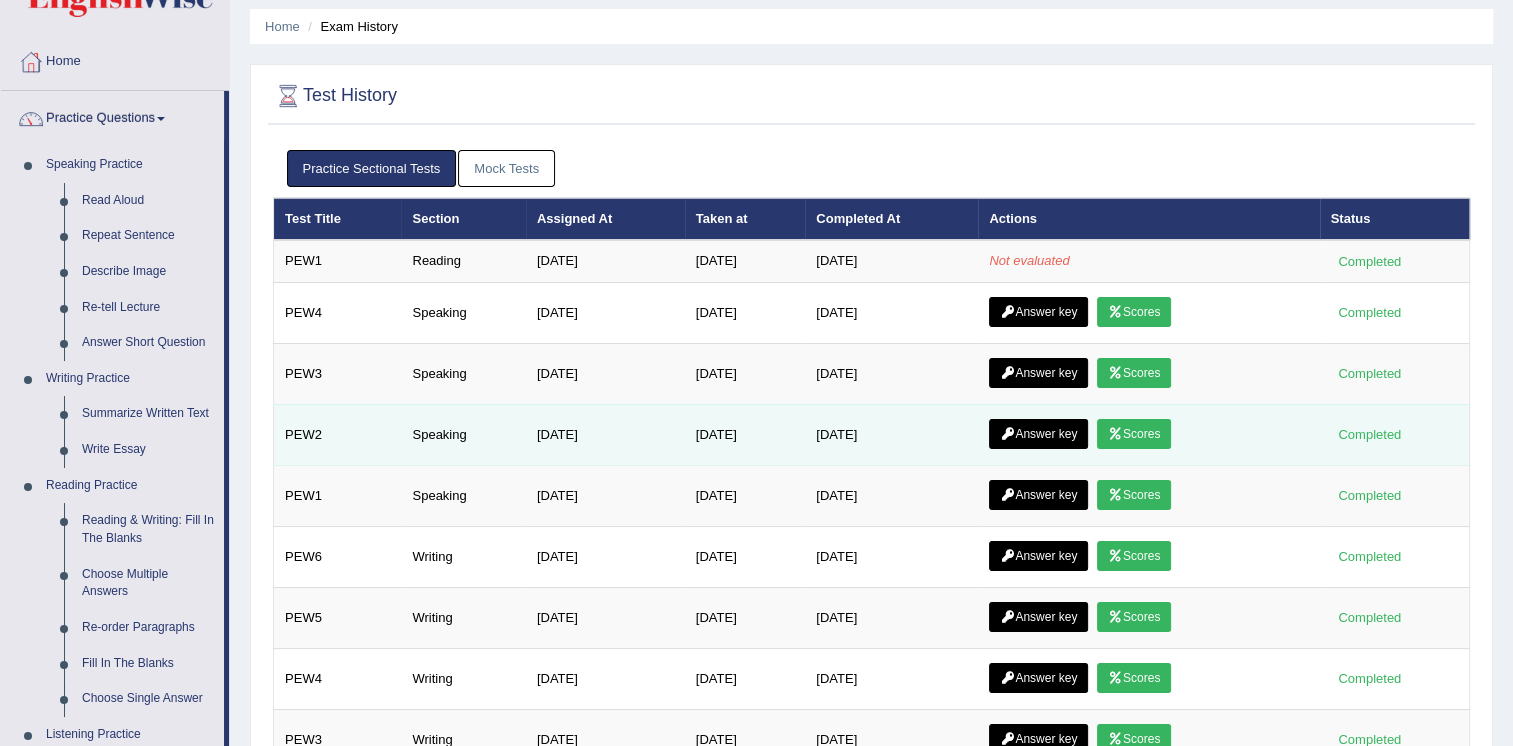 scroll, scrollTop: 200, scrollLeft: 0, axis: vertical 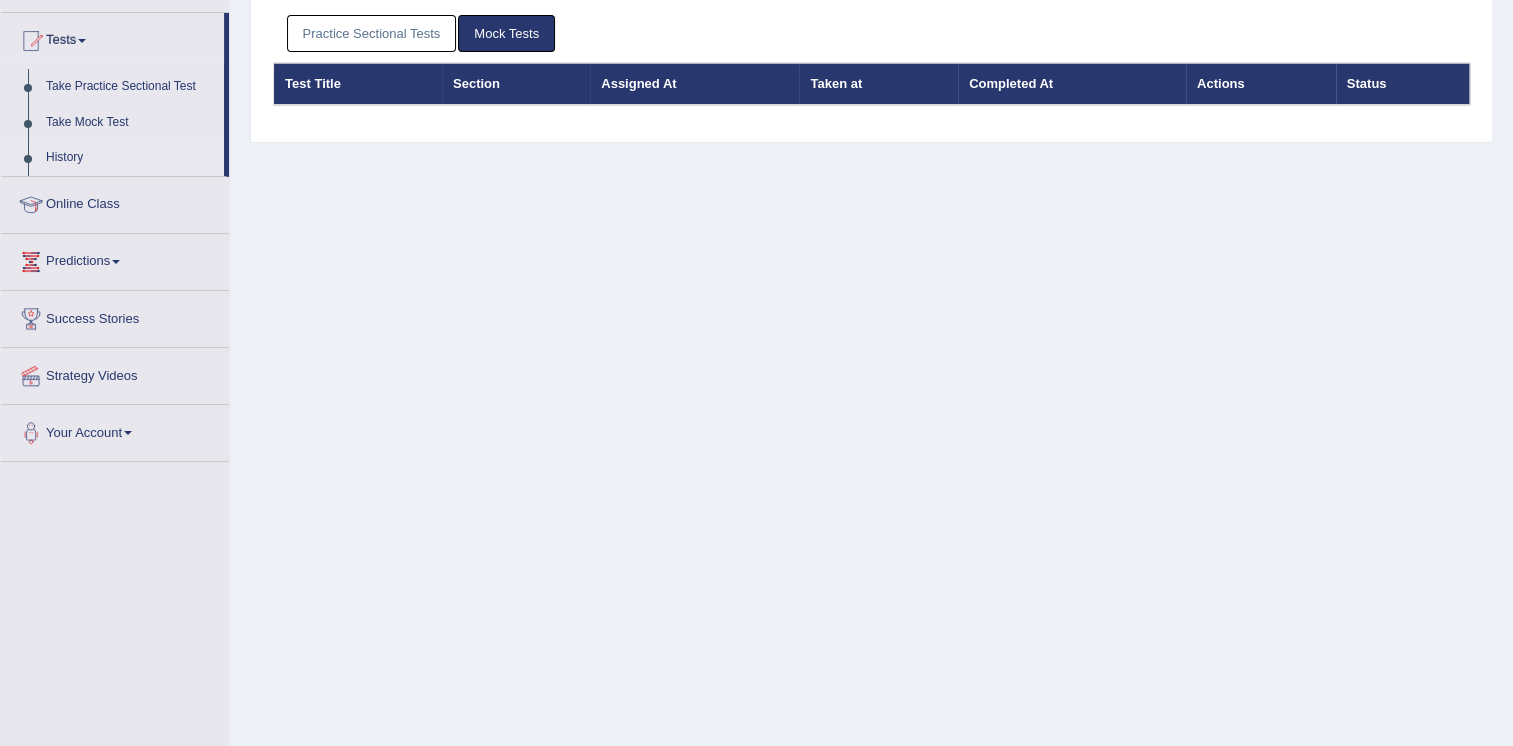 click on "Practice Sectional Tests" at bounding box center (372, 33) 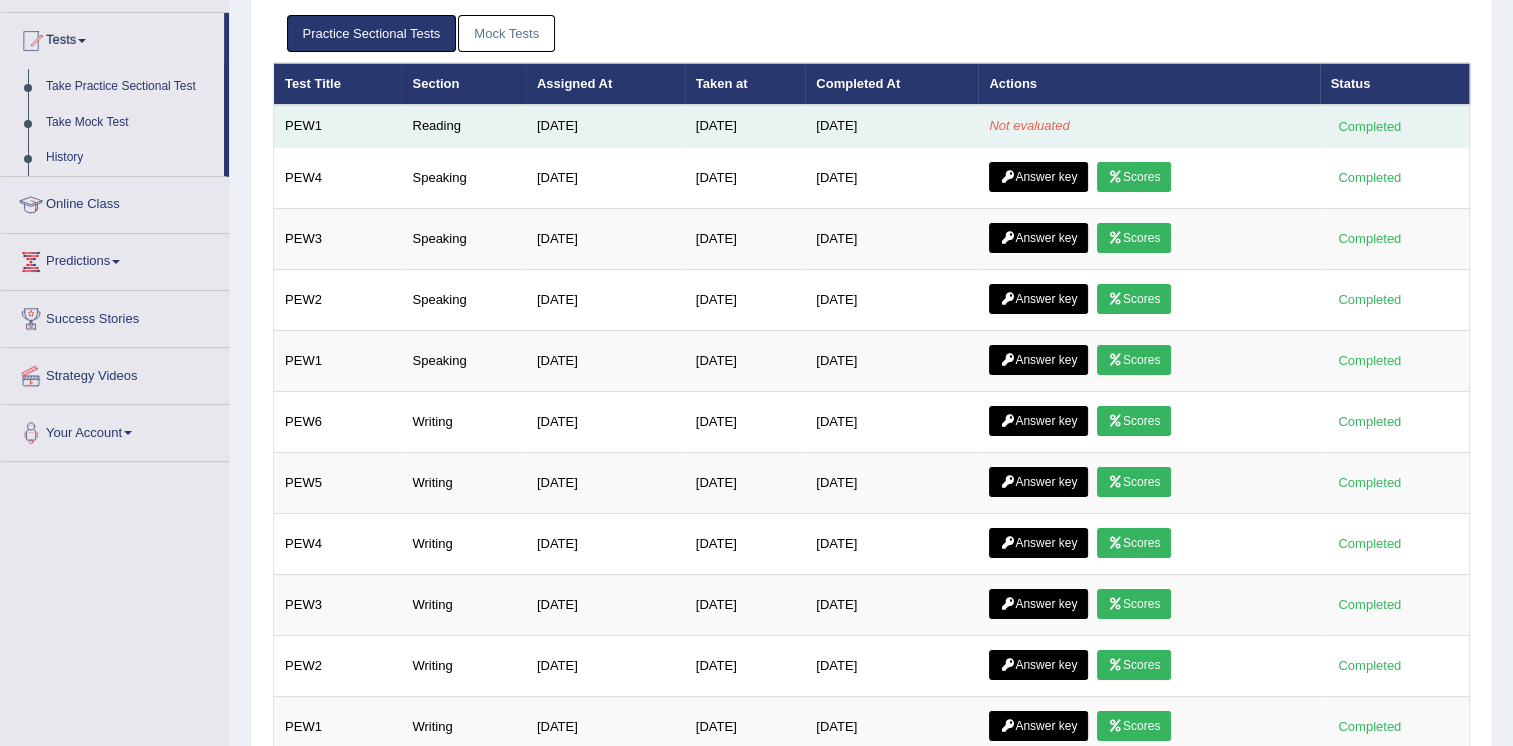 click on "Not evaluated" at bounding box center [1029, 125] 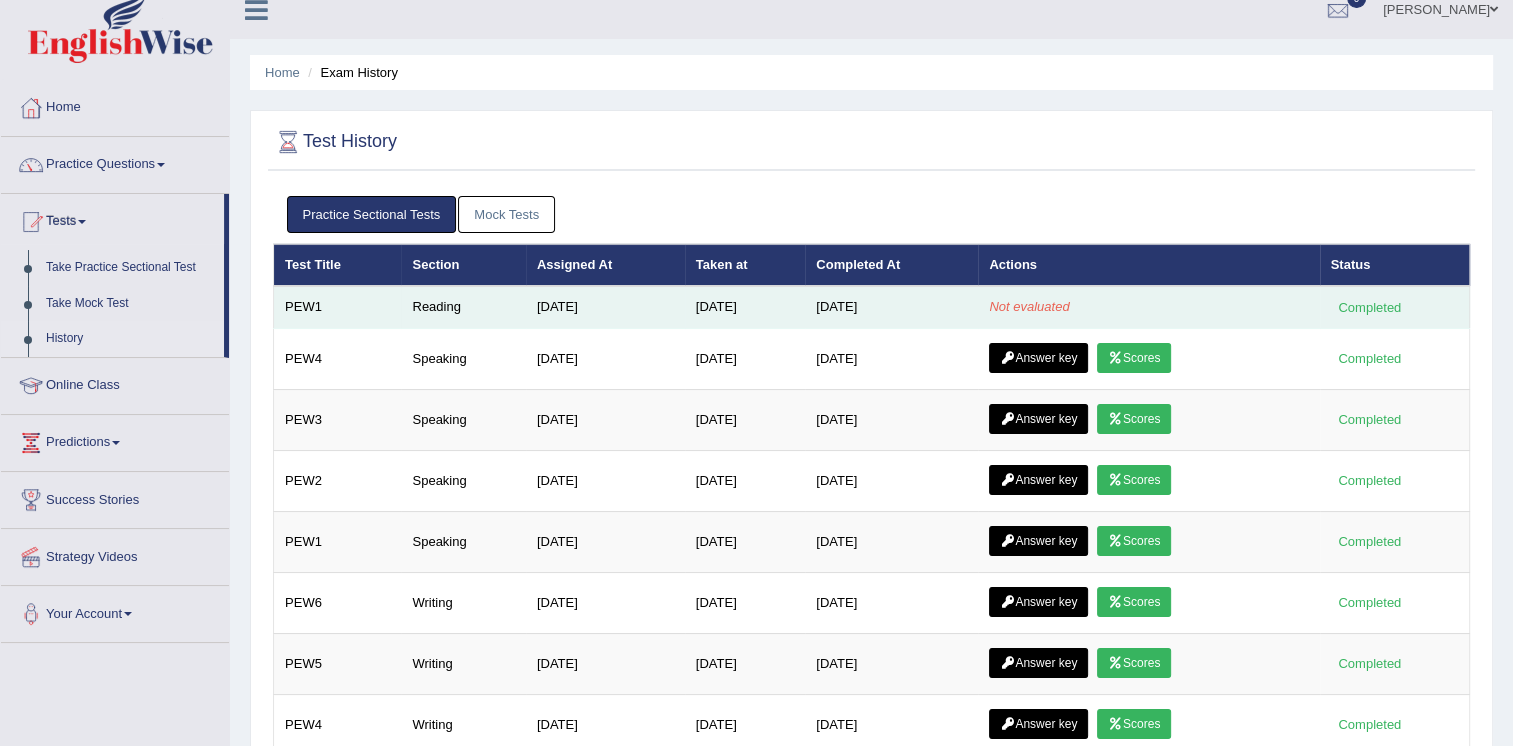 scroll, scrollTop: 0, scrollLeft: 0, axis: both 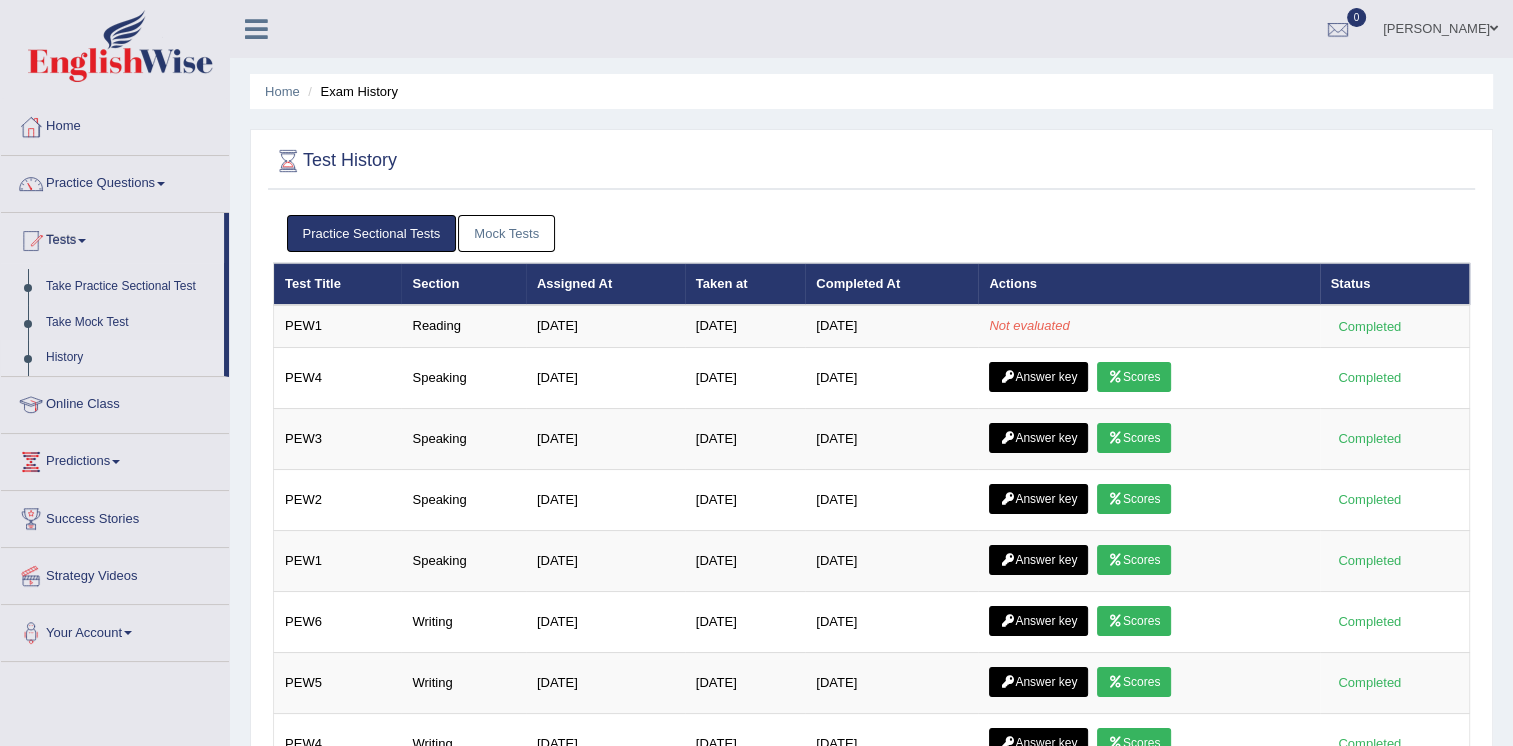 click at bounding box center (161, 184) 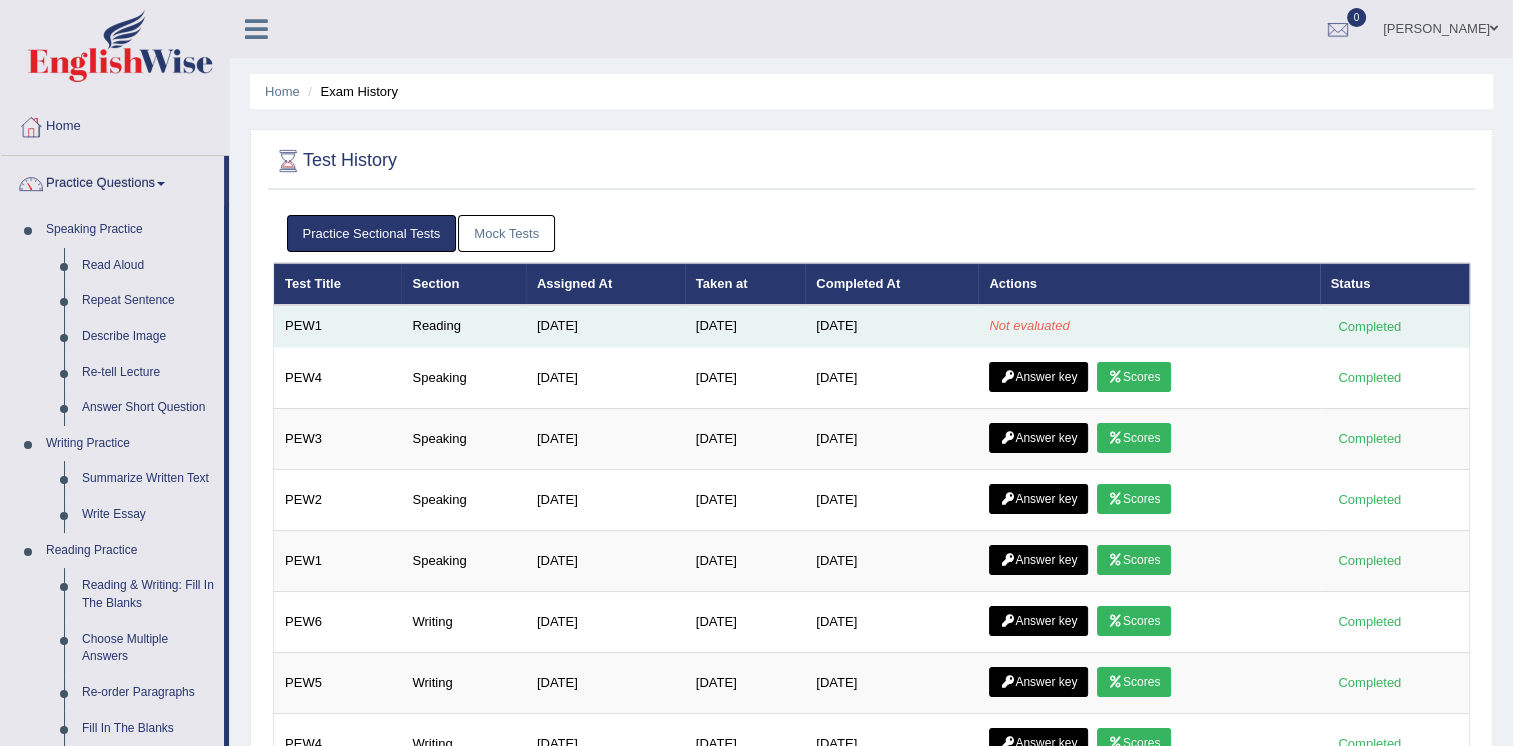 click on "Not evaluated" at bounding box center [1148, 326] 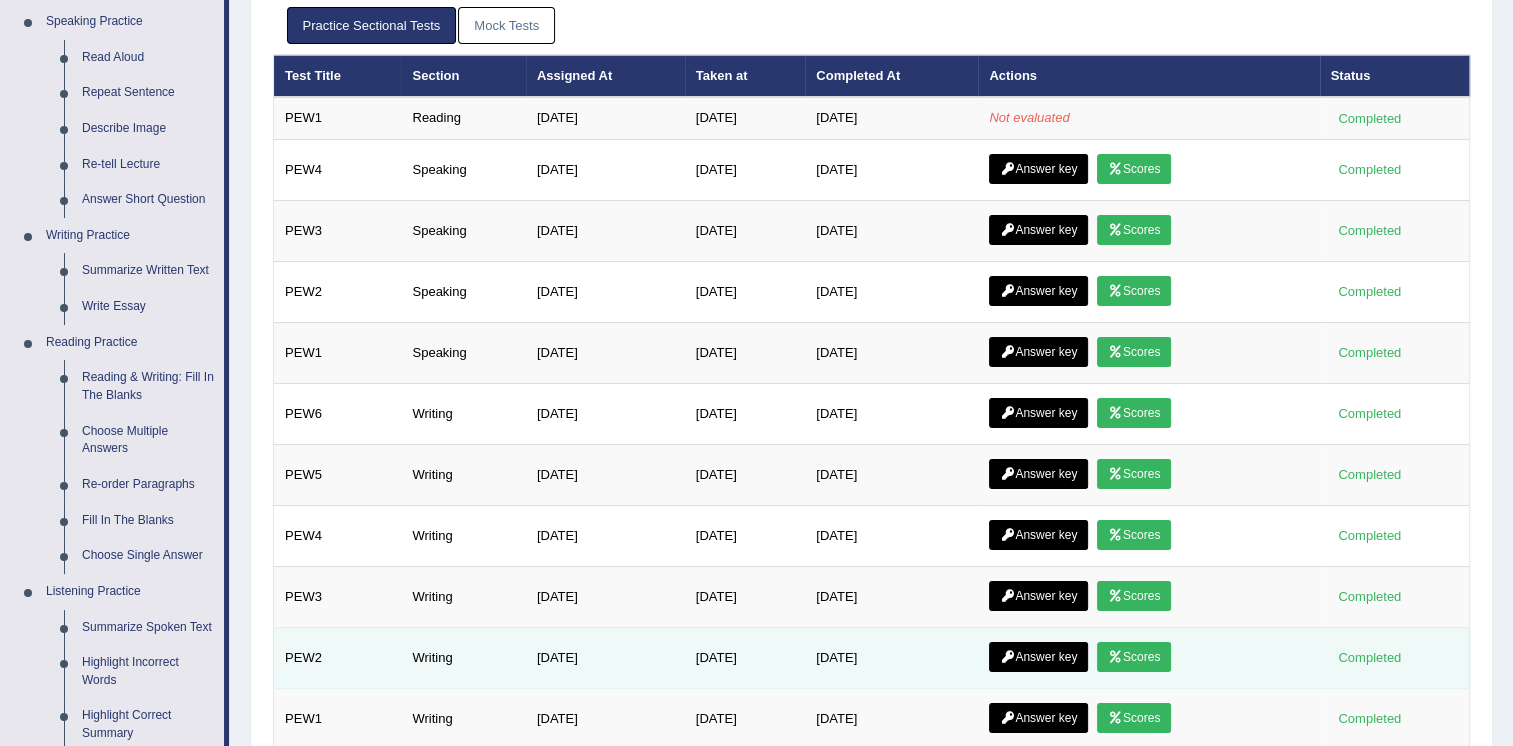 scroll, scrollTop: 217, scrollLeft: 0, axis: vertical 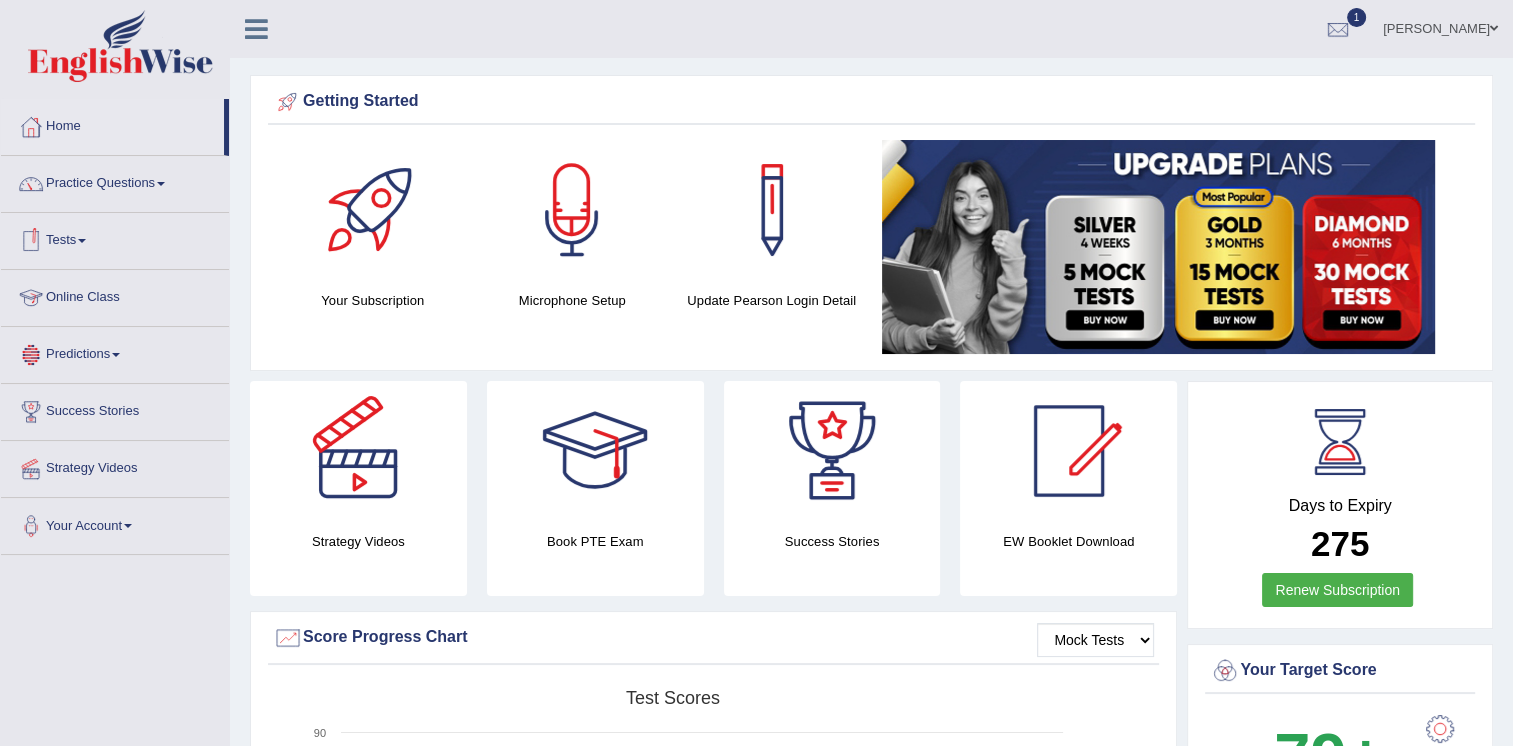click on "Tests" at bounding box center (115, 238) 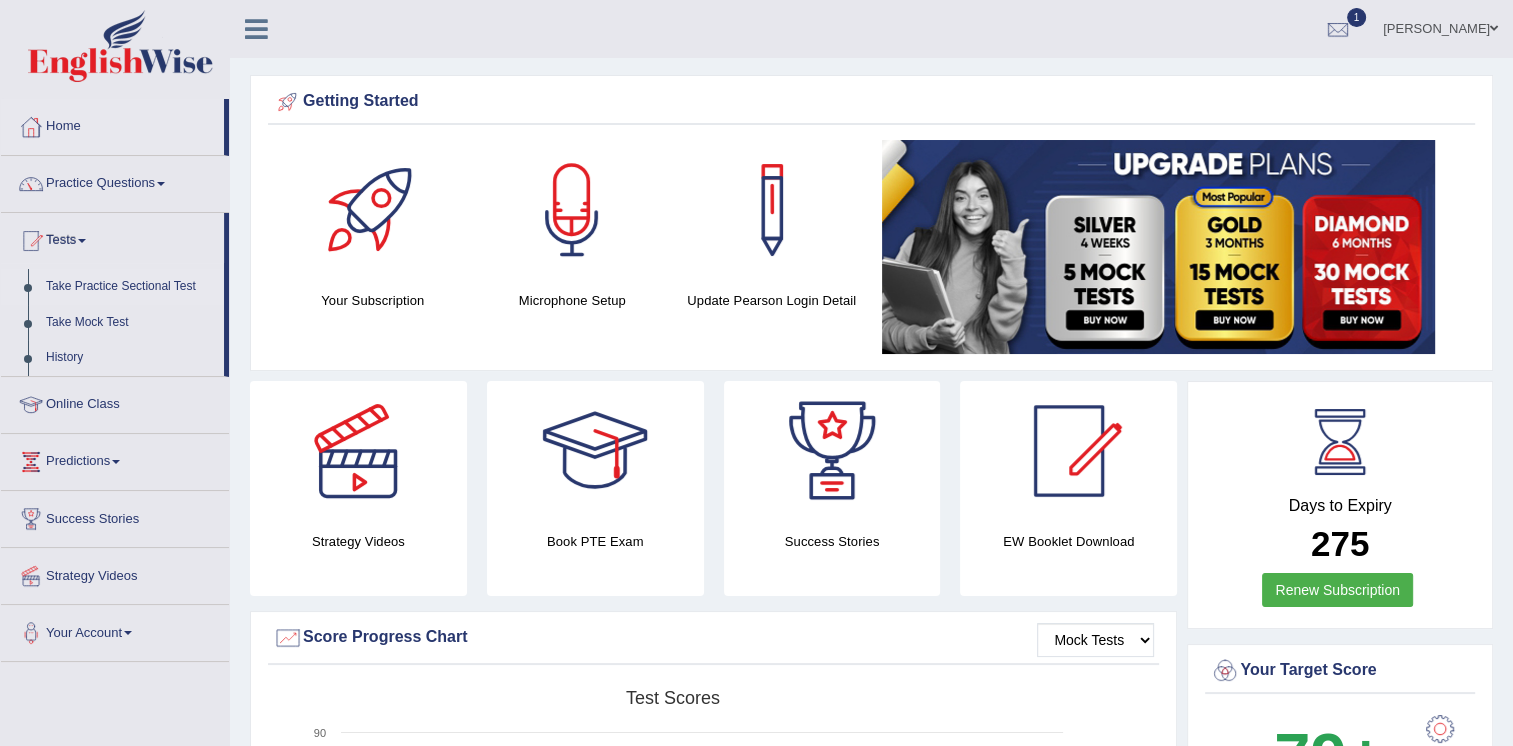 click on "Take Practice Sectional Test" at bounding box center [130, 287] 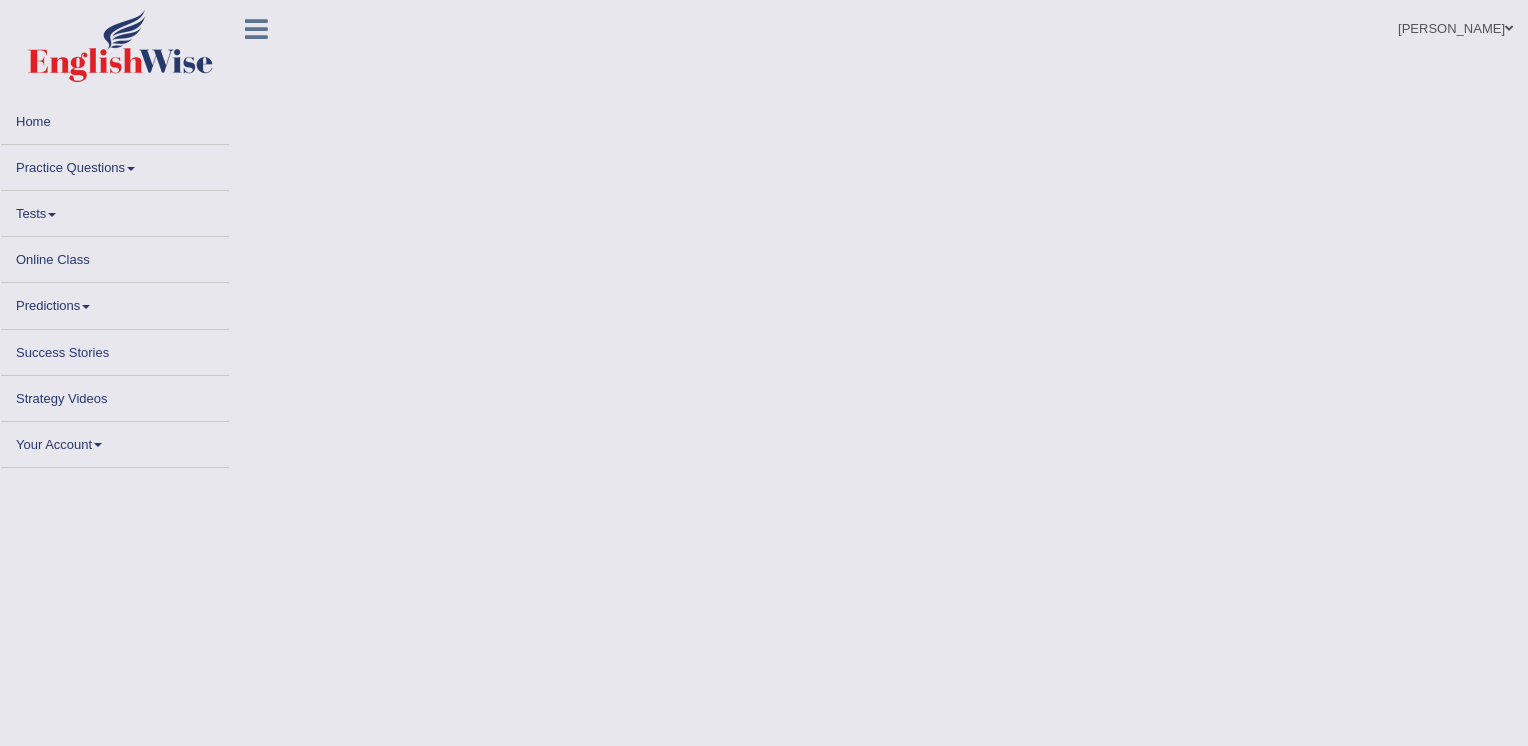 scroll, scrollTop: 0, scrollLeft: 0, axis: both 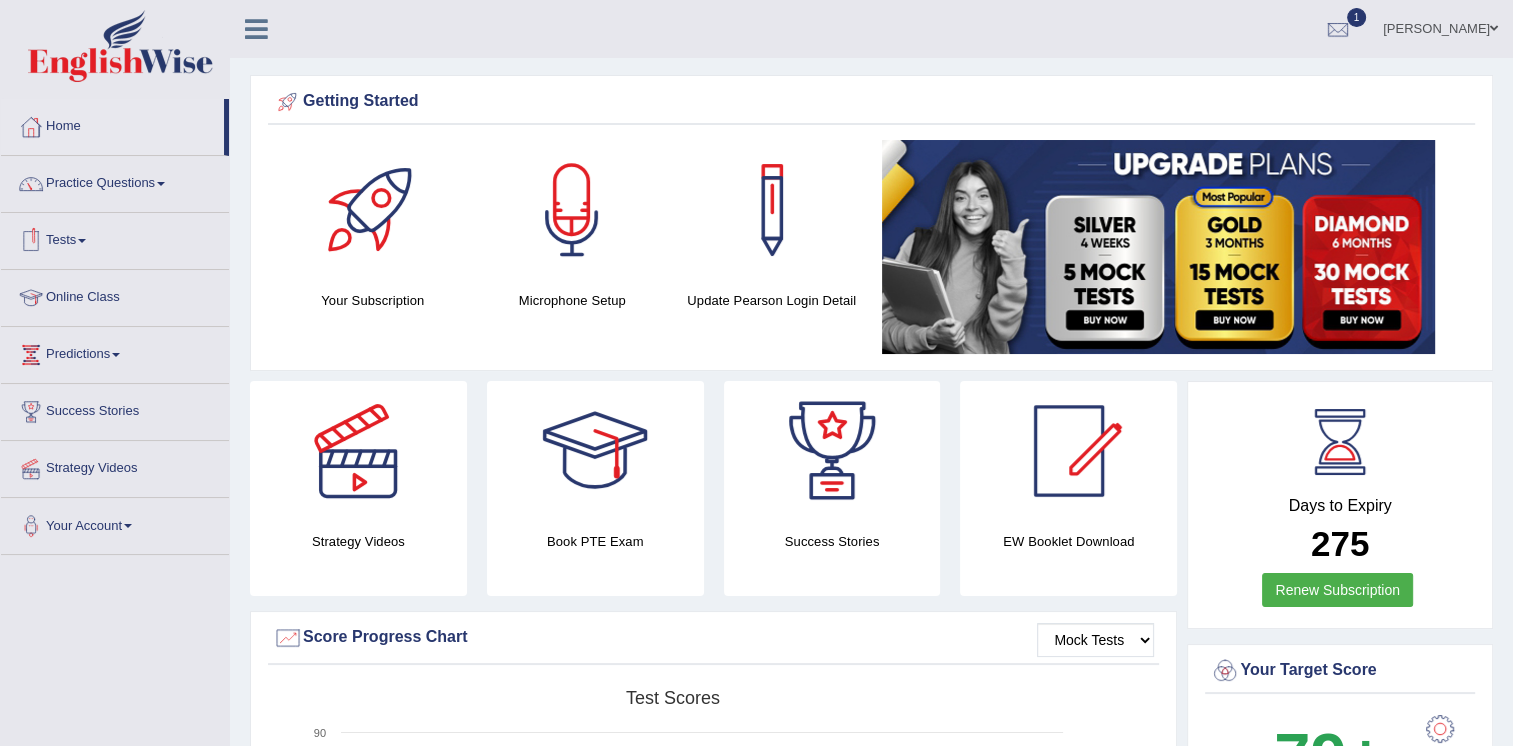 click at bounding box center (82, 241) 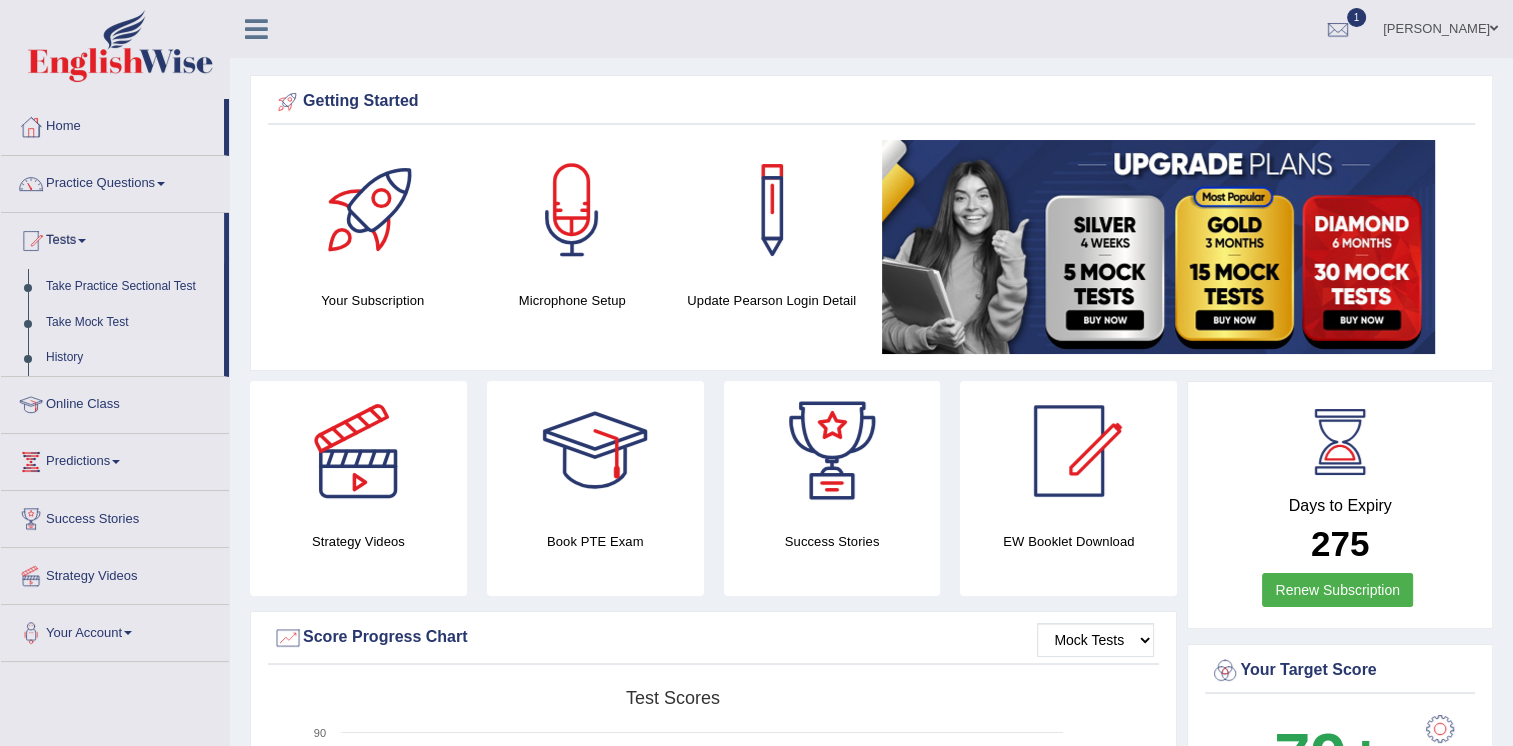 click on "History" at bounding box center (130, 358) 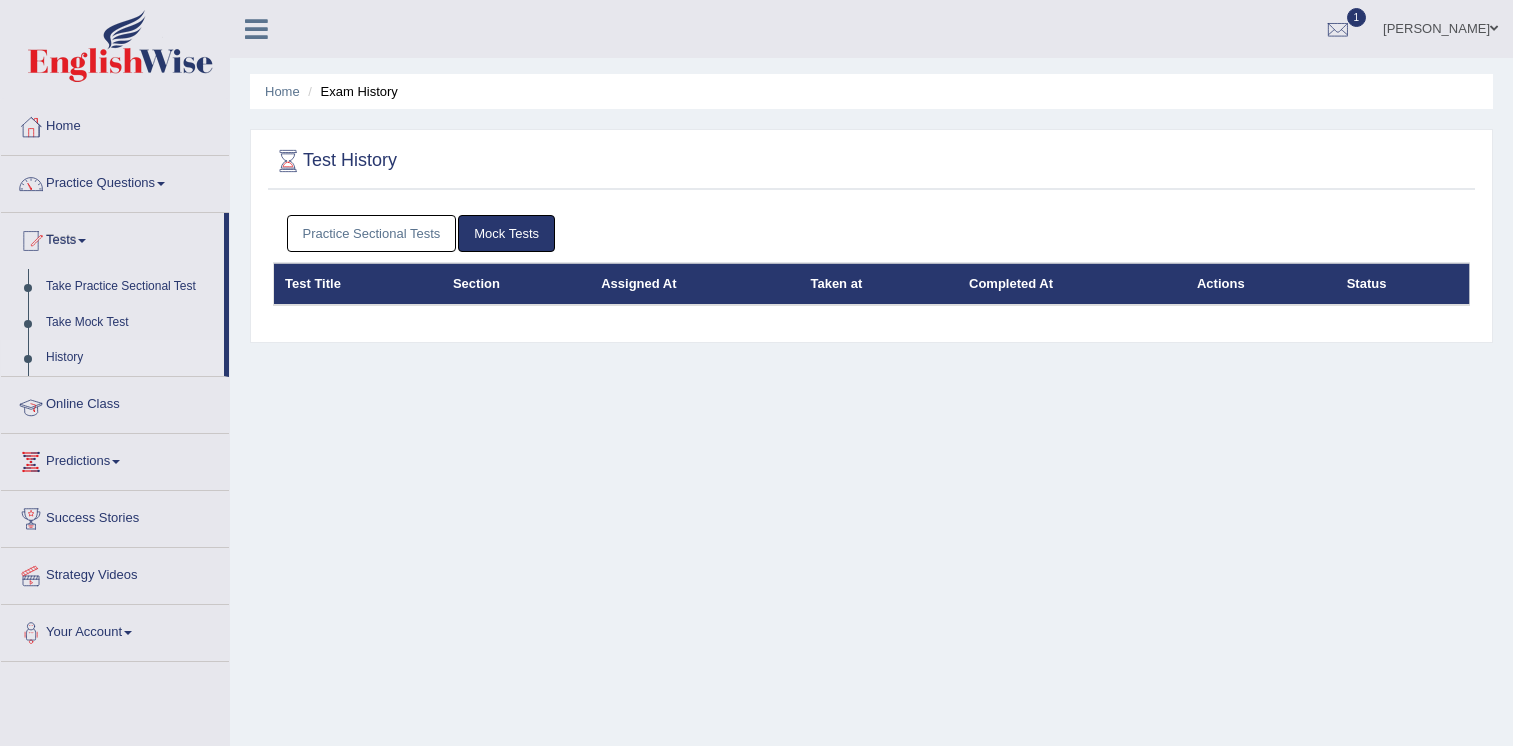 scroll, scrollTop: 0, scrollLeft: 0, axis: both 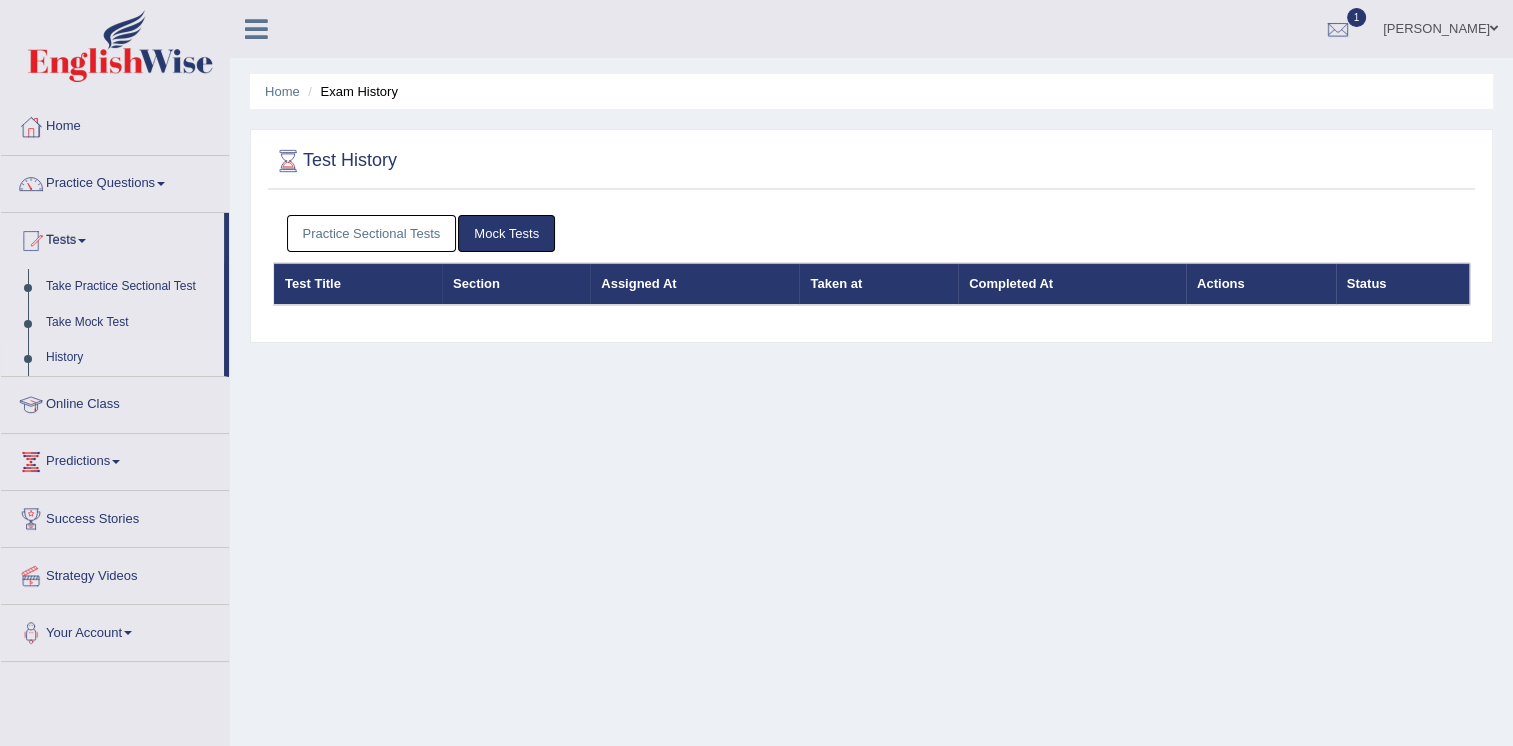 click on "Practice Sectional Tests" at bounding box center [372, 233] 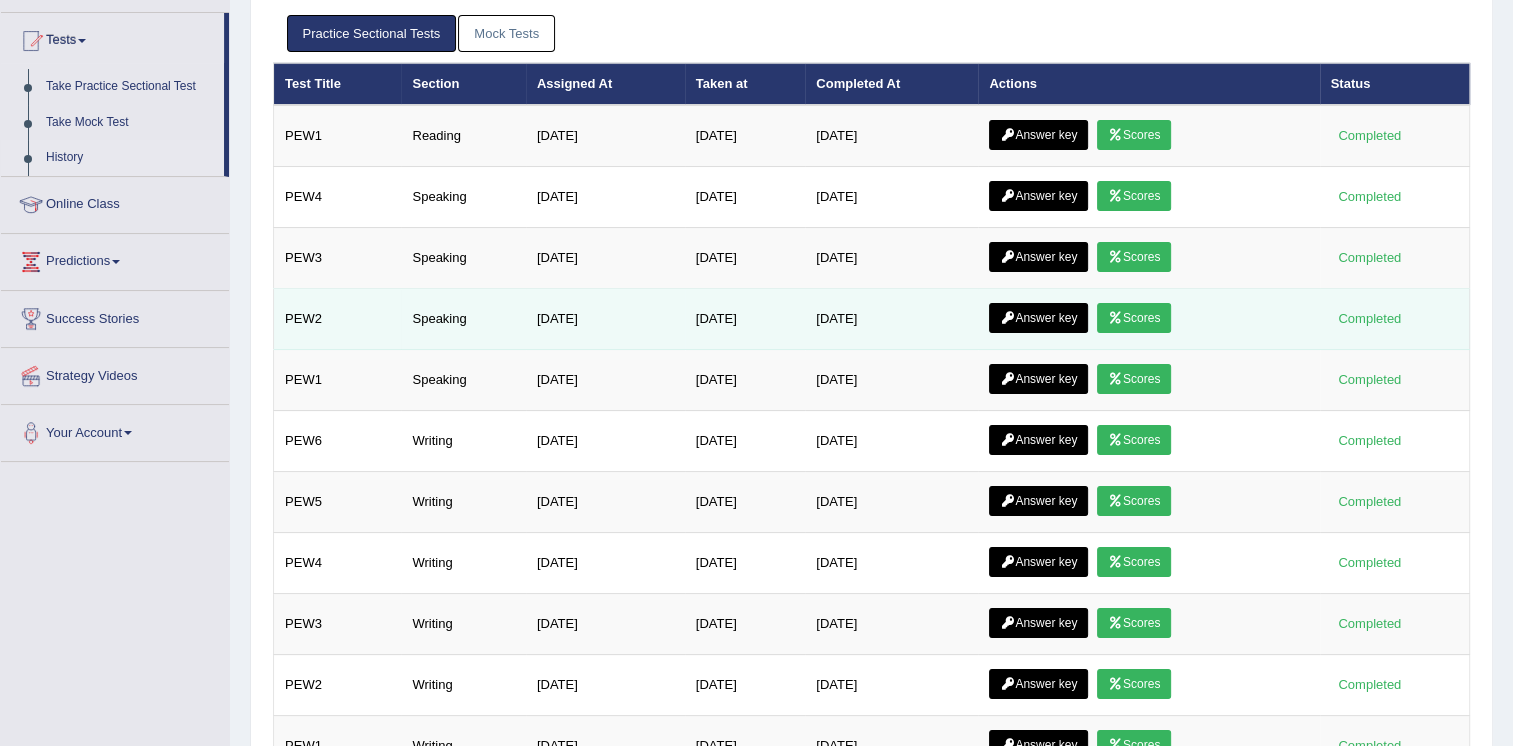 scroll, scrollTop: 0, scrollLeft: 0, axis: both 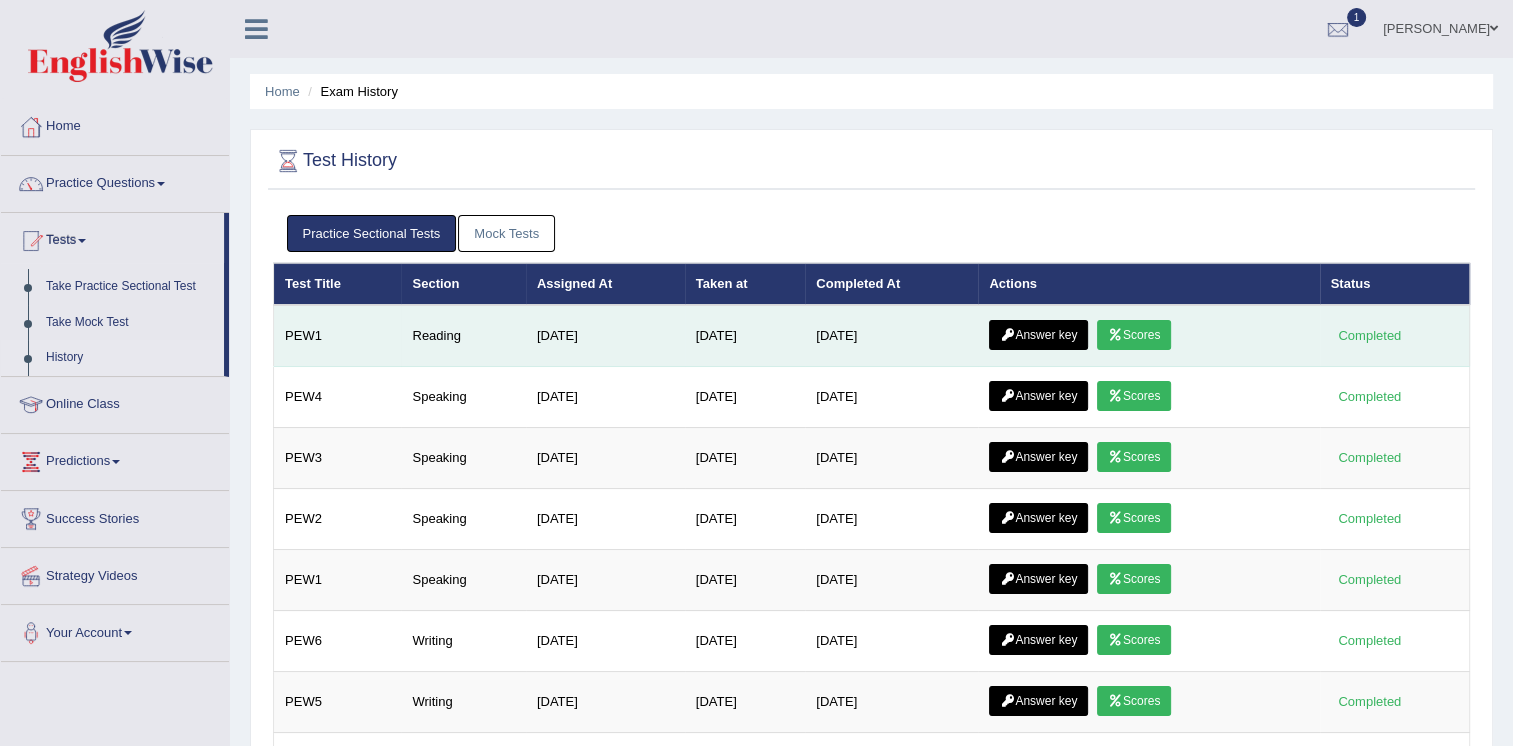 click at bounding box center (1115, 335) 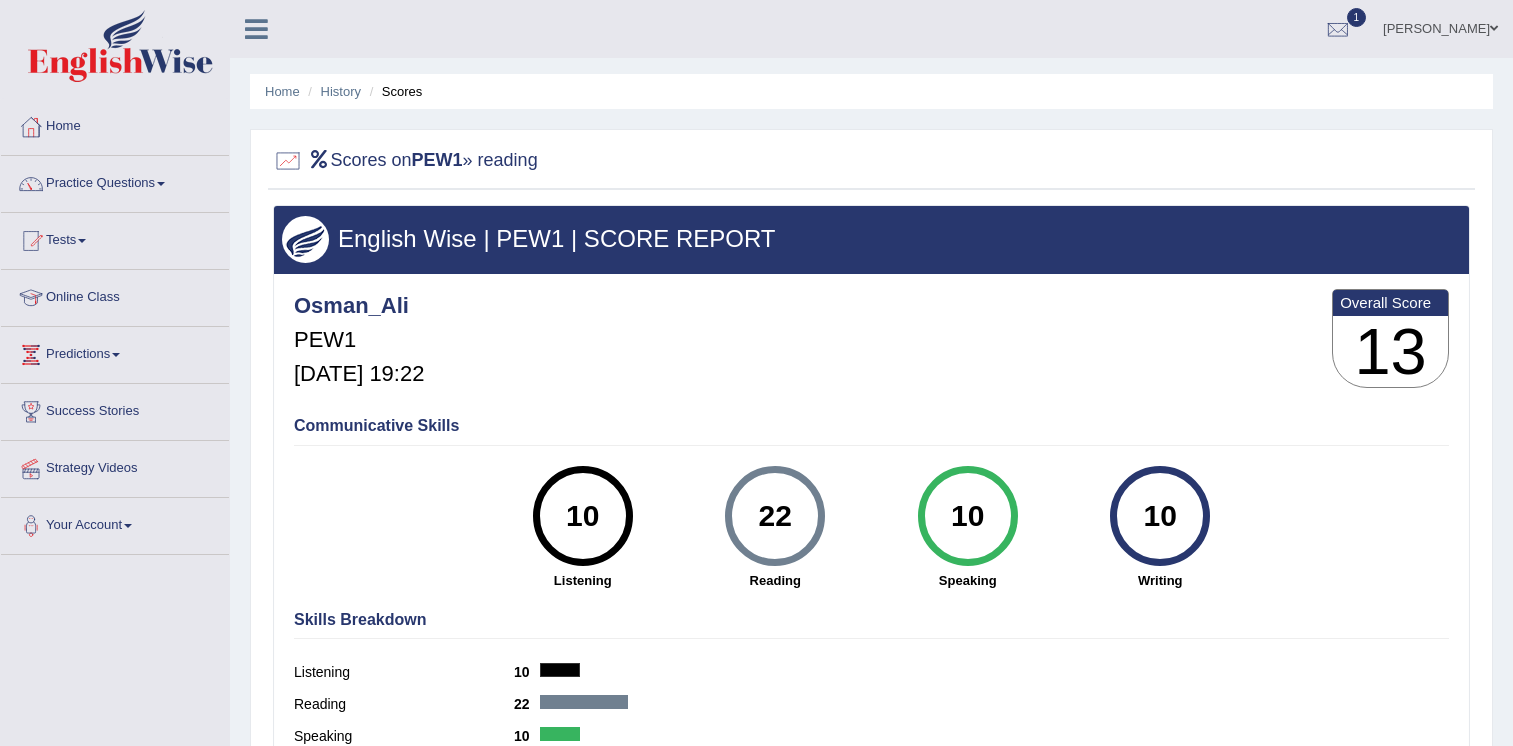 scroll, scrollTop: 0, scrollLeft: 0, axis: both 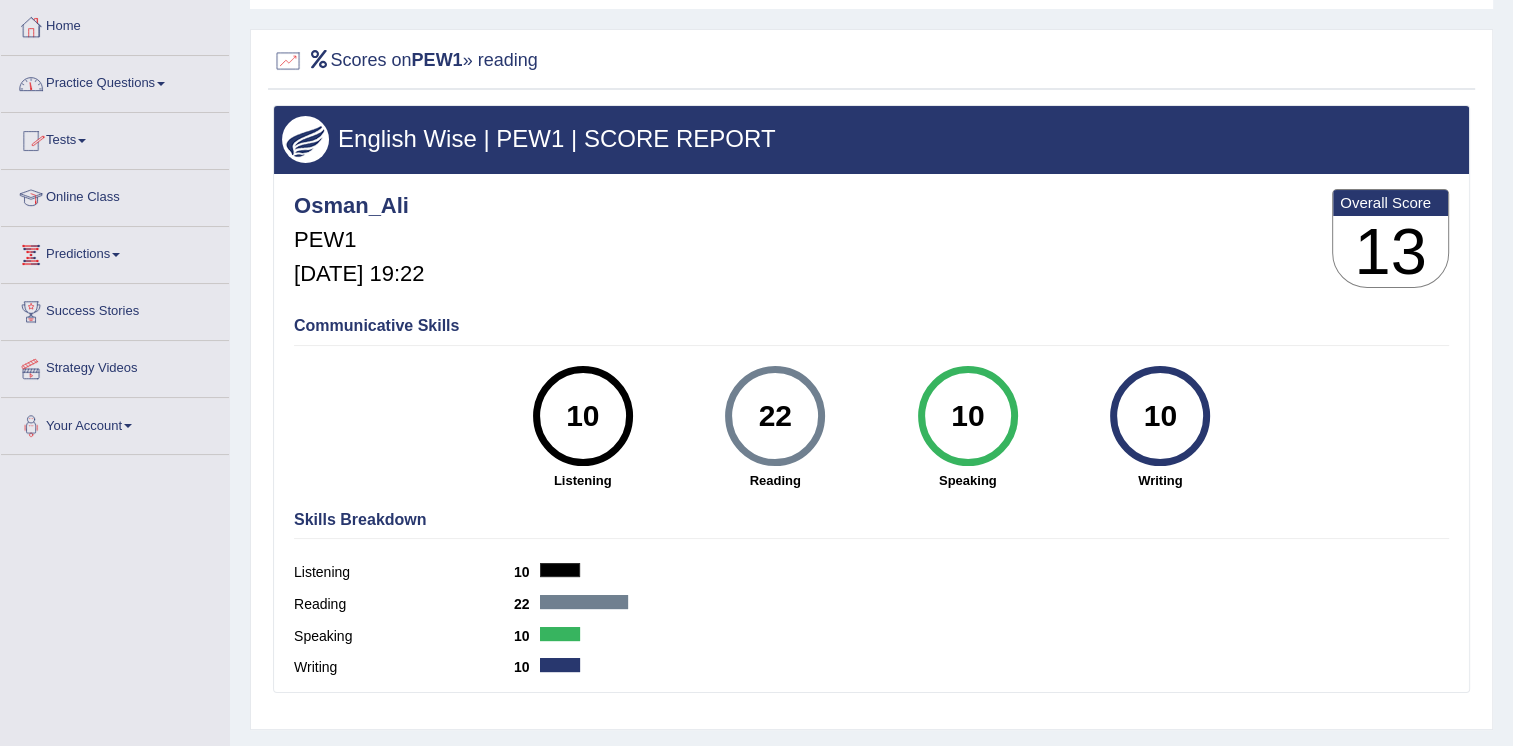 click on "Tests" at bounding box center (115, 138) 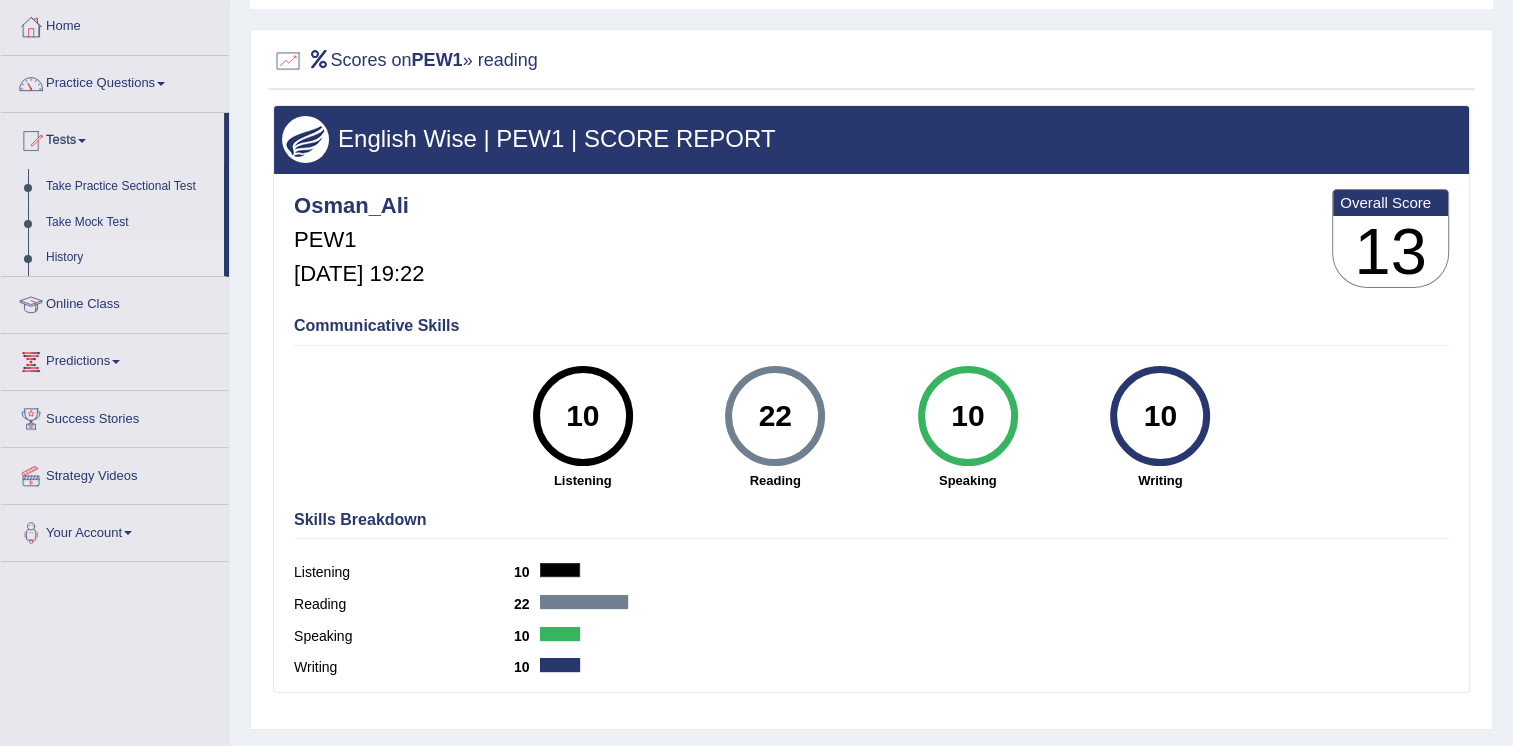 click on "History" at bounding box center [130, 258] 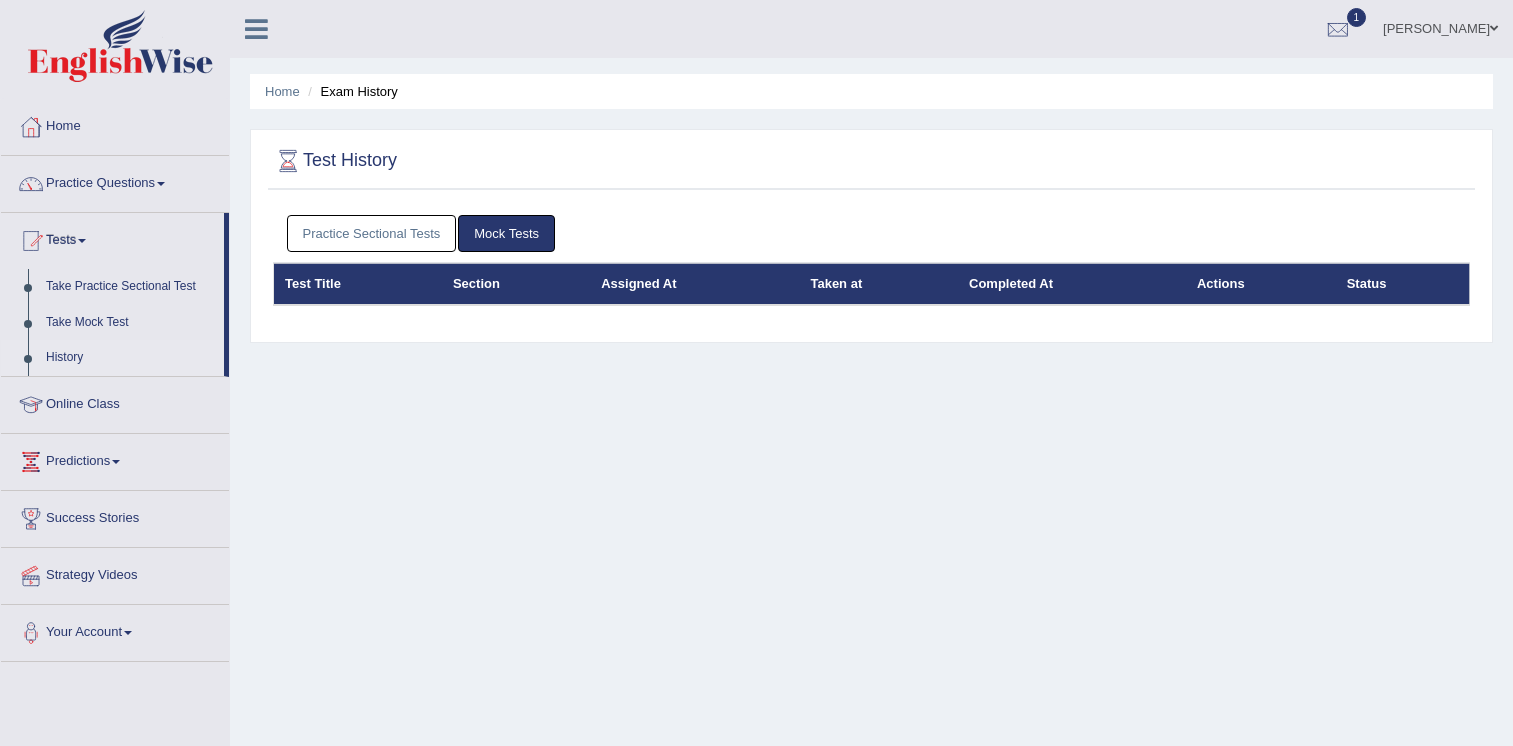 scroll, scrollTop: 126, scrollLeft: 0, axis: vertical 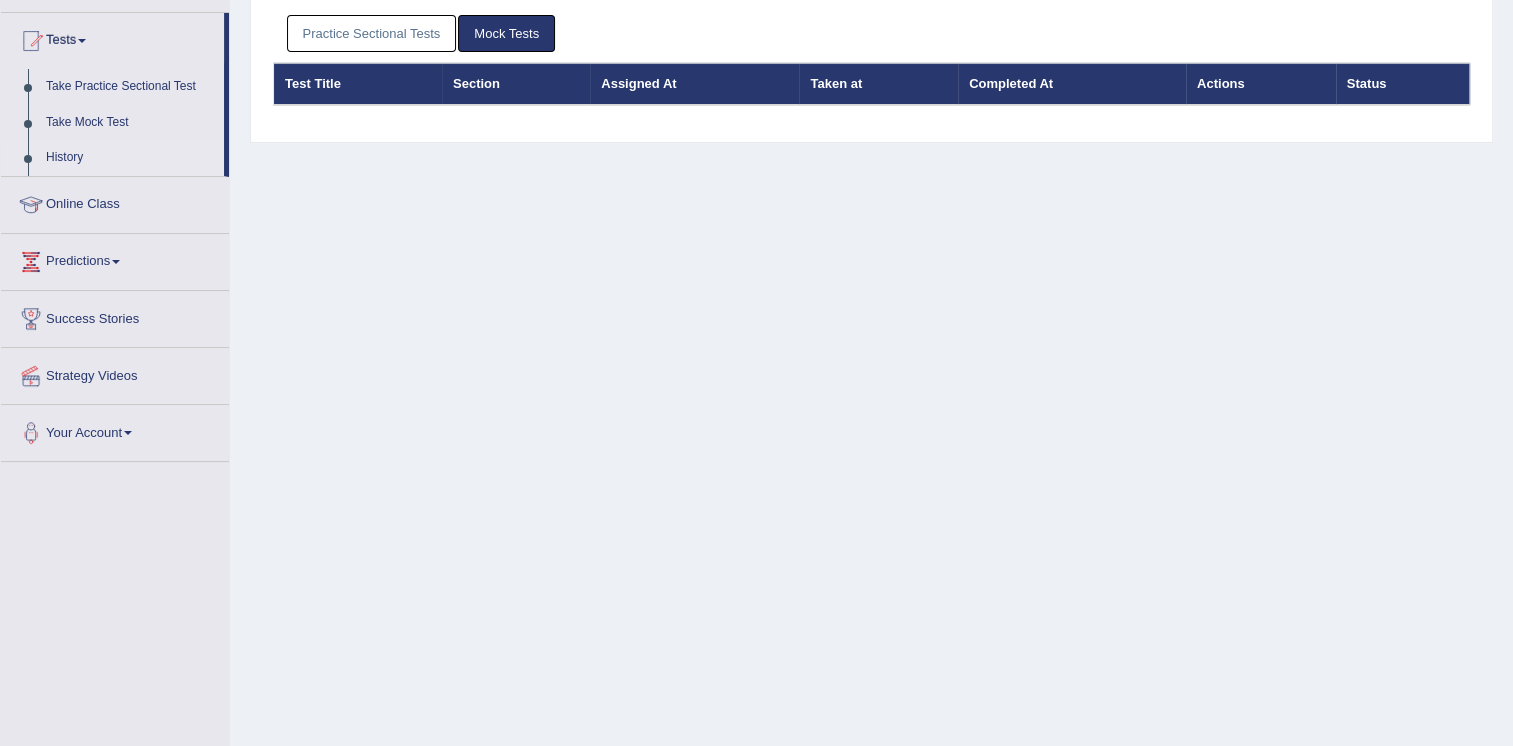 click on "Practice Sectional Tests" at bounding box center [372, 33] 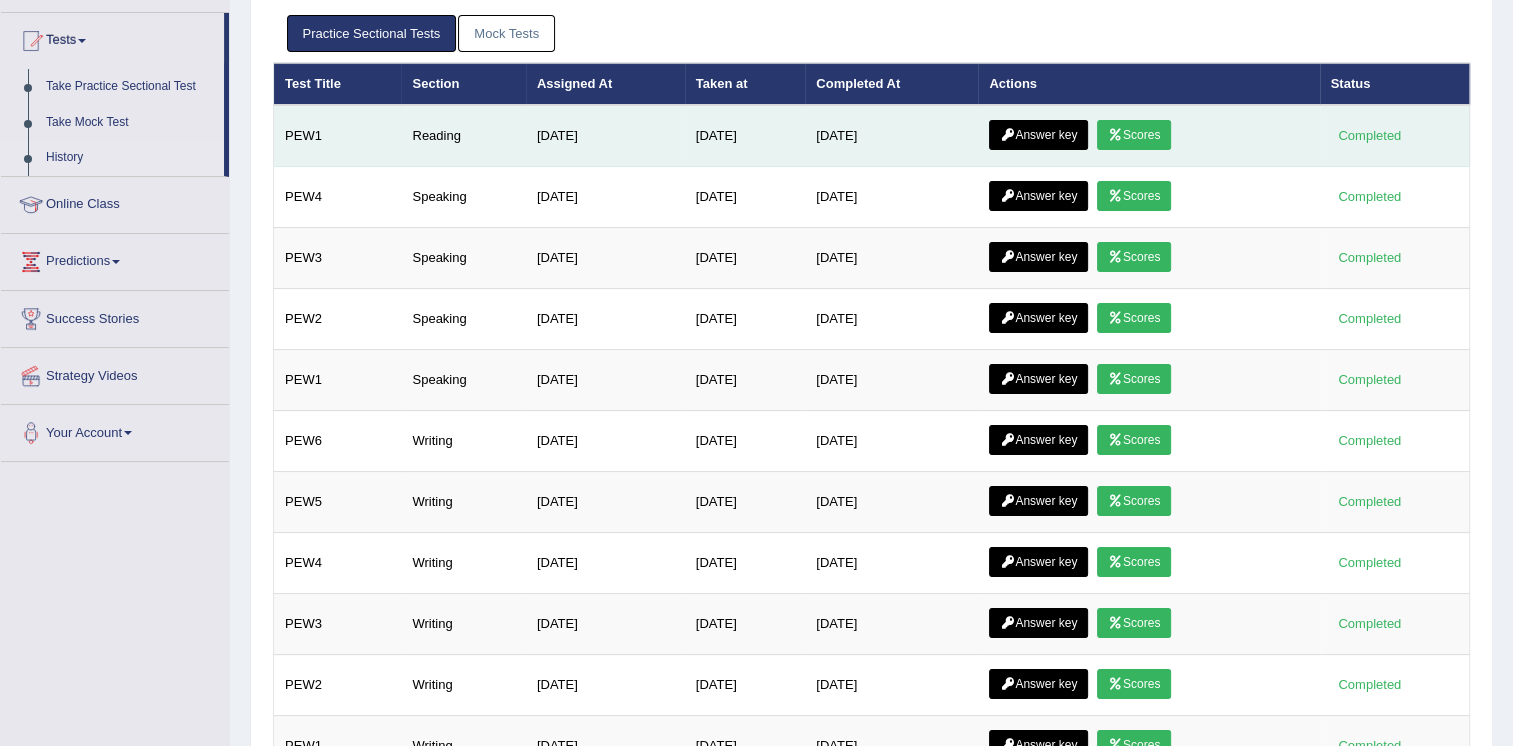 scroll, scrollTop: 300, scrollLeft: 0, axis: vertical 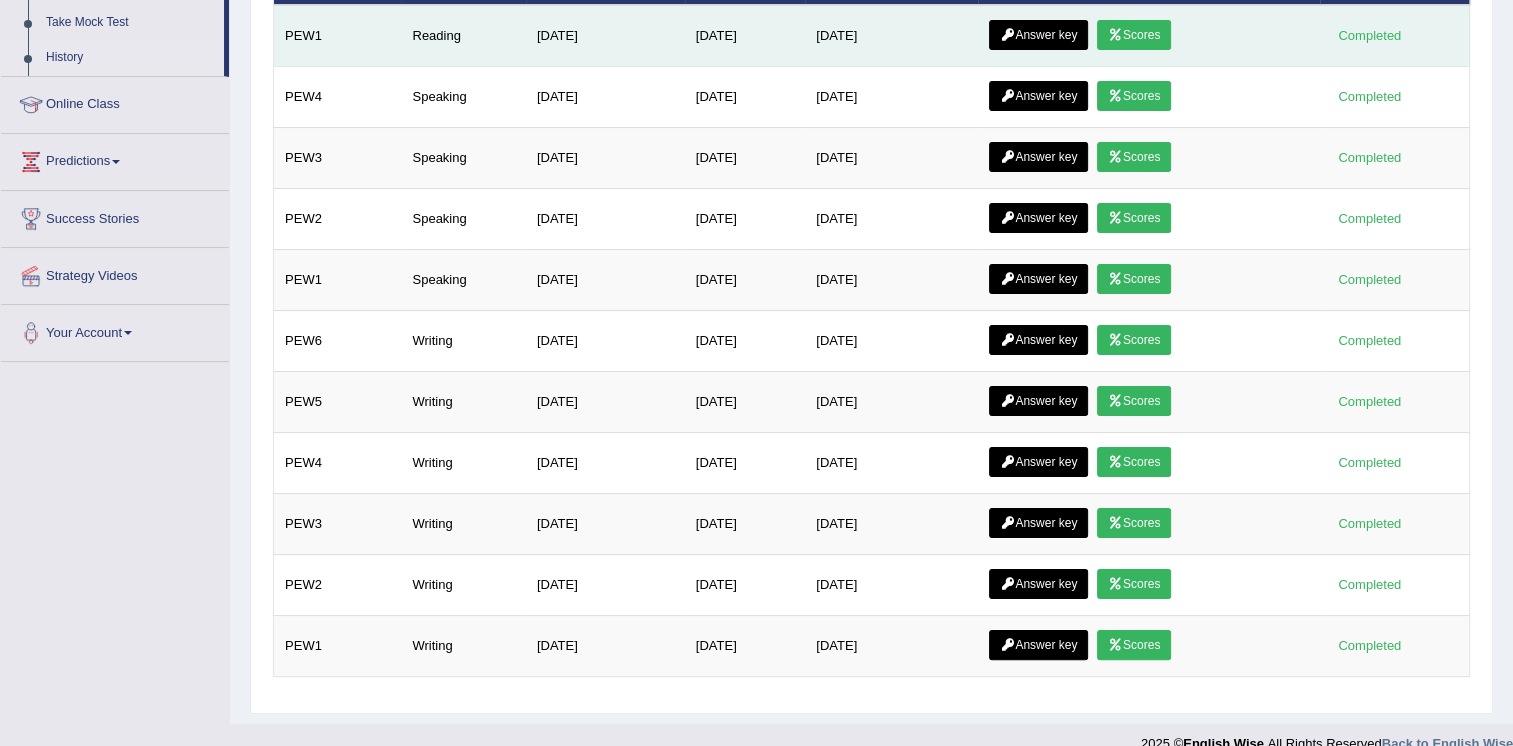 click on "Answer key" at bounding box center (1038, 35) 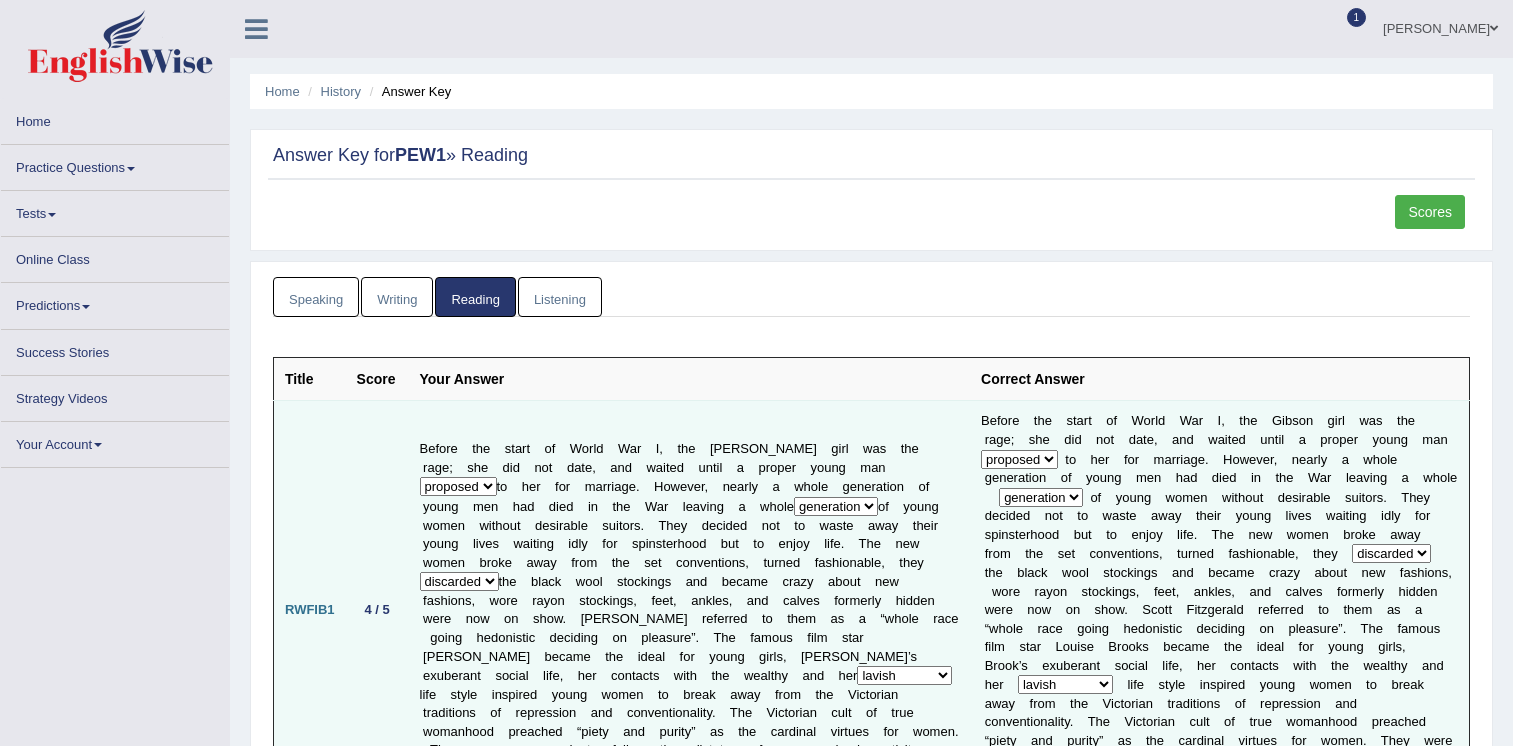 scroll, scrollTop: 0, scrollLeft: 0, axis: both 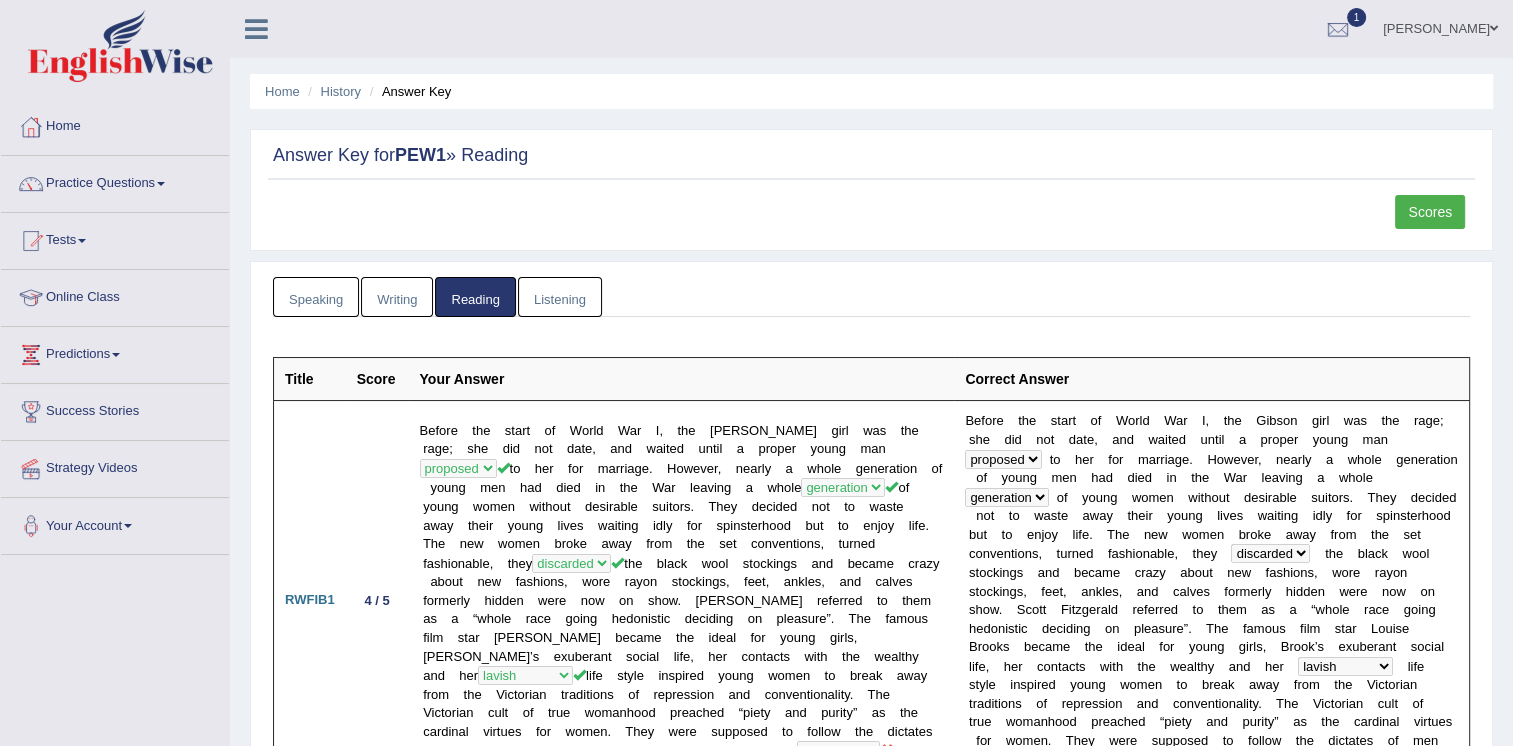click on "Scores" at bounding box center [1430, 212] 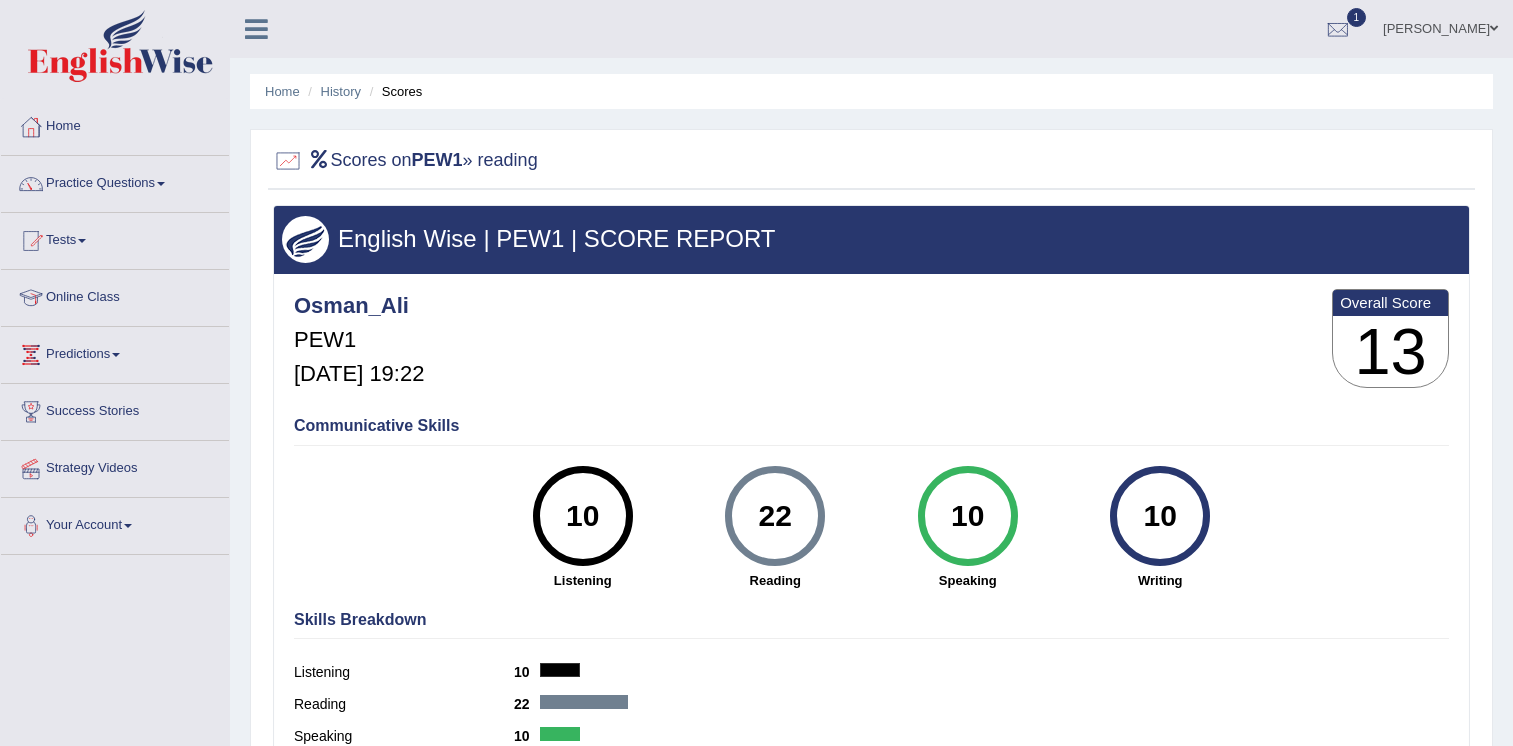 scroll, scrollTop: 300, scrollLeft: 0, axis: vertical 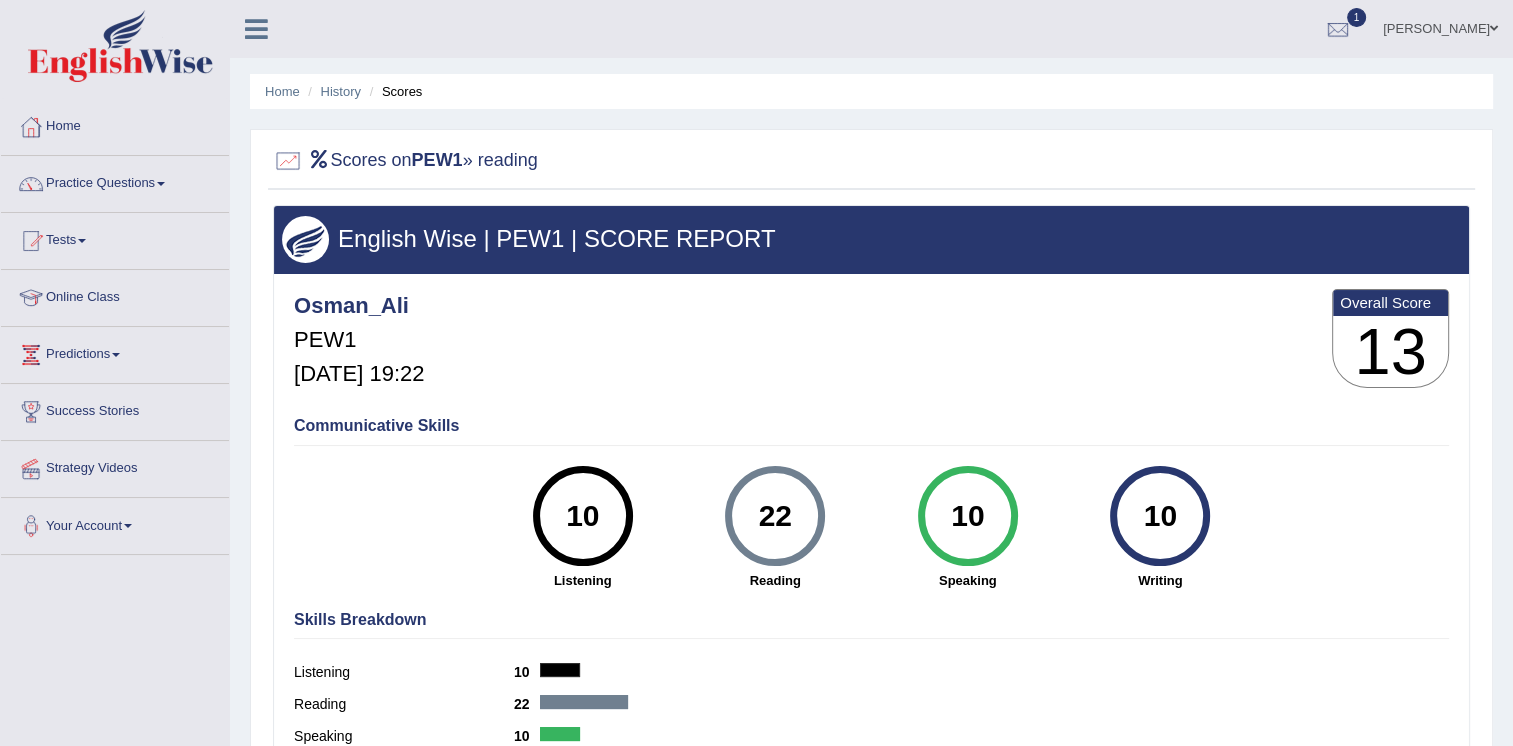 click at bounding box center (82, 241) 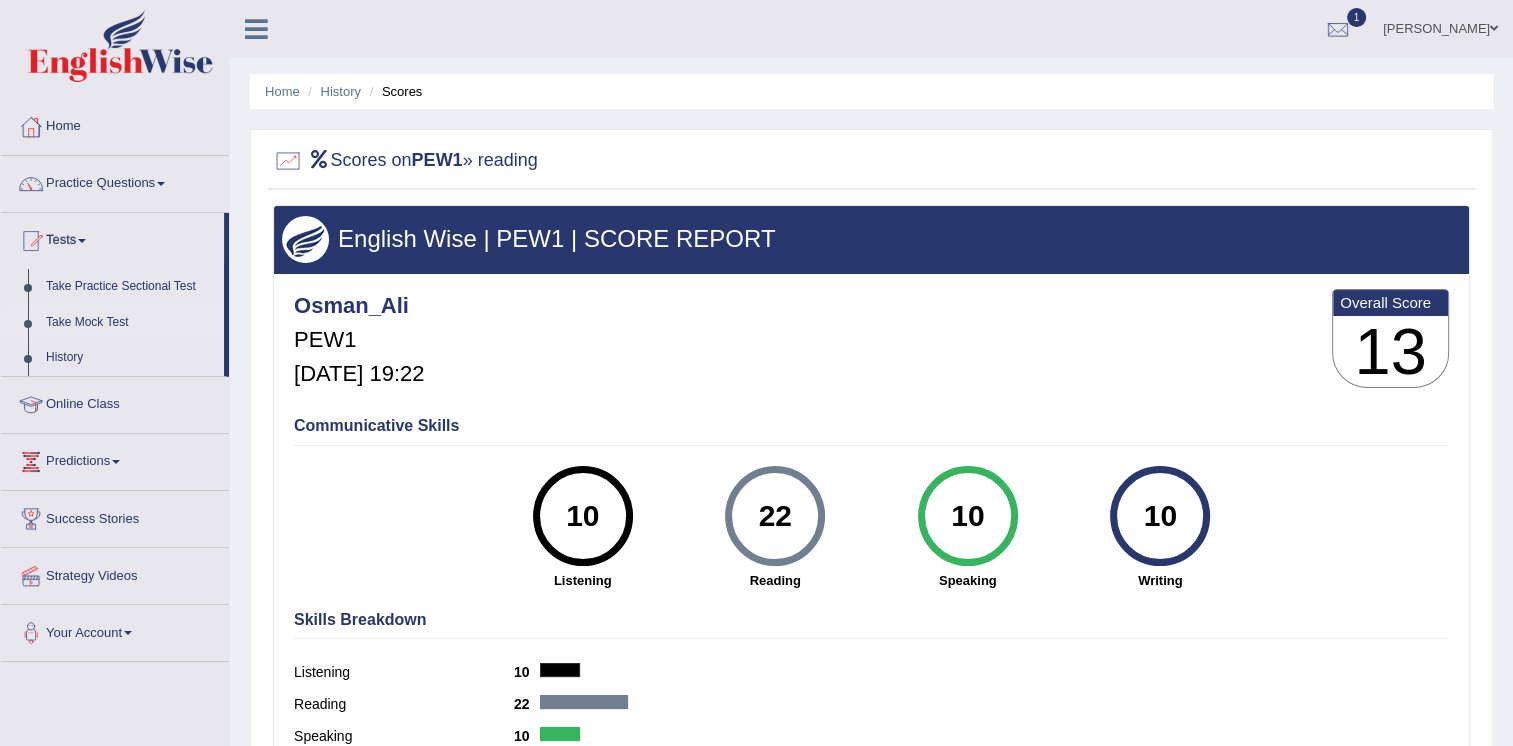 click on "Take Mock Test" at bounding box center (130, 323) 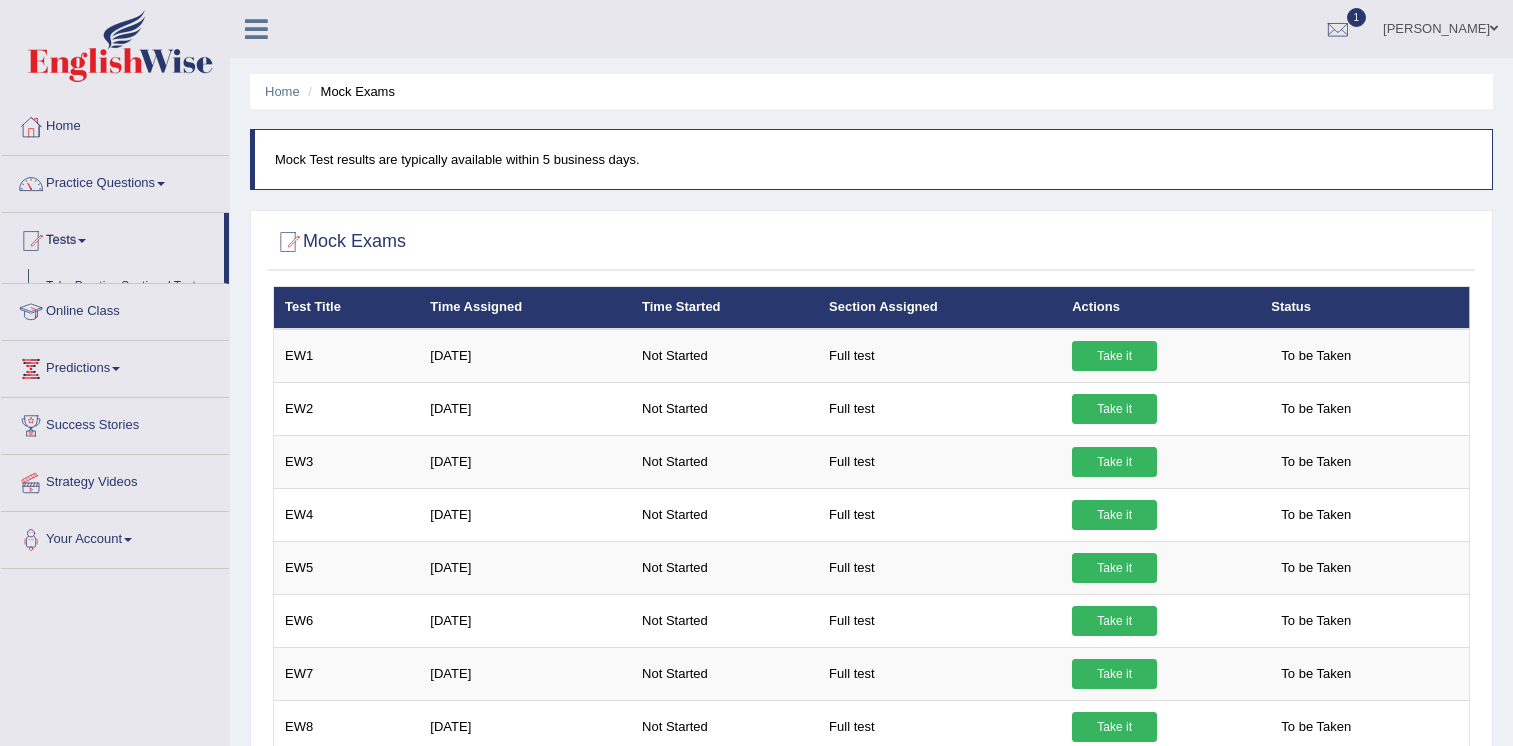 scroll, scrollTop: 0, scrollLeft: 0, axis: both 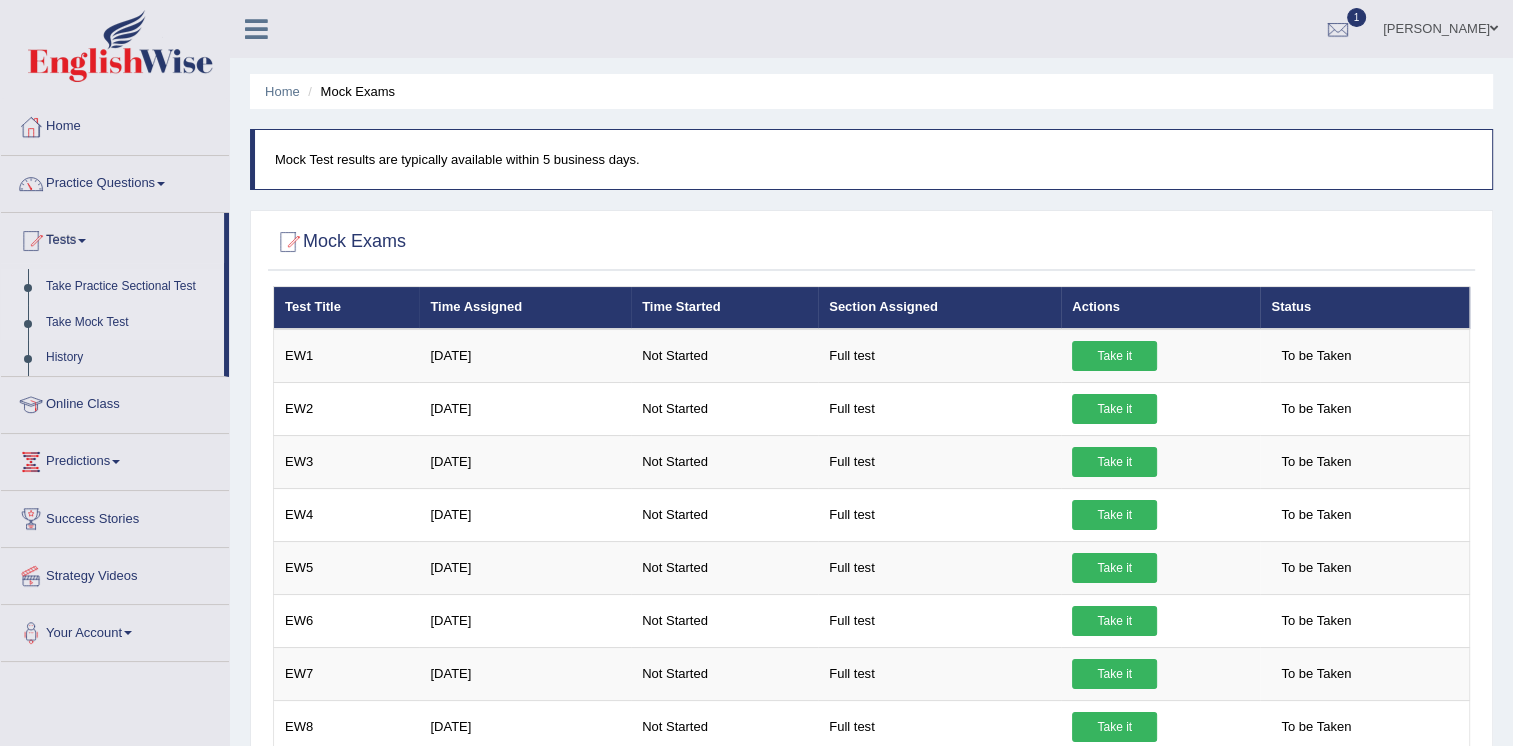 click on "Take Practice Sectional Test" at bounding box center [130, 287] 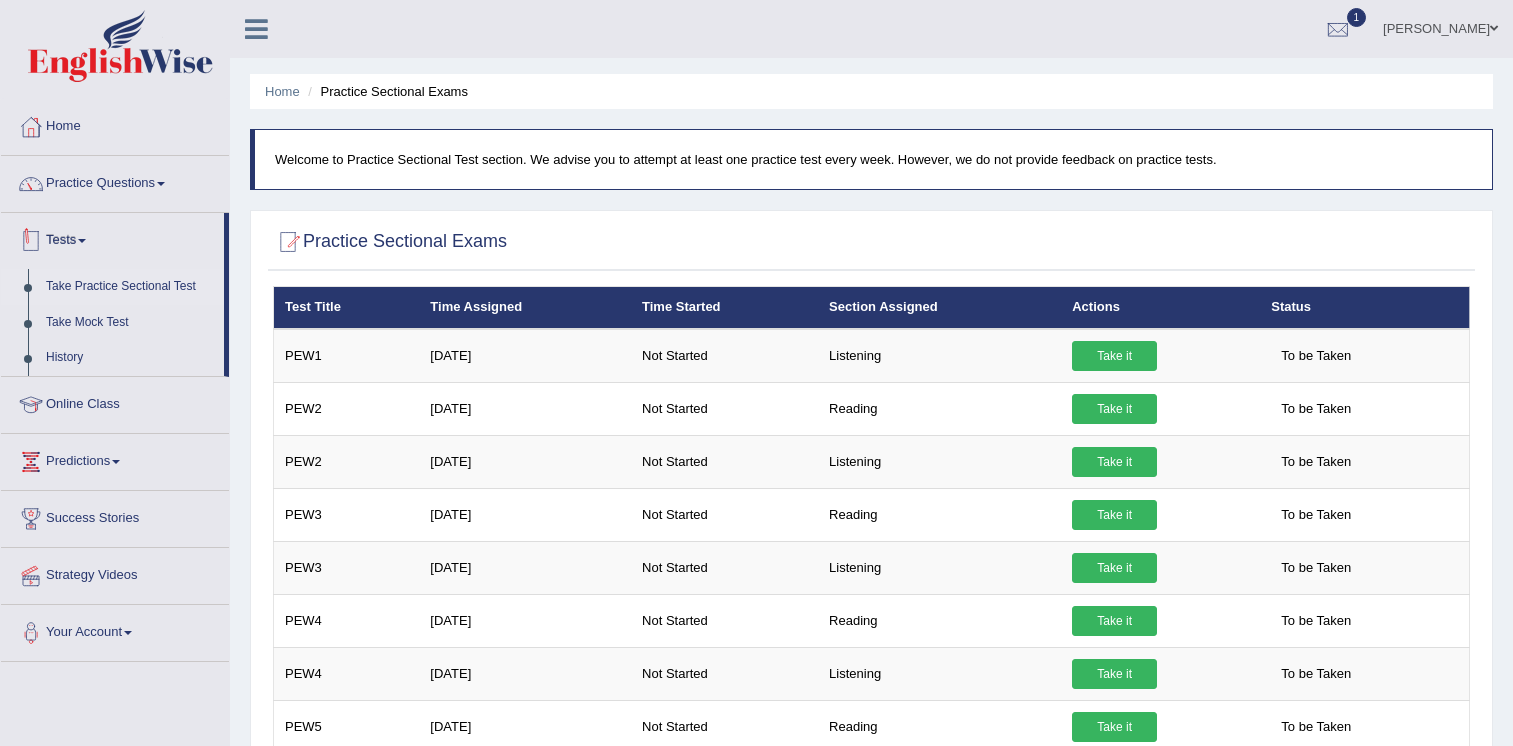 scroll, scrollTop: 0, scrollLeft: 0, axis: both 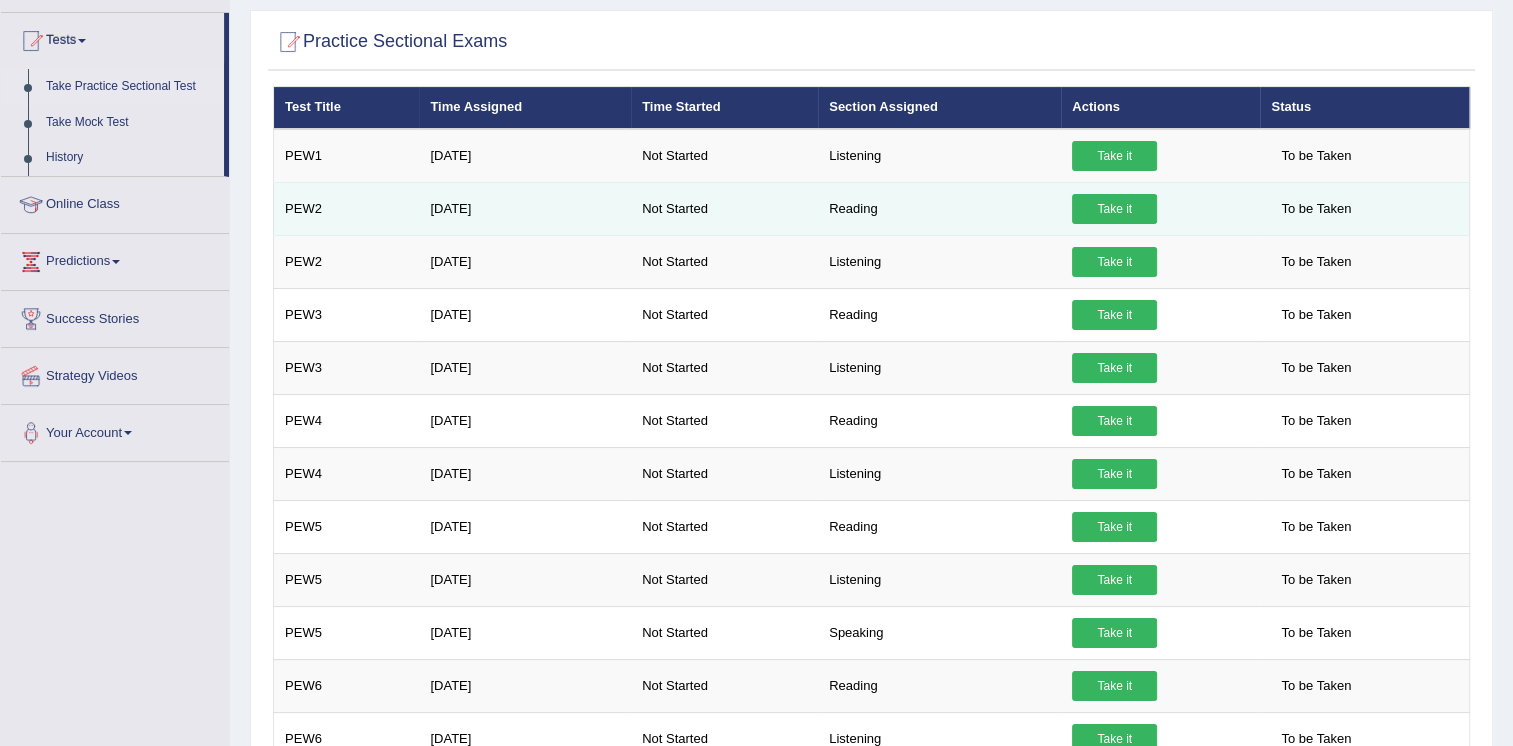 click on "Take it" at bounding box center (1114, 209) 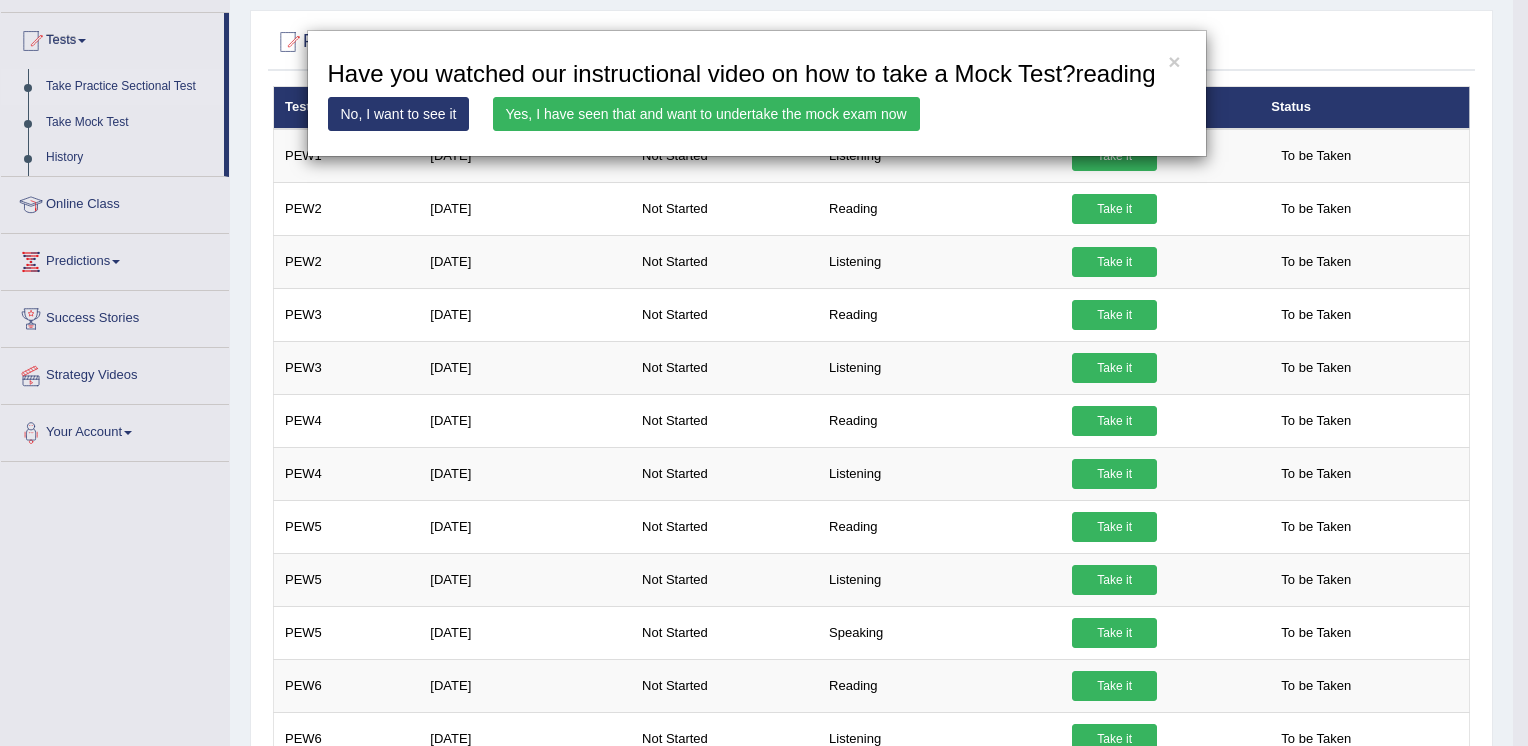 click on "Yes, I have seen that and want to undertake the mock exam now" at bounding box center [706, 114] 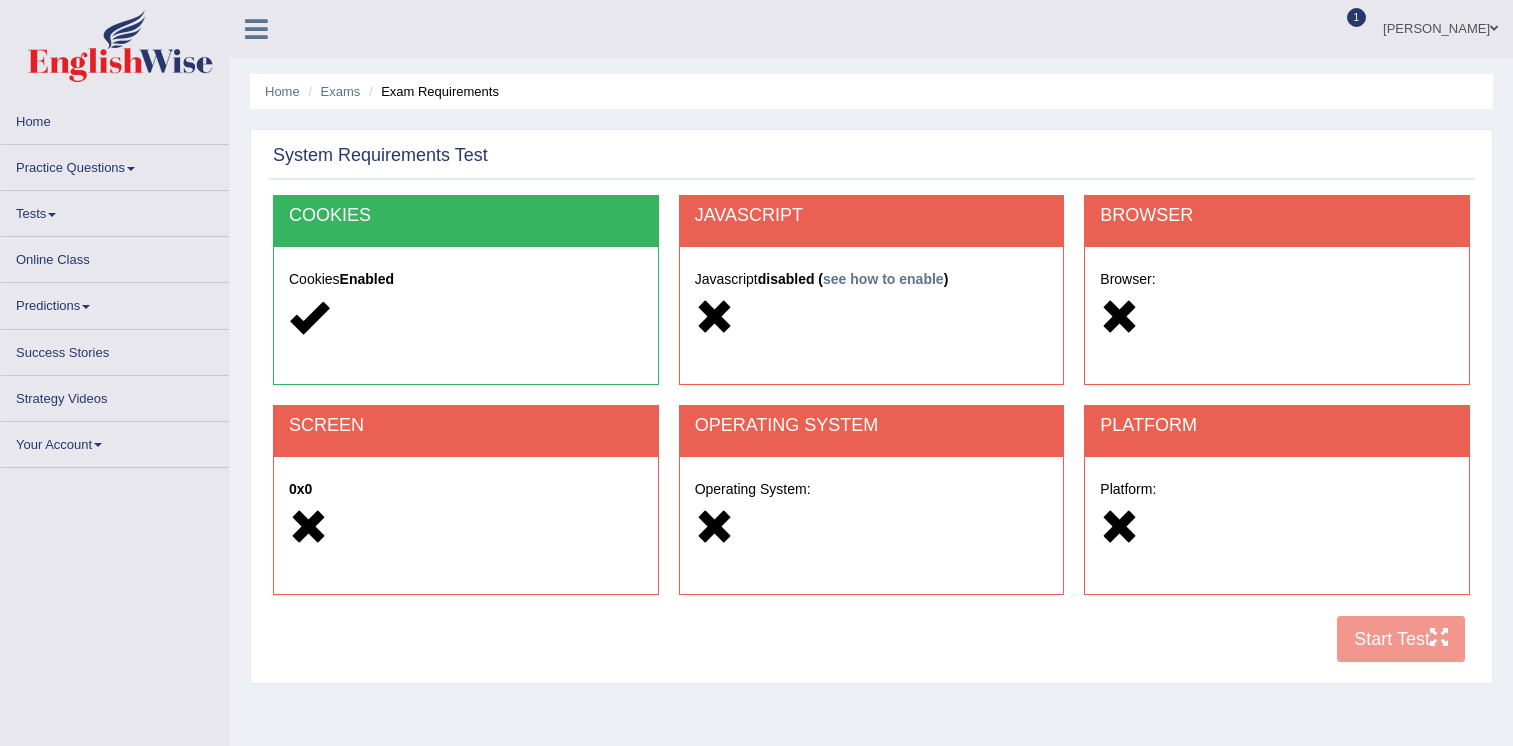 scroll, scrollTop: 0, scrollLeft: 0, axis: both 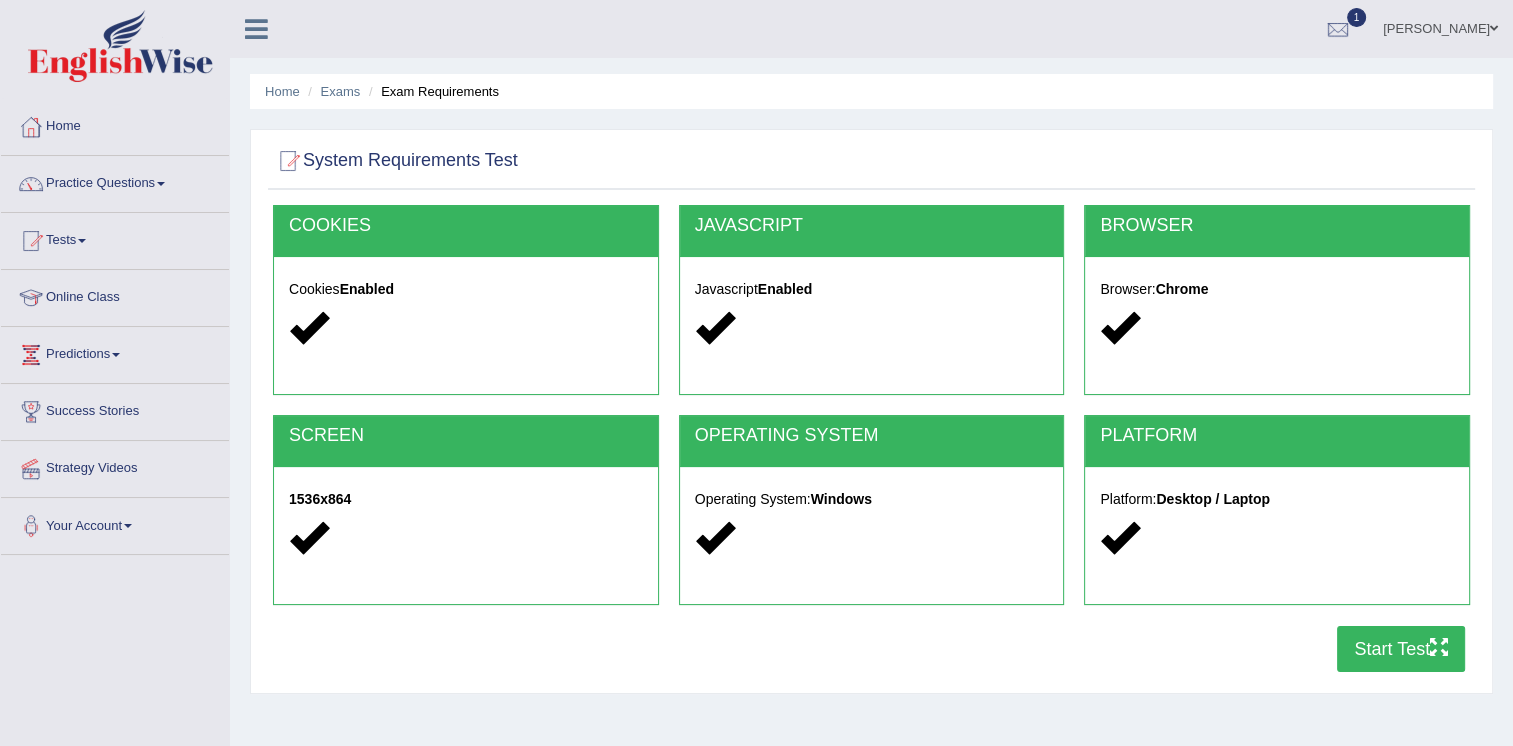 click on "Start Test" at bounding box center [1401, 649] 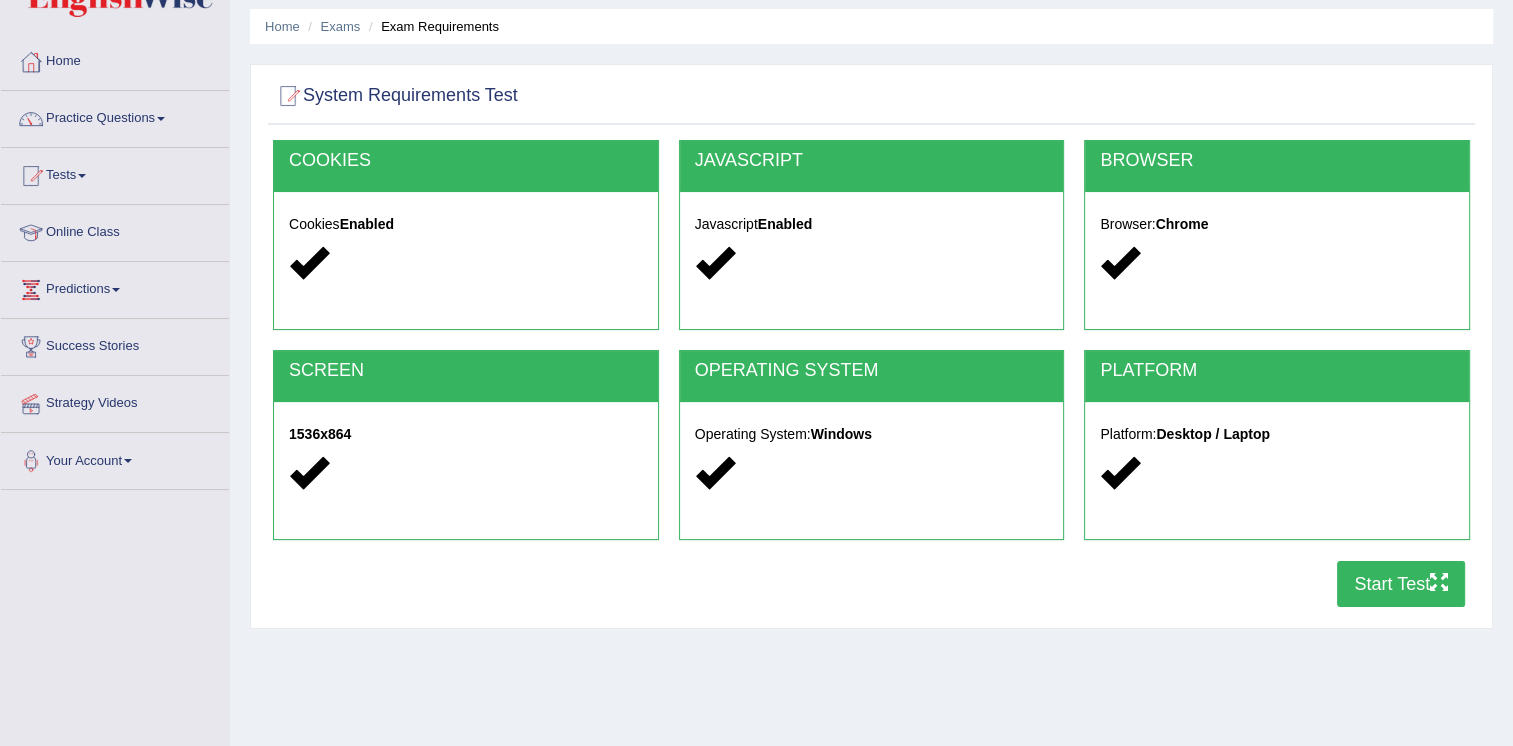 scroll, scrollTop: 100, scrollLeft: 0, axis: vertical 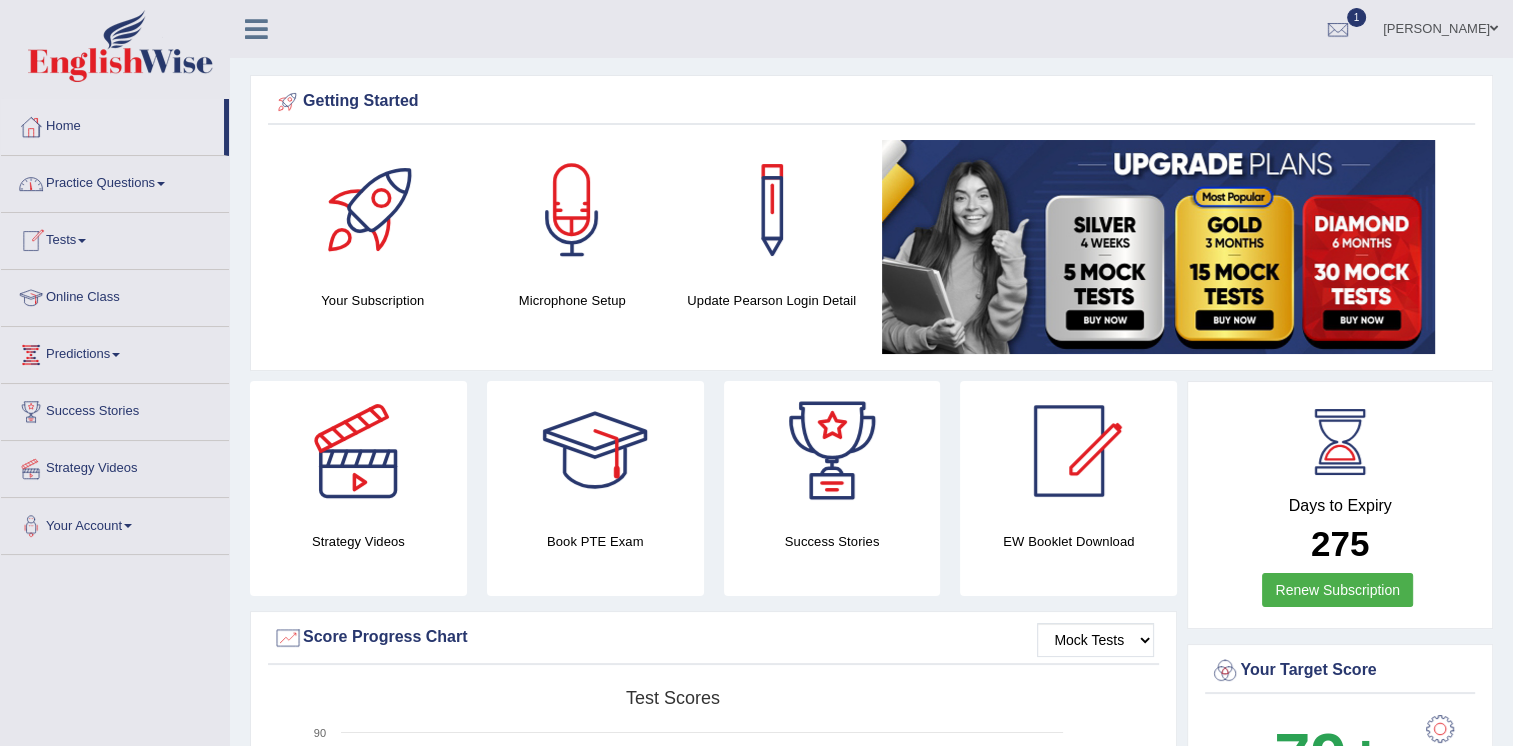 click at bounding box center (82, 241) 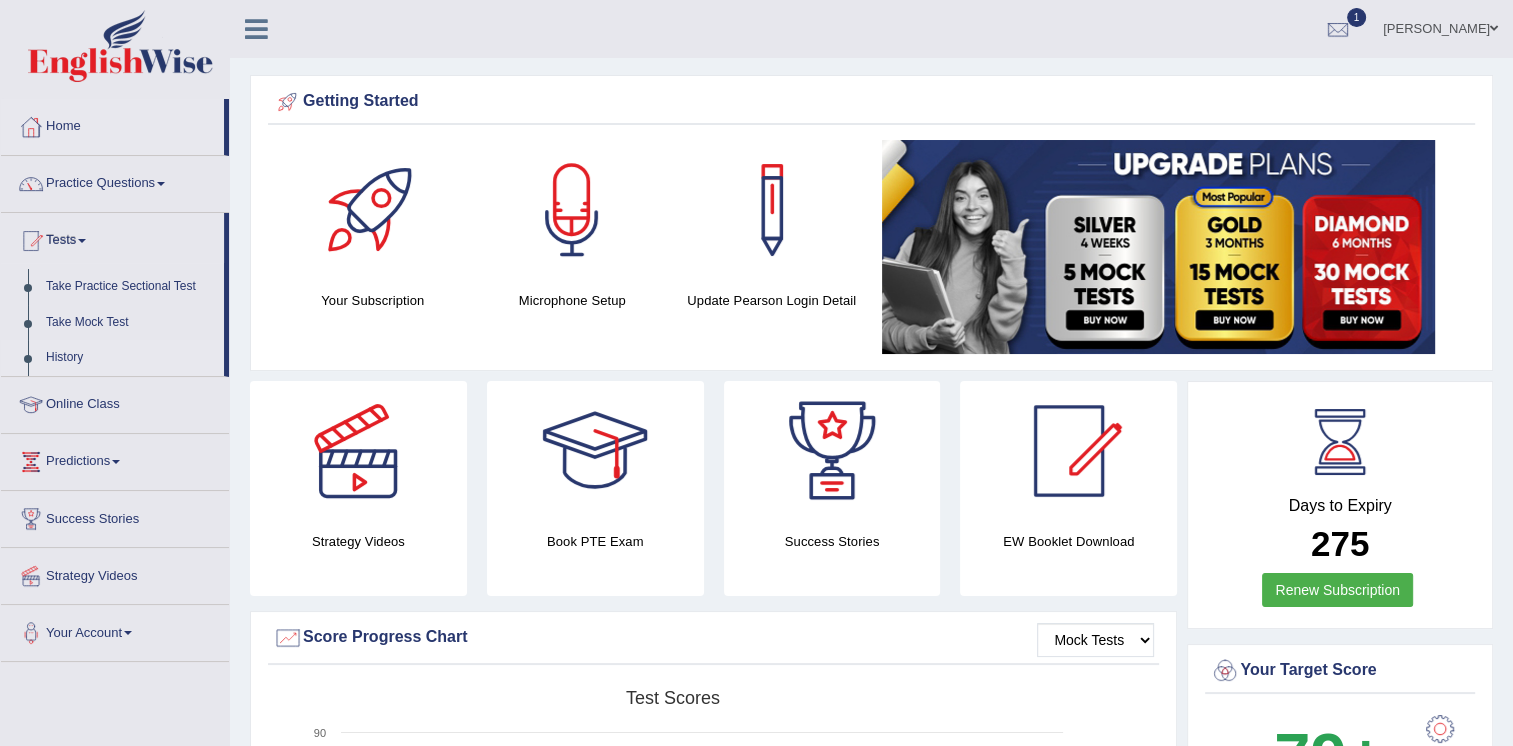 click on "History" at bounding box center [130, 358] 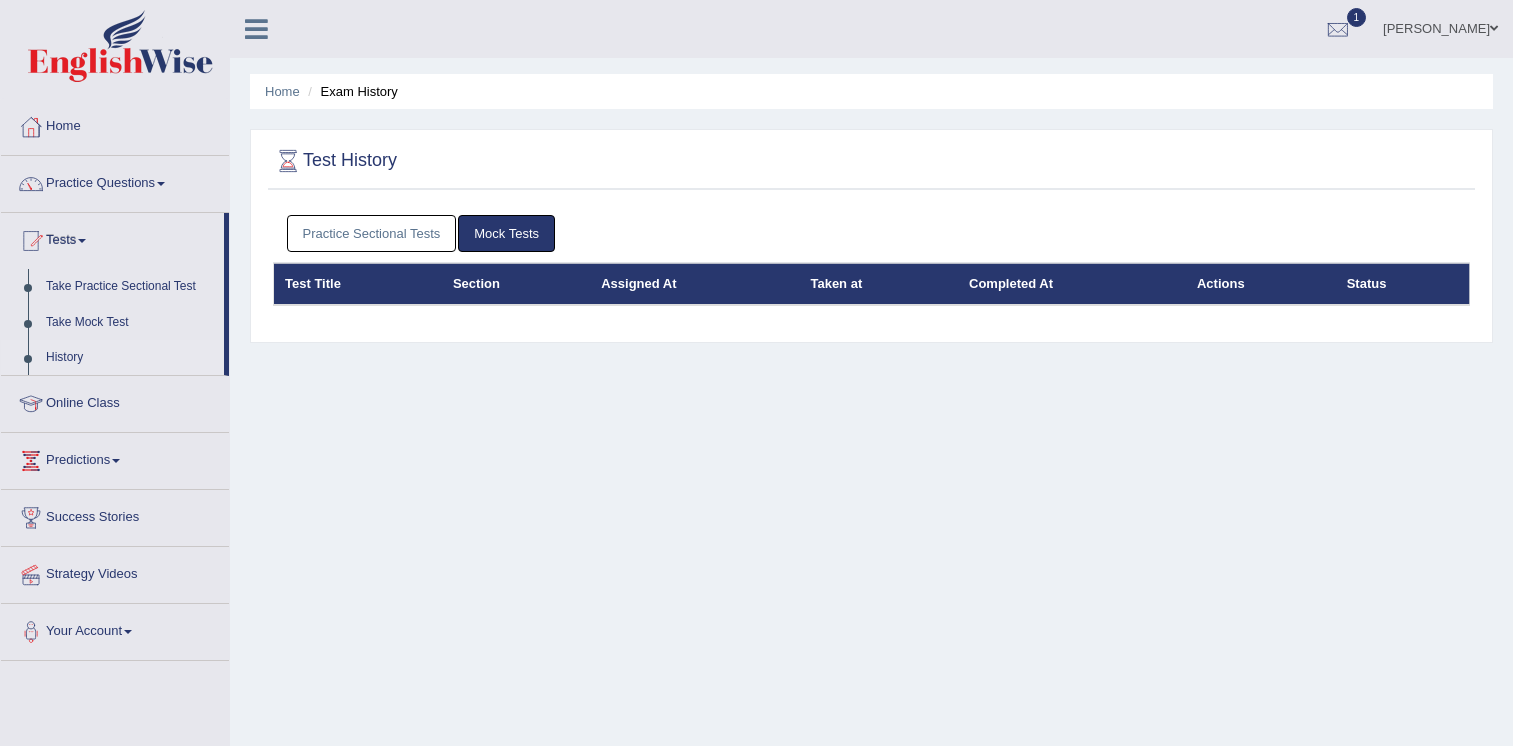 scroll, scrollTop: 0, scrollLeft: 0, axis: both 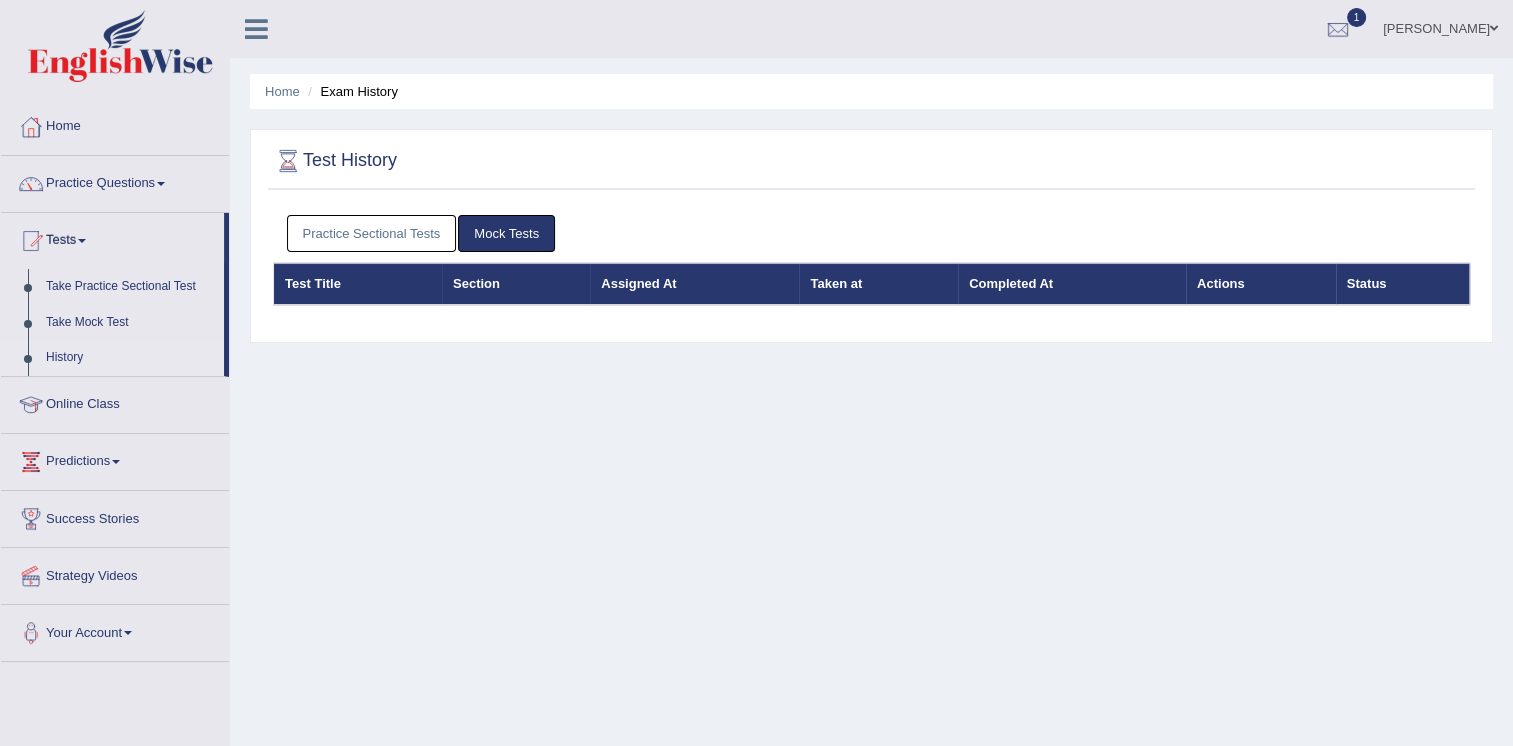 click on "Practice Sectional Tests" at bounding box center [372, 233] 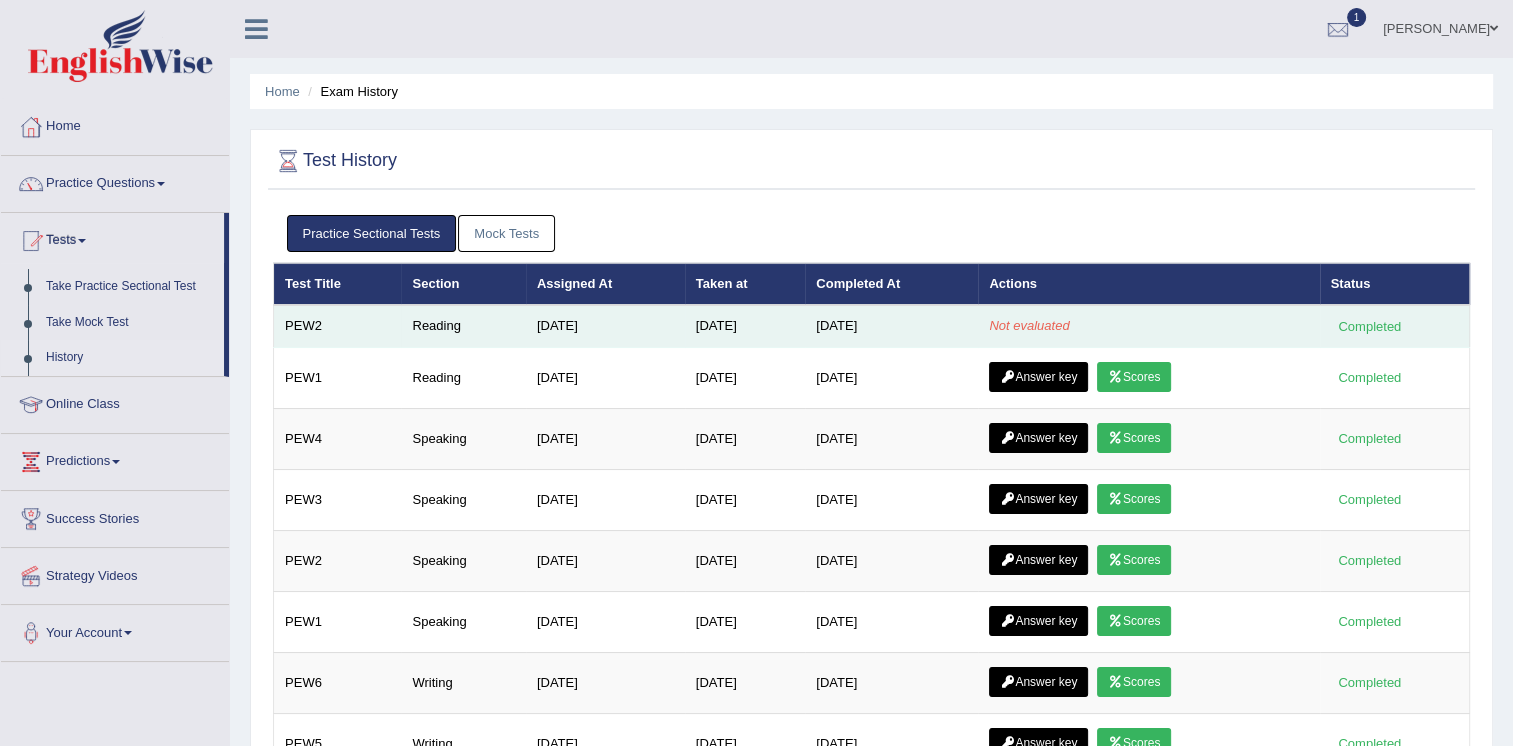 click on "Not evaluated" at bounding box center [1029, 325] 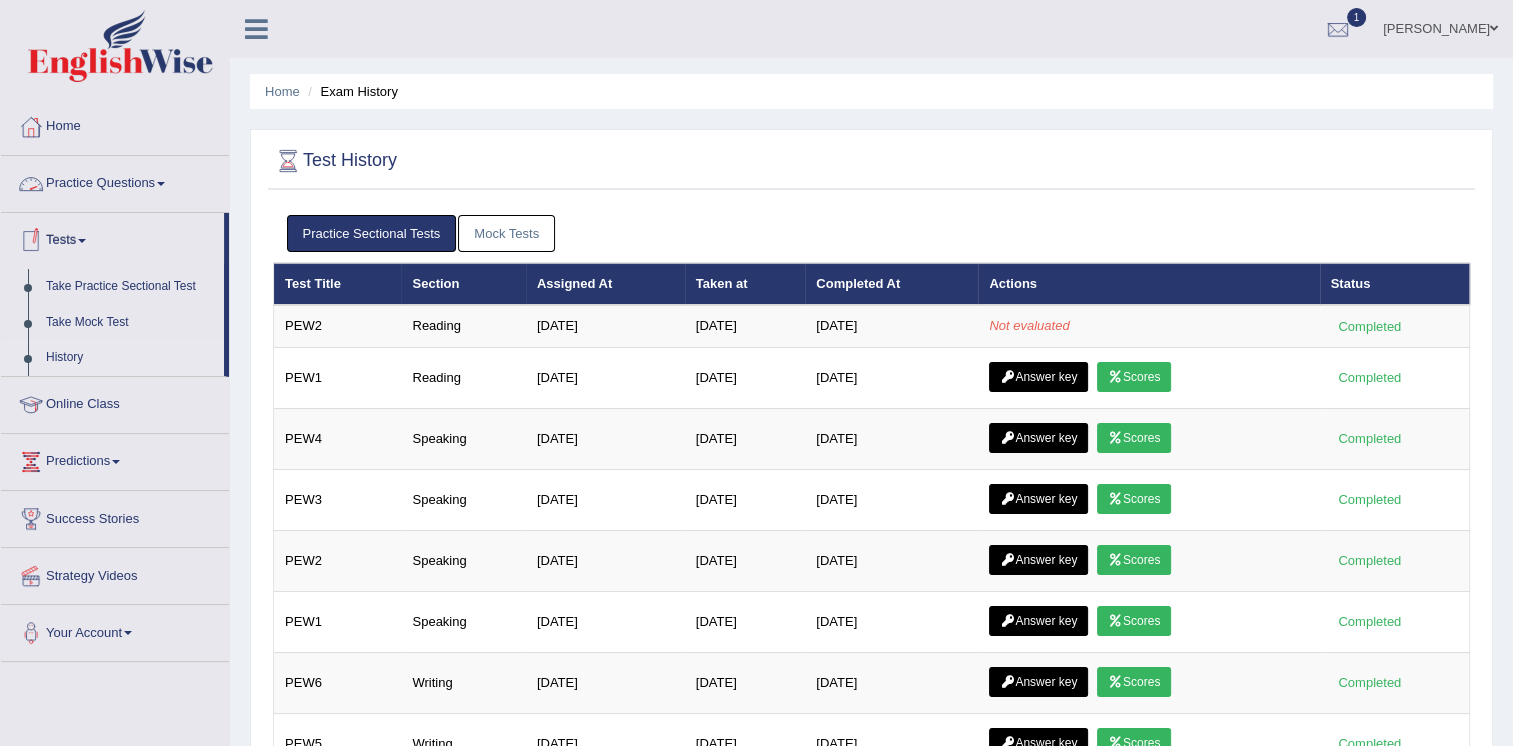 click on "Practice Questions" at bounding box center (115, 181) 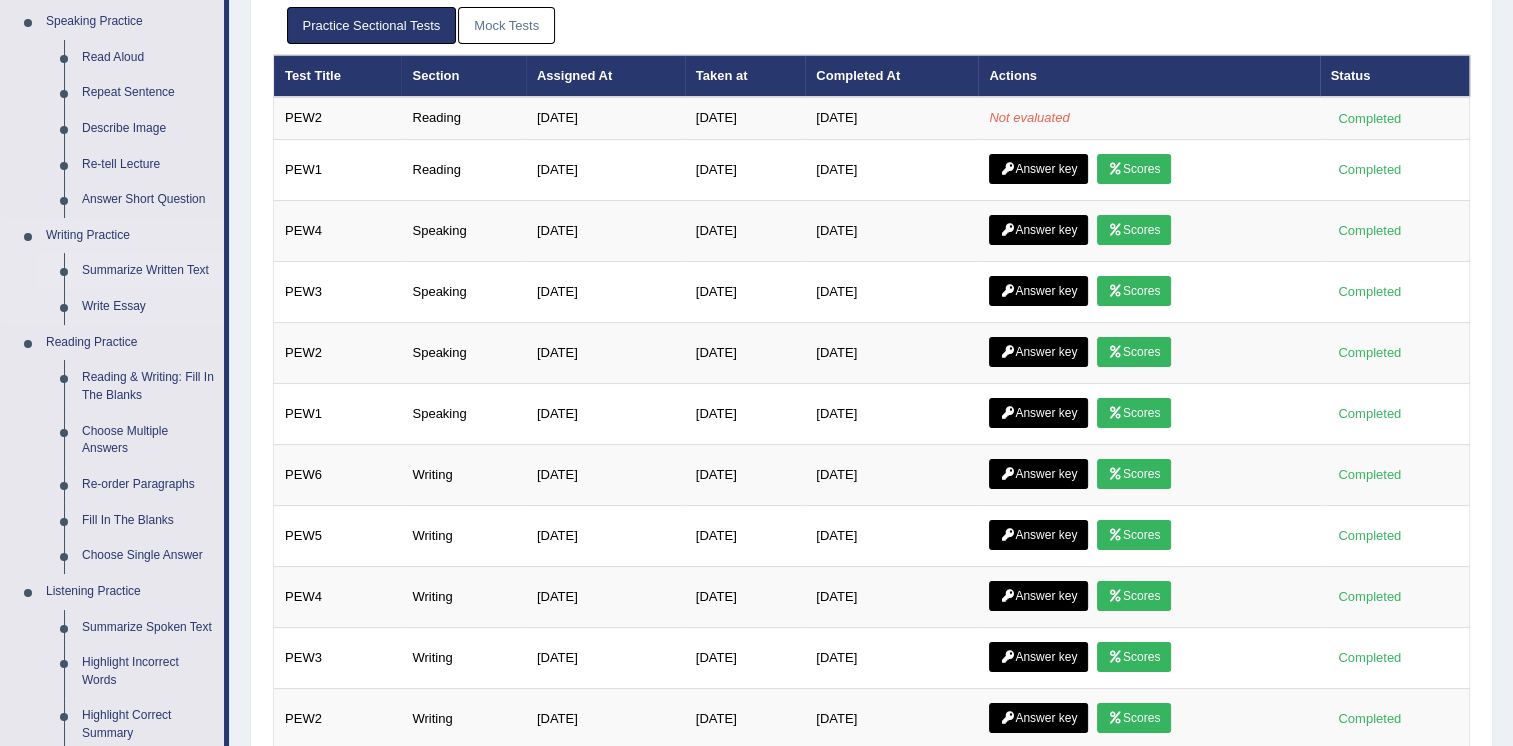 scroll, scrollTop: 200, scrollLeft: 0, axis: vertical 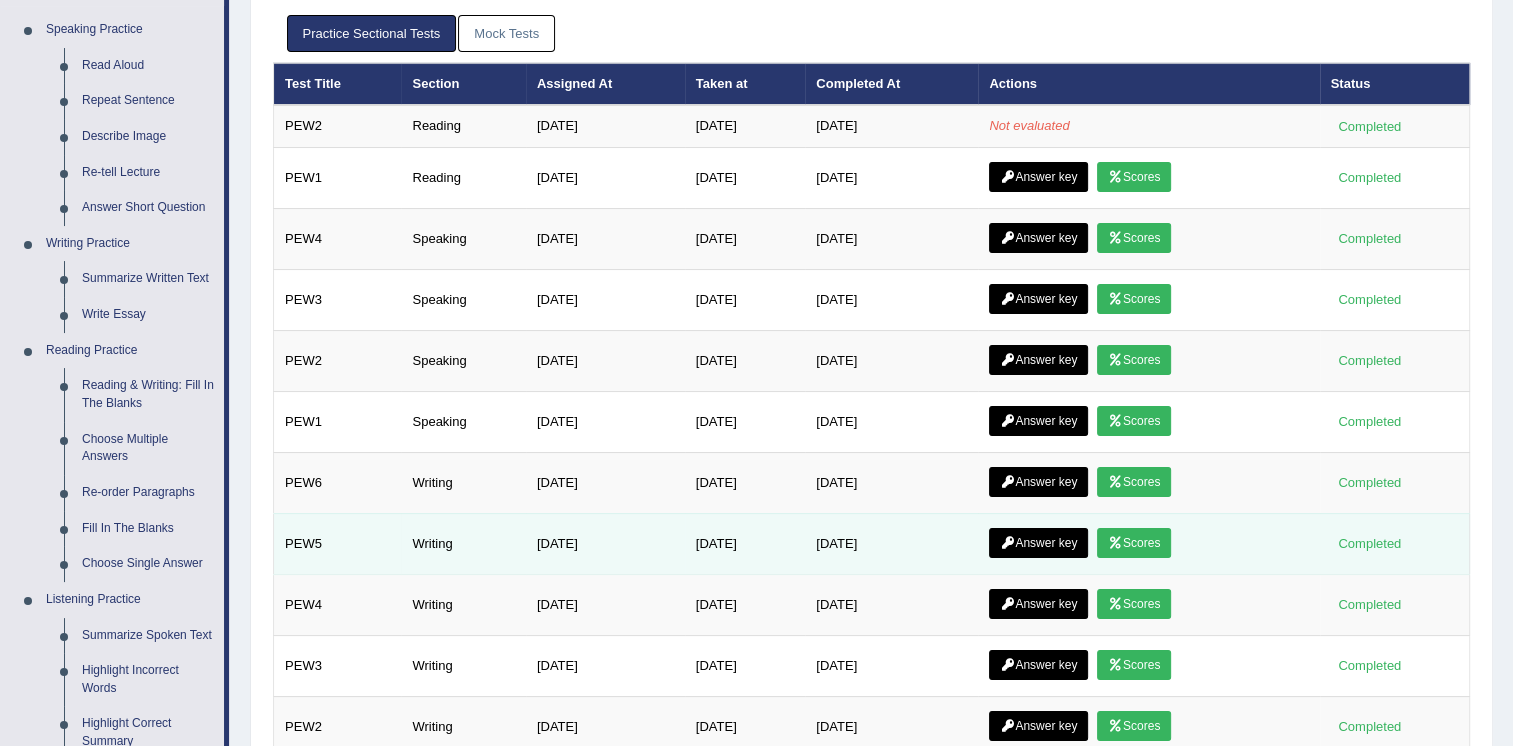 click on "[DATE]" at bounding box center [605, 543] 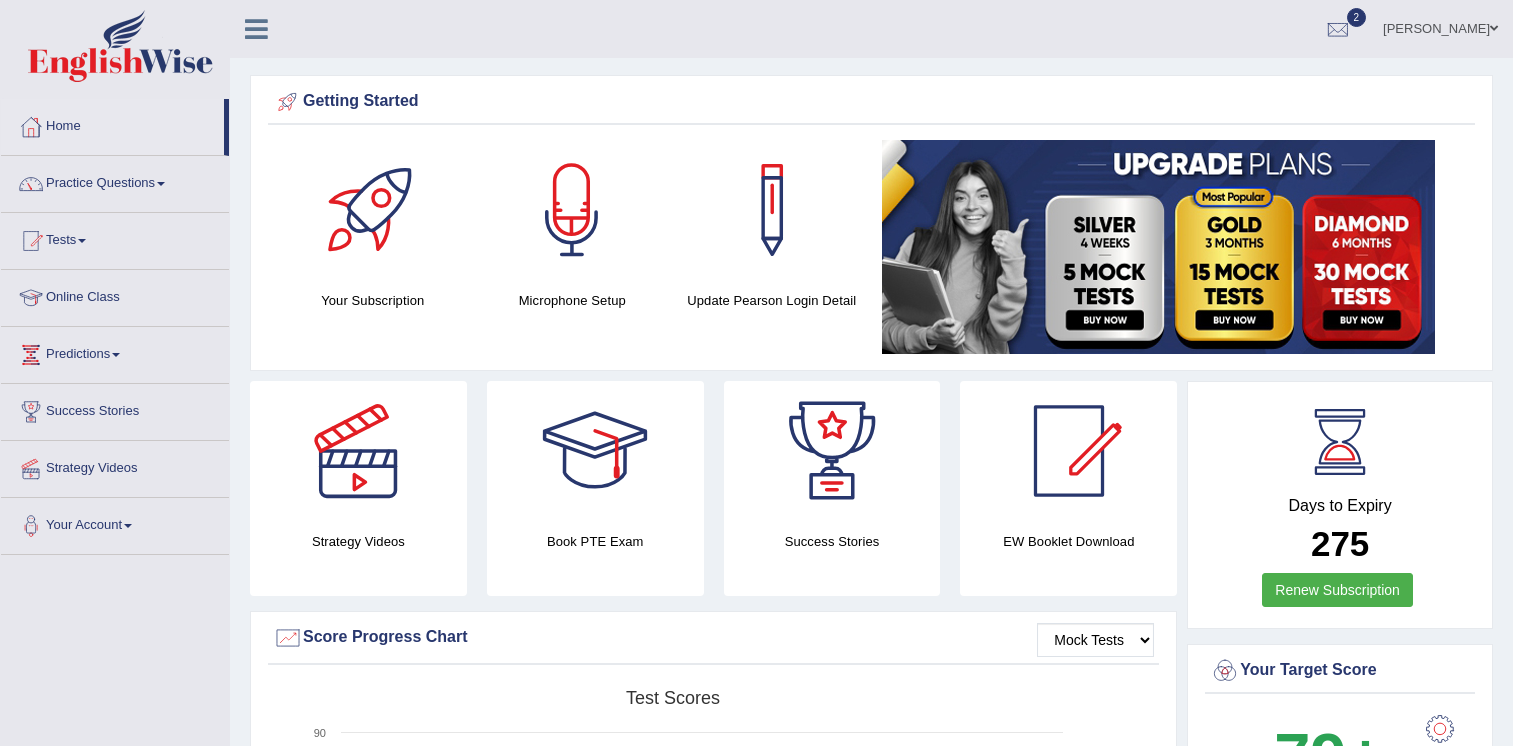 scroll, scrollTop: 0, scrollLeft: 0, axis: both 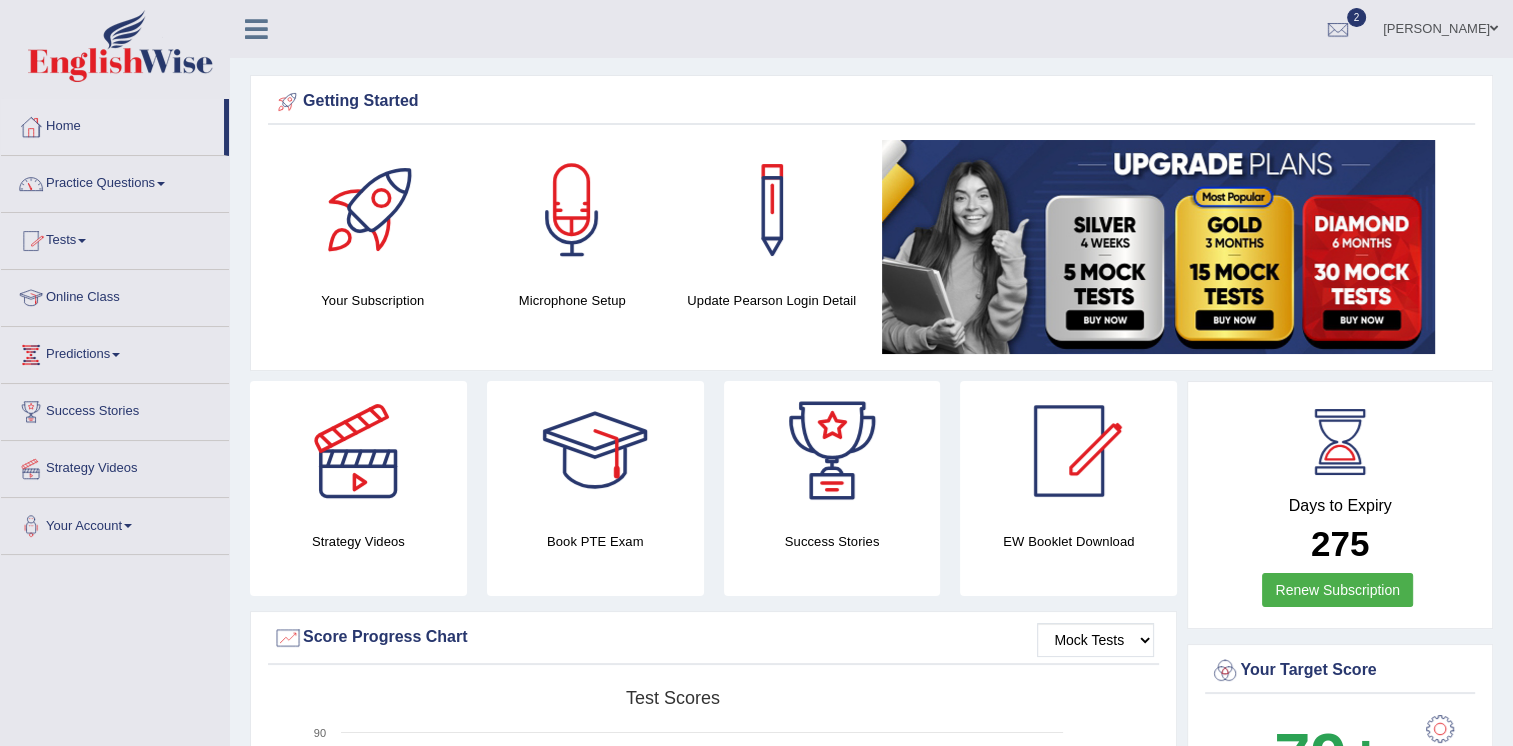 click on "Tests" at bounding box center [115, 238] 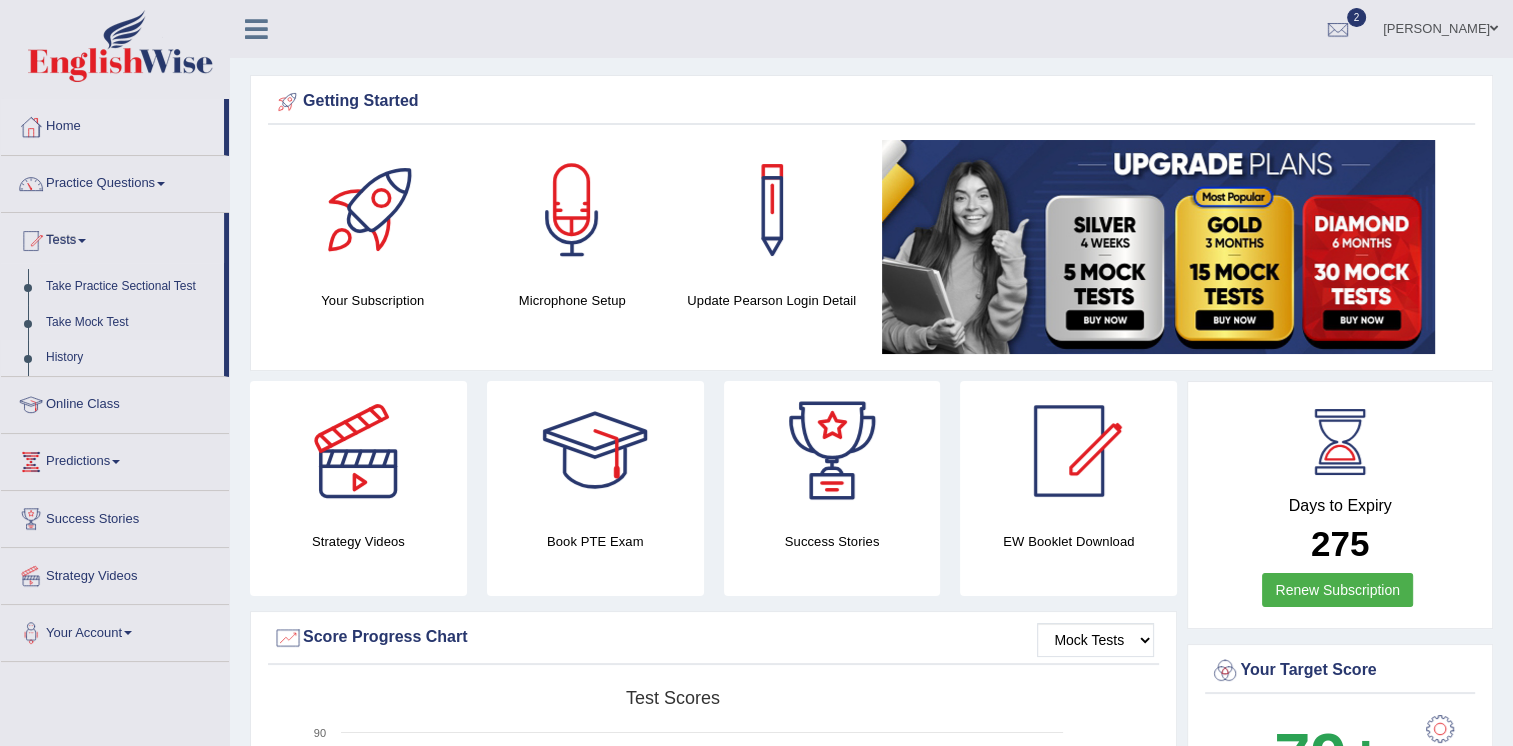click on "History" at bounding box center [130, 358] 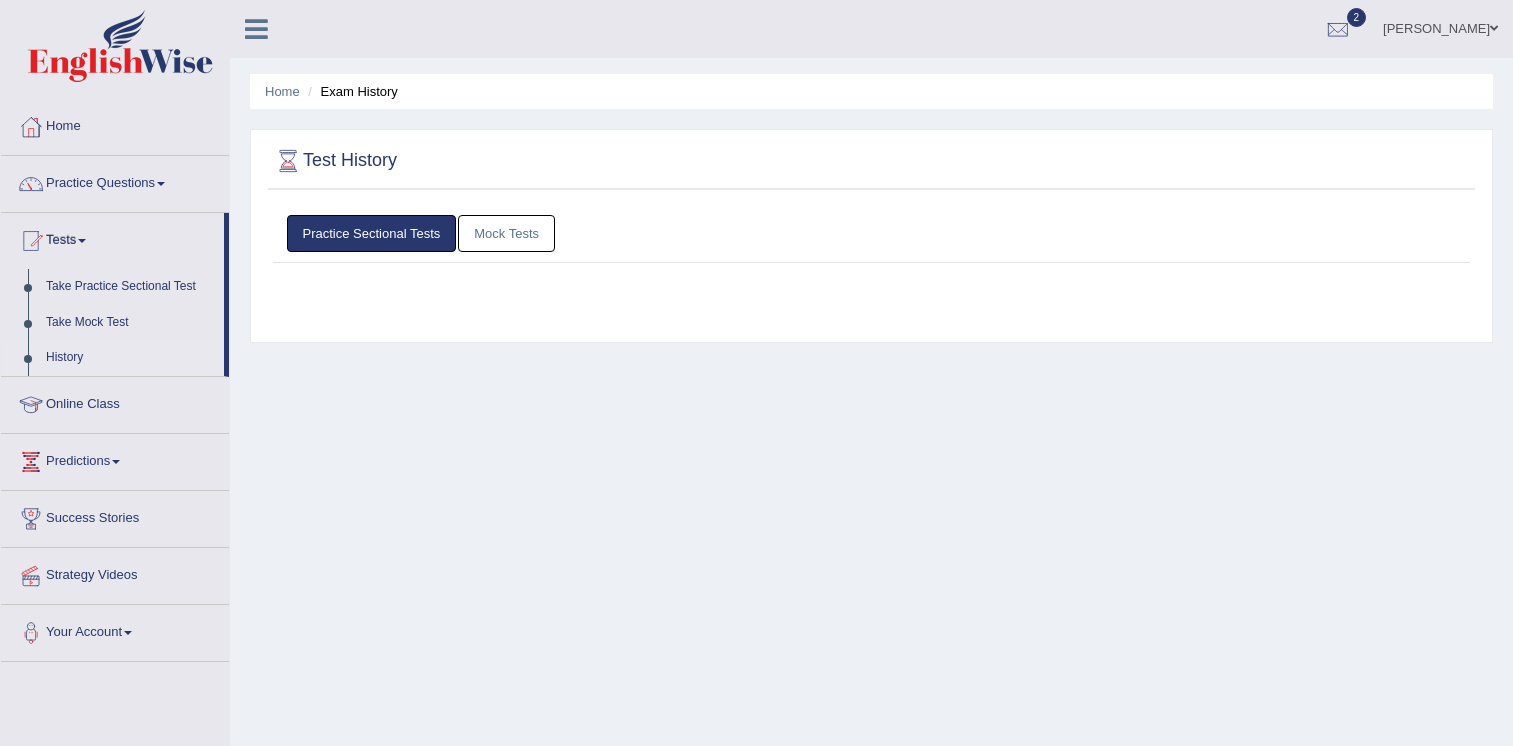 scroll, scrollTop: 0, scrollLeft: 0, axis: both 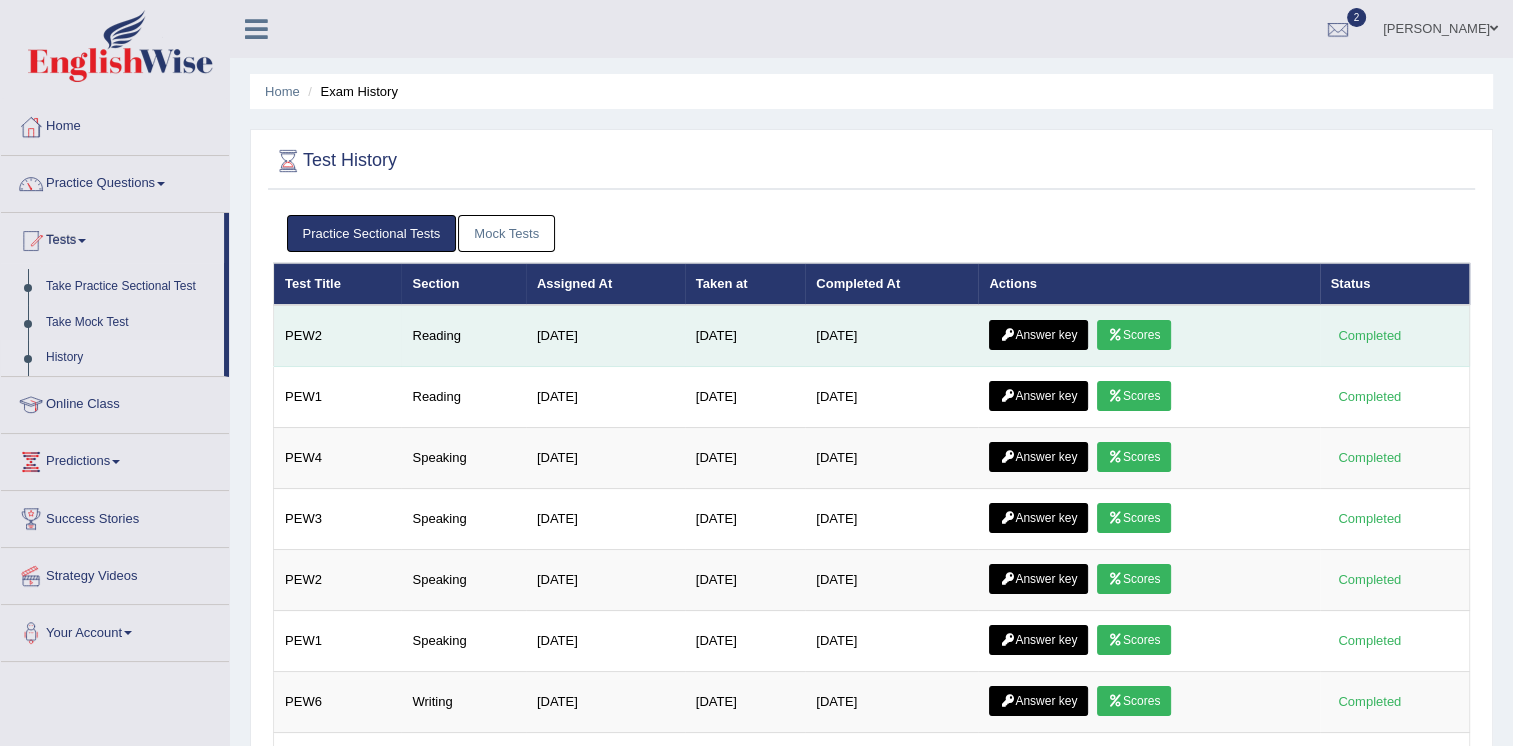 click on "Scores" at bounding box center [1134, 335] 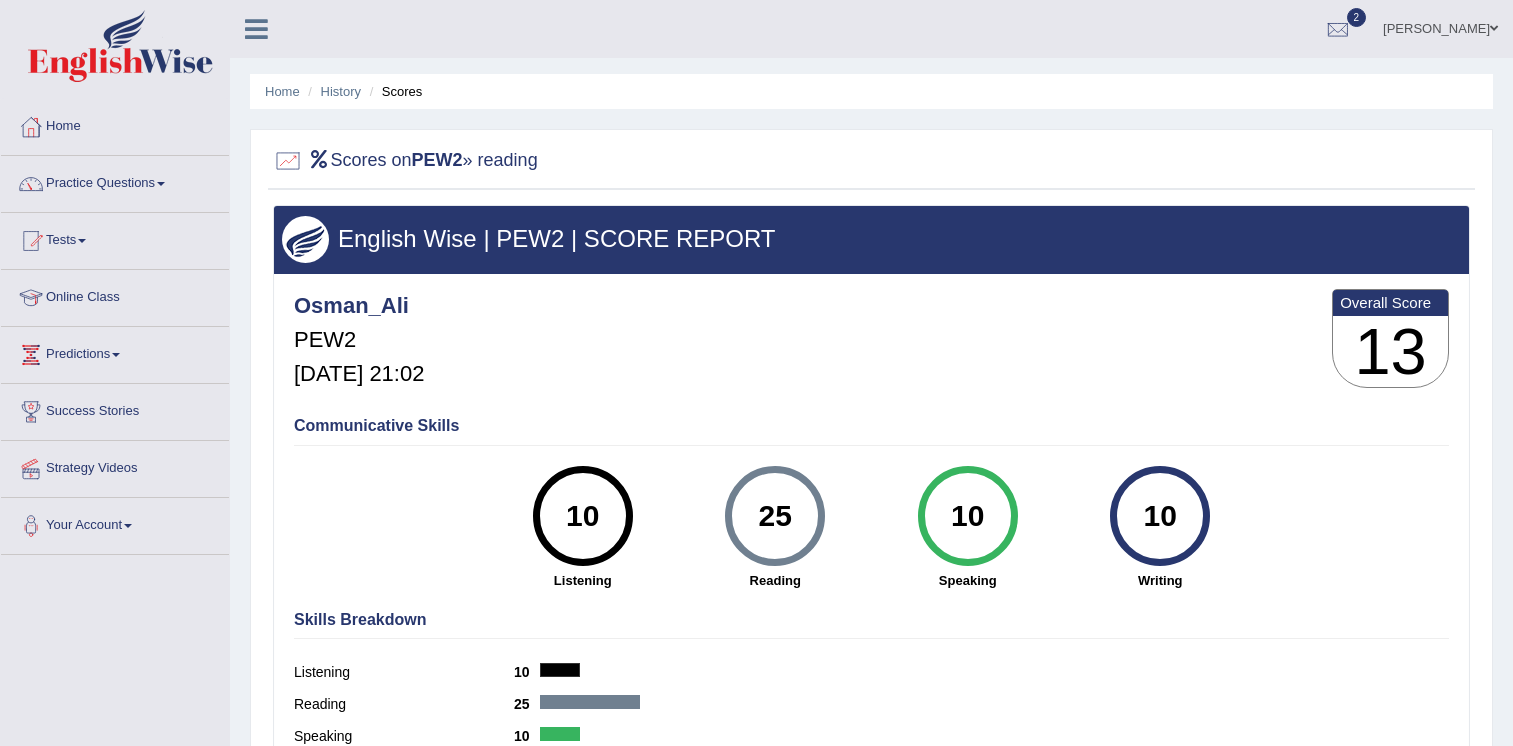 scroll, scrollTop: 0, scrollLeft: 0, axis: both 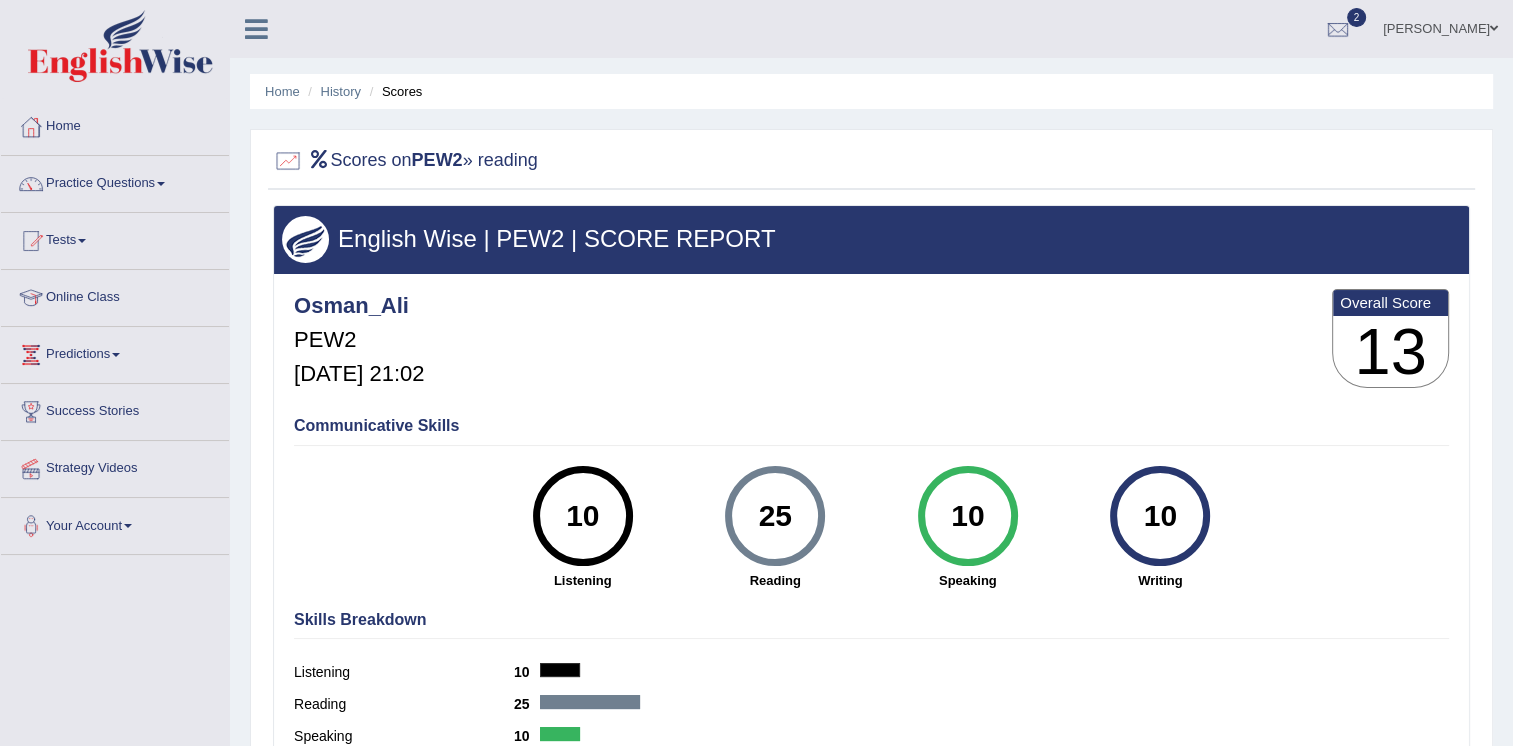 click on "Scores" at bounding box center [394, 91] 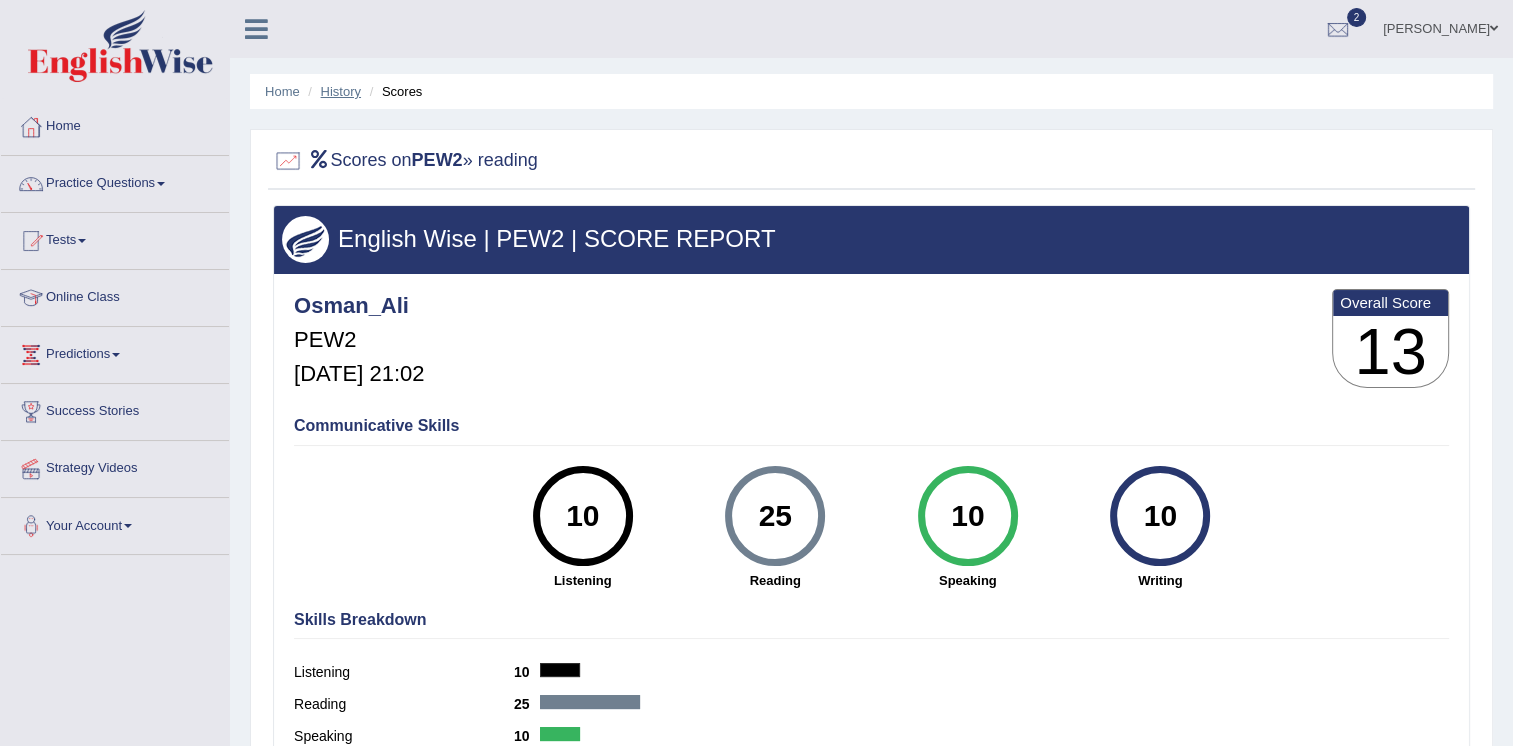 click on "History" at bounding box center [341, 91] 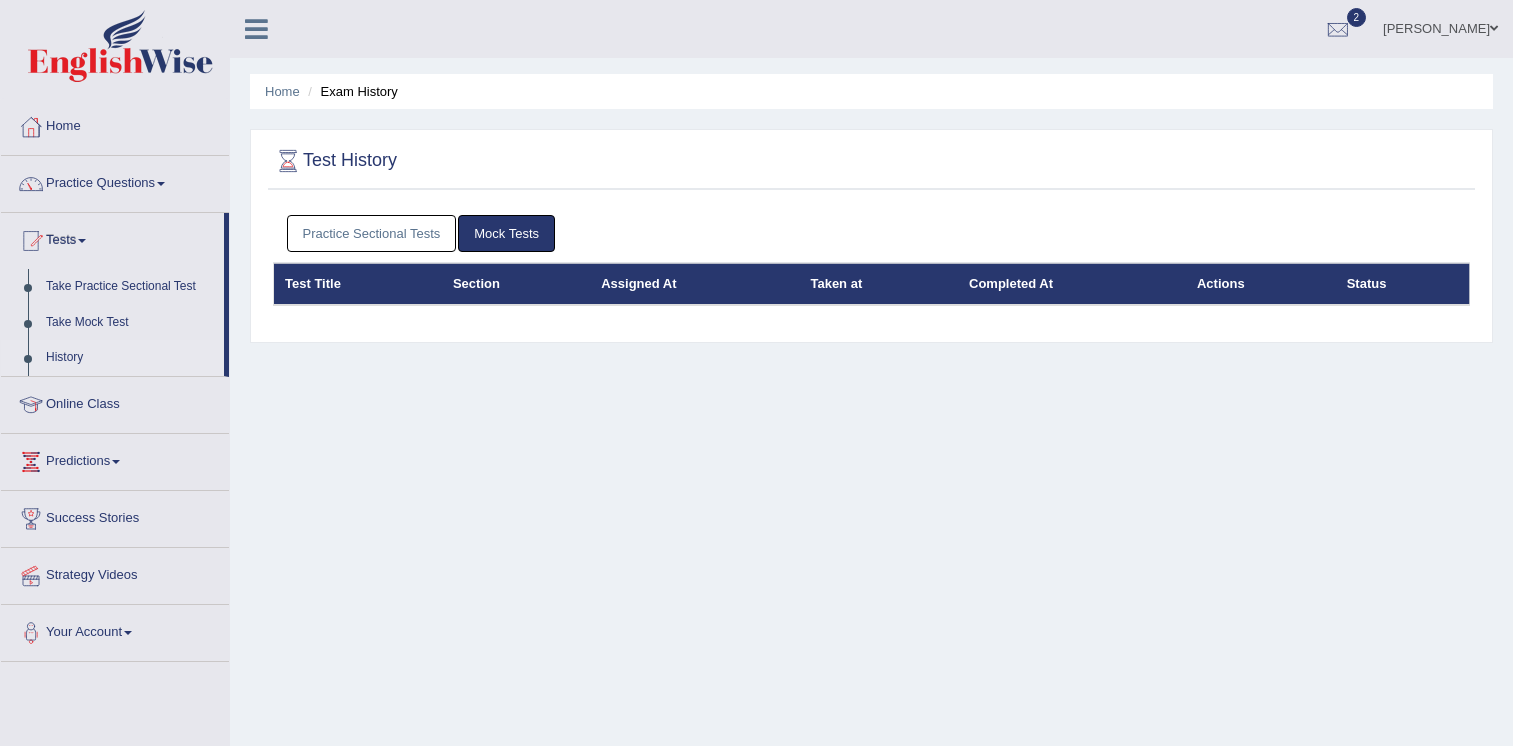 scroll, scrollTop: 0, scrollLeft: 0, axis: both 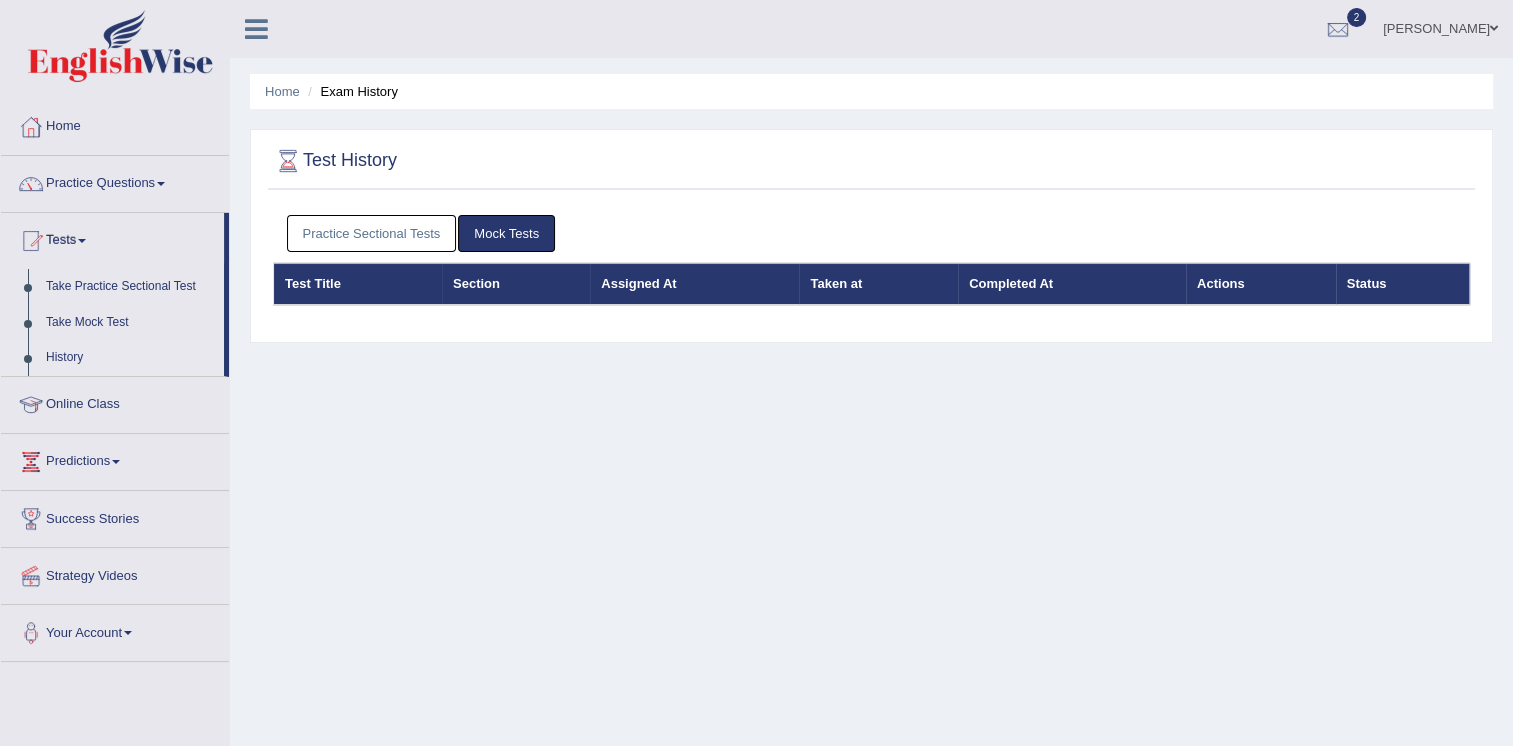 drag, startPoint x: 0, startPoint y: 0, endPoint x: 363, endPoint y: 227, distance: 428.13315 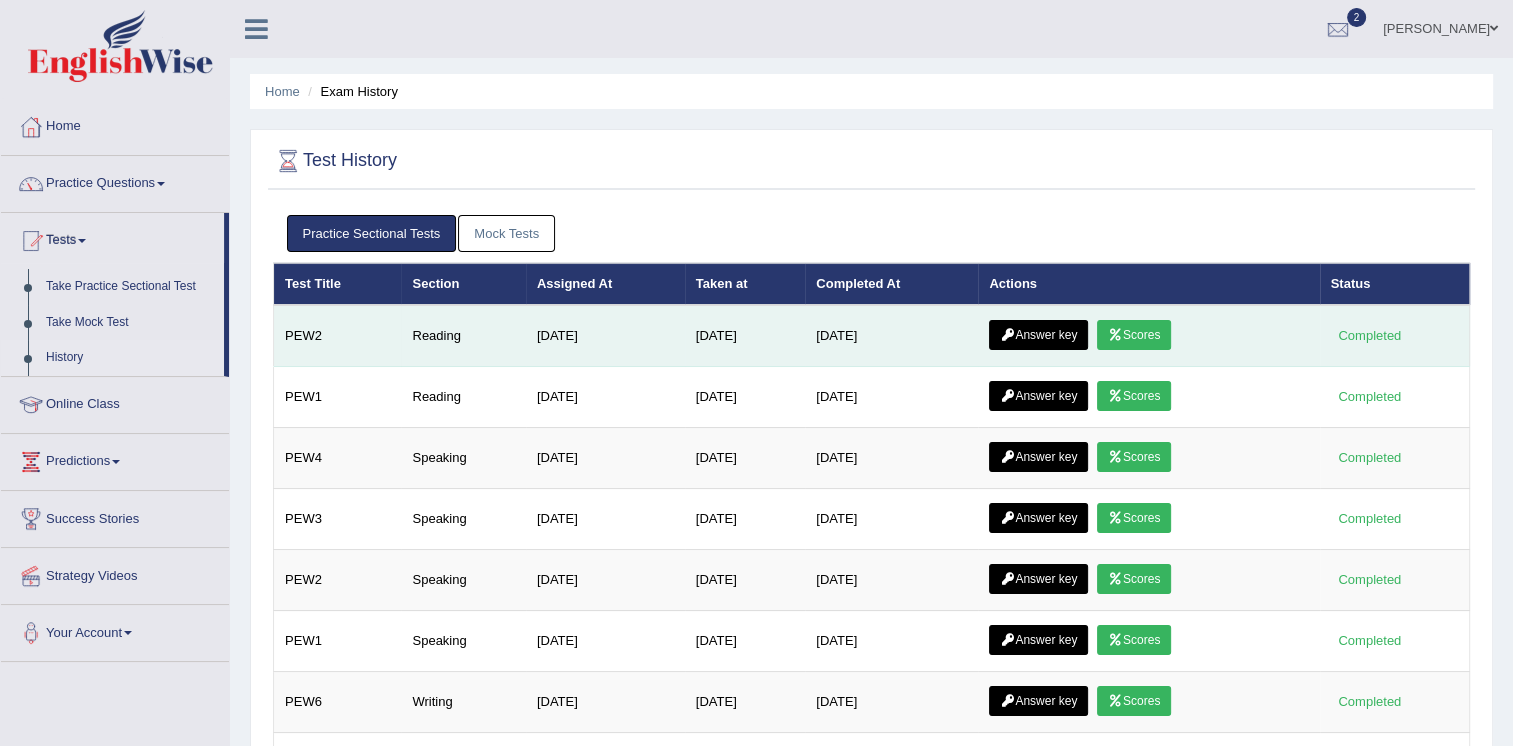 click on "Answer key" at bounding box center [1038, 335] 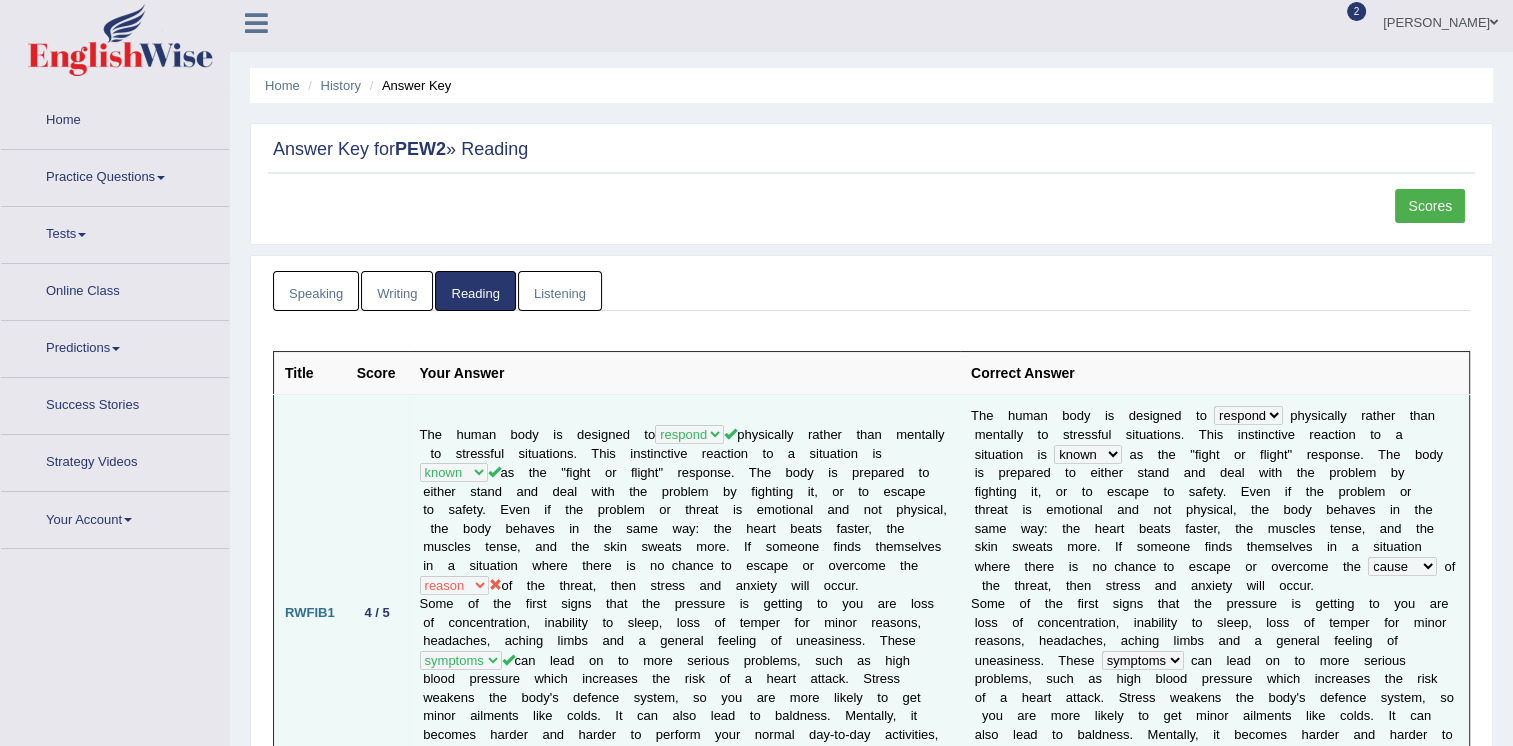 scroll, scrollTop: 100, scrollLeft: 0, axis: vertical 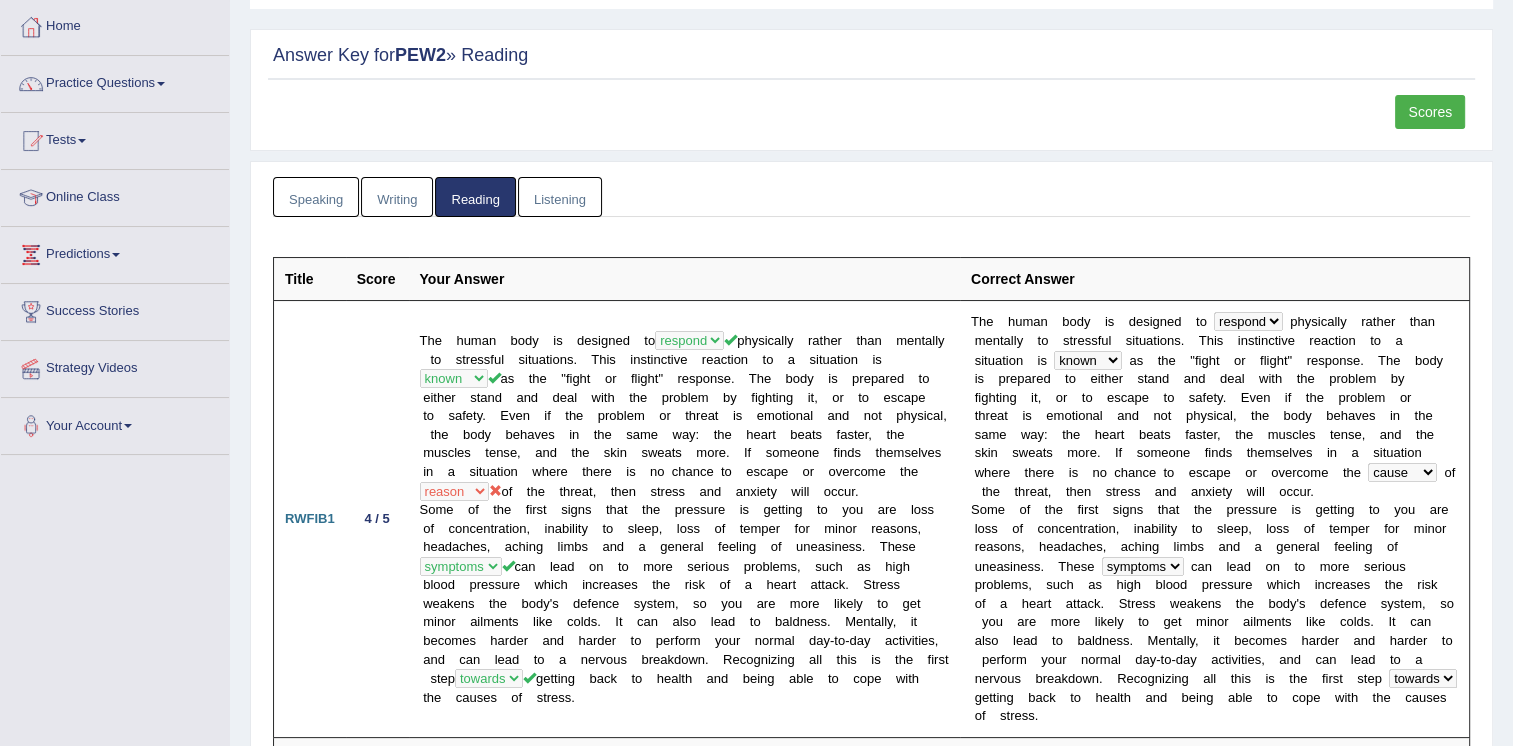click on "Title" at bounding box center [310, 279] 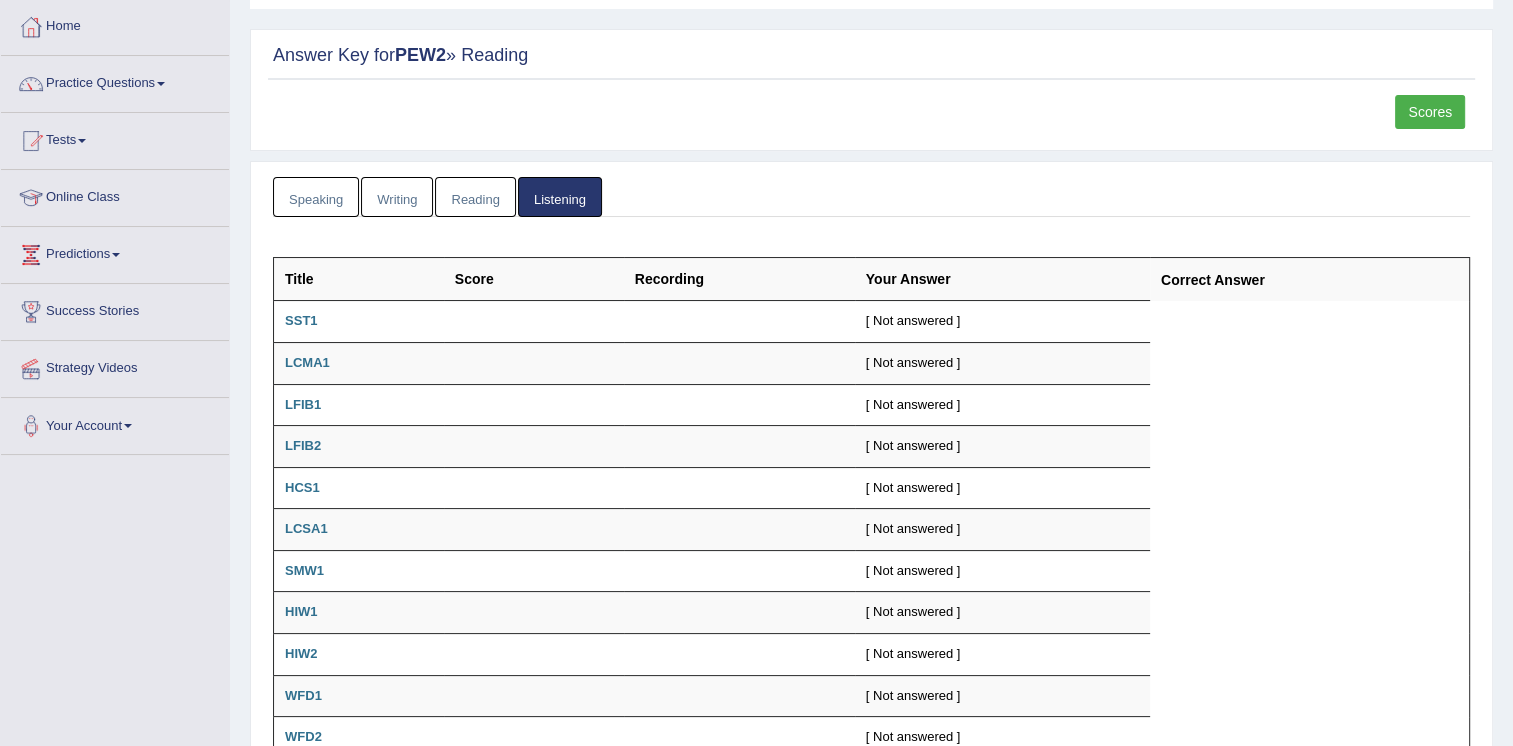 click on "Reading" at bounding box center (475, 197) 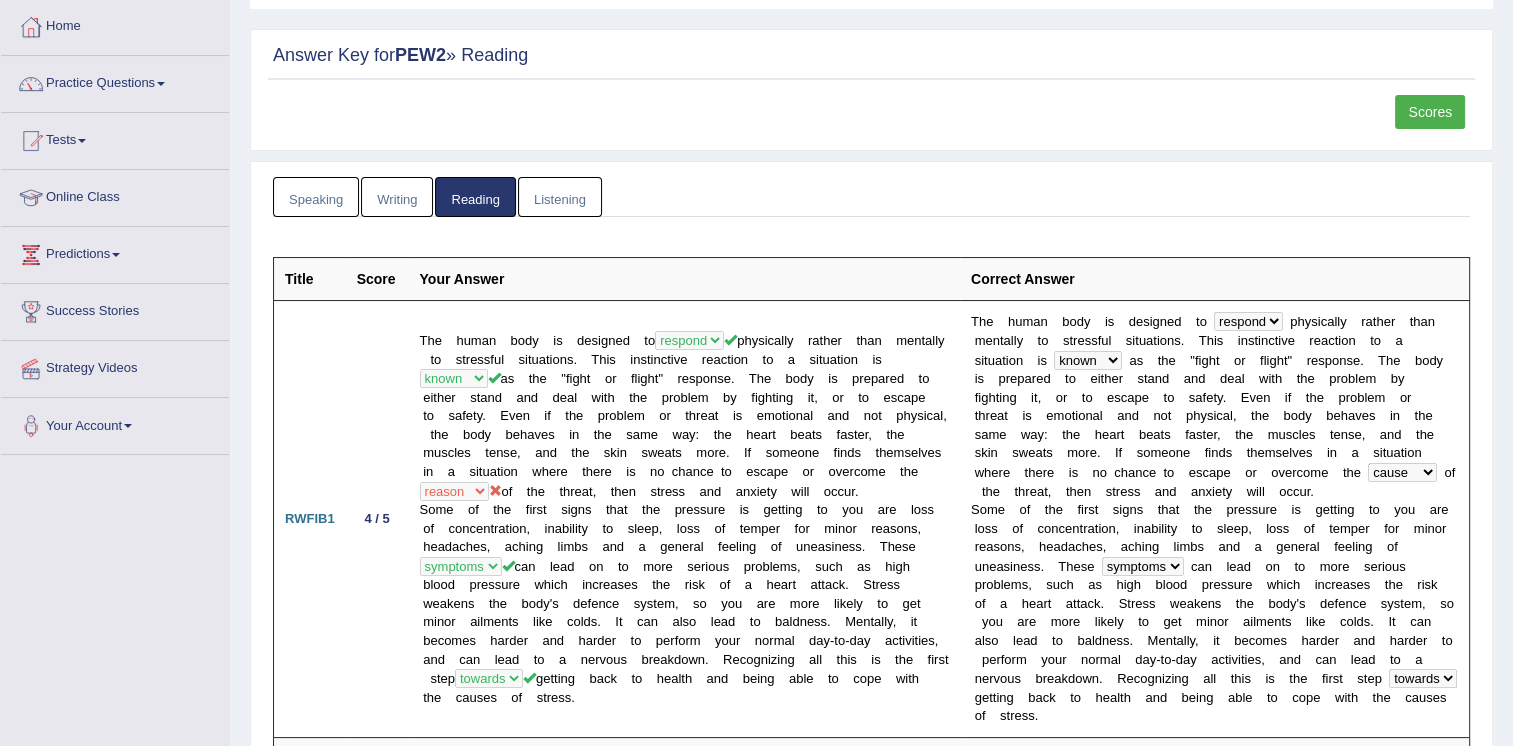click on "Writing" at bounding box center (397, 197) 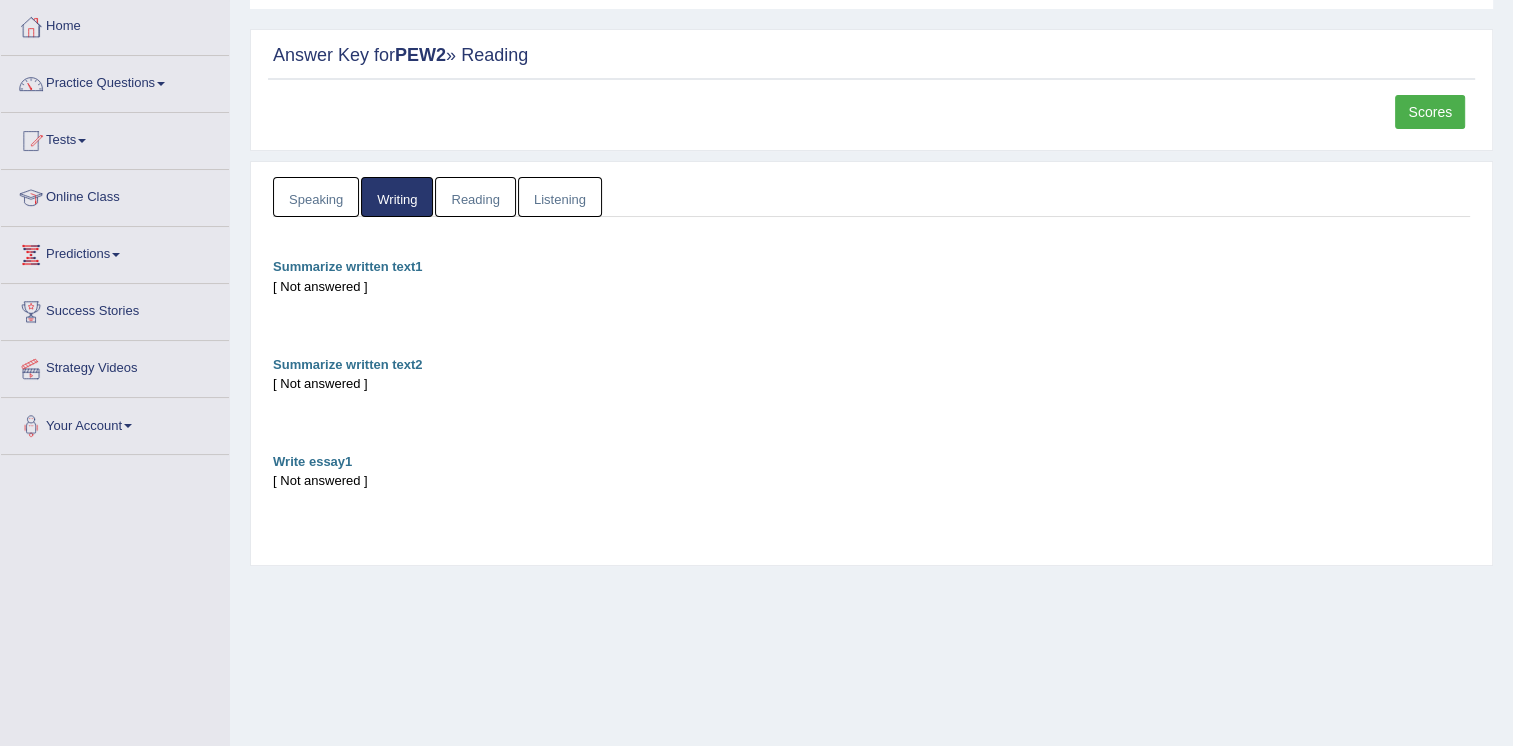 click on "Speaking" at bounding box center [316, 197] 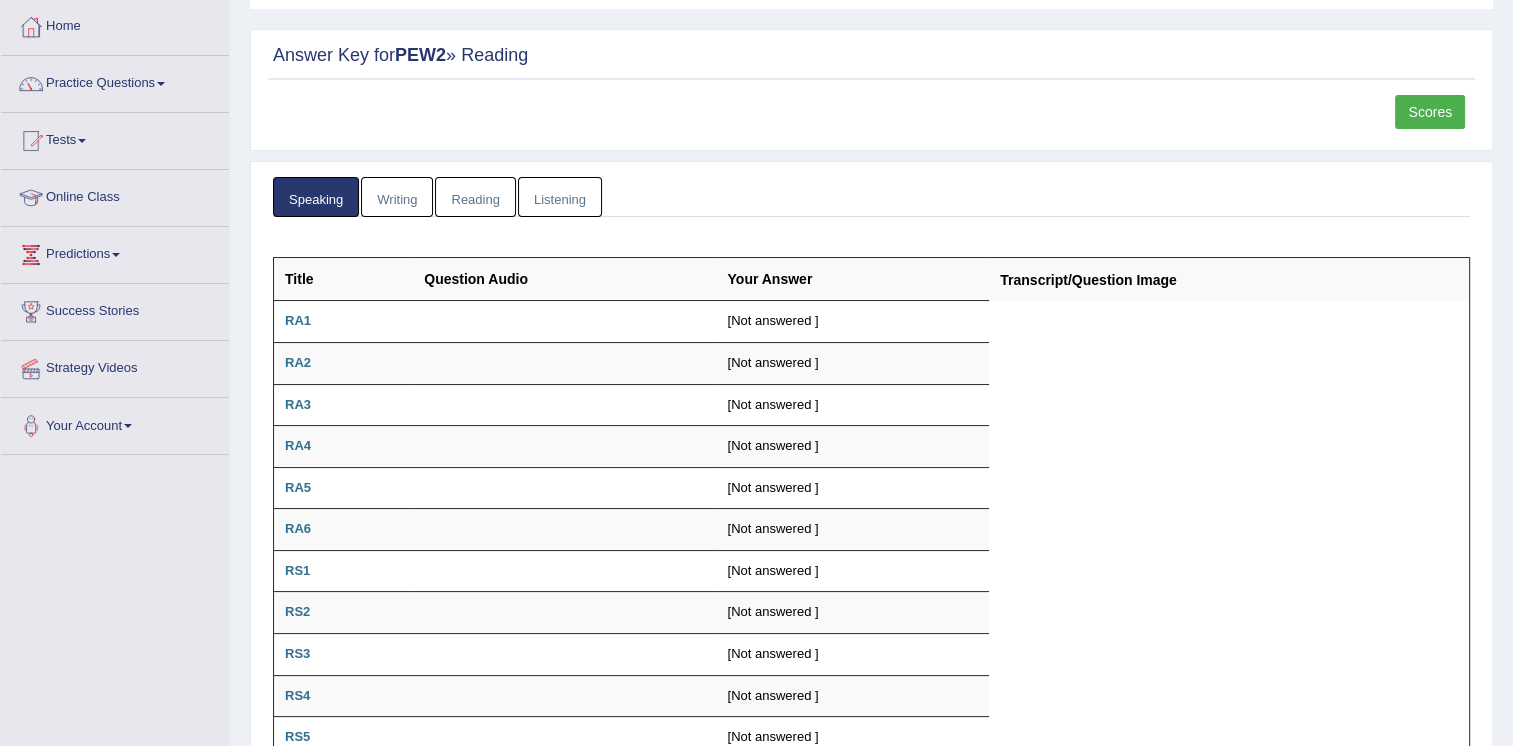 click on "Reading" at bounding box center (475, 197) 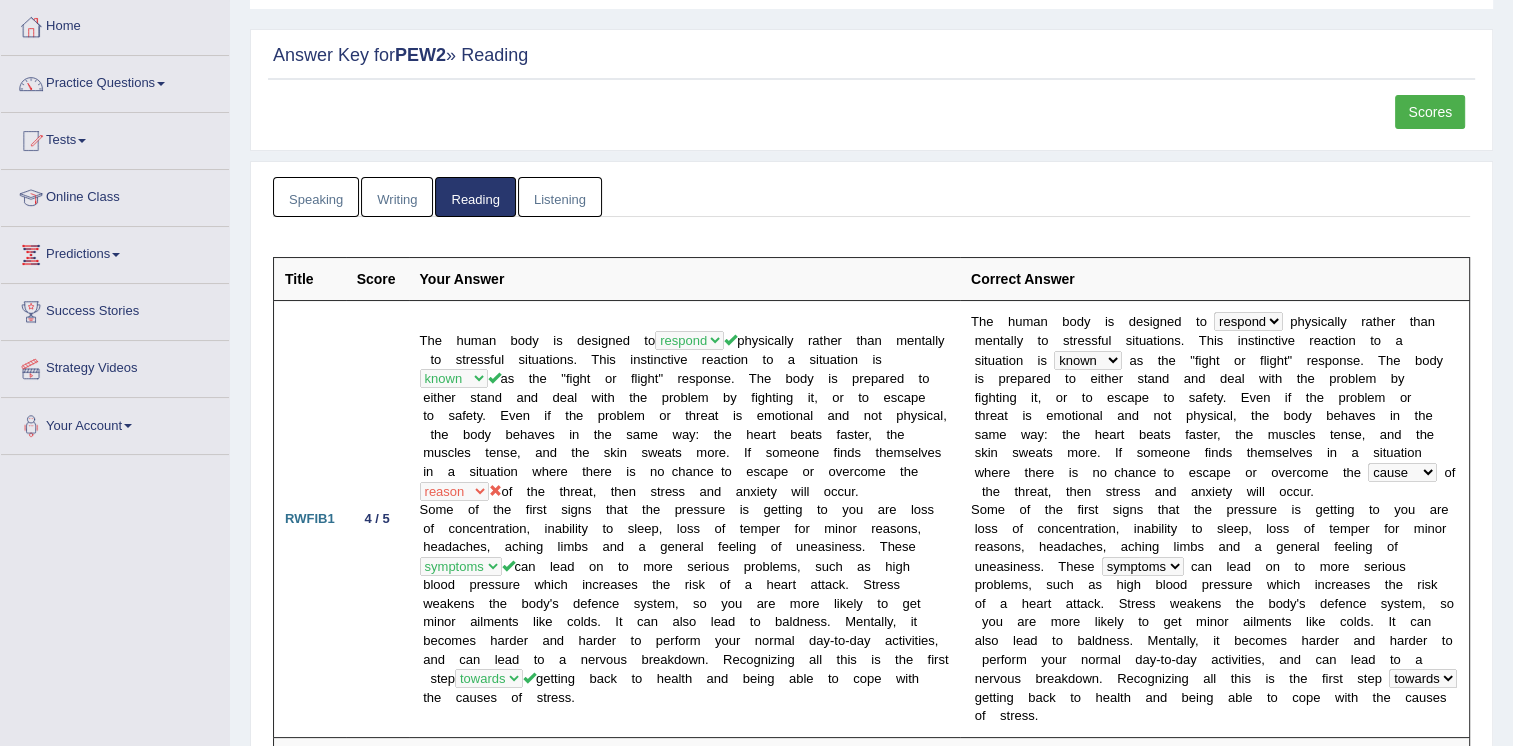 click on "Scores" at bounding box center [1430, 112] 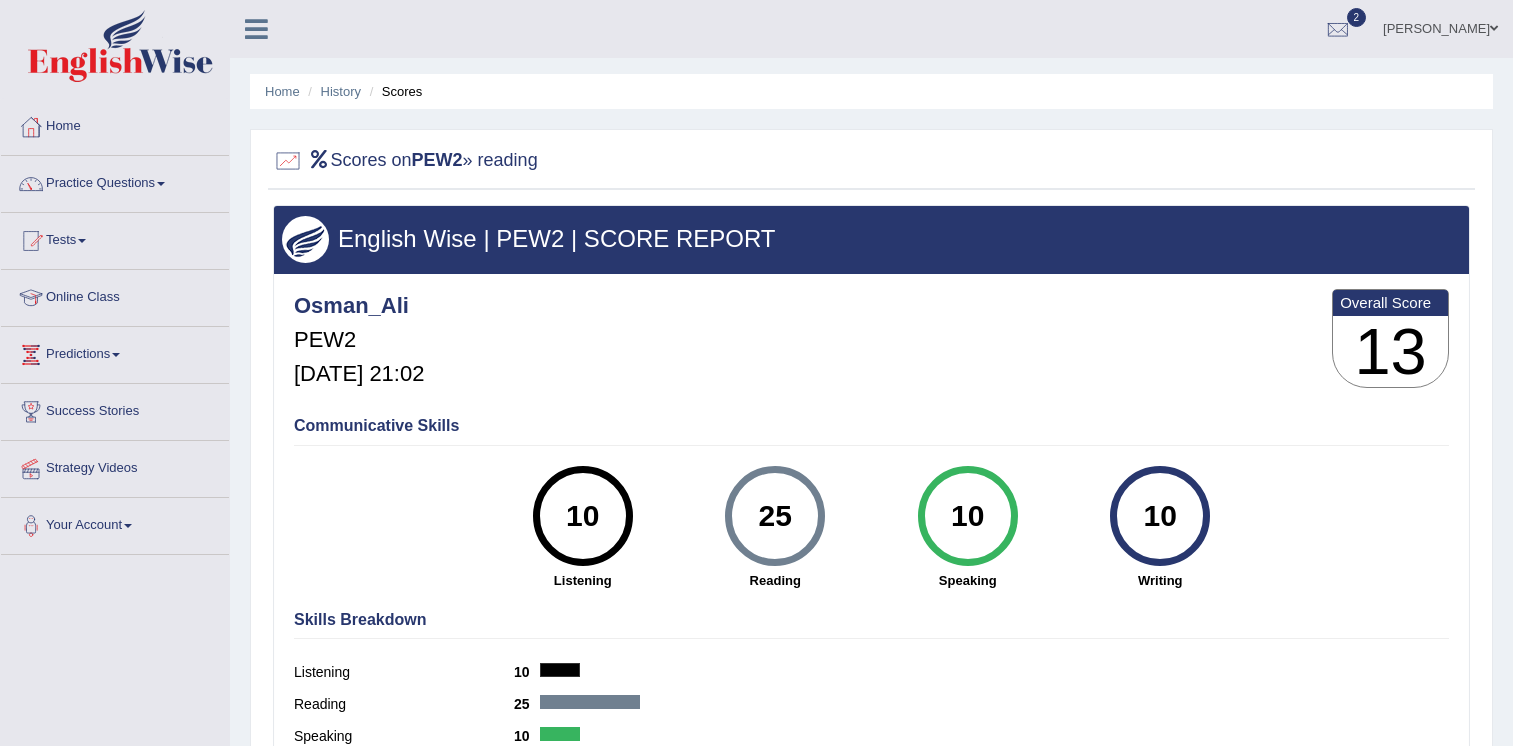 scroll, scrollTop: 0, scrollLeft: 0, axis: both 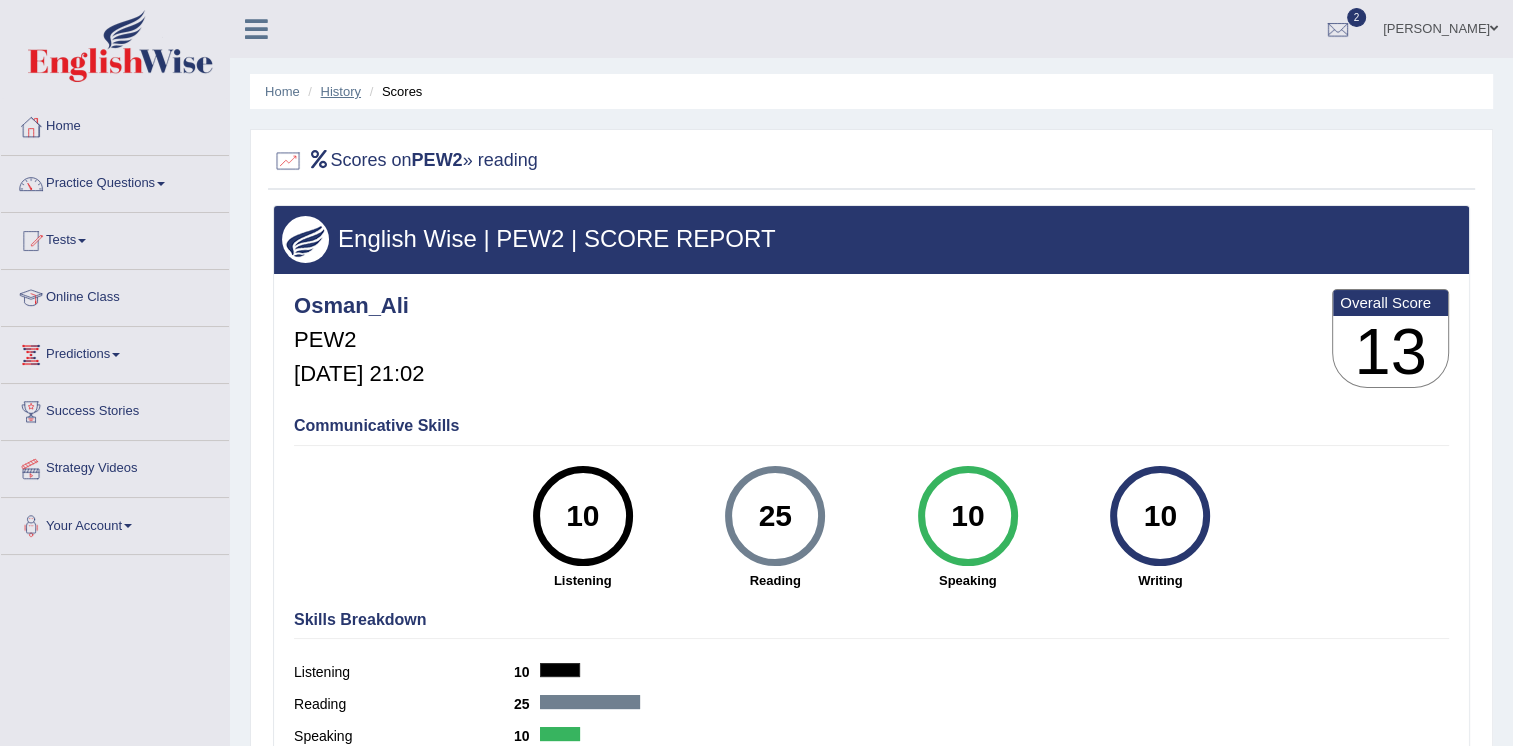 click on "History" at bounding box center (341, 91) 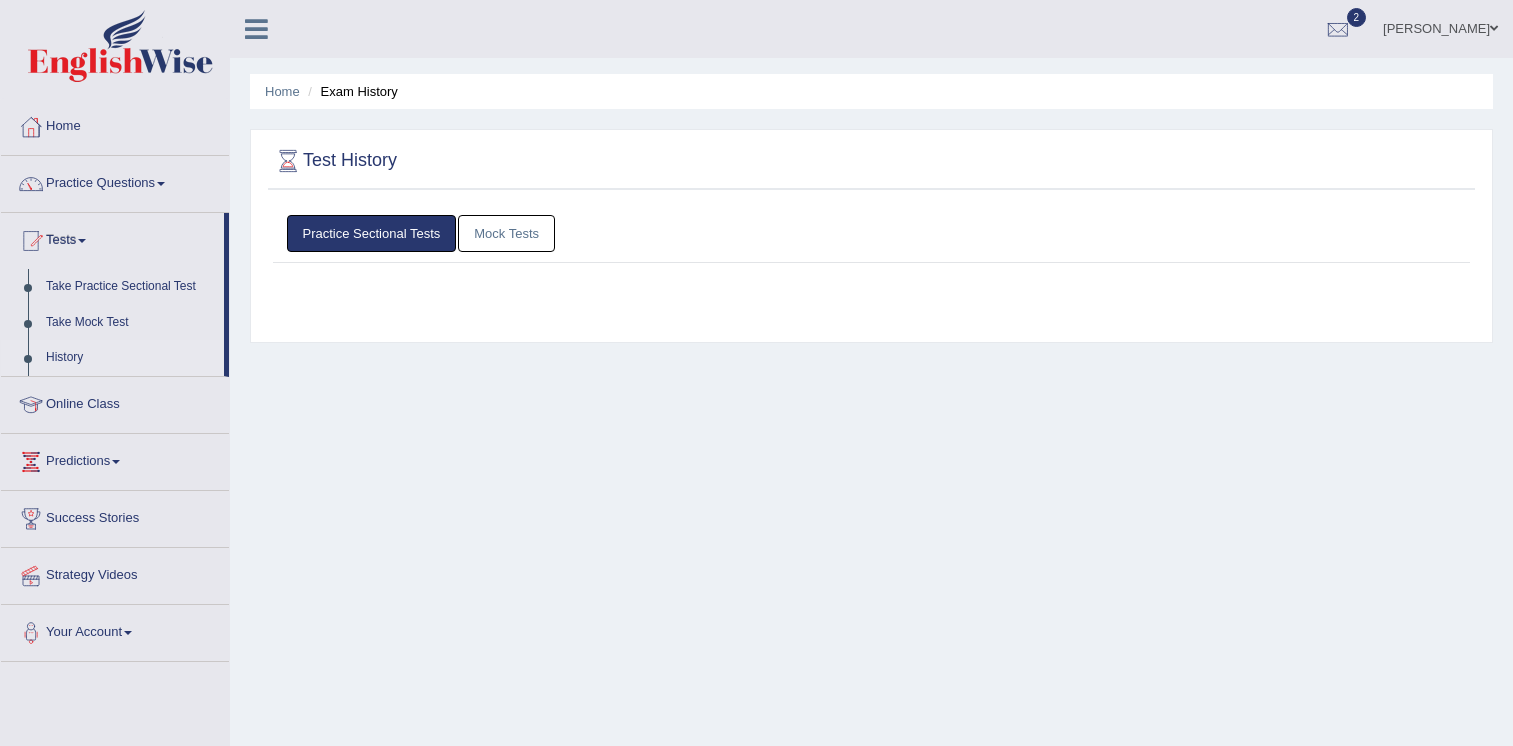 scroll, scrollTop: 0, scrollLeft: 0, axis: both 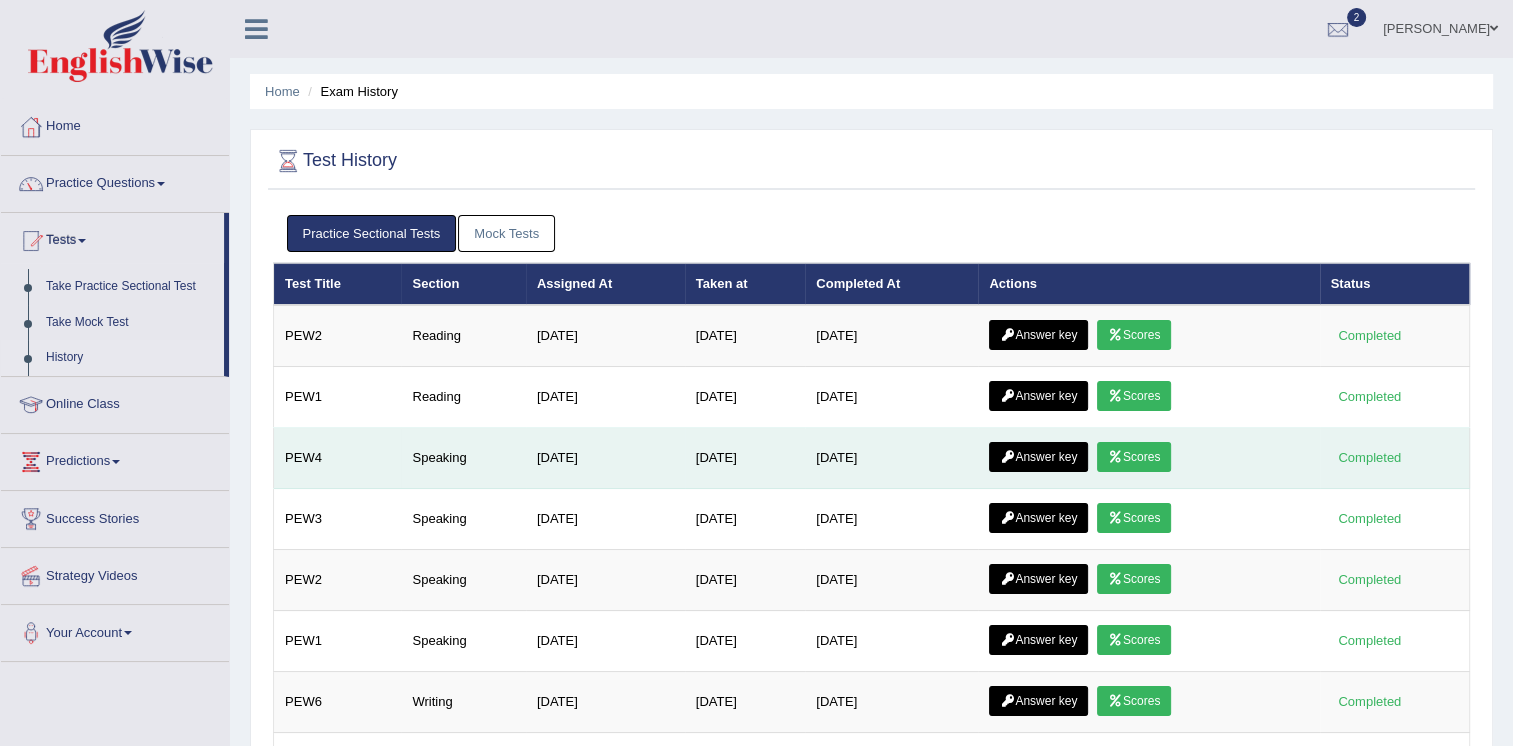 click on "Scores" at bounding box center (1134, 457) 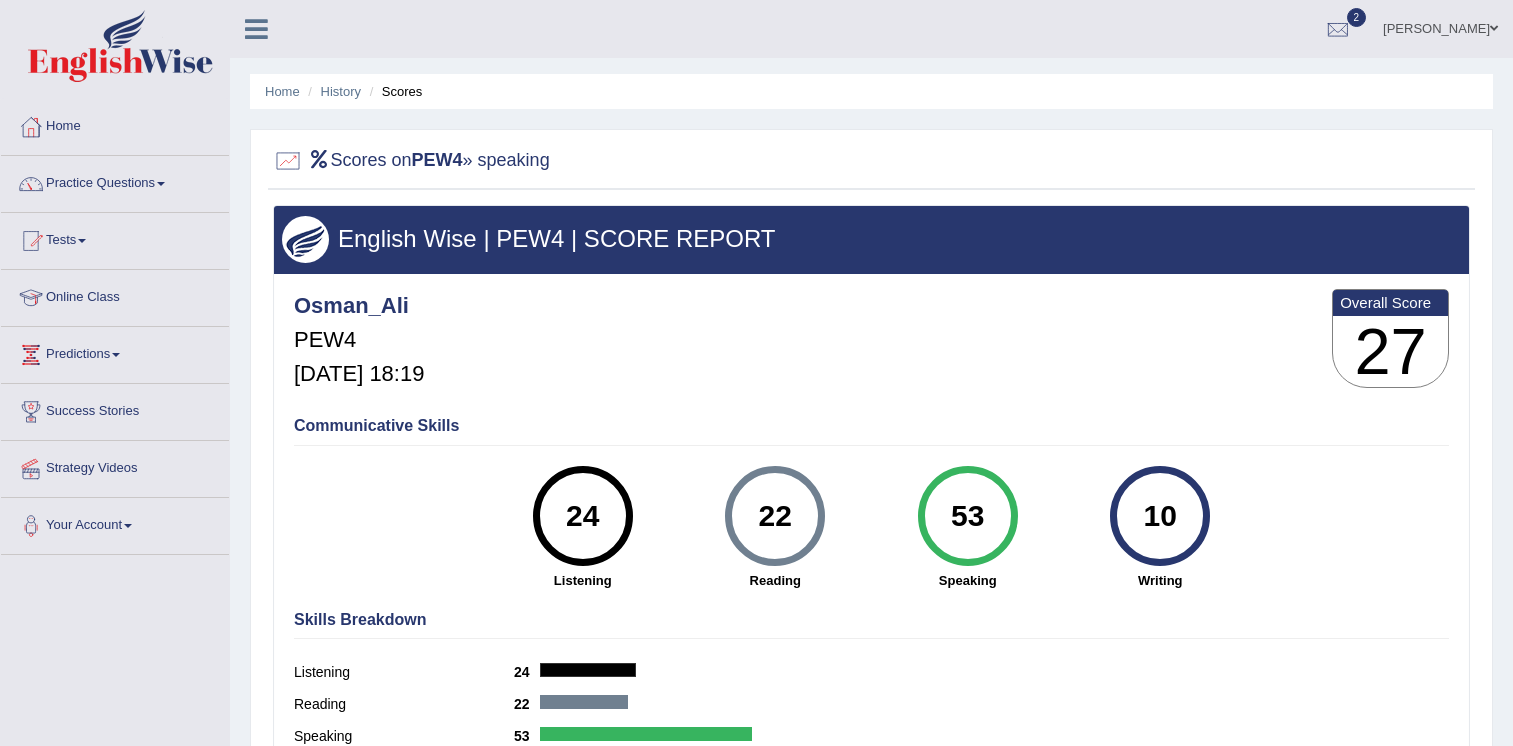 scroll, scrollTop: 0, scrollLeft: 0, axis: both 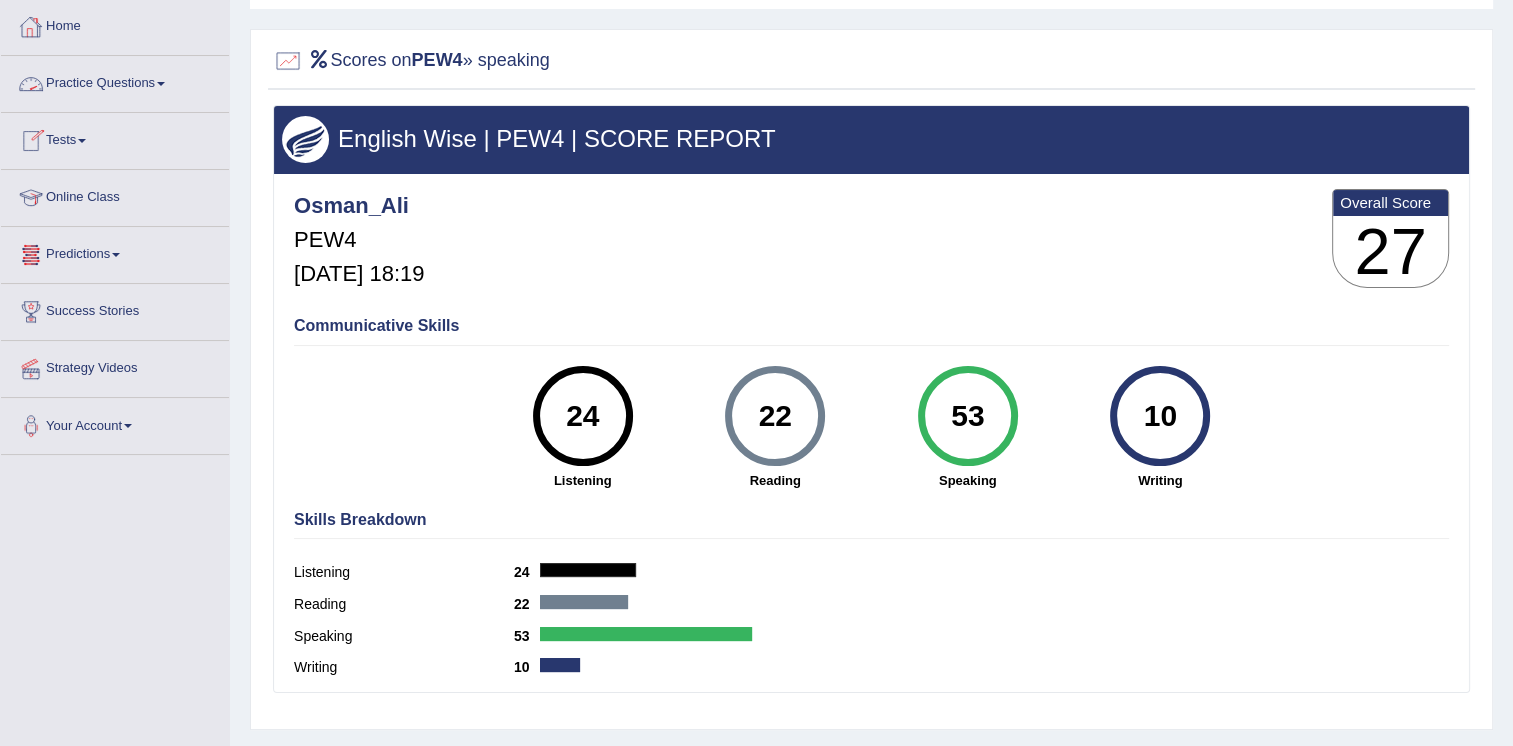 click on "Practice Questions" at bounding box center (115, 81) 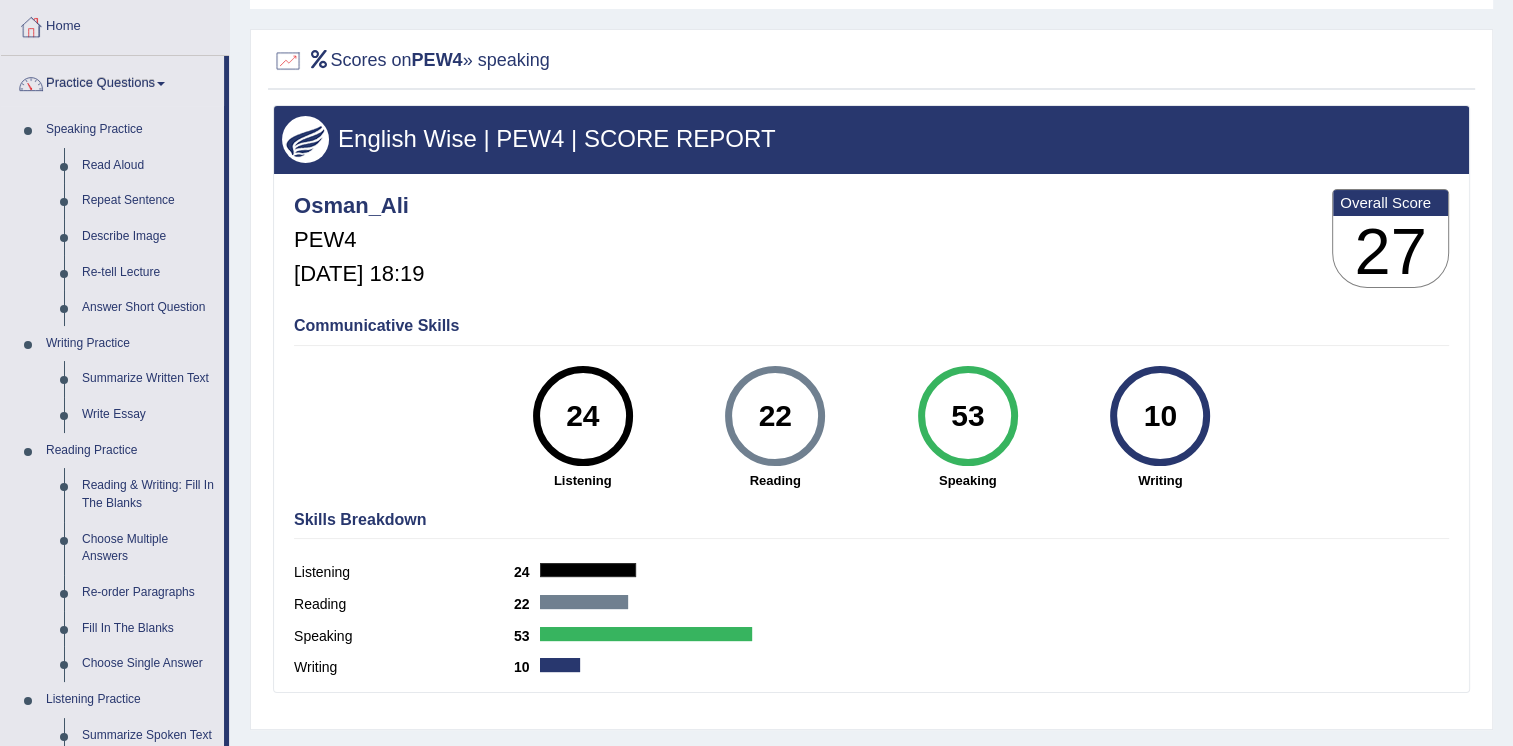 scroll, scrollTop: 0, scrollLeft: 0, axis: both 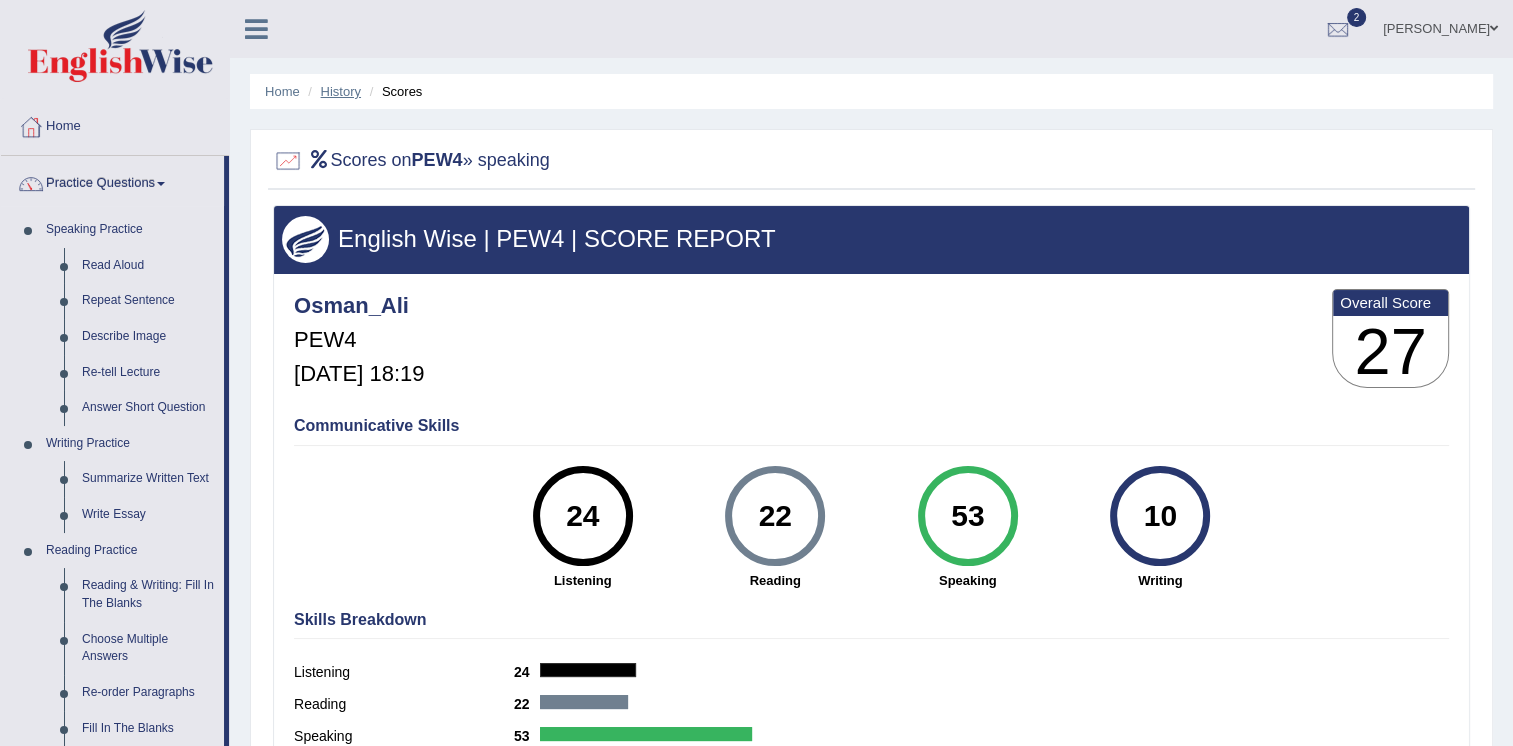 click on "History" at bounding box center [341, 91] 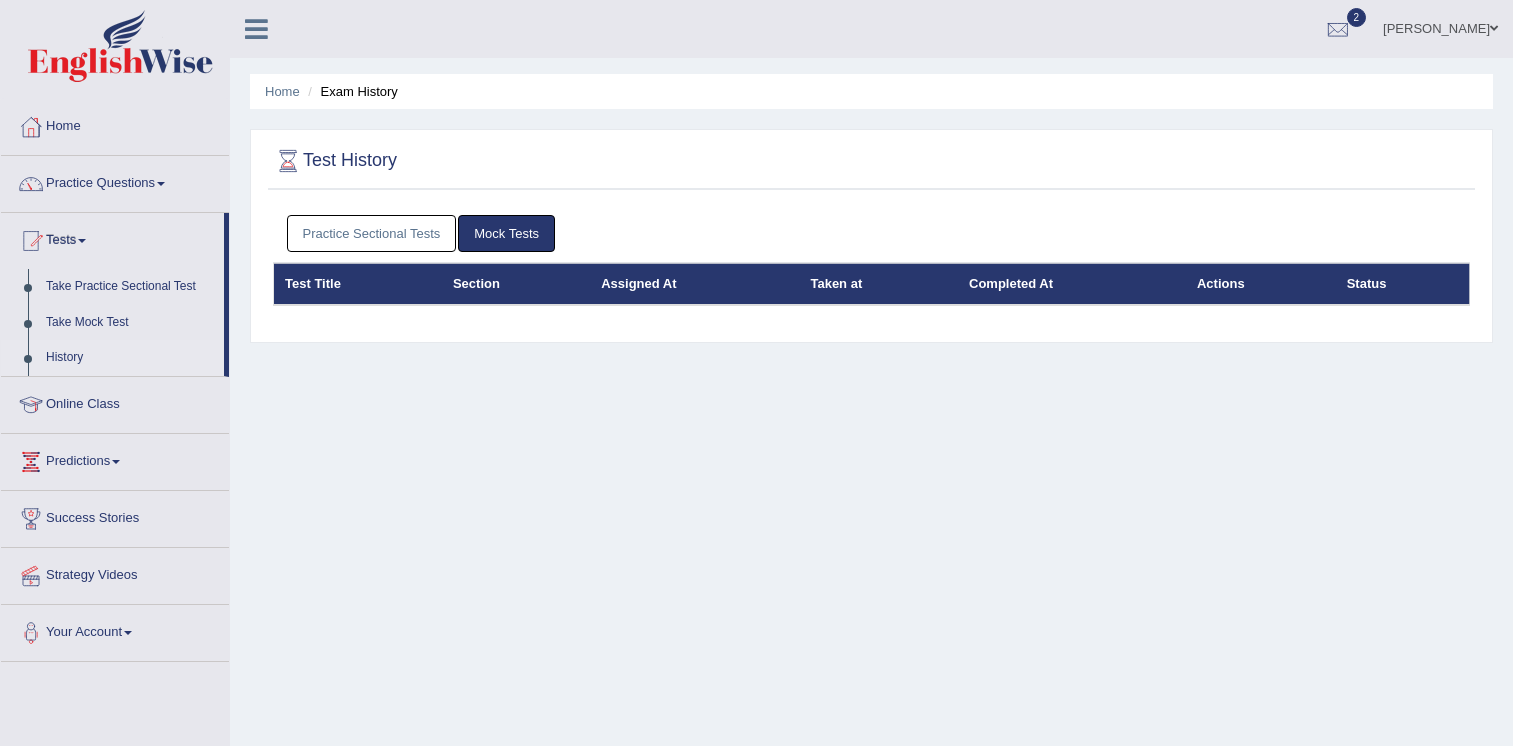scroll, scrollTop: 0, scrollLeft: 0, axis: both 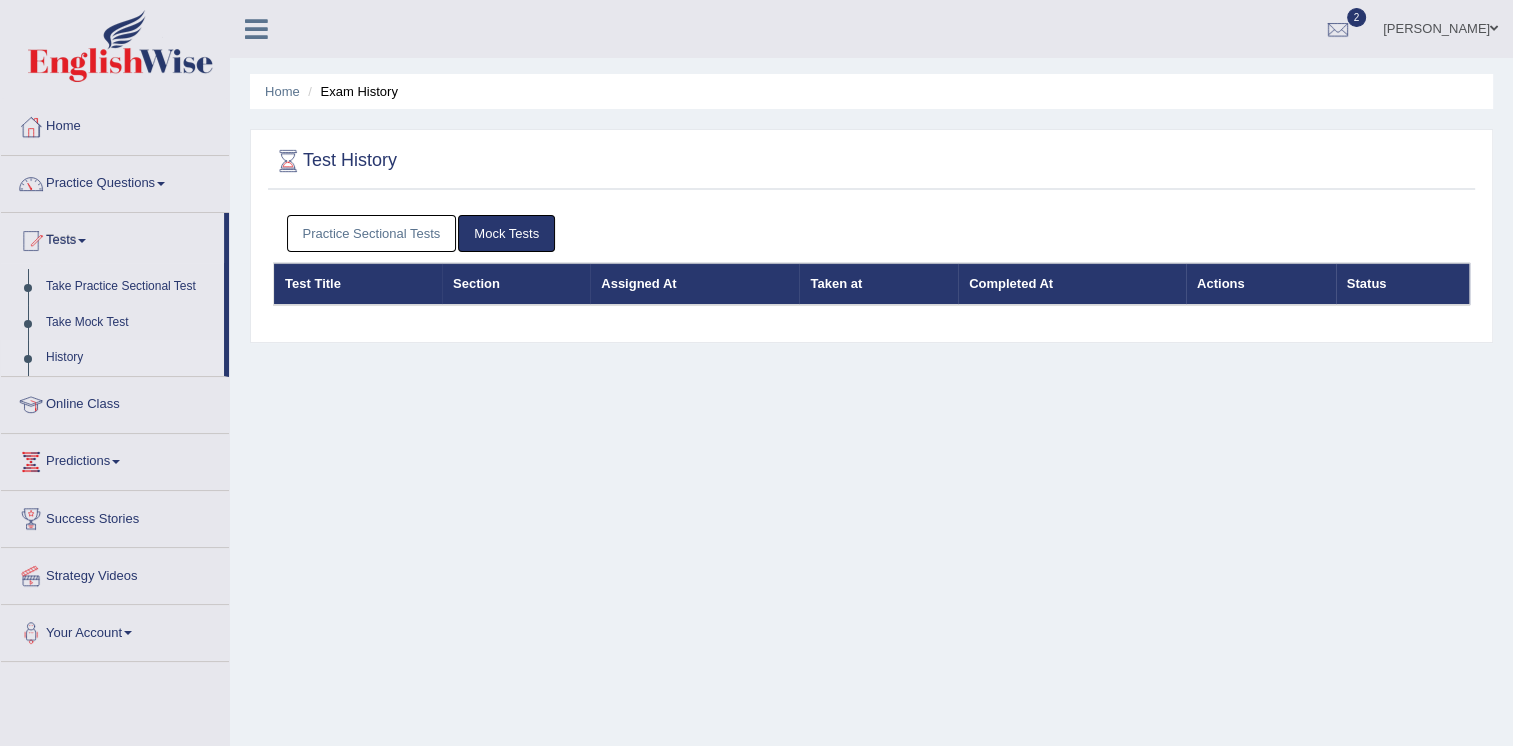 click on "Practice Sectional Tests" at bounding box center (372, 233) 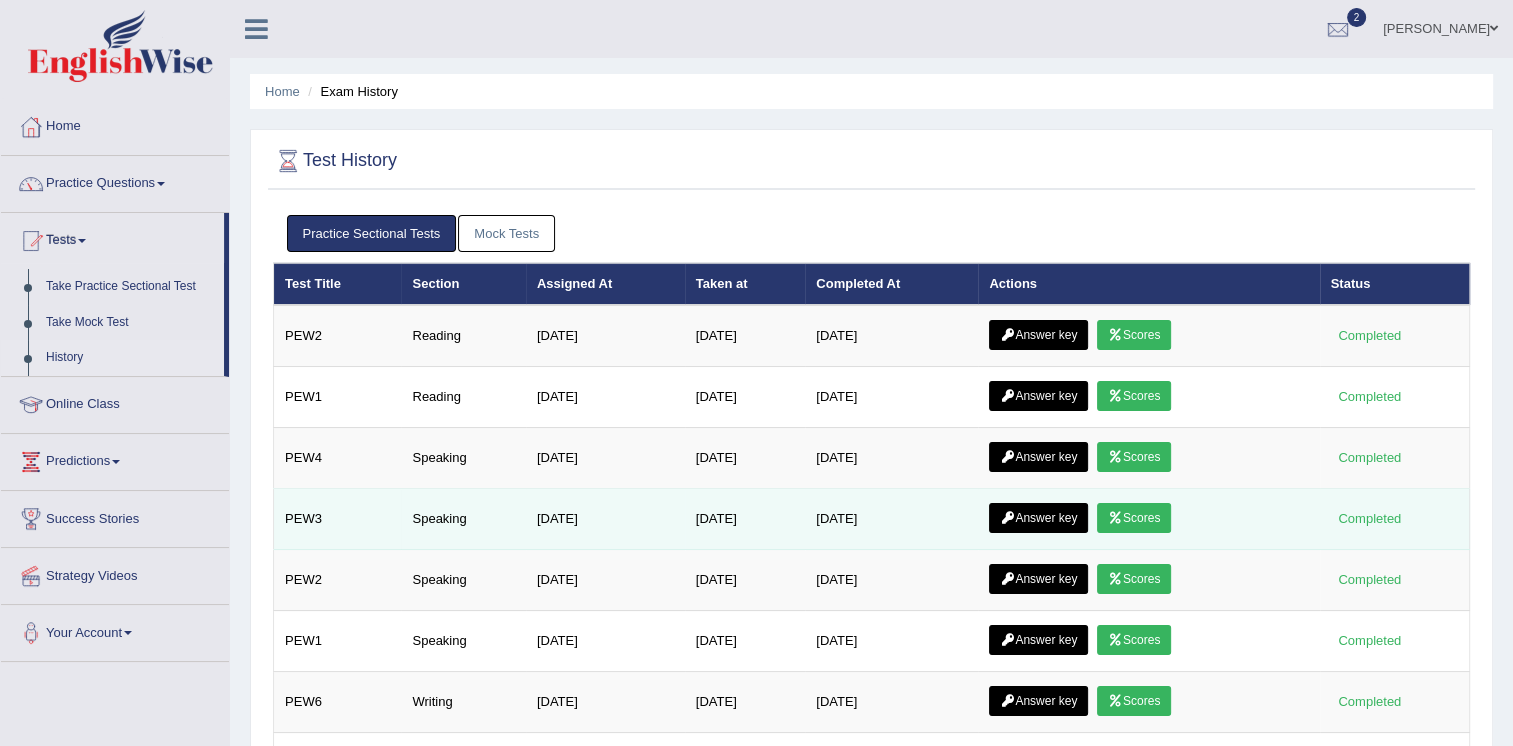 click on "Scores" at bounding box center (1134, 518) 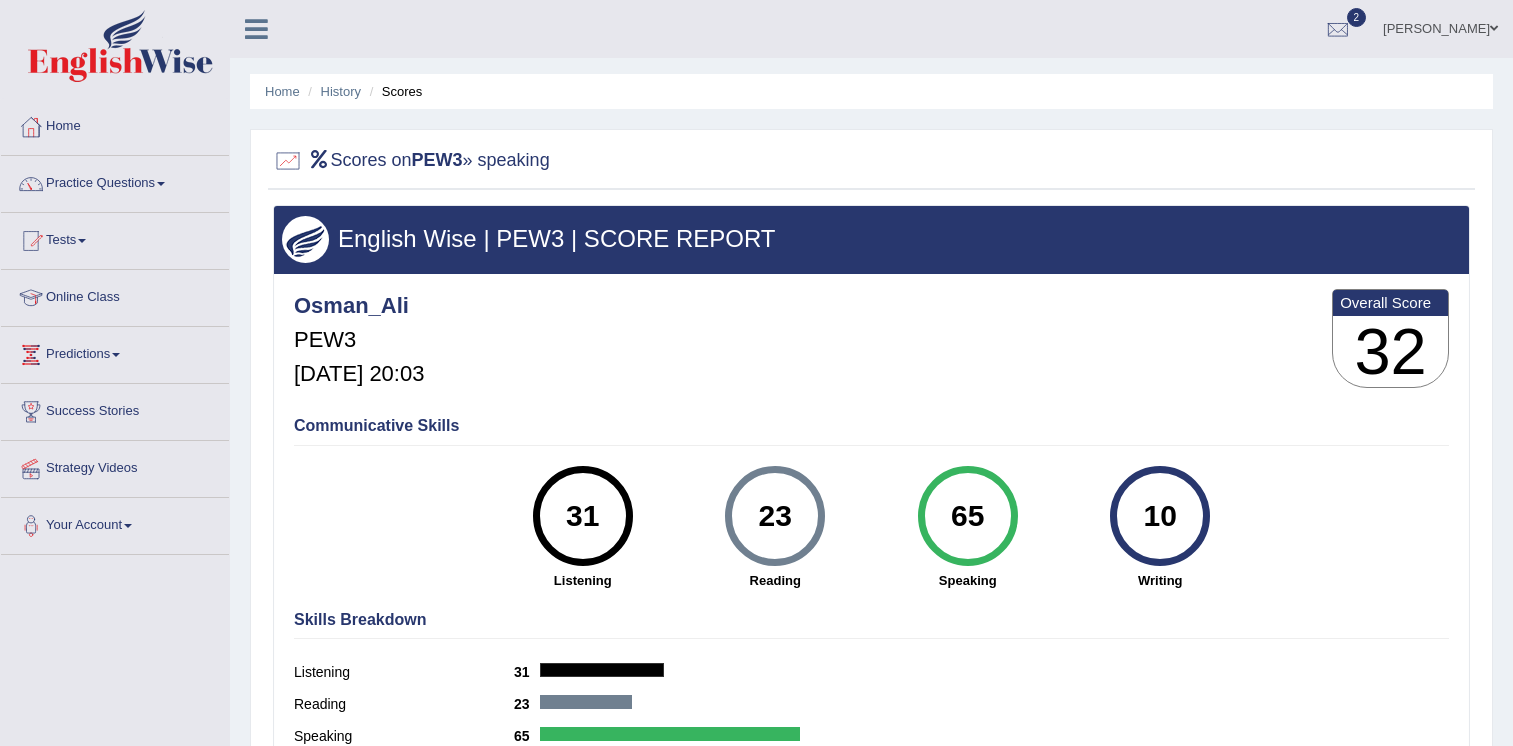 scroll, scrollTop: 0, scrollLeft: 0, axis: both 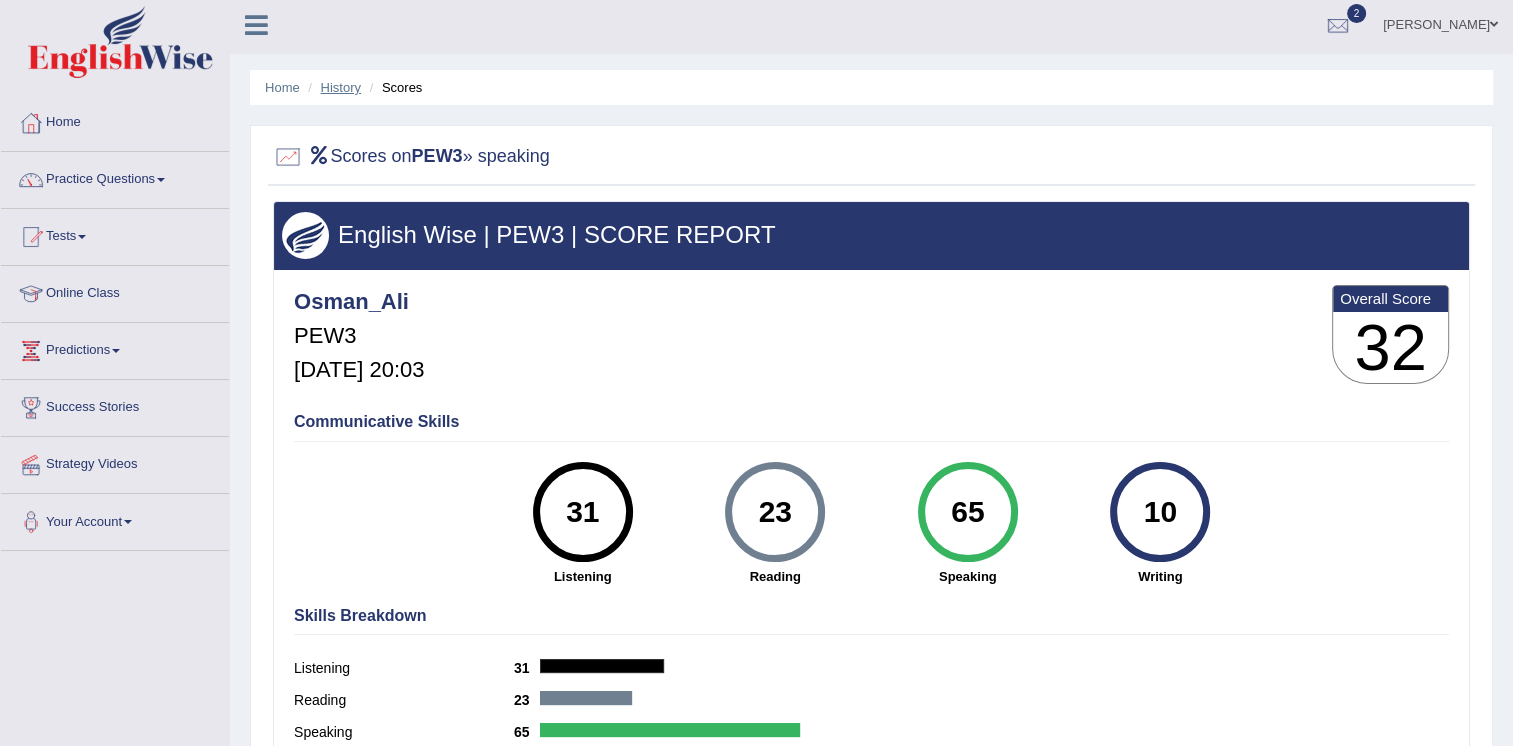 click on "History" at bounding box center (341, 87) 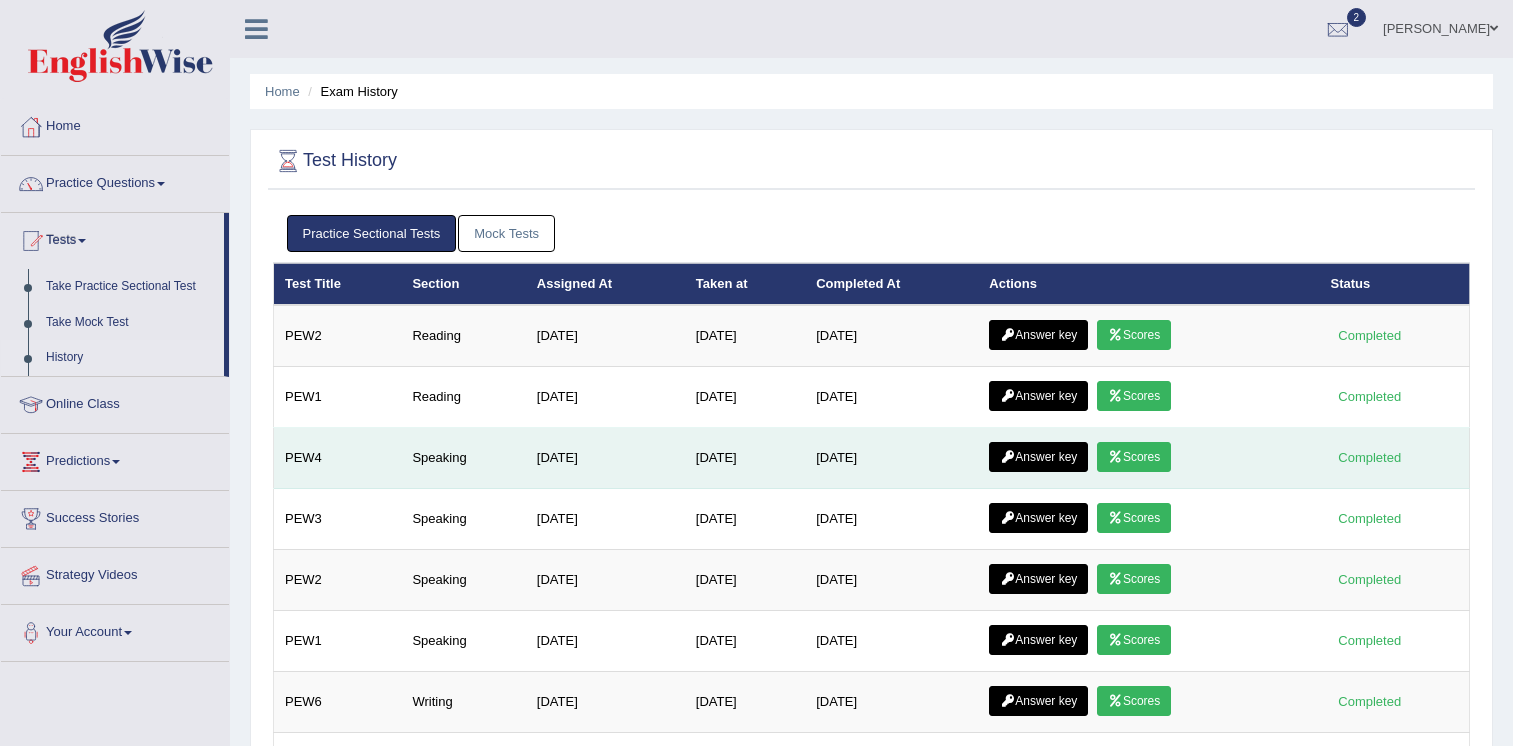 scroll, scrollTop: 0, scrollLeft: 0, axis: both 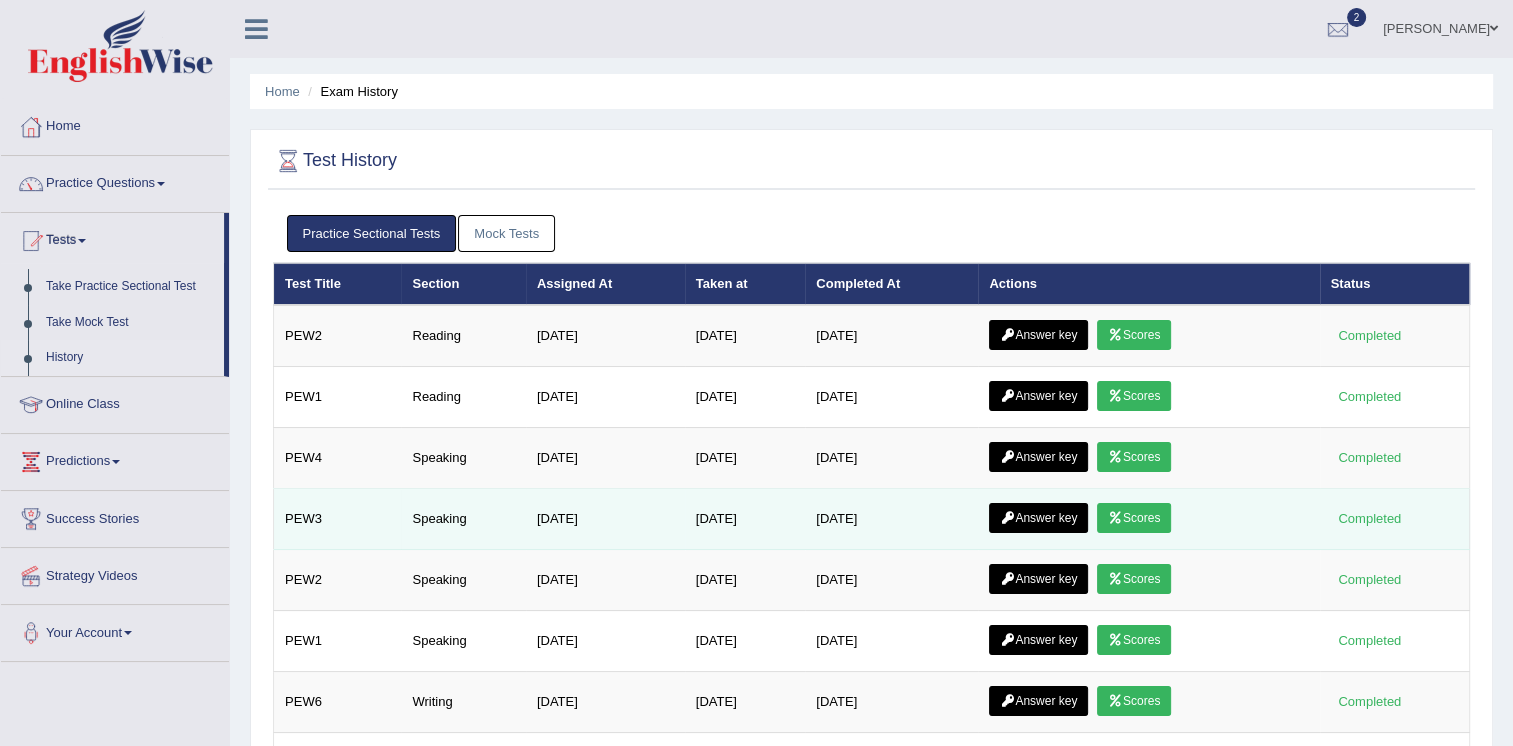 click on "Answer key" at bounding box center [1038, 518] 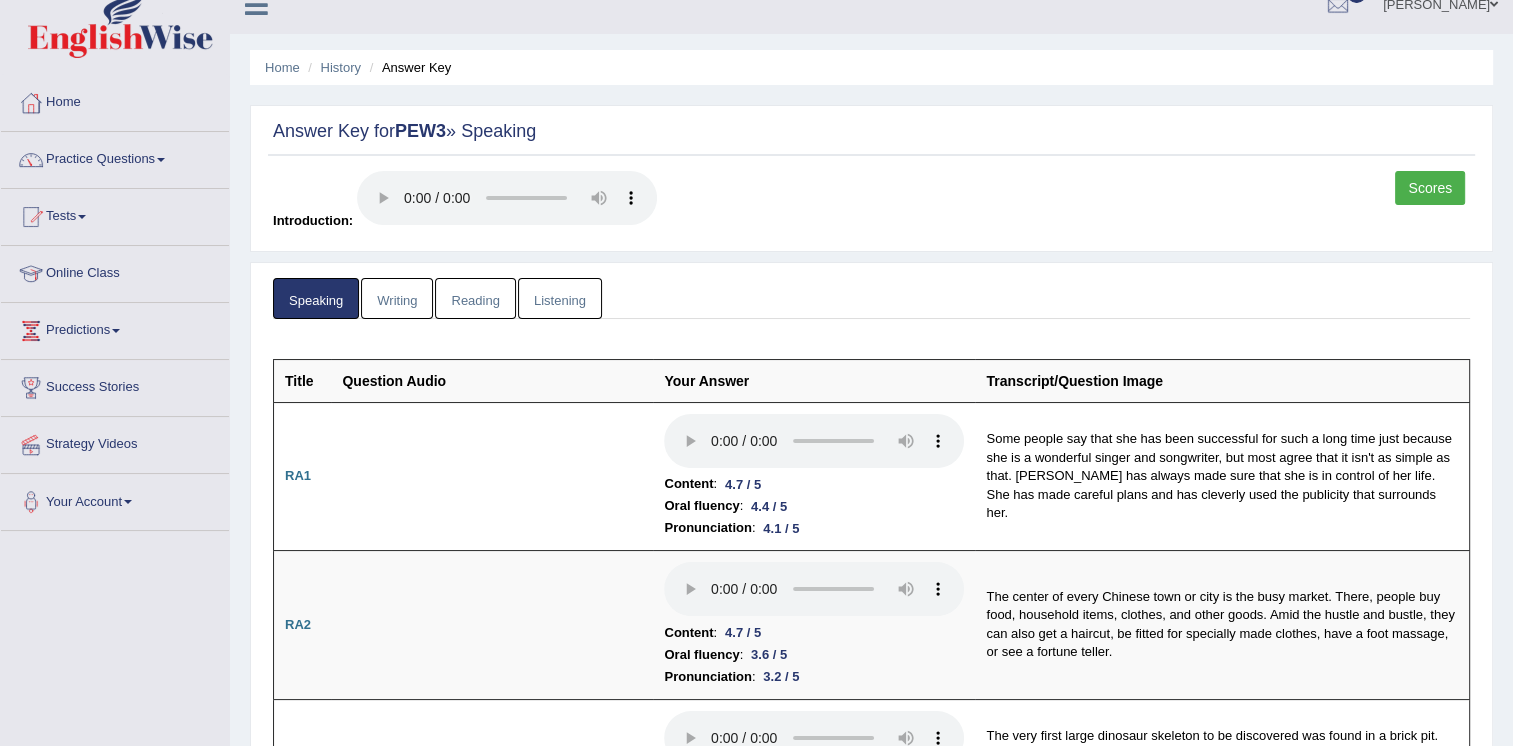 scroll, scrollTop: 100, scrollLeft: 0, axis: vertical 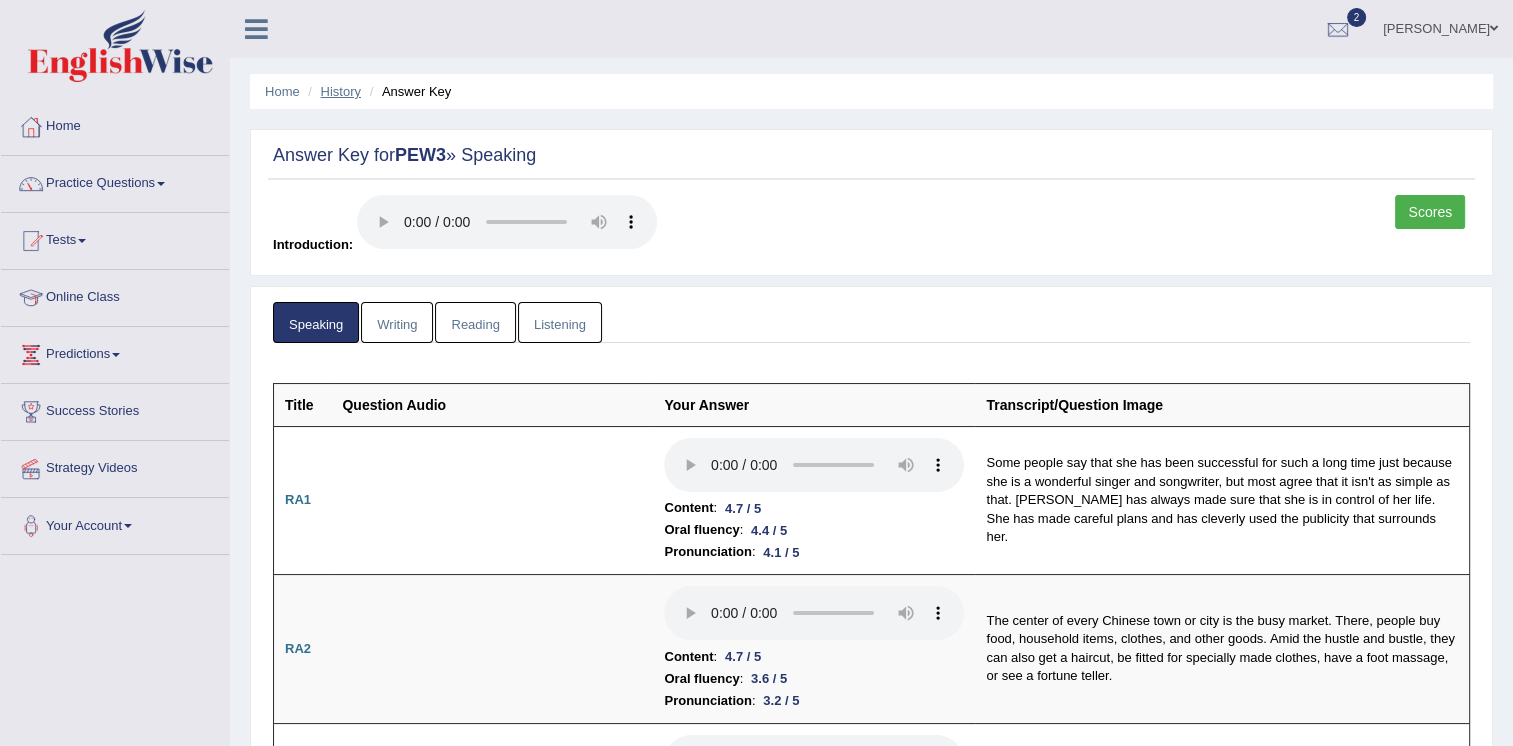 click on "History" at bounding box center (341, 91) 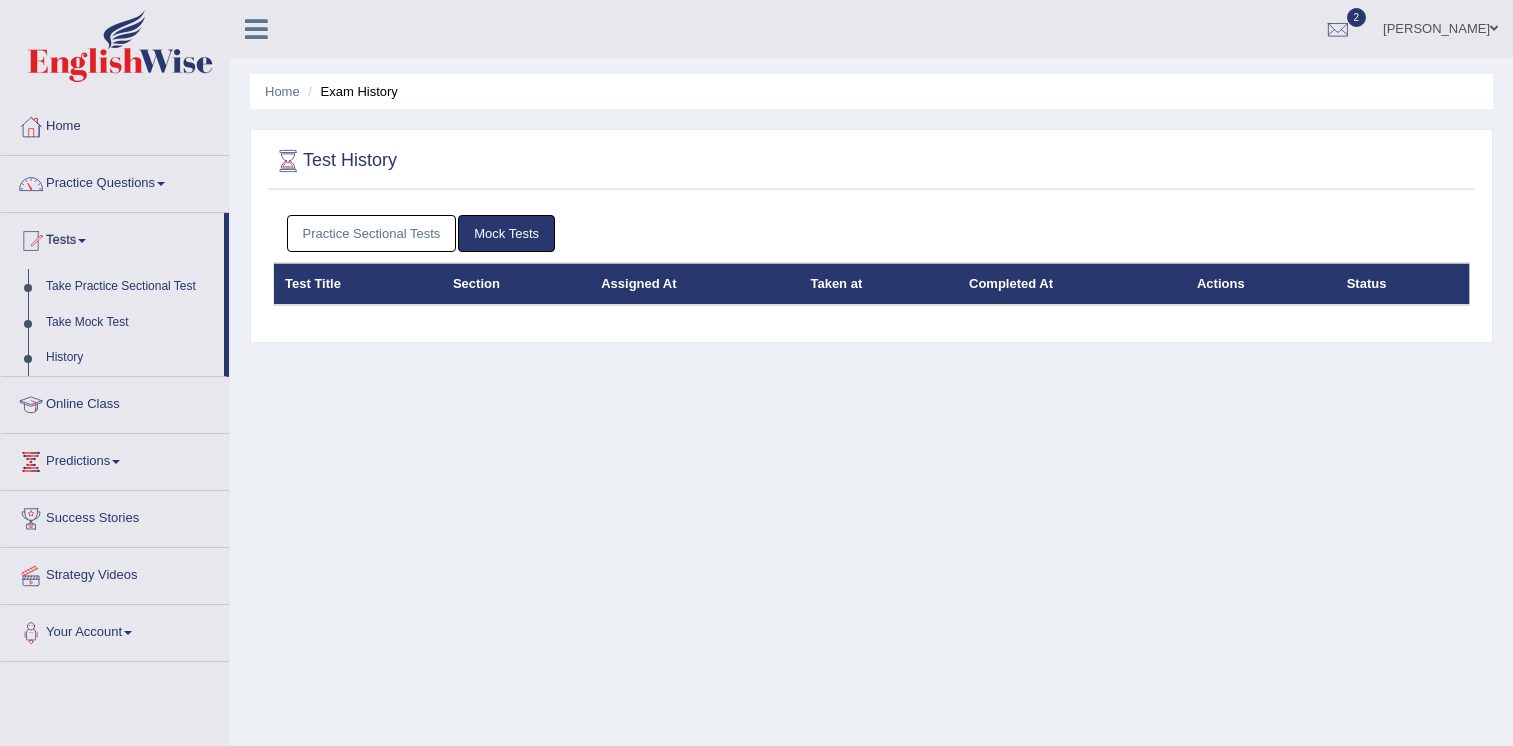 scroll, scrollTop: 0, scrollLeft: 0, axis: both 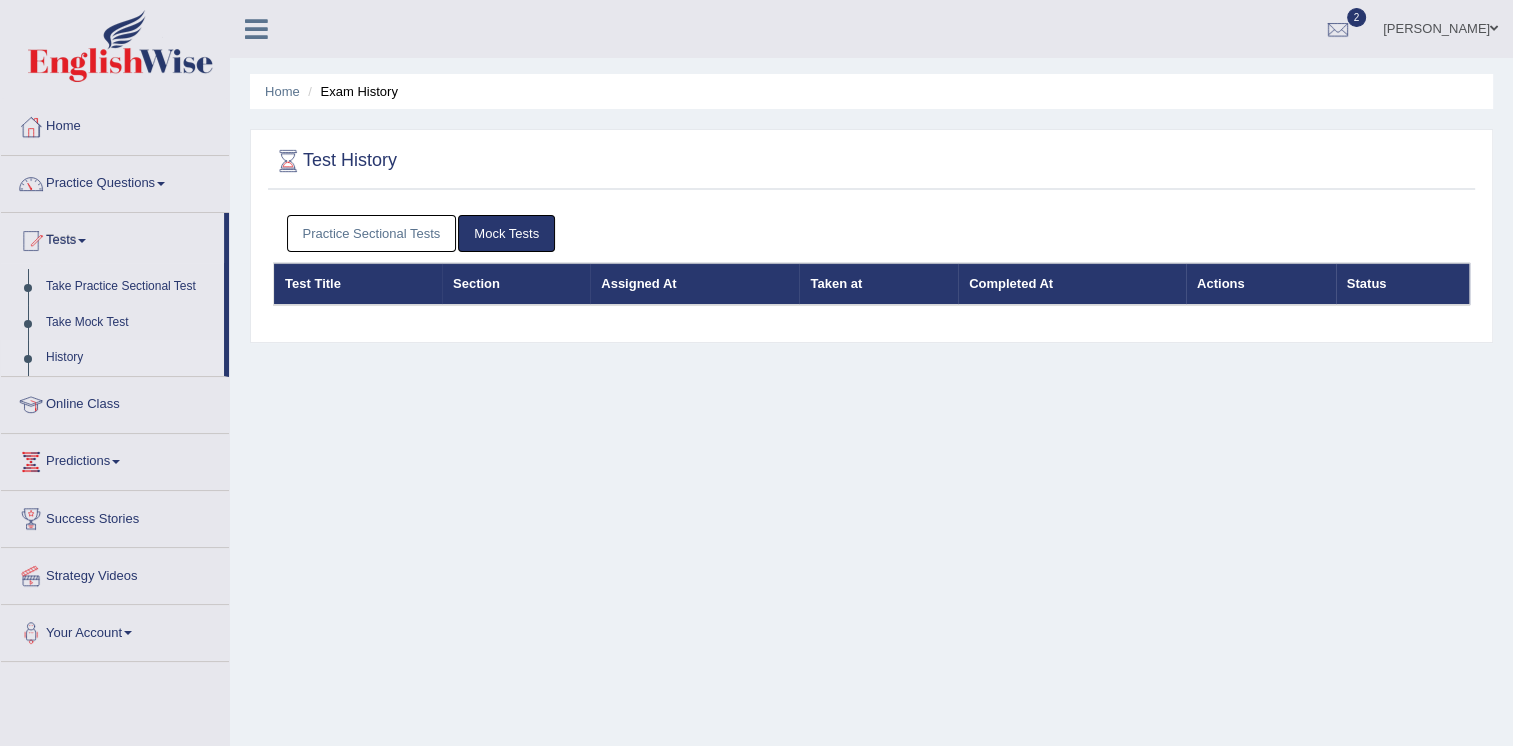 drag, startPoint x: 0, startPoint y: 0, endPoint x: 391, endPoint y: 233, distance: 455.1593 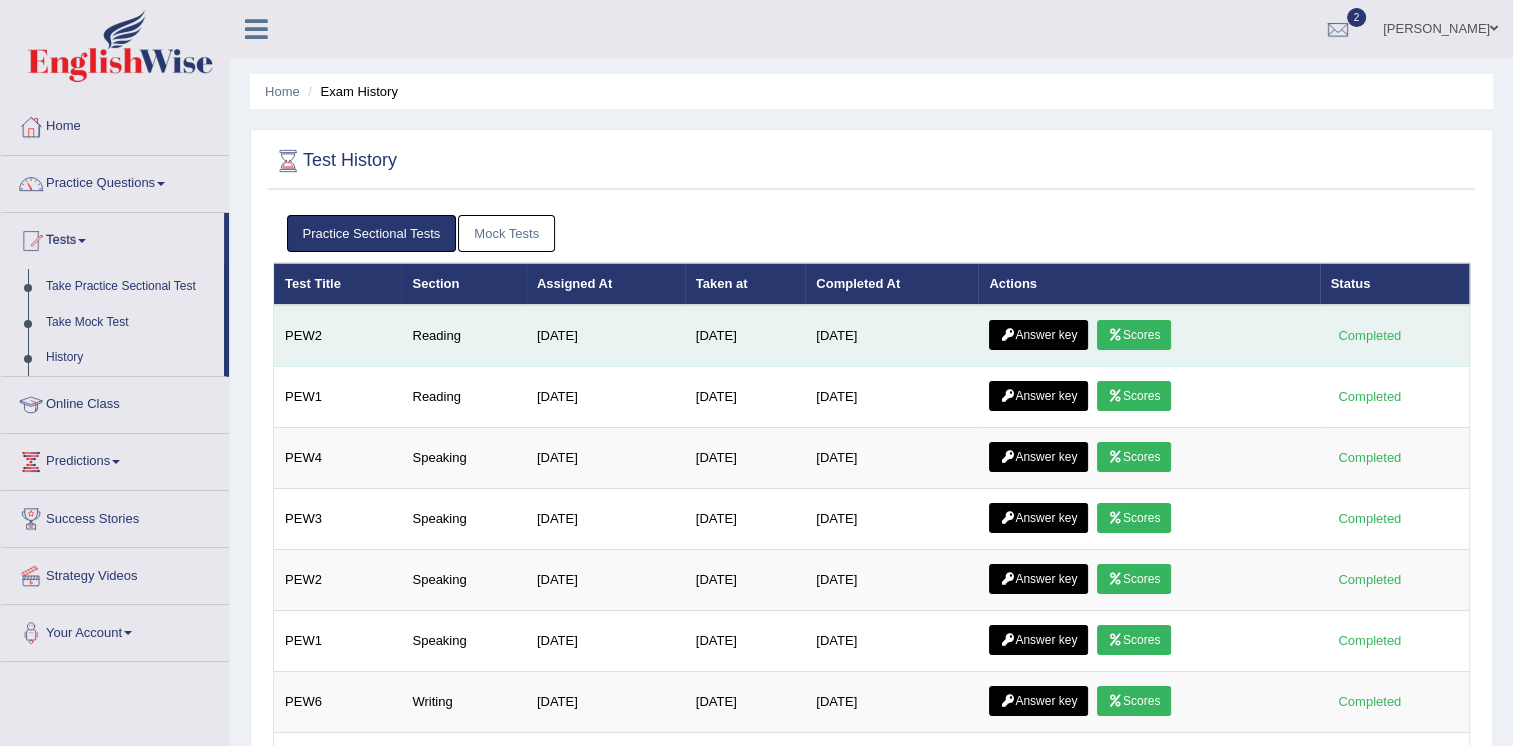 click on "Scores" at bounding box center (1134, 335) 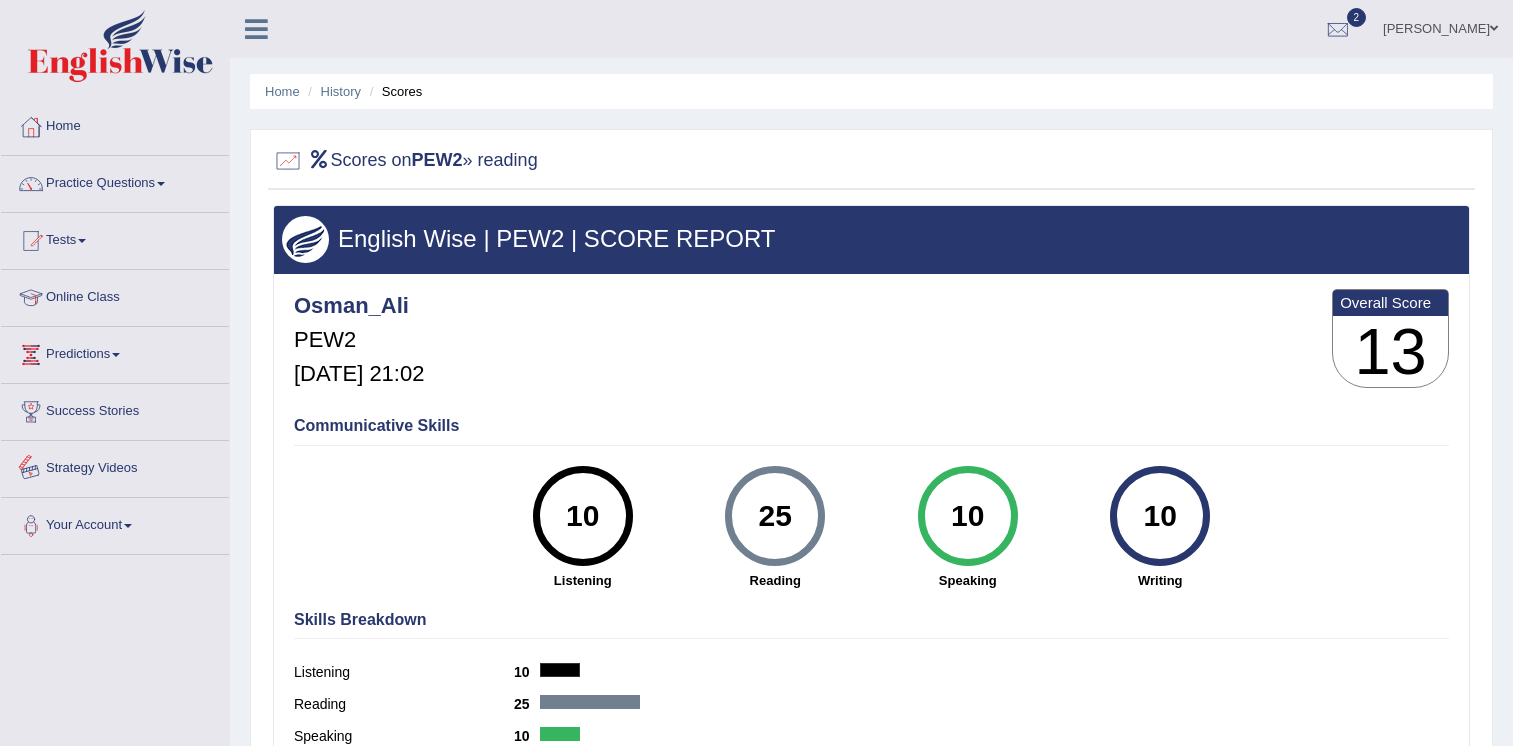 scroll, scrollTop: 0, scrollLeft: 0, axis: both 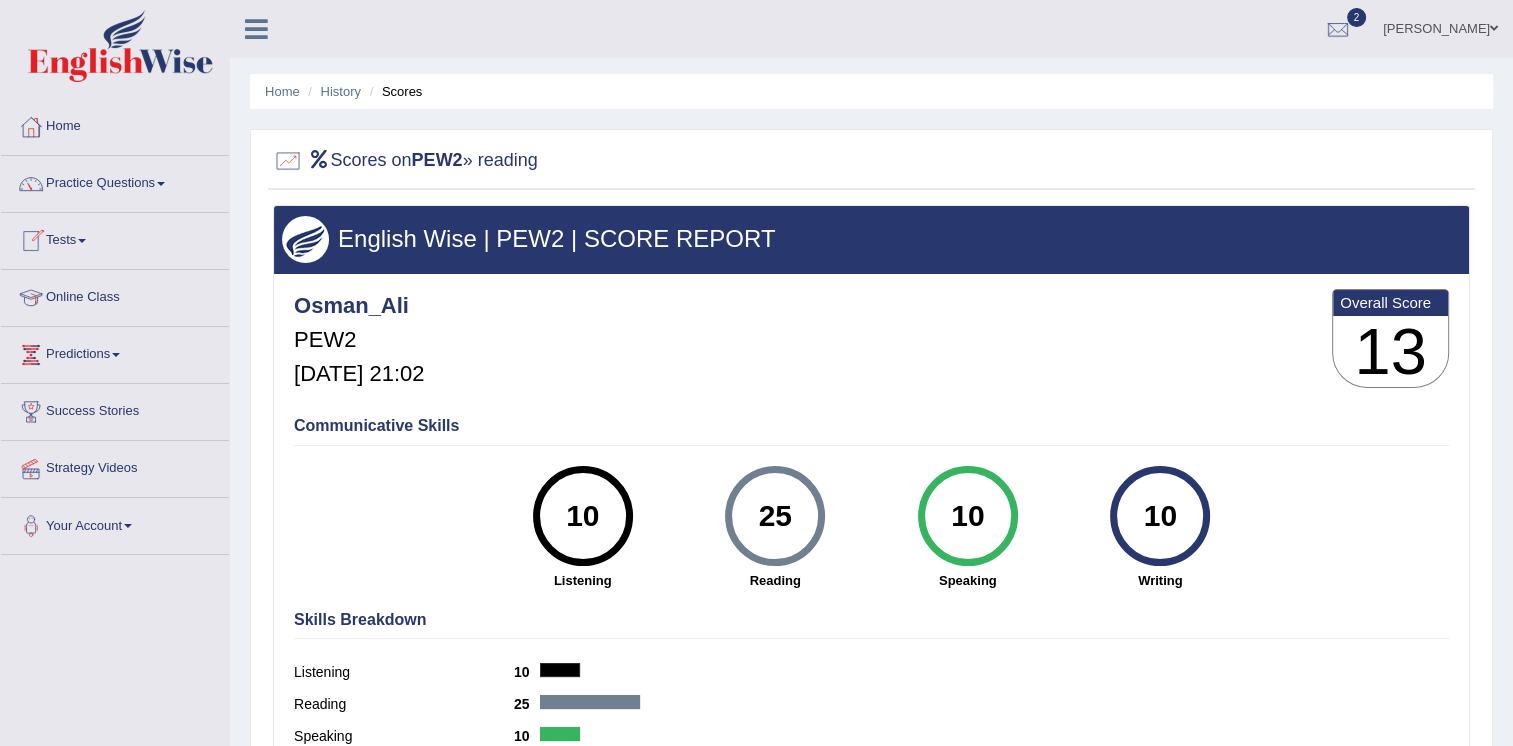 click on "Tests" at bounding box center [115, 238] 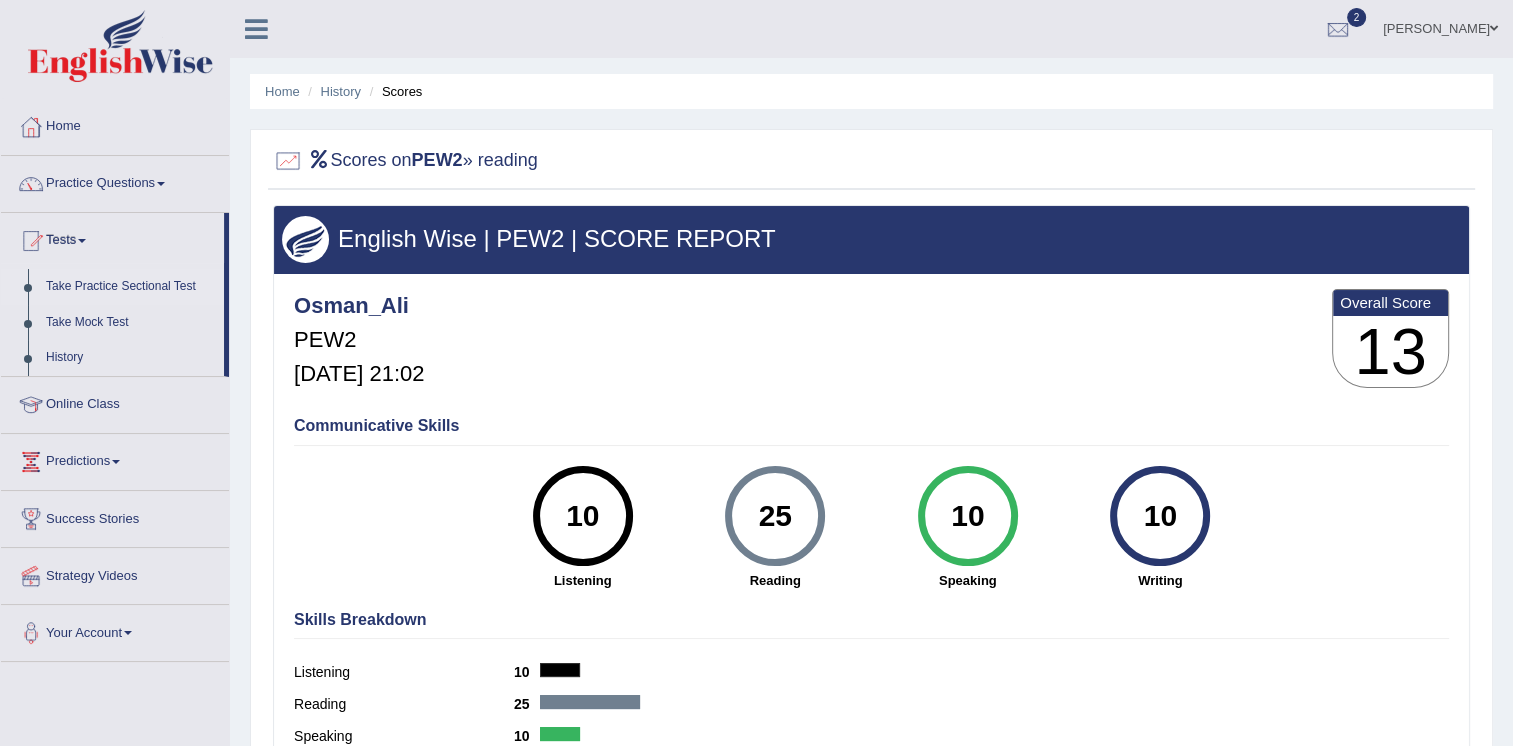 click on "Take Practice Sectional Test" at bounding box center (130, 287) 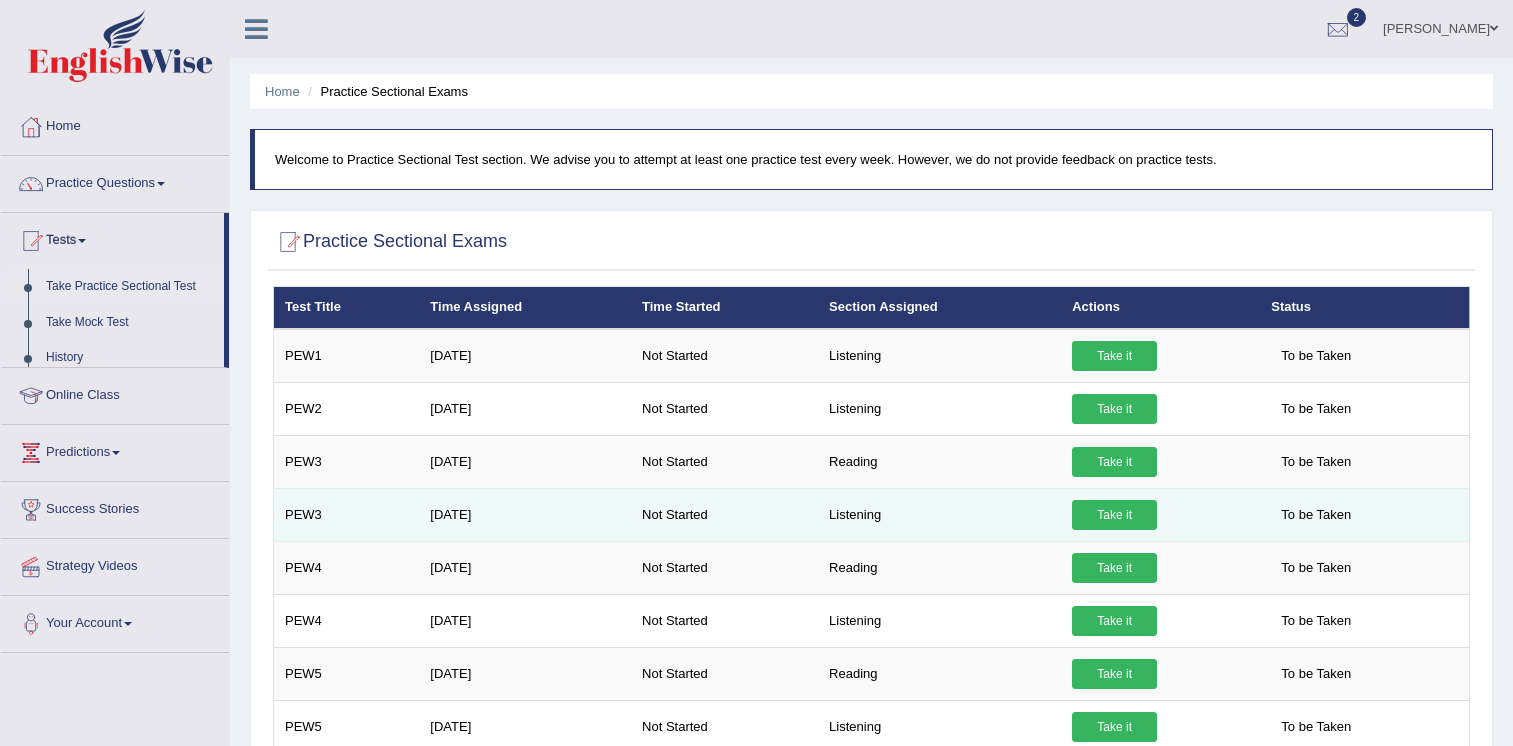 scroll, scrollTop: 0, scrollLeft: 0, axis: both 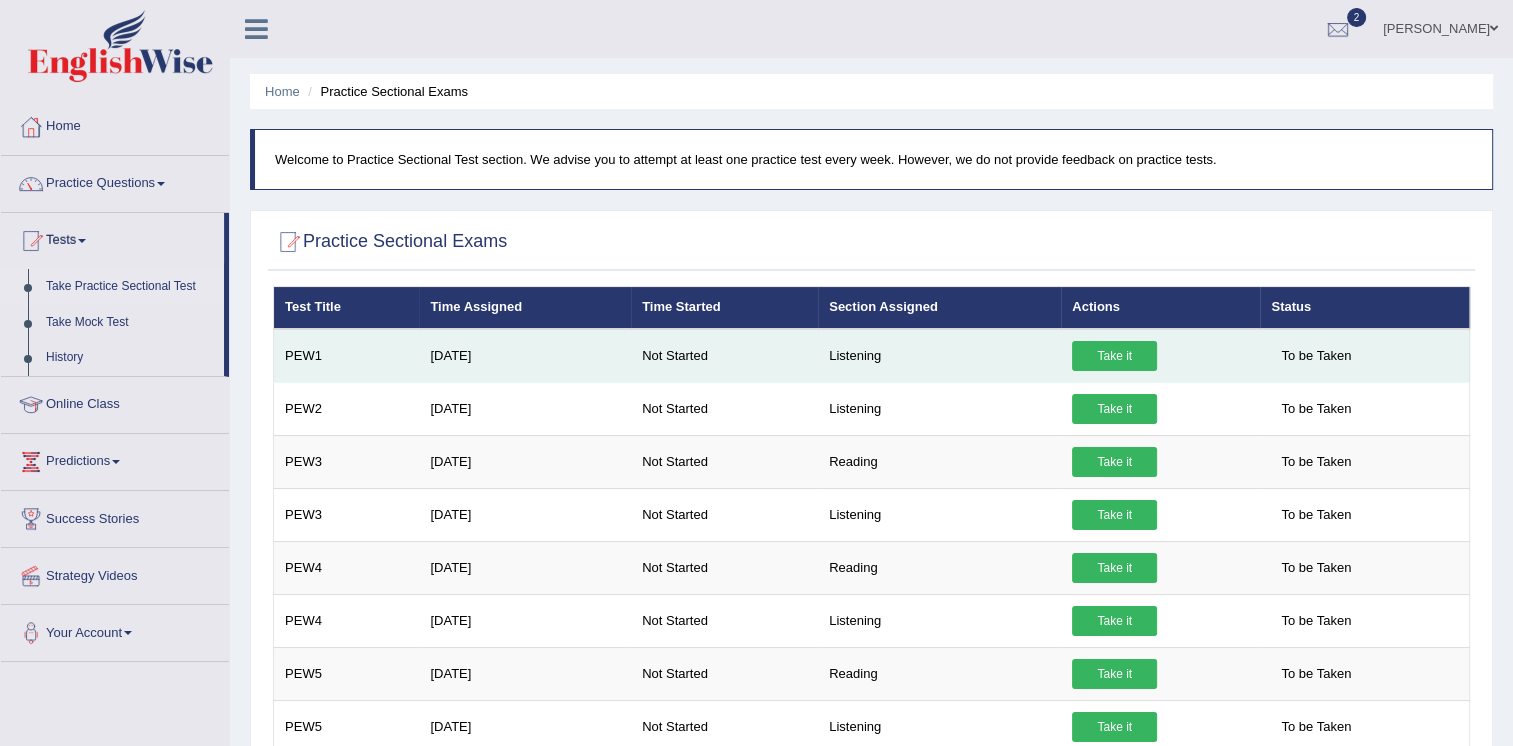 click on "To be Taken" at bounding box center (1316, 356) 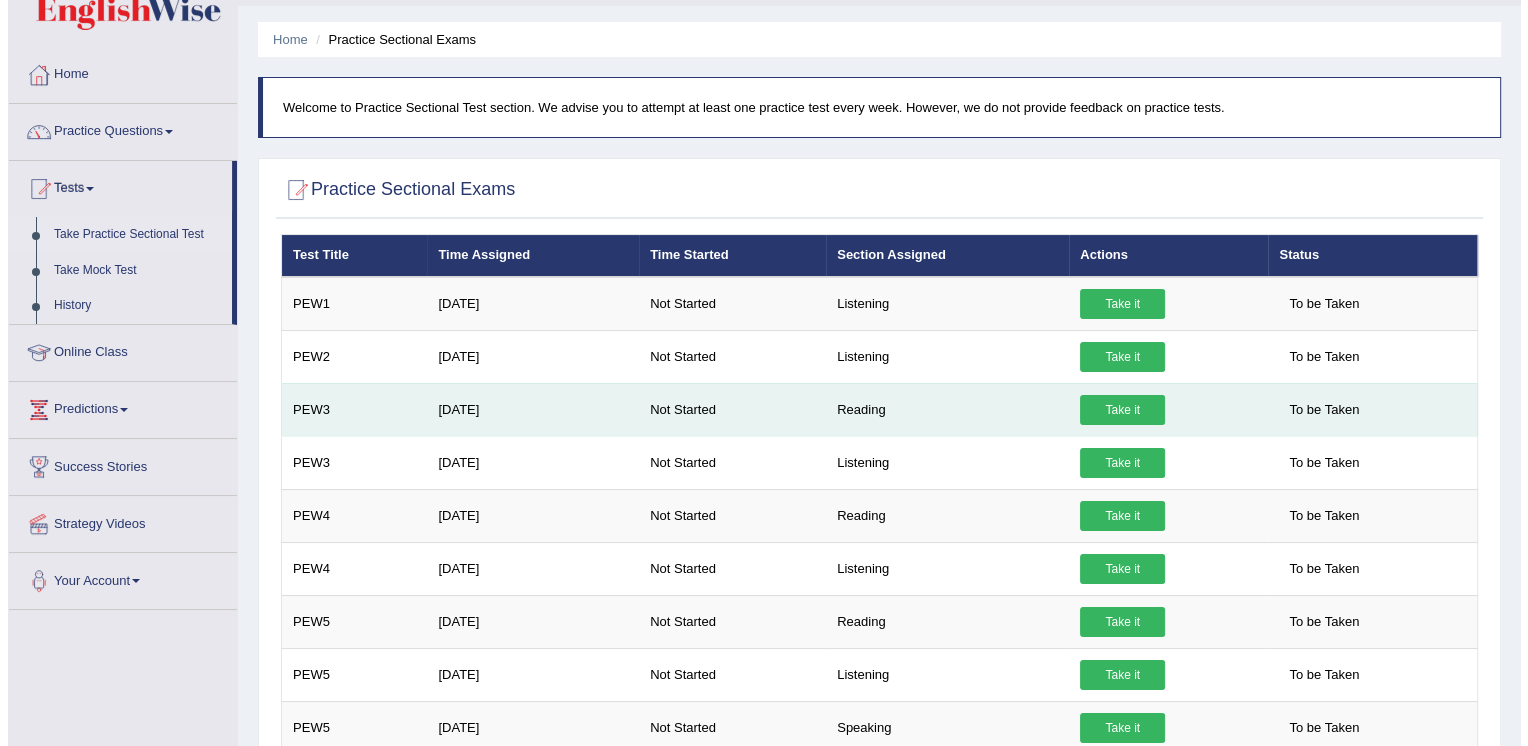scroll, scrollTop: 100, scrollLeft: 0, axis: vertical 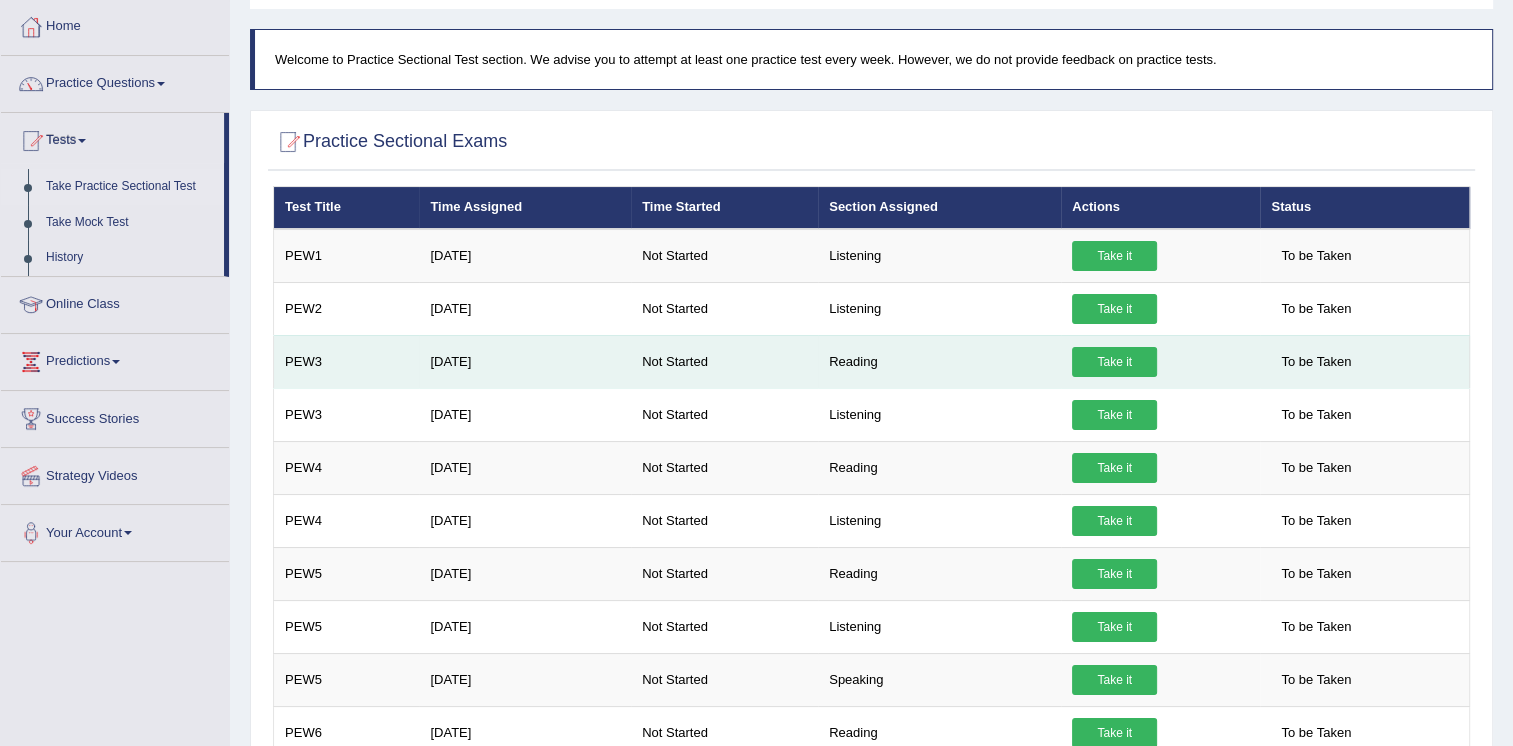 click on "Take it" at bounding box center (1114, 362) 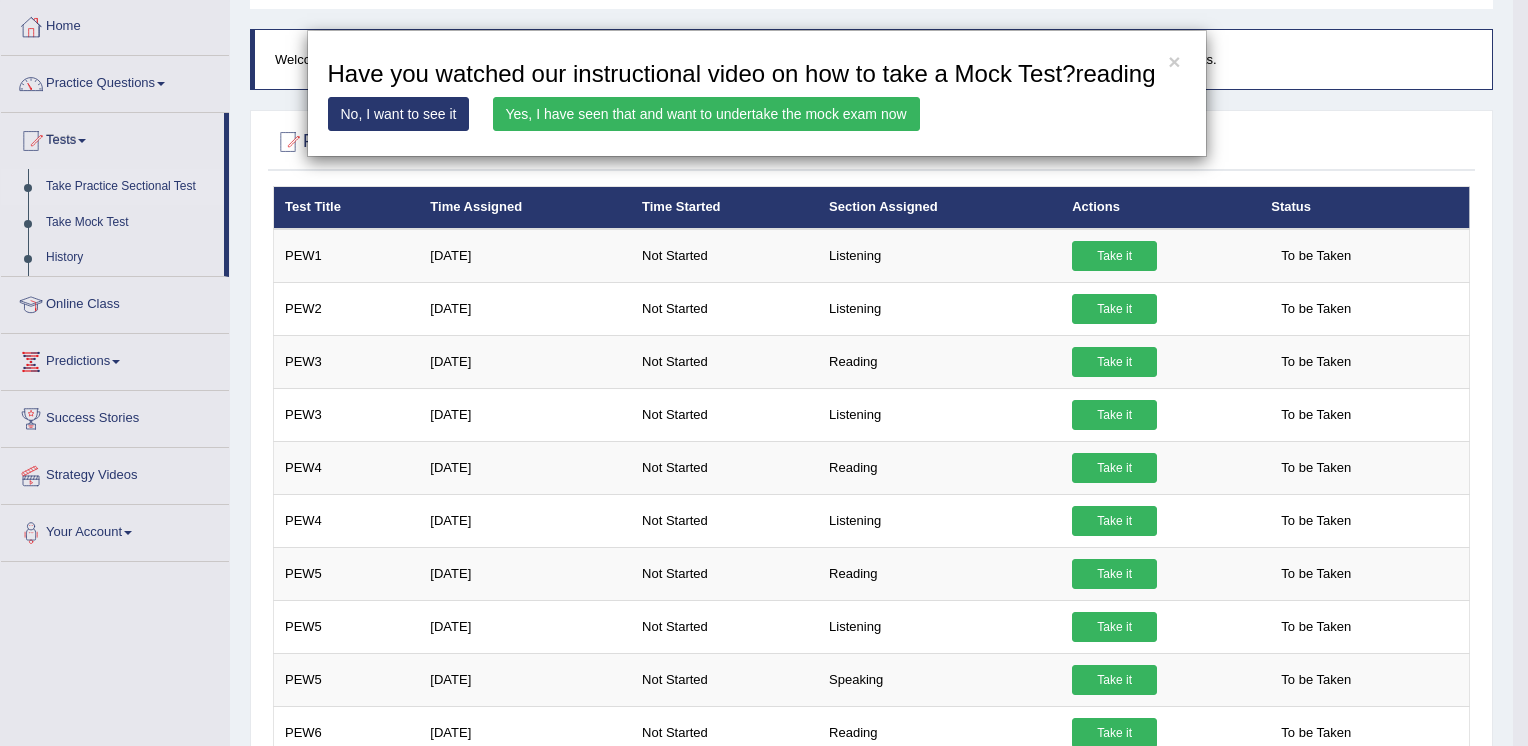 click on "Yes, I have seen that and want to undertake the mock exam now" at bounding box center (706, 114) 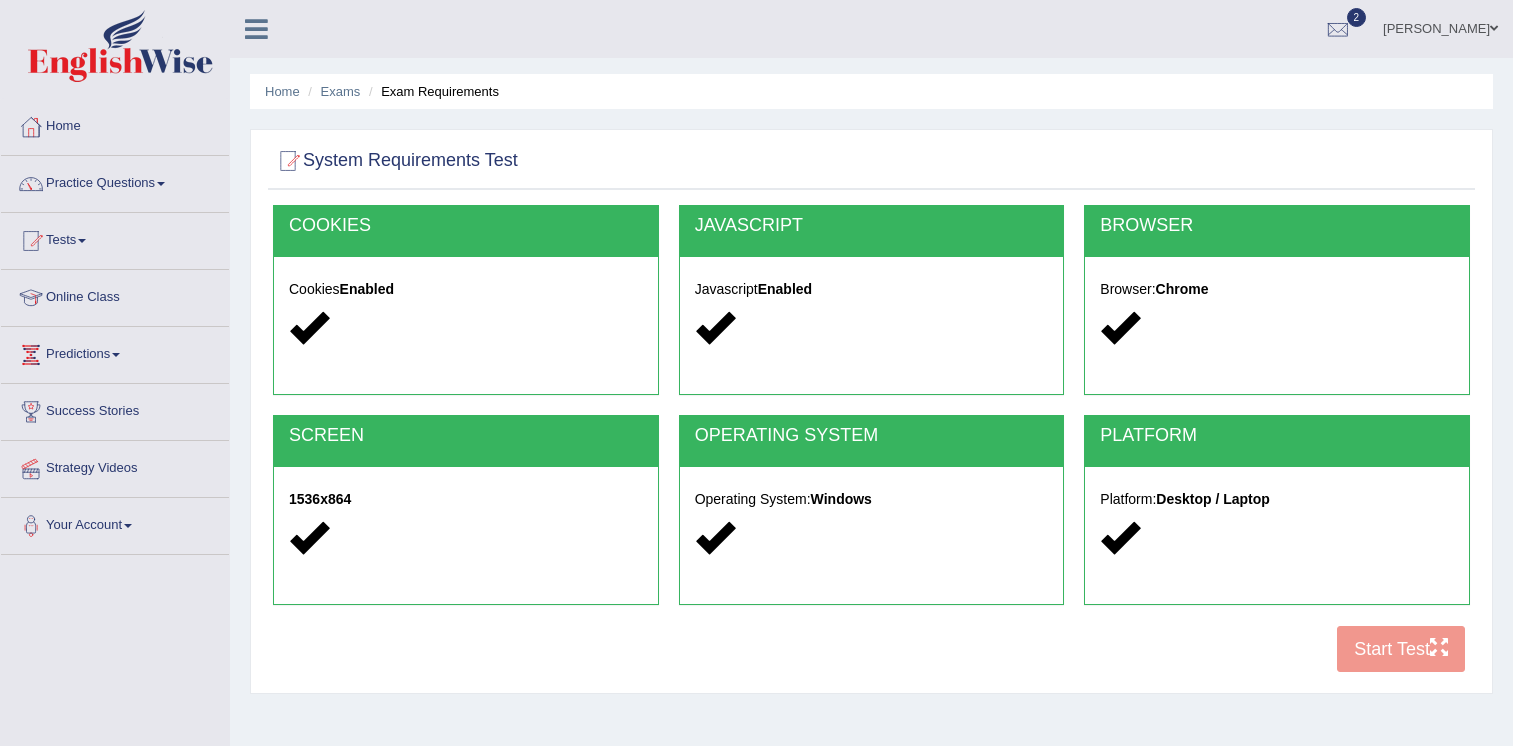 scroll, scrollTop: 0, scrollLeft: 0, axis: both 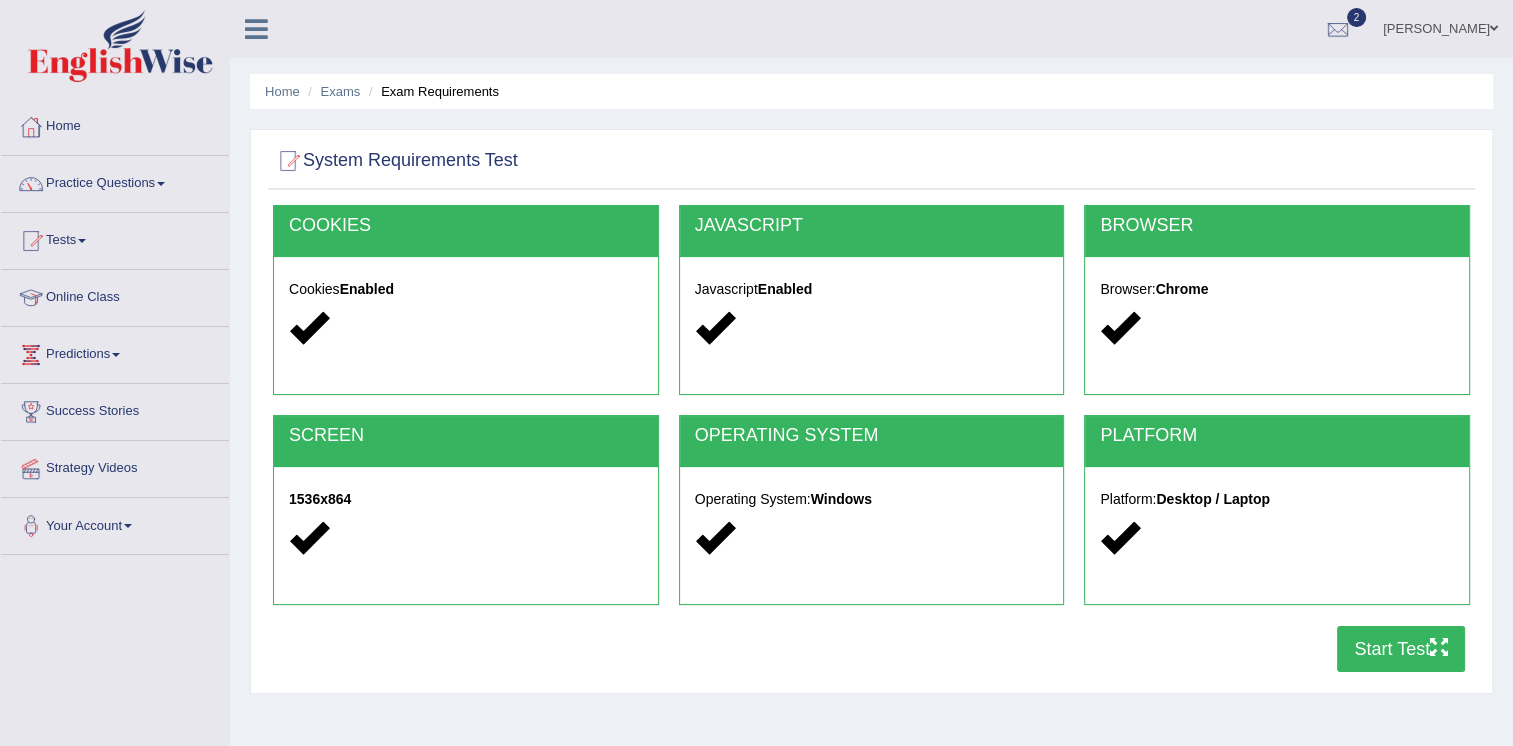 click on "Start Test" at bounding box center (1401, 649) 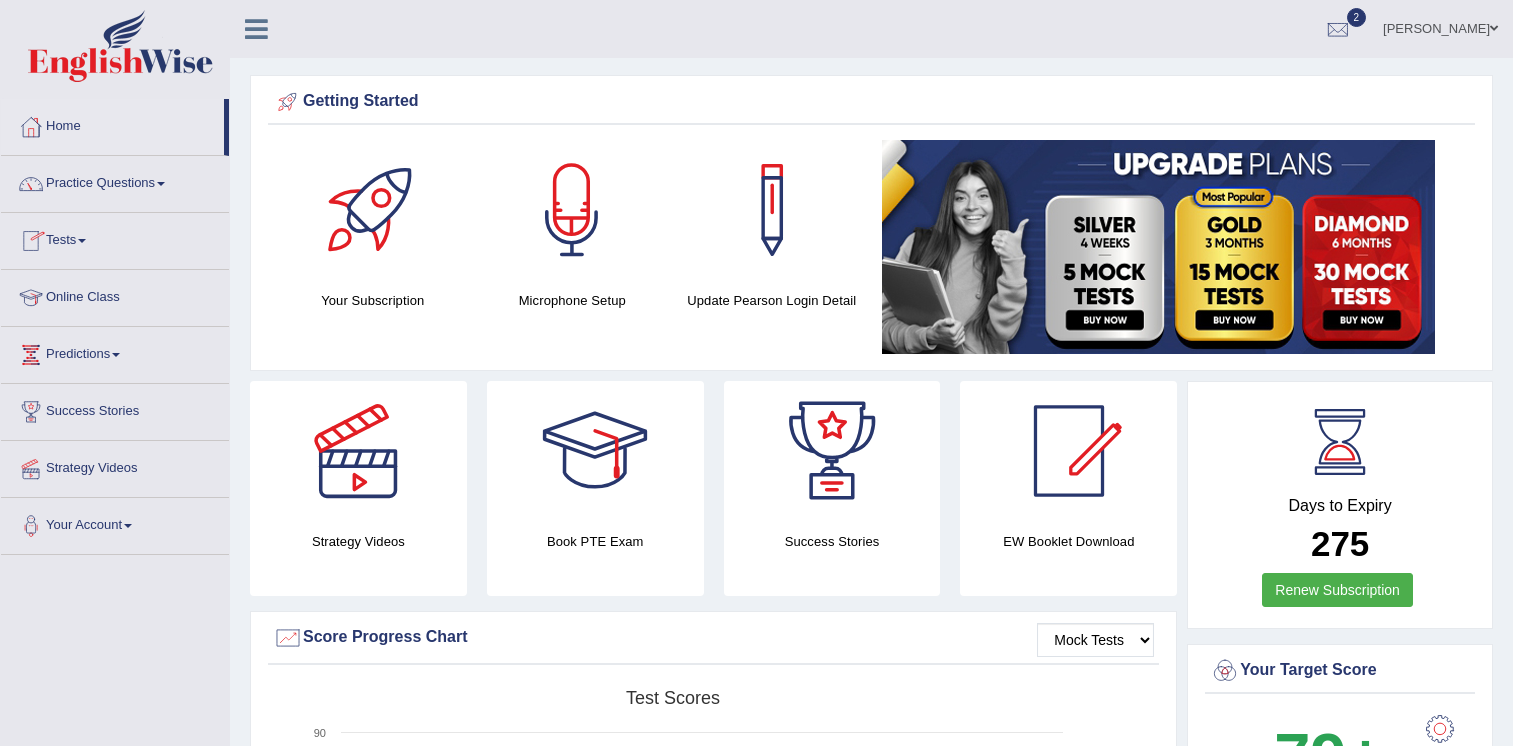 scroll, scrollTop: 0, scrollLeft: 0, axis: both 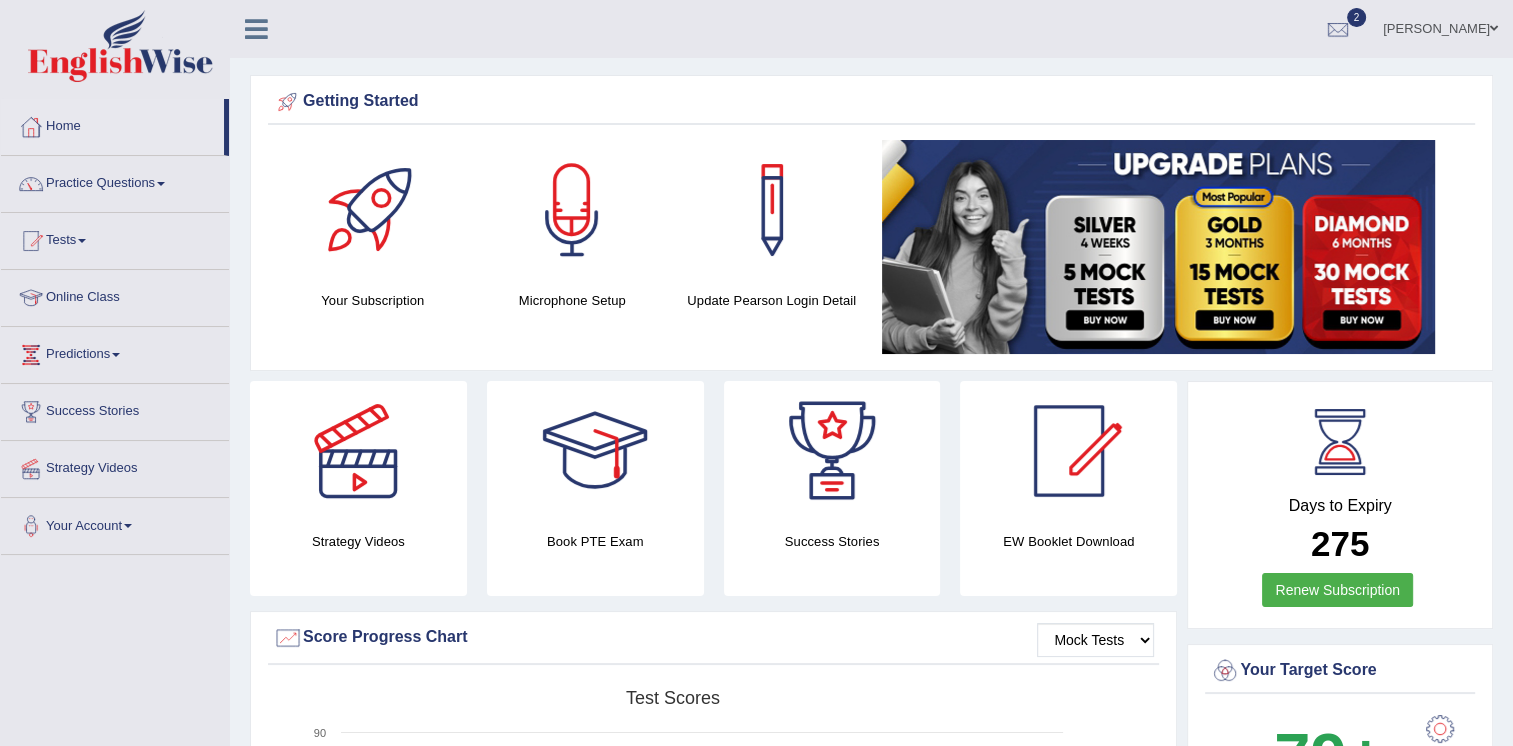 drag, startPoint x: 0, startPoint y: 0, endPoint x: 85, endPoint y: 238, distance: 252.72318 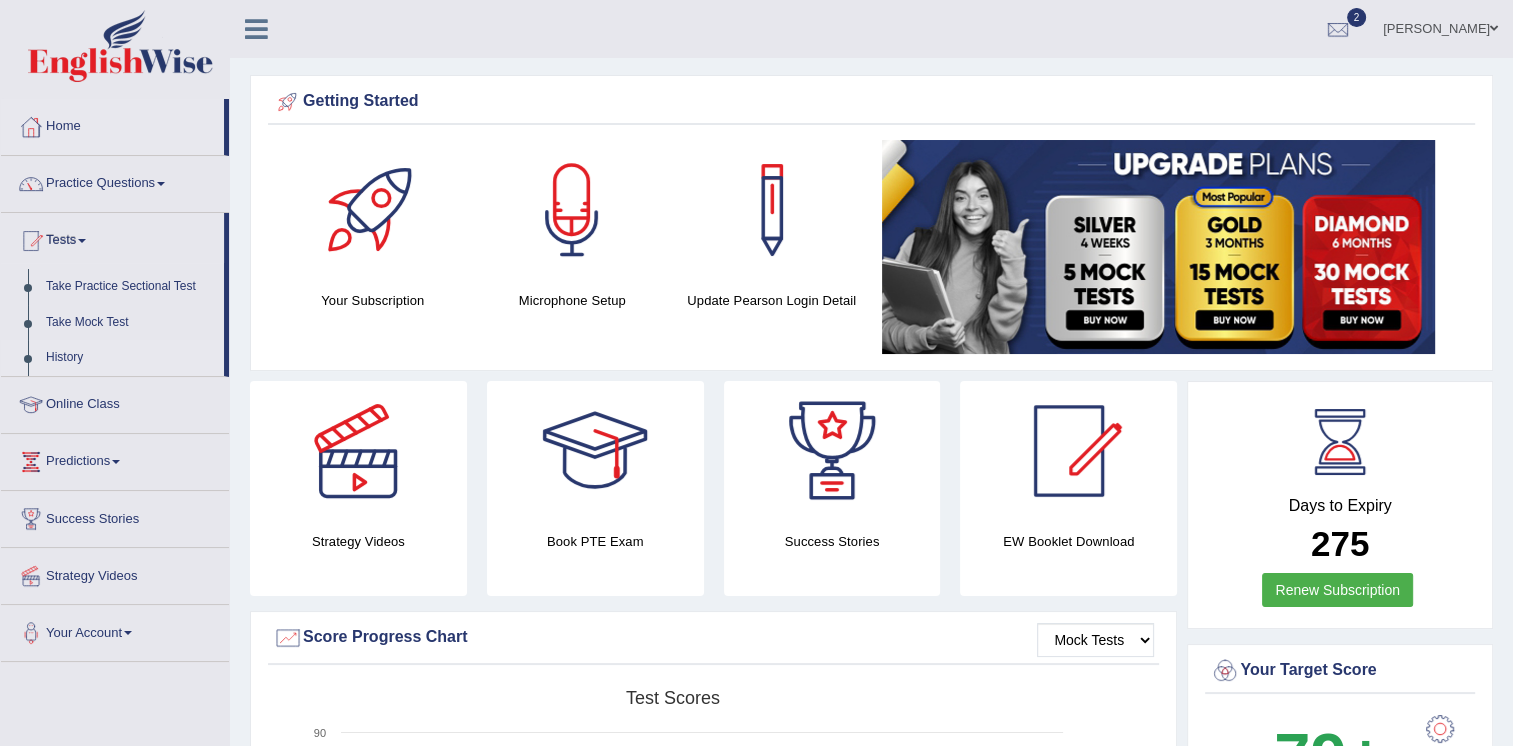 click on "History" at bounding box center (130, 358) 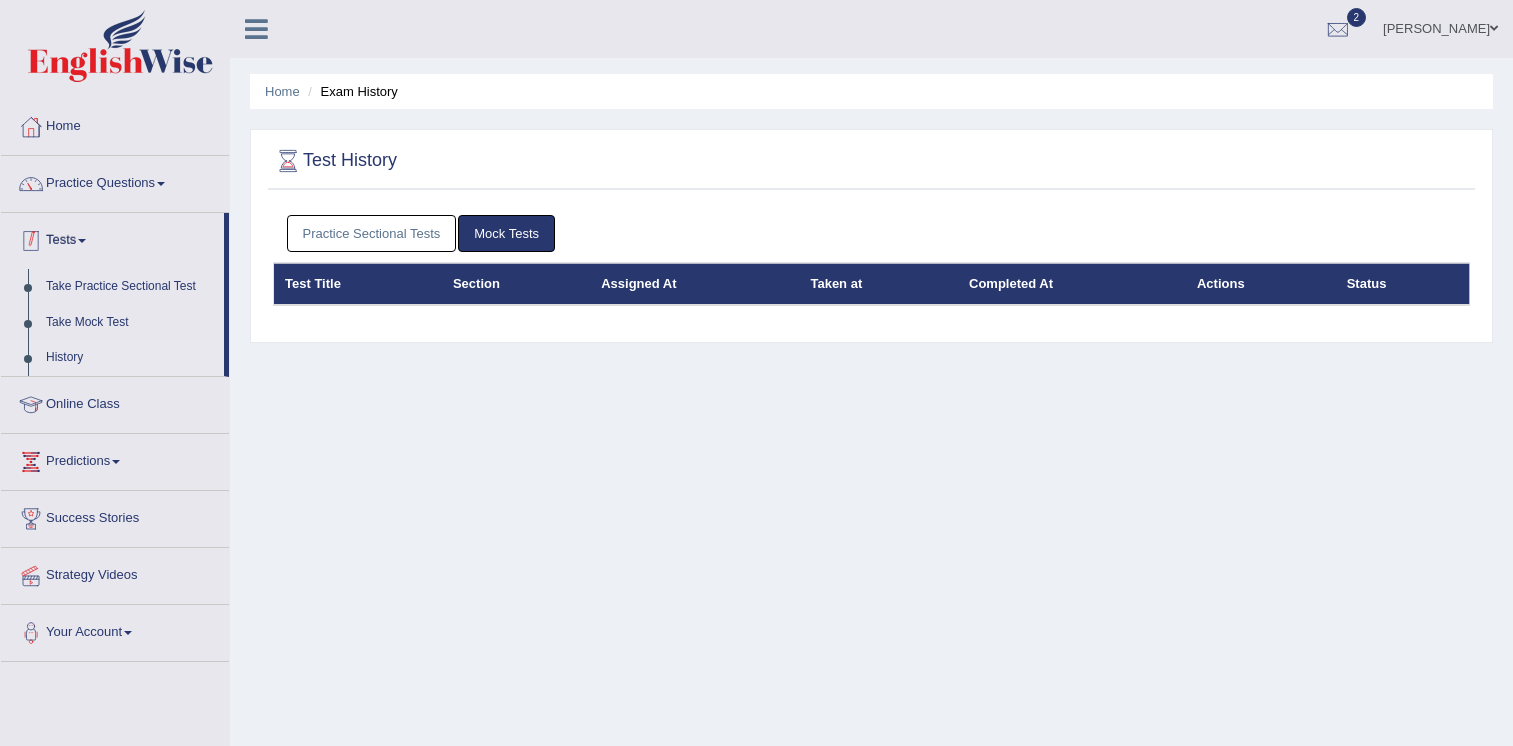 scroll, scrollTop: 0, scrollLeft: 0, axis: both 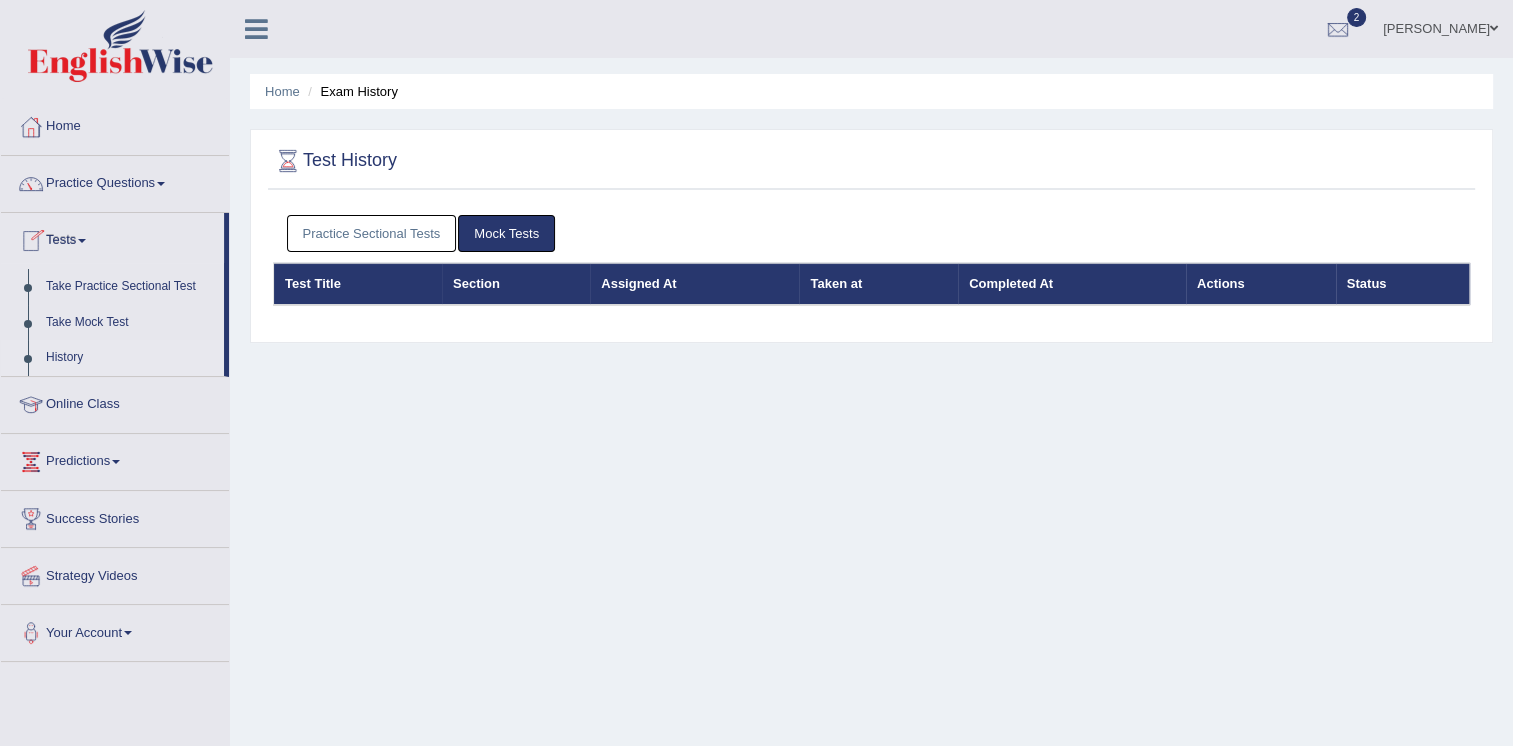 click on "Practice Sectional Tests" at bounding box center (372, 233) 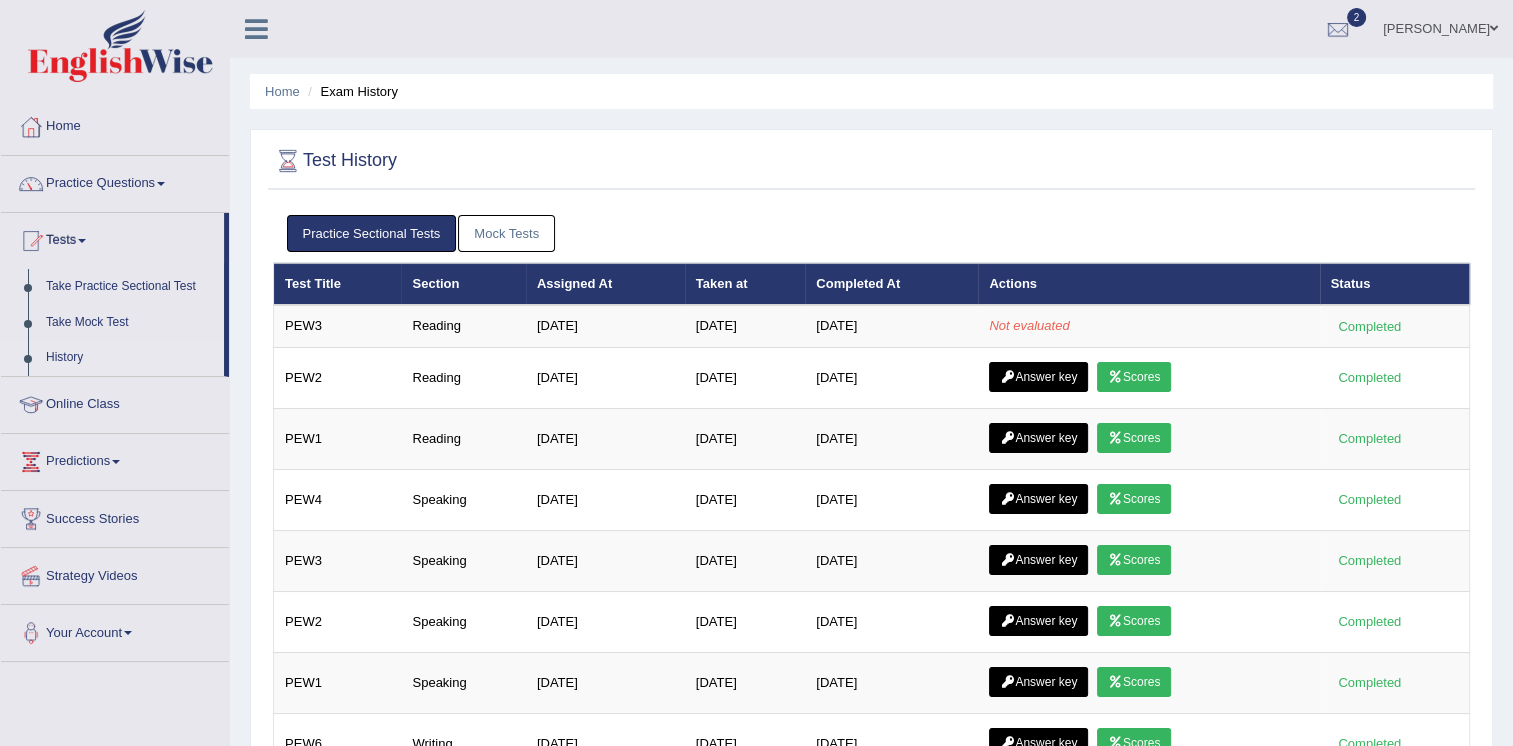 click on "Your Account  Notifications
Microphone Setup
Change Password
Manage Subscription
[PERSON_NAME] Login Details
Update Profile" at bounding box center (115, 633) 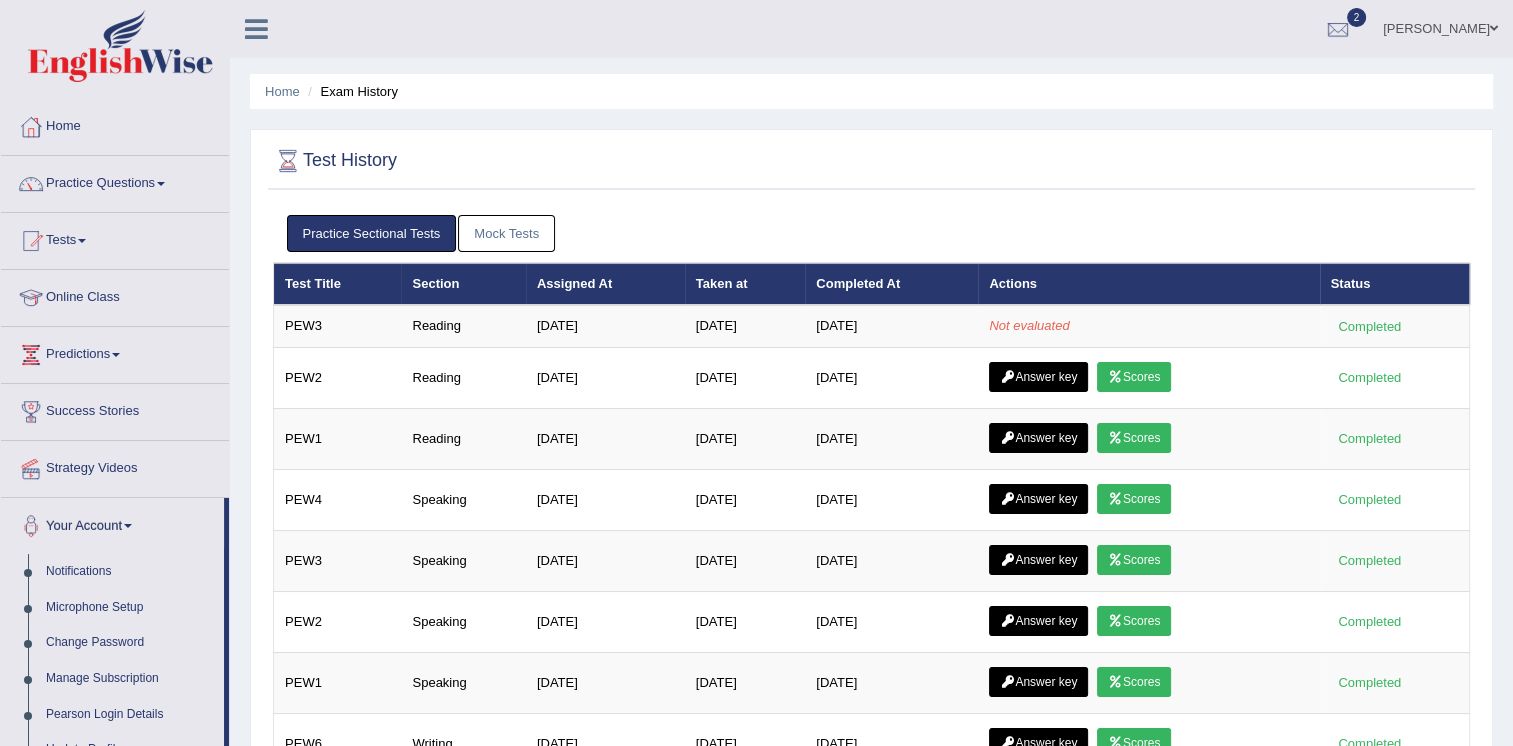 click on "Practice Sectional Tests
Mock Tests" at bounding box center [872, 233] 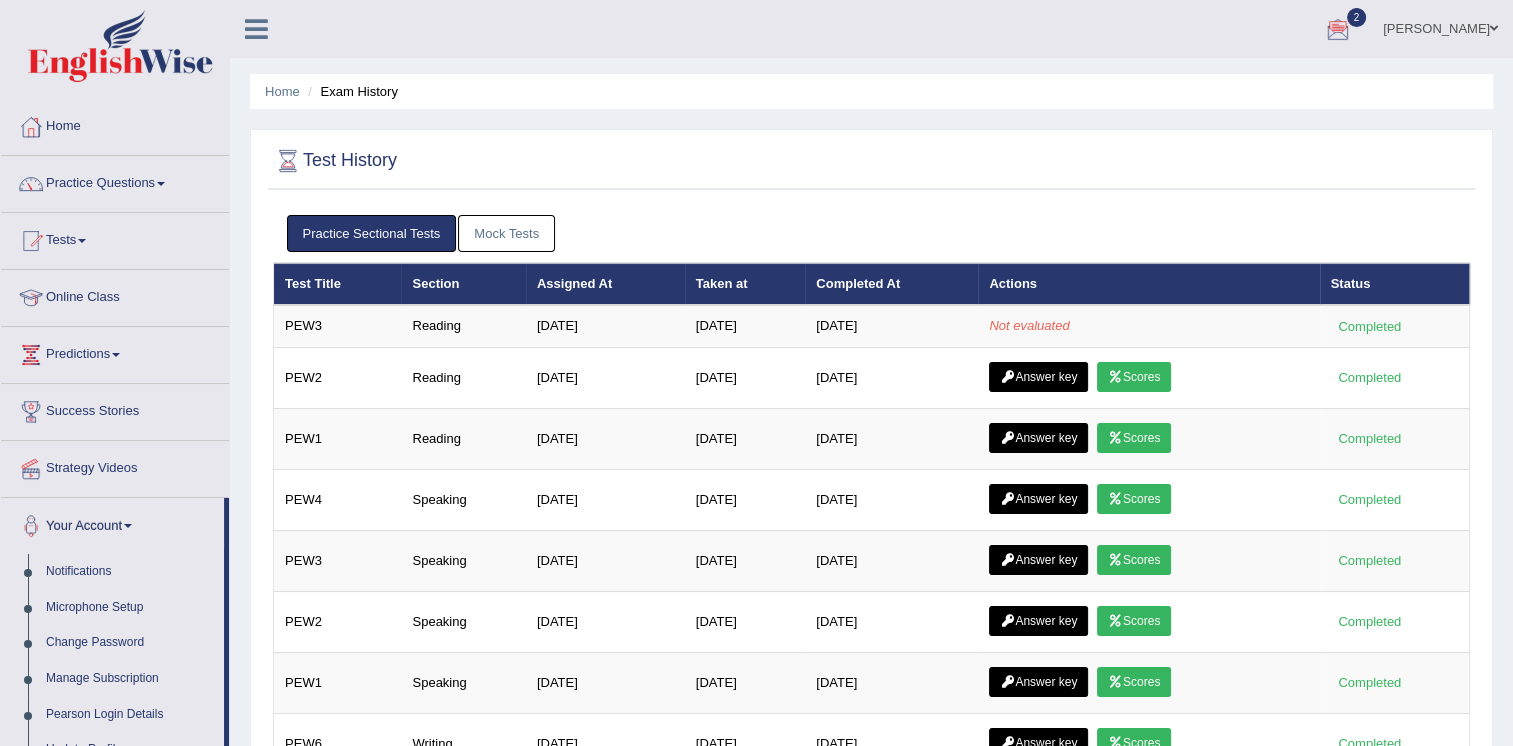 click at bounding box center [1338, 30] 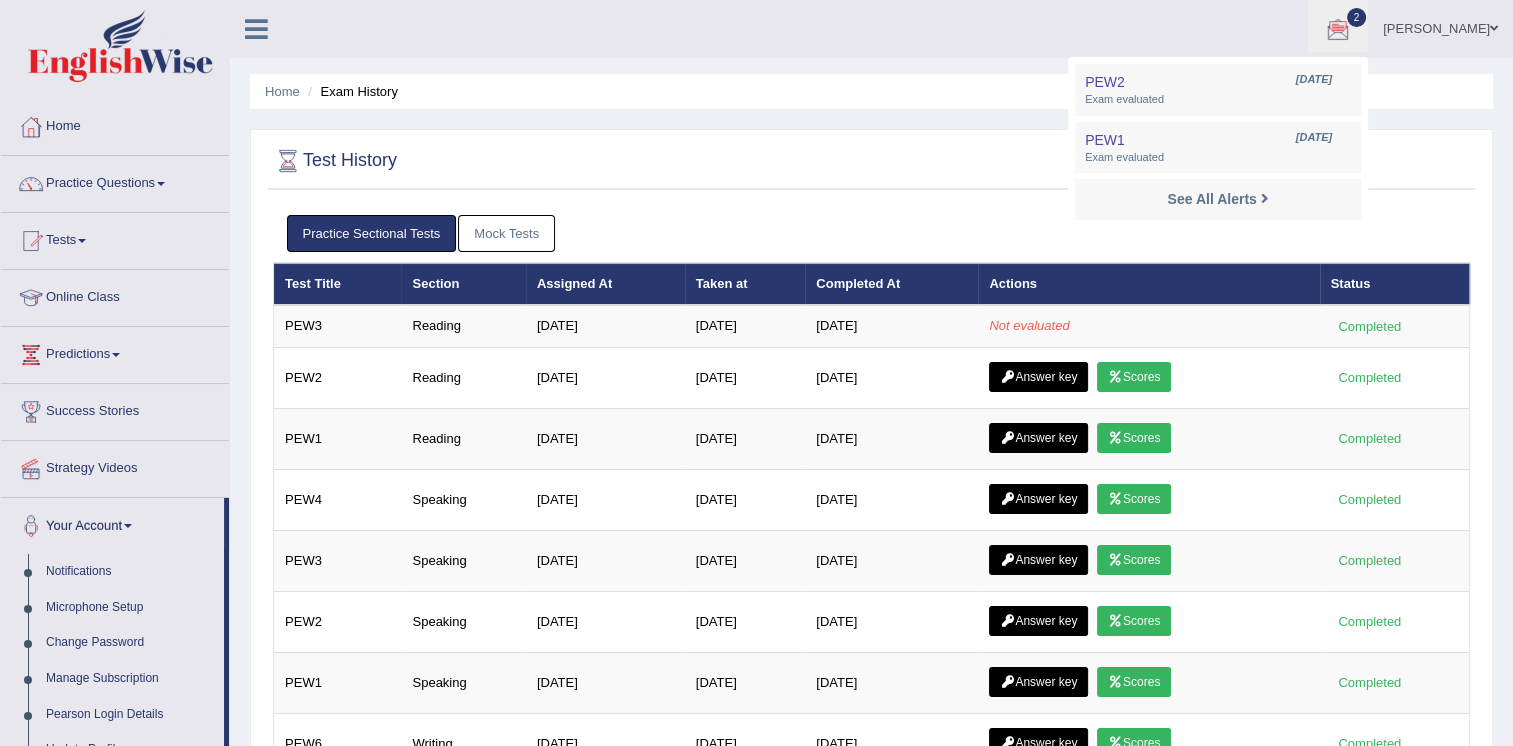 click on "Home
Exam History
Test History
Practice Sectional Tests
Mock Tests
Test Title Section Assigned At Taken at Completed At Actions Status
PEW3 Reading [DATE] [DATE] [DATE] Not evaluated Completed PEW2 Reading [DATE] [DATE] [DATE]  Answer key    Scores  Completed PEW1 Reading [DATE] [DATE] [DATE]  Answer key    Scores  Completed PEW4 Speaking [DATE] [DATE] [DATE]  Answer key    Scores  Completed PEW3 Speaking [DATE] [DATE] [DATE]  Answer key    Scores  Completed PEW2 Speaking [DATE] [DATE] [DATE]  Answer key    Scores  Completed PEW1 Speaking [DATE] [DATE] [DATE]  Answer key    Scores  Completed PEW6 Writing [DATE] [DATE] [DATE]  Answer key    Scores  Completed PEW5 Writing [DATE] [DATE]" at bounding box center (871, 563) 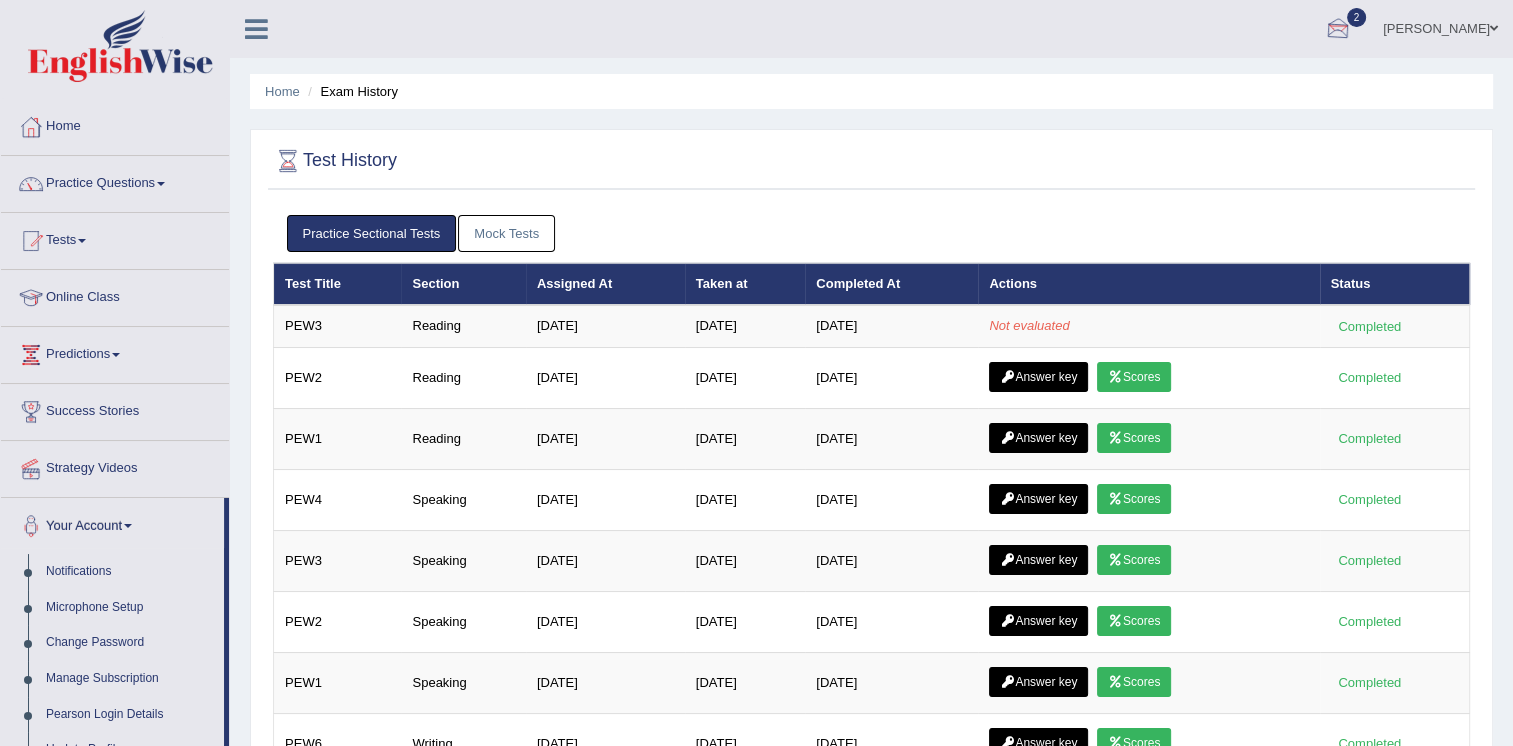 click at bounding box center (1338, 30) 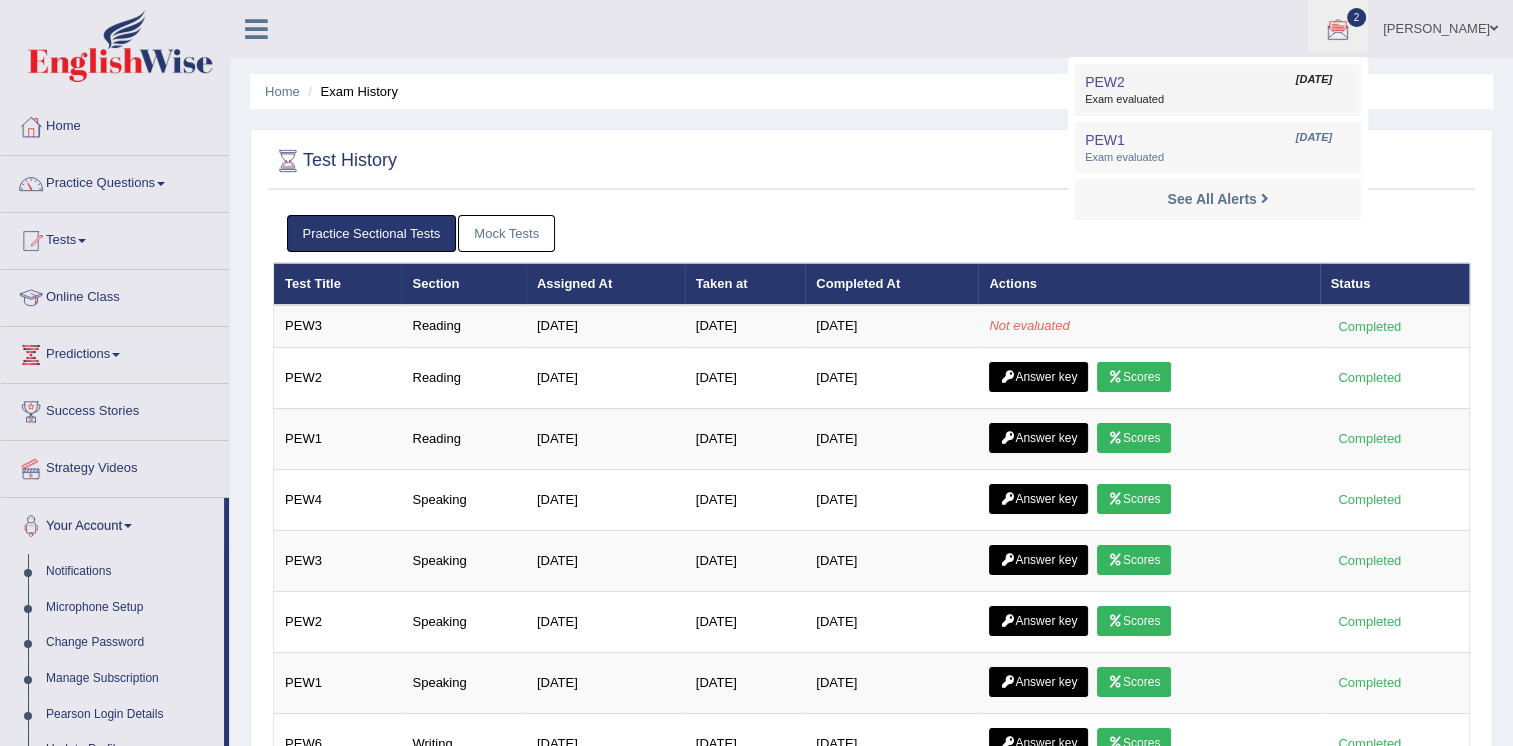 click on "PEW2
Jul 20, 2025
Exam evaluated" at bounding box center [1218, 90] 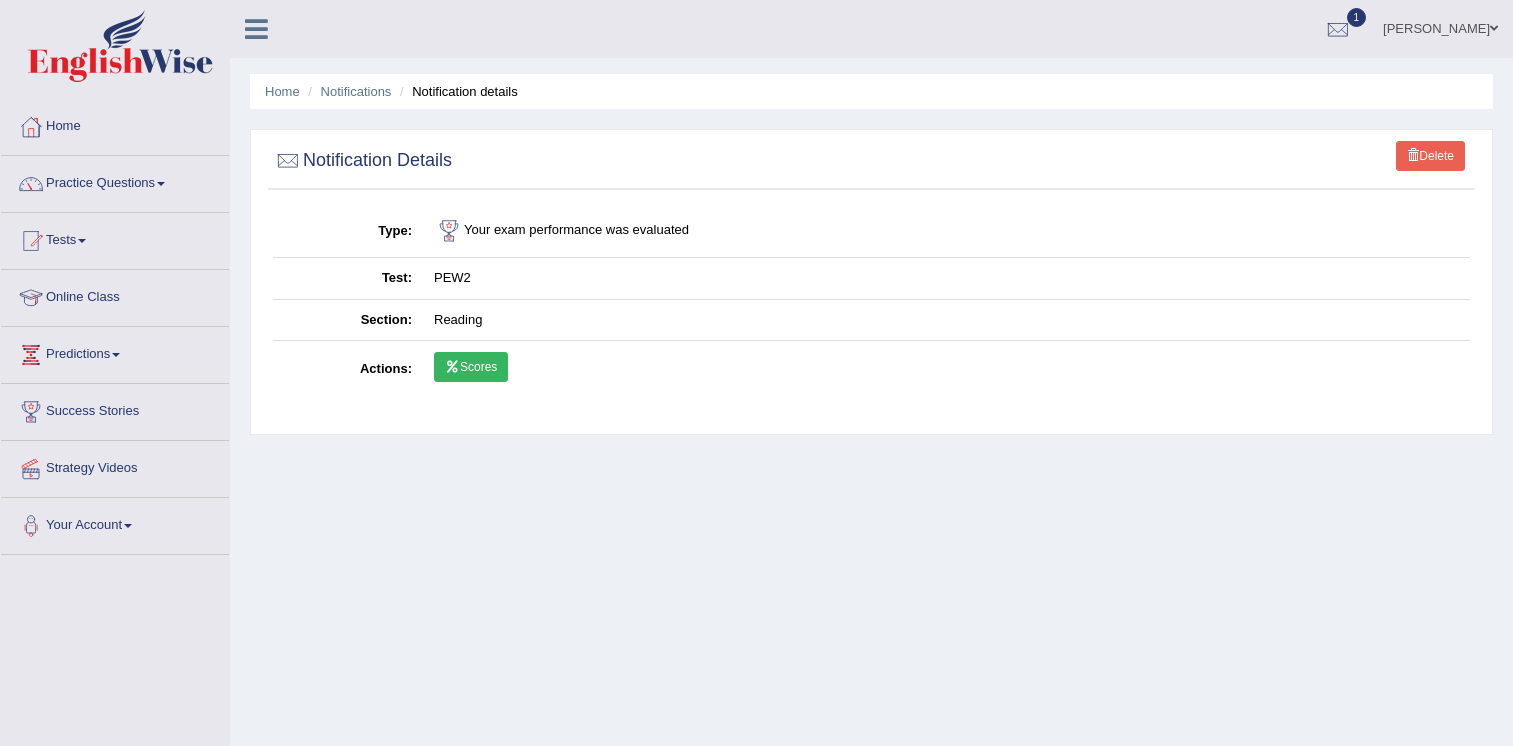 scroll, scrollTop: 0, scrollLeft: 0, axis: both 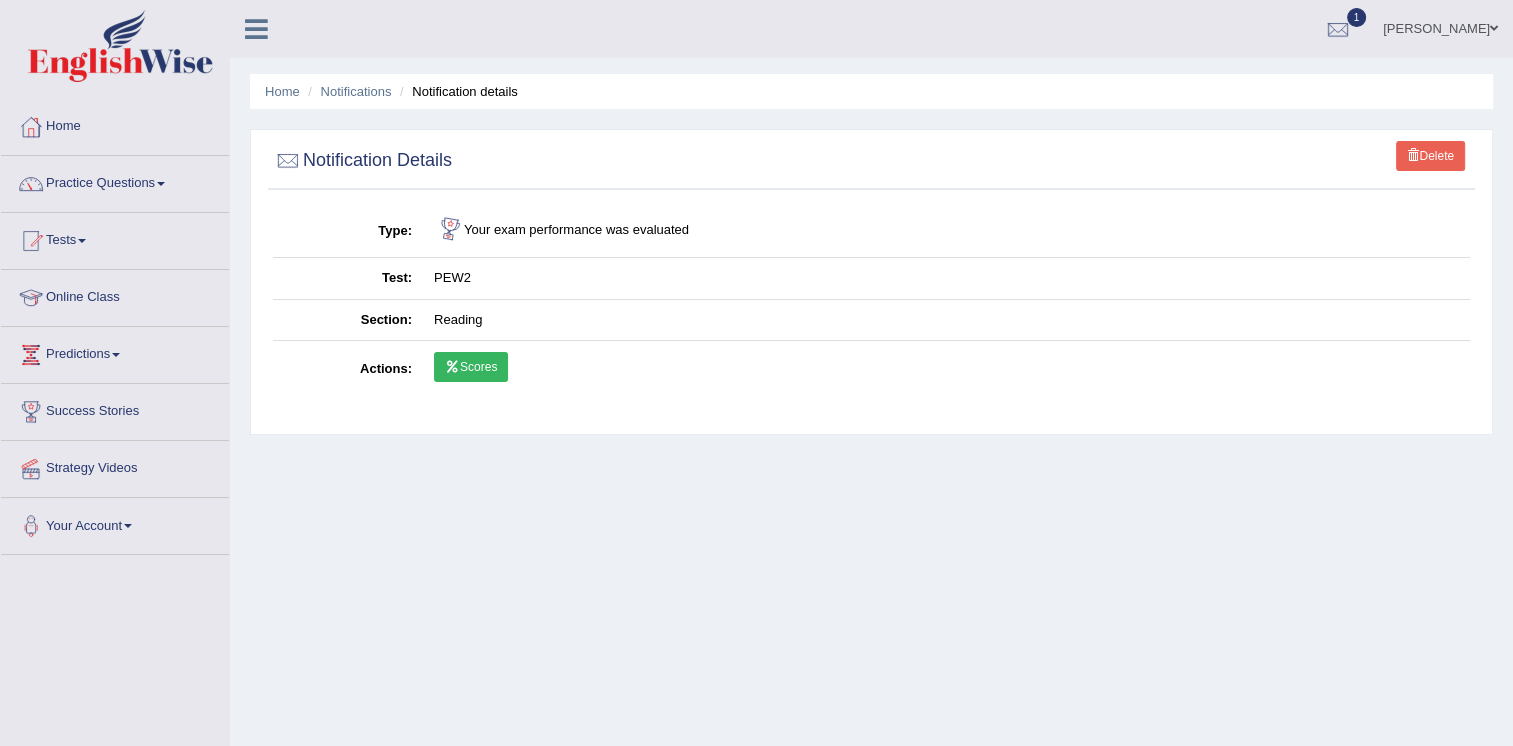 click on "Scores" at bounding box center [471, 367] 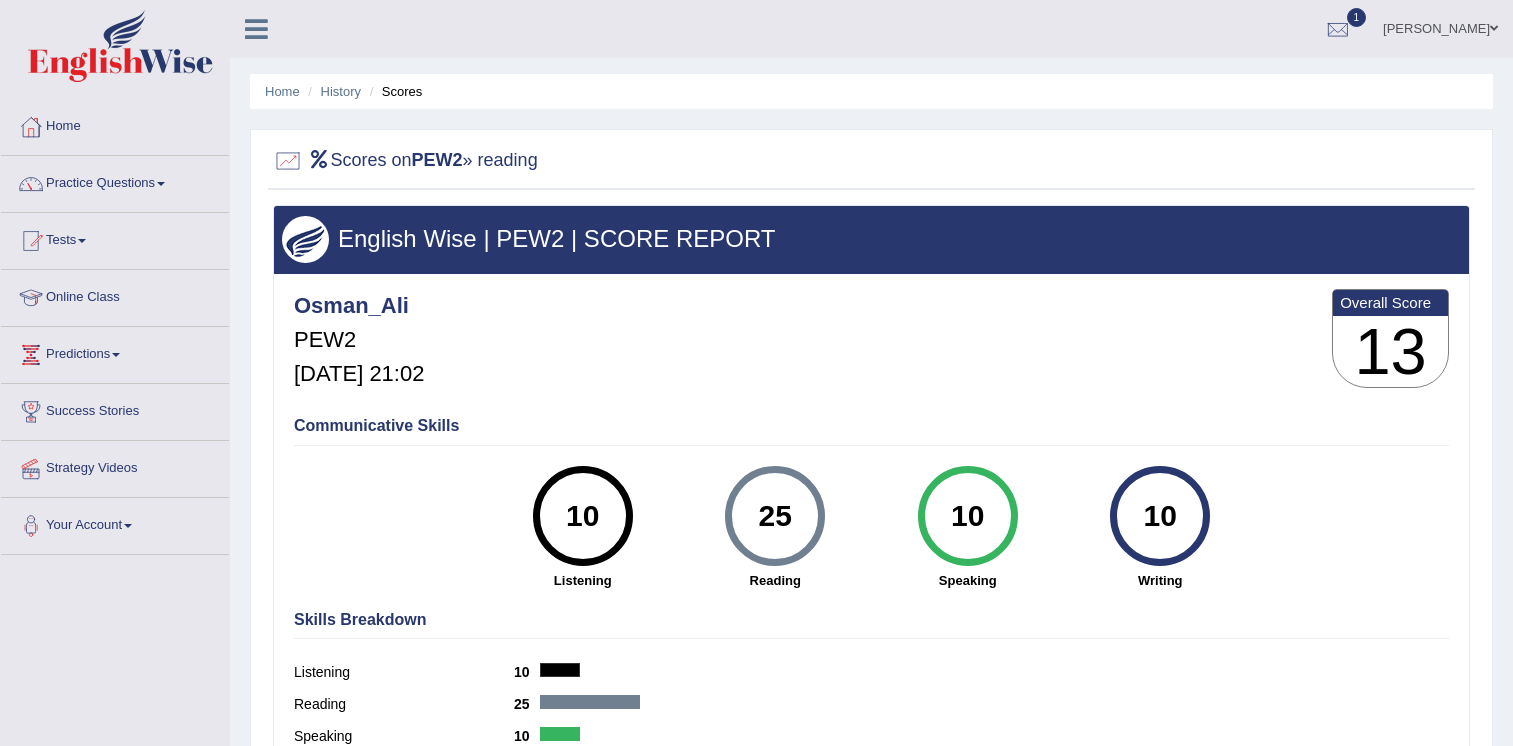 scroll, scrollTop: 0, scrollLeft: 0, axis: both 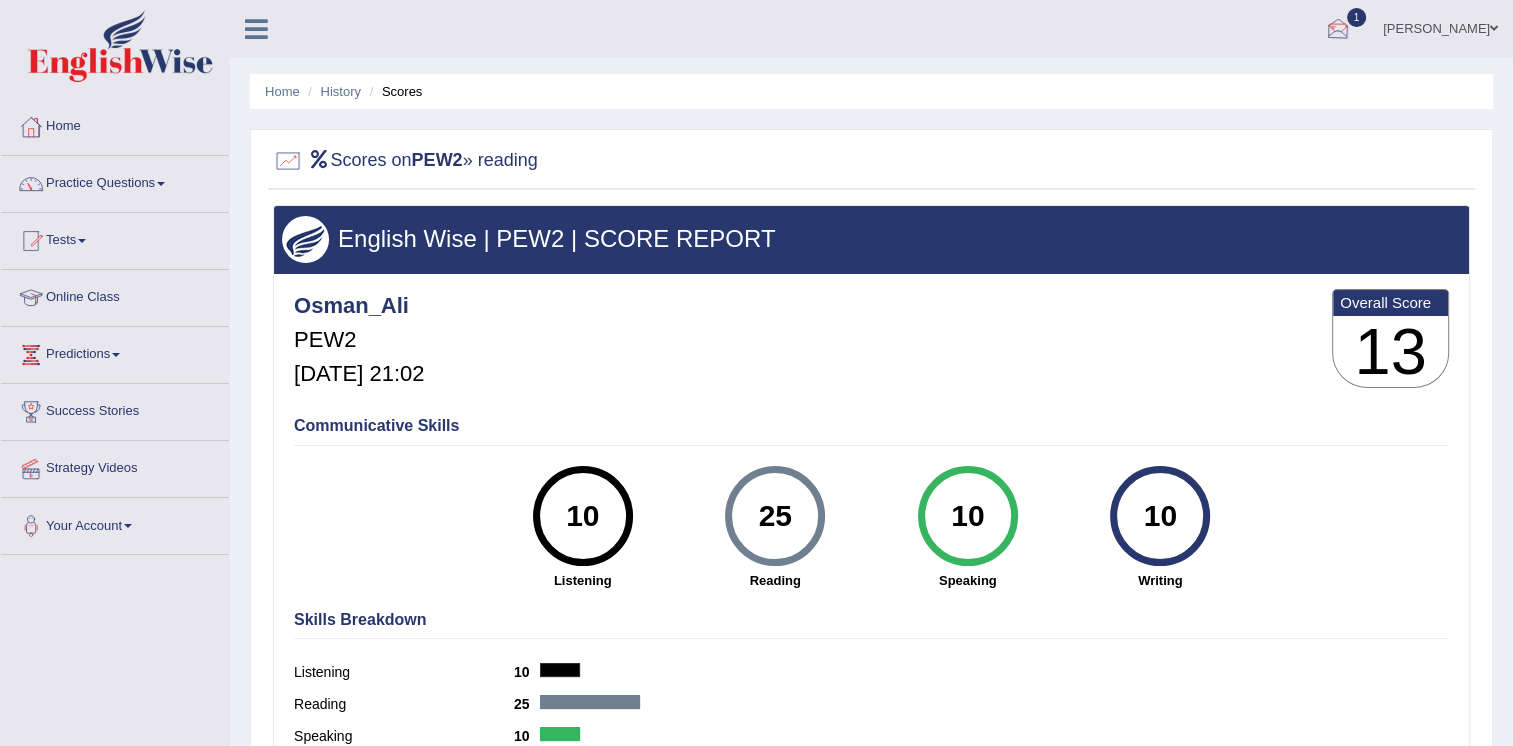 click at bounding box center [1338, 30] 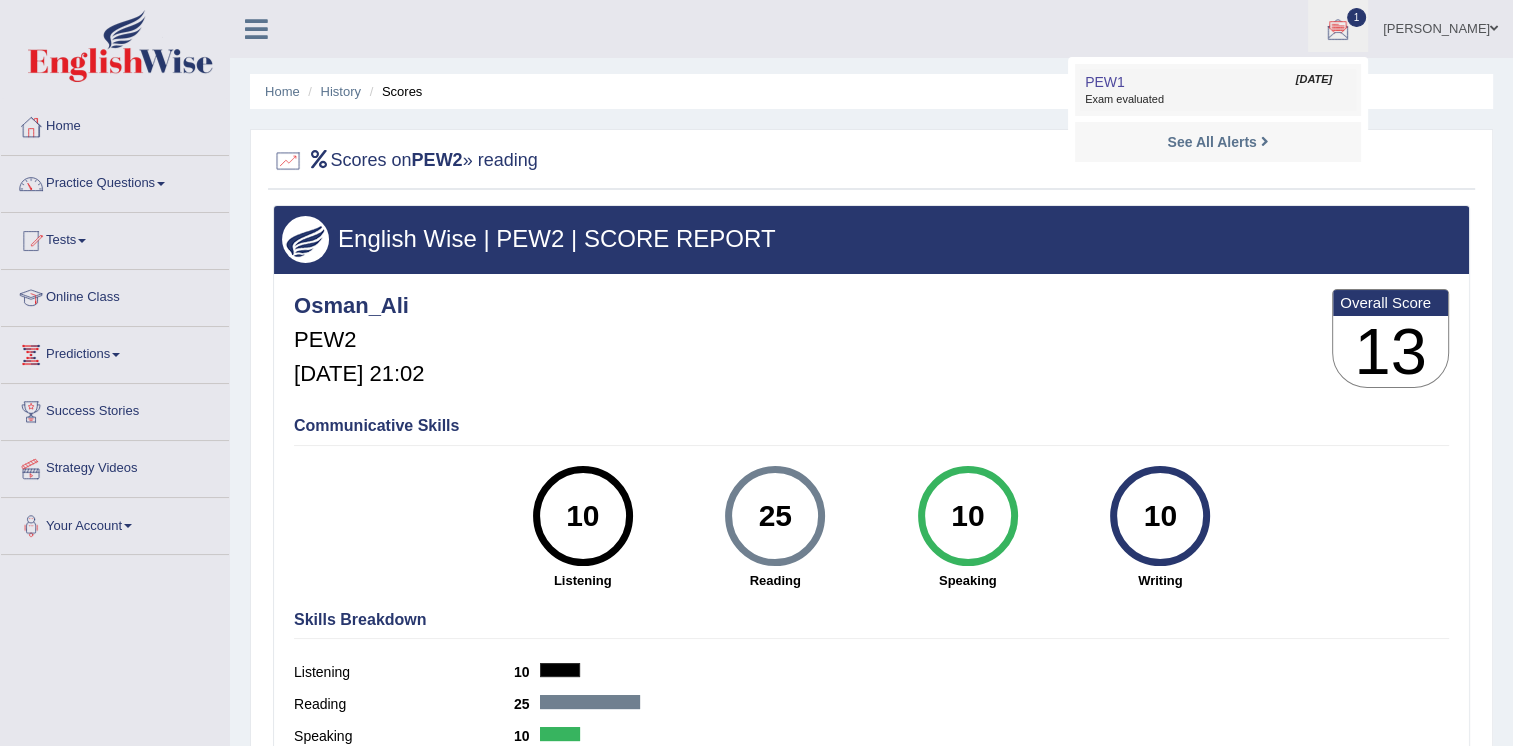 click on "Exam evaluated" at bounding box center [1218, 100] 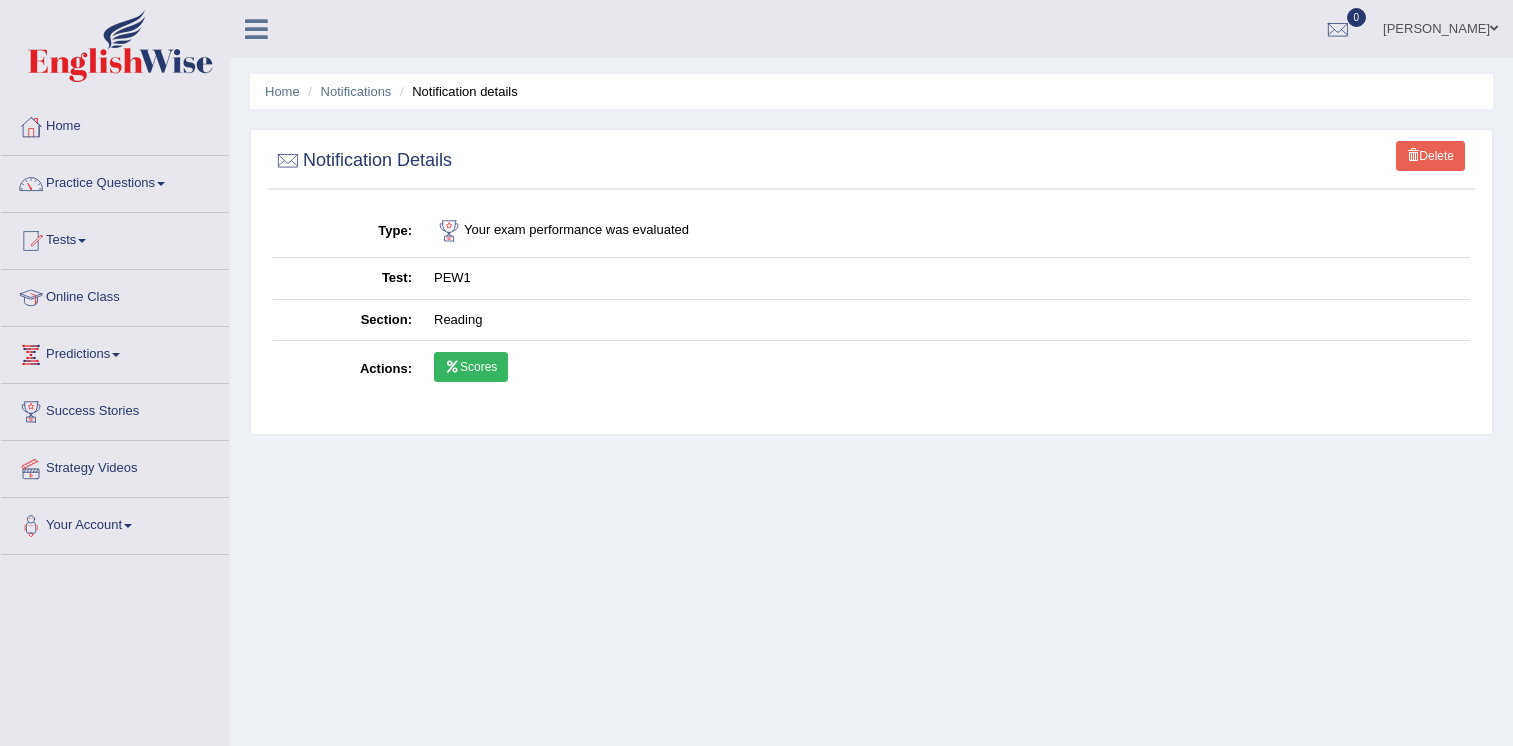 scroll, scrollTop: 0, scrollLeft: 0, axis: both 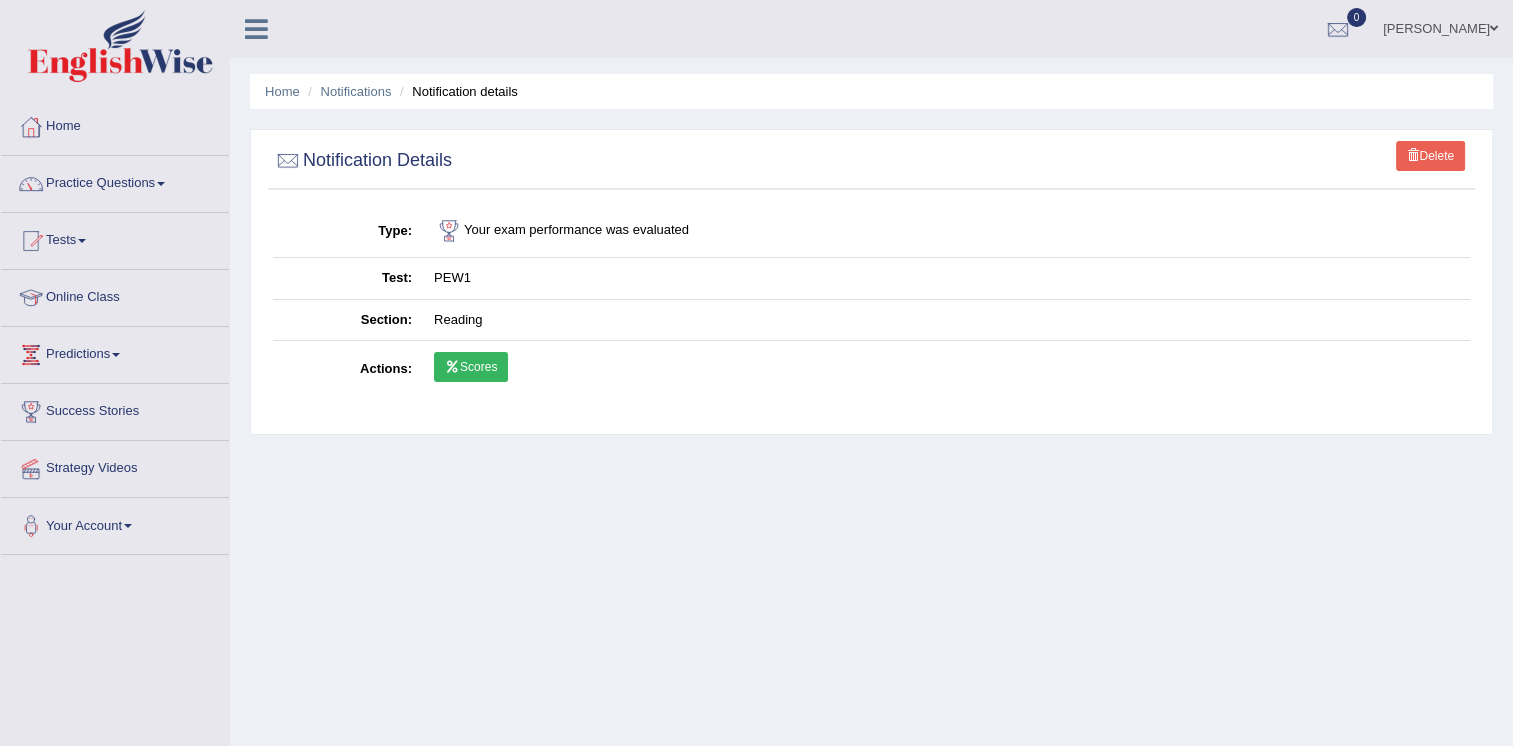 click at bounding box center (452, 367) 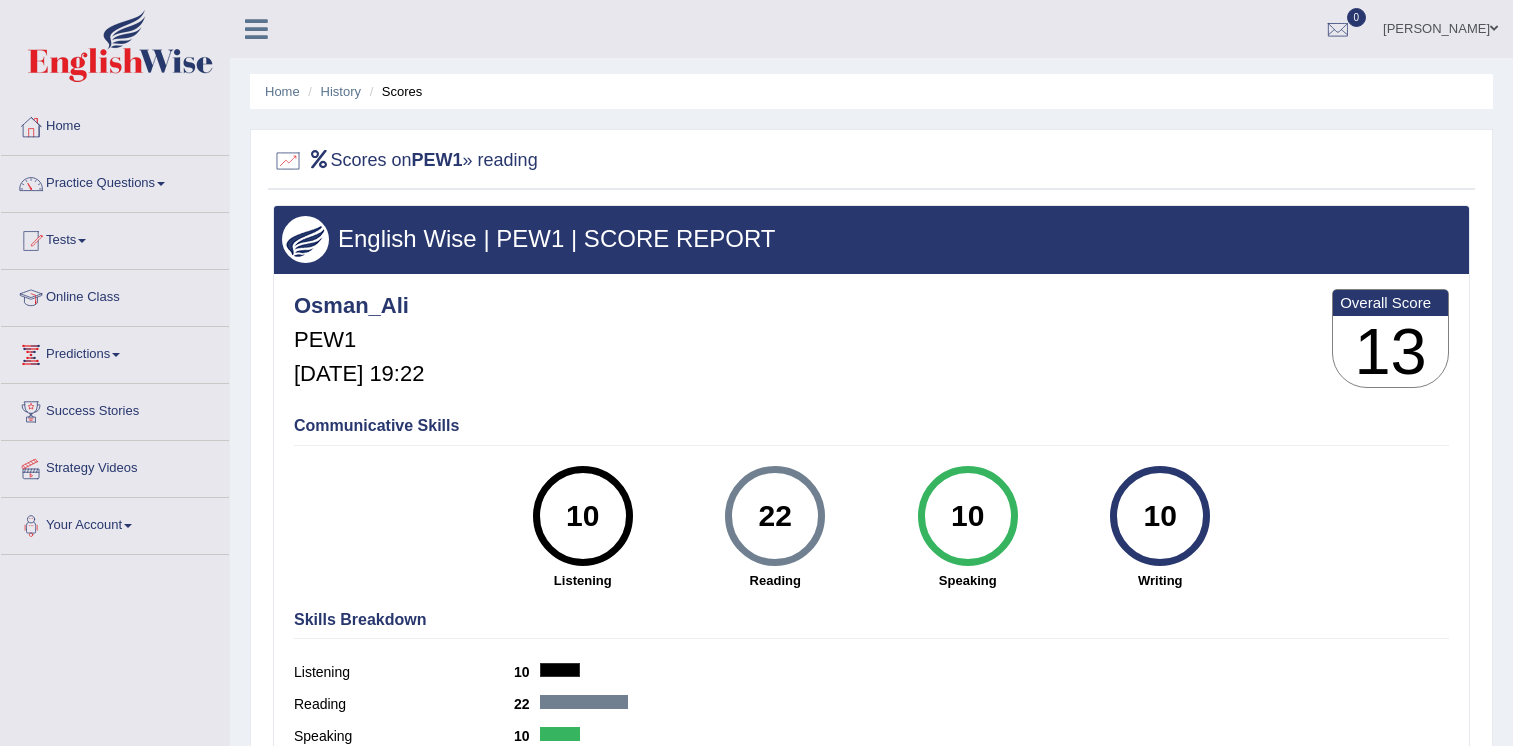 scroll, scrollTop: 0, scrollLeft: 0, axis: both 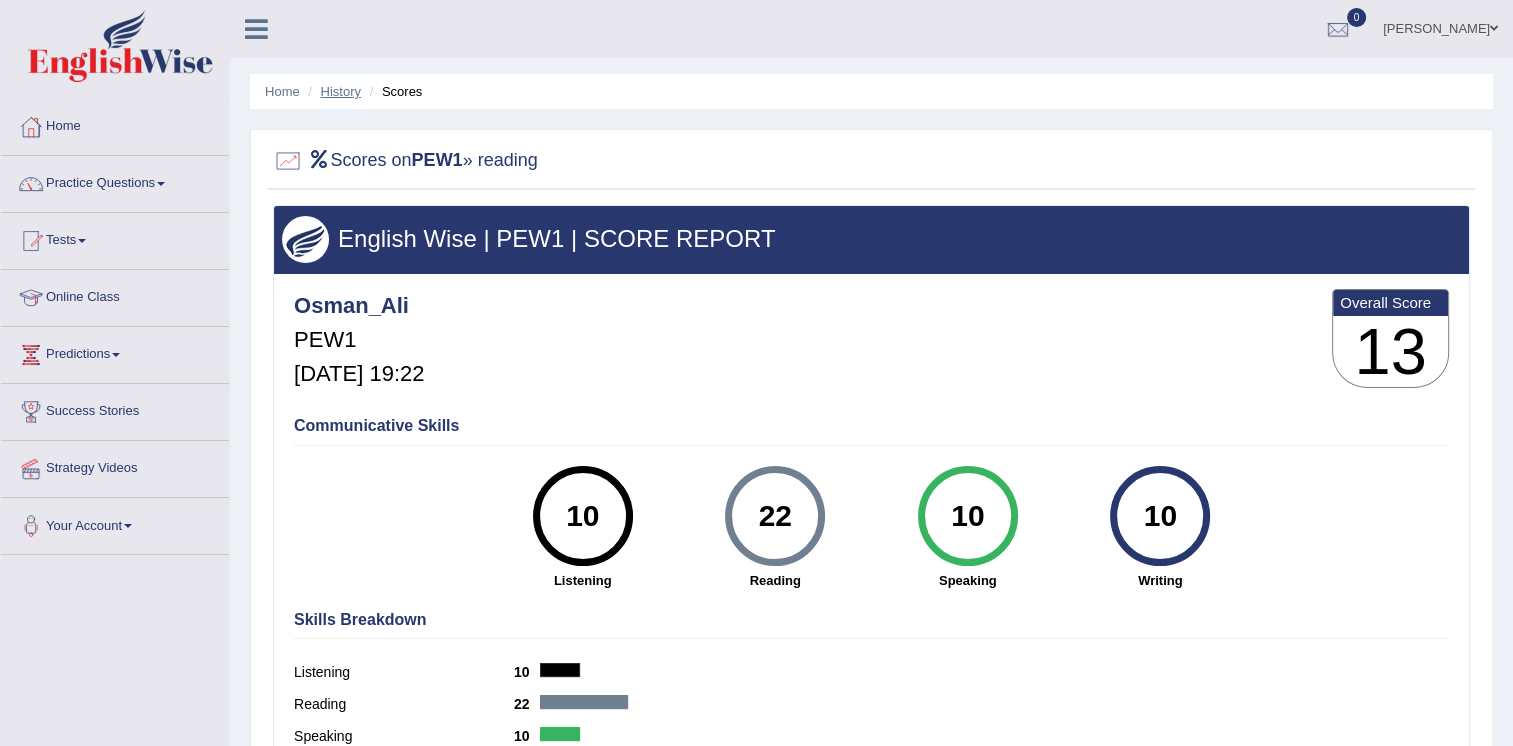 click on "History" at bounding box center (341, 91) 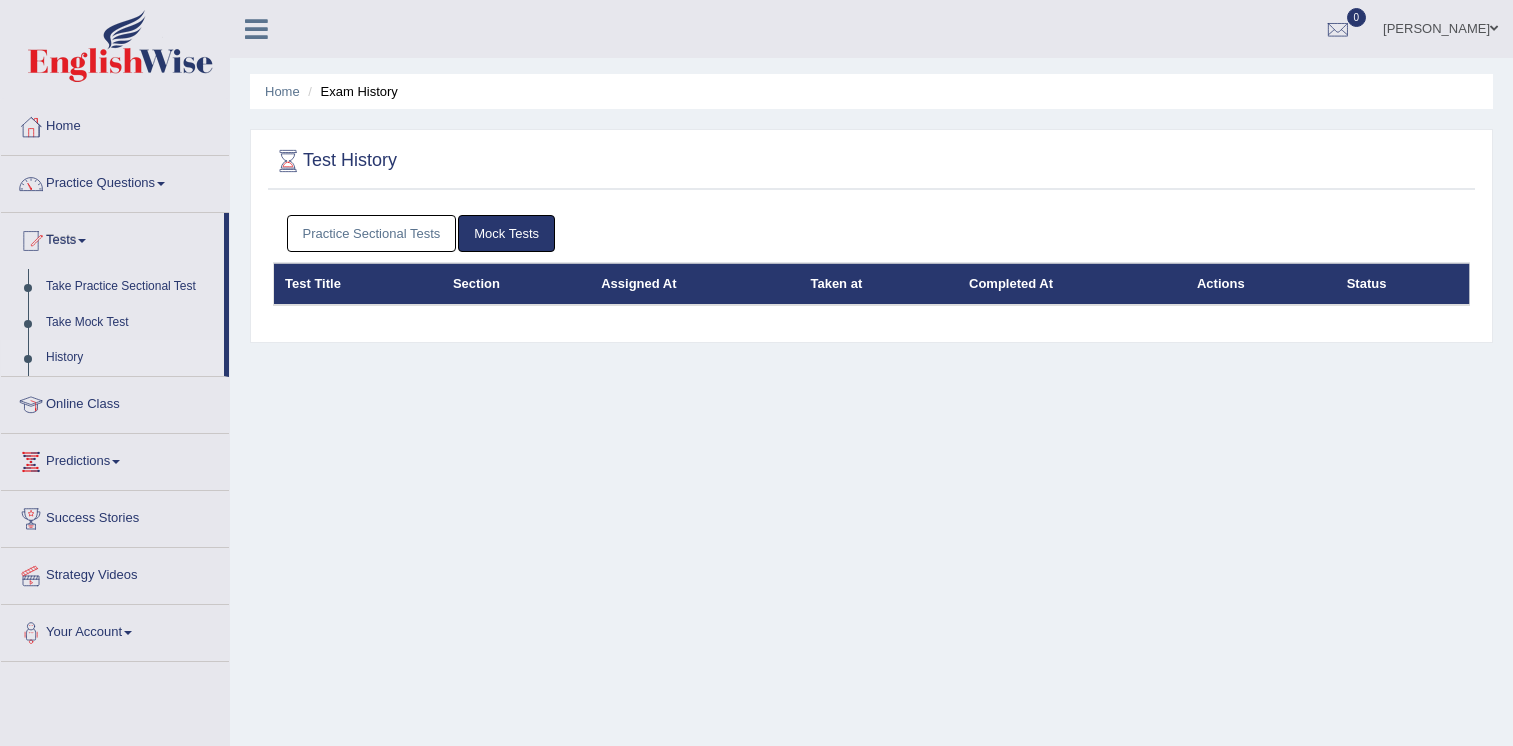 scroll, scrollTop: 0, scrollLeft: 0, axis: both 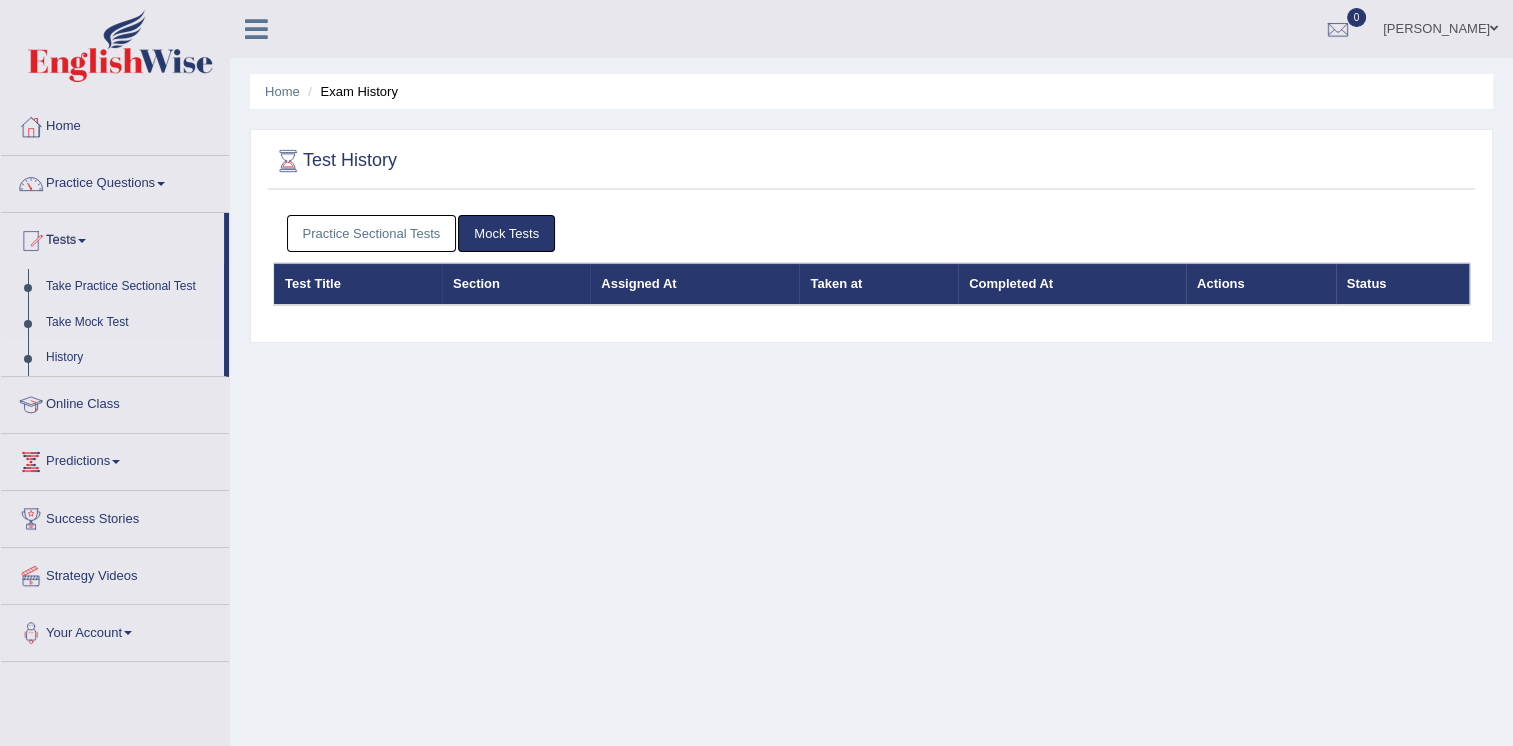 click on "Practice Sectional Tests" at bounding box center (372, 233) 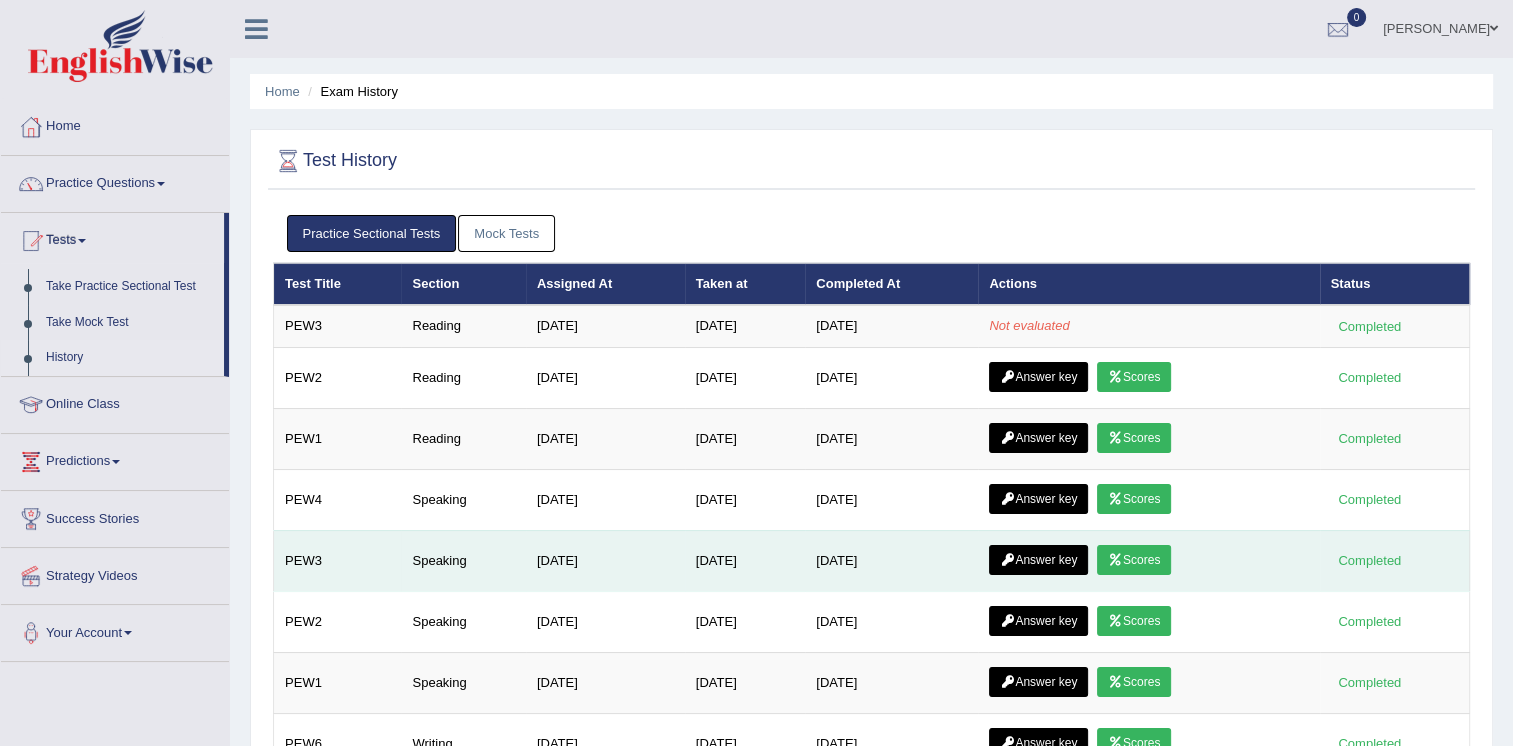 click on "Answer key    Scores" at bounding box center (1148, 560) 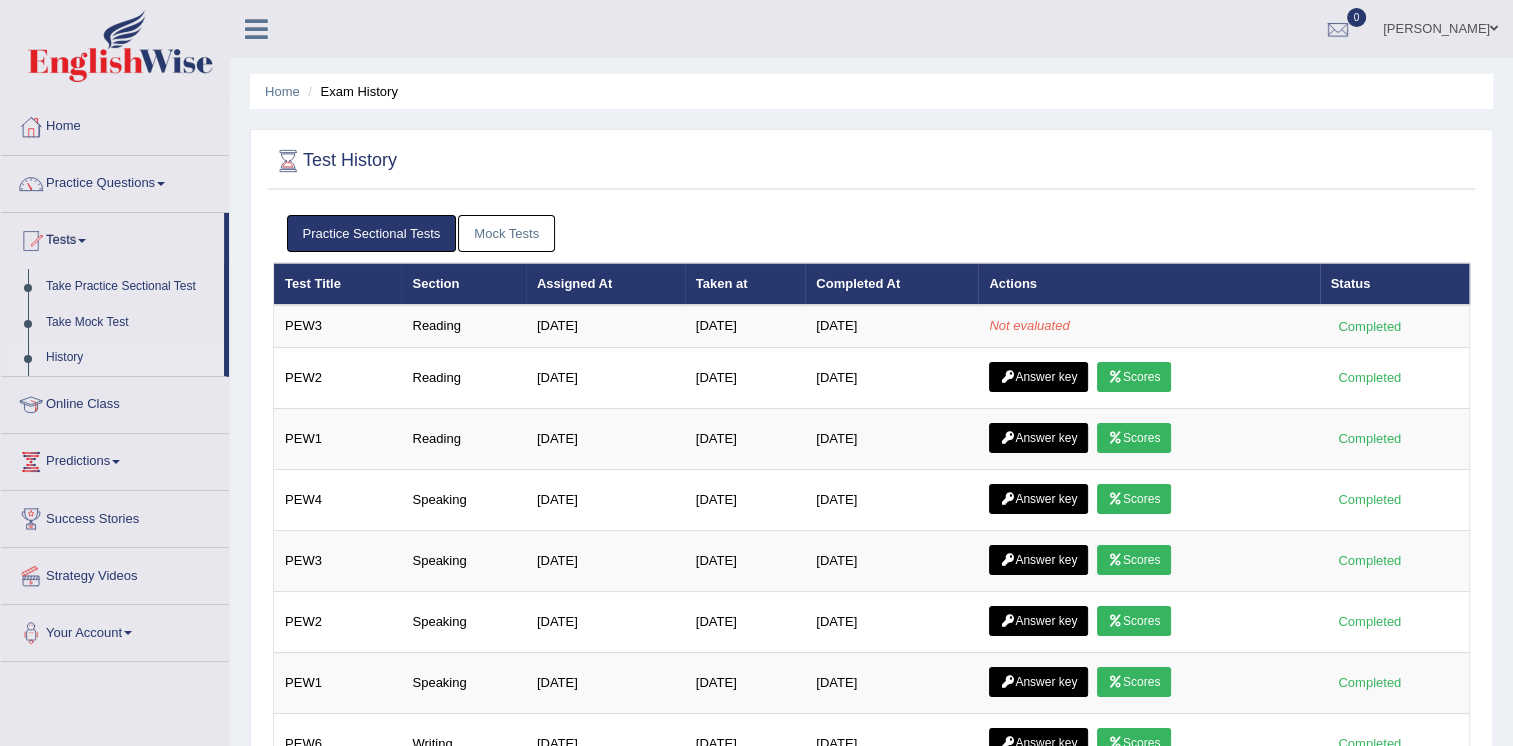 click on "Practice Sectional Tests
Mock Tests" at bounding box center [871, 234] 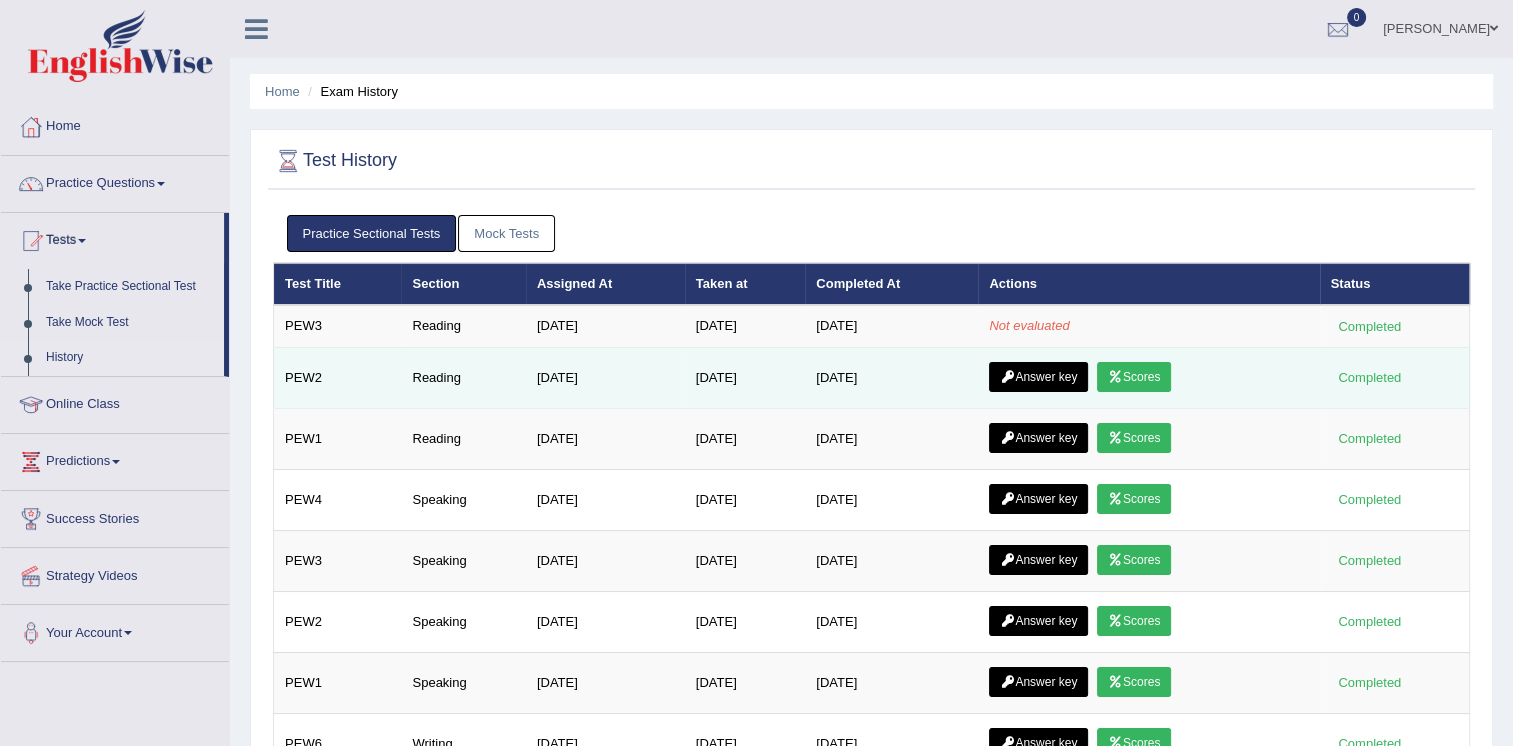 click on "Scores" at bounding box center [1134, 377] 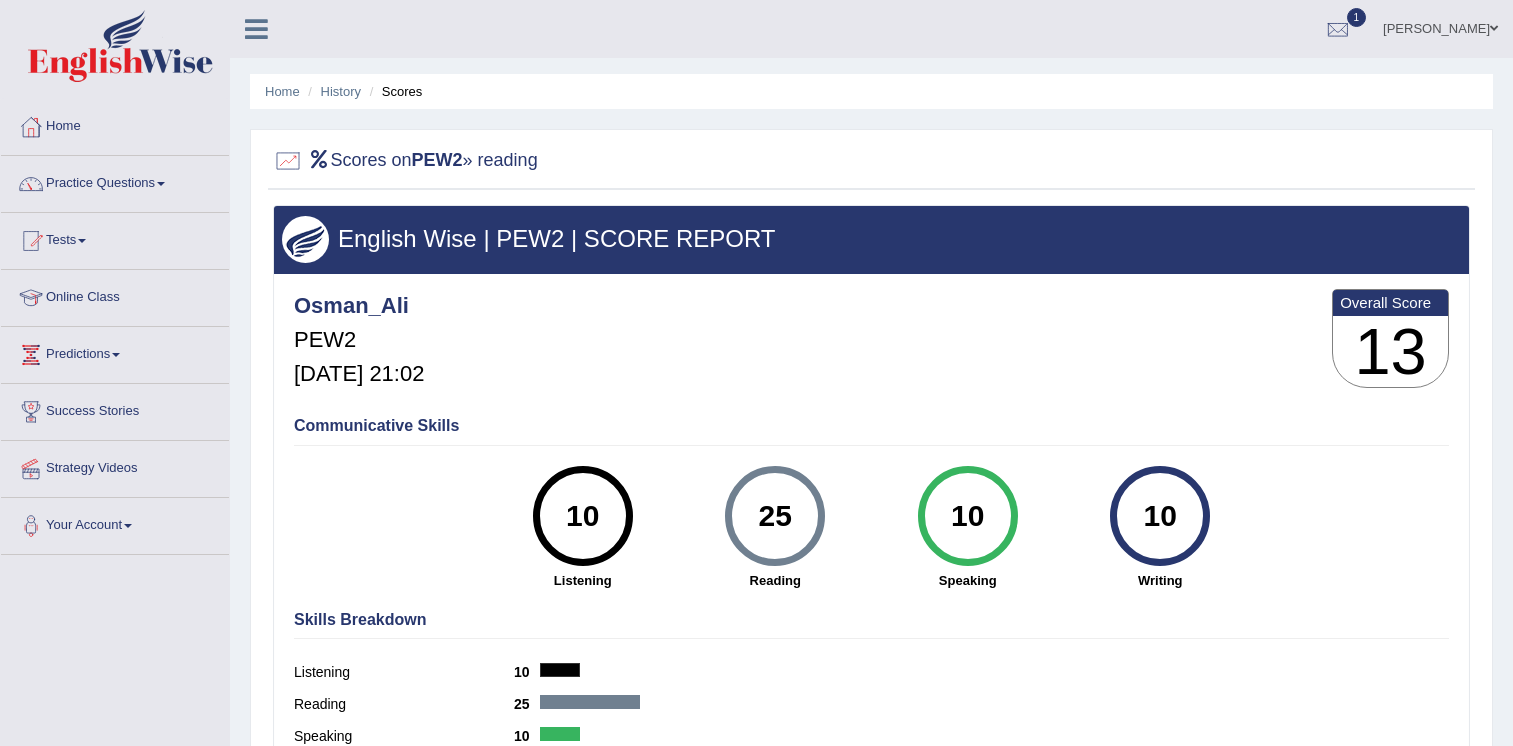 scroll, scrollTop: 0, scrollLeft: 0, axis: both 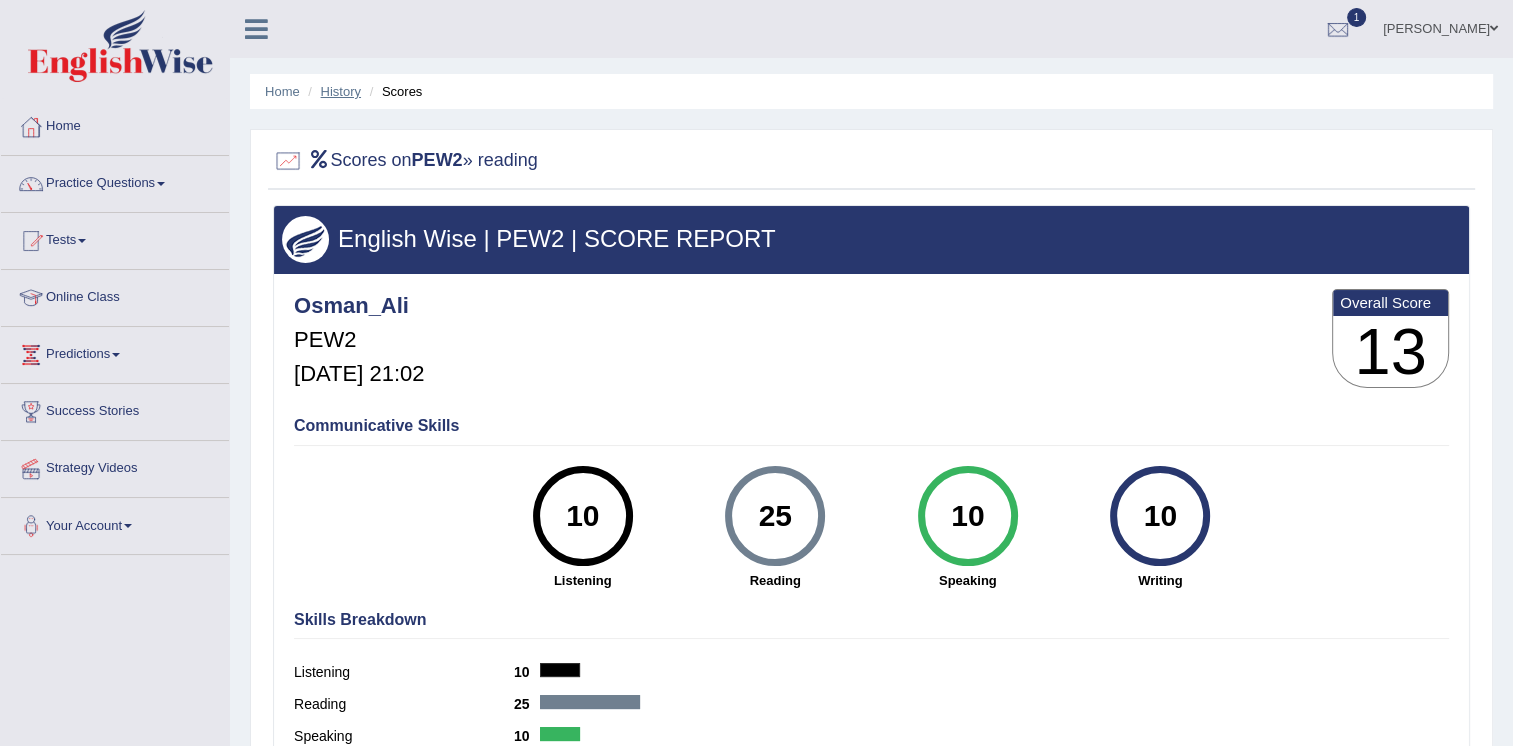 click on "History" at bounding box center (341, 91) 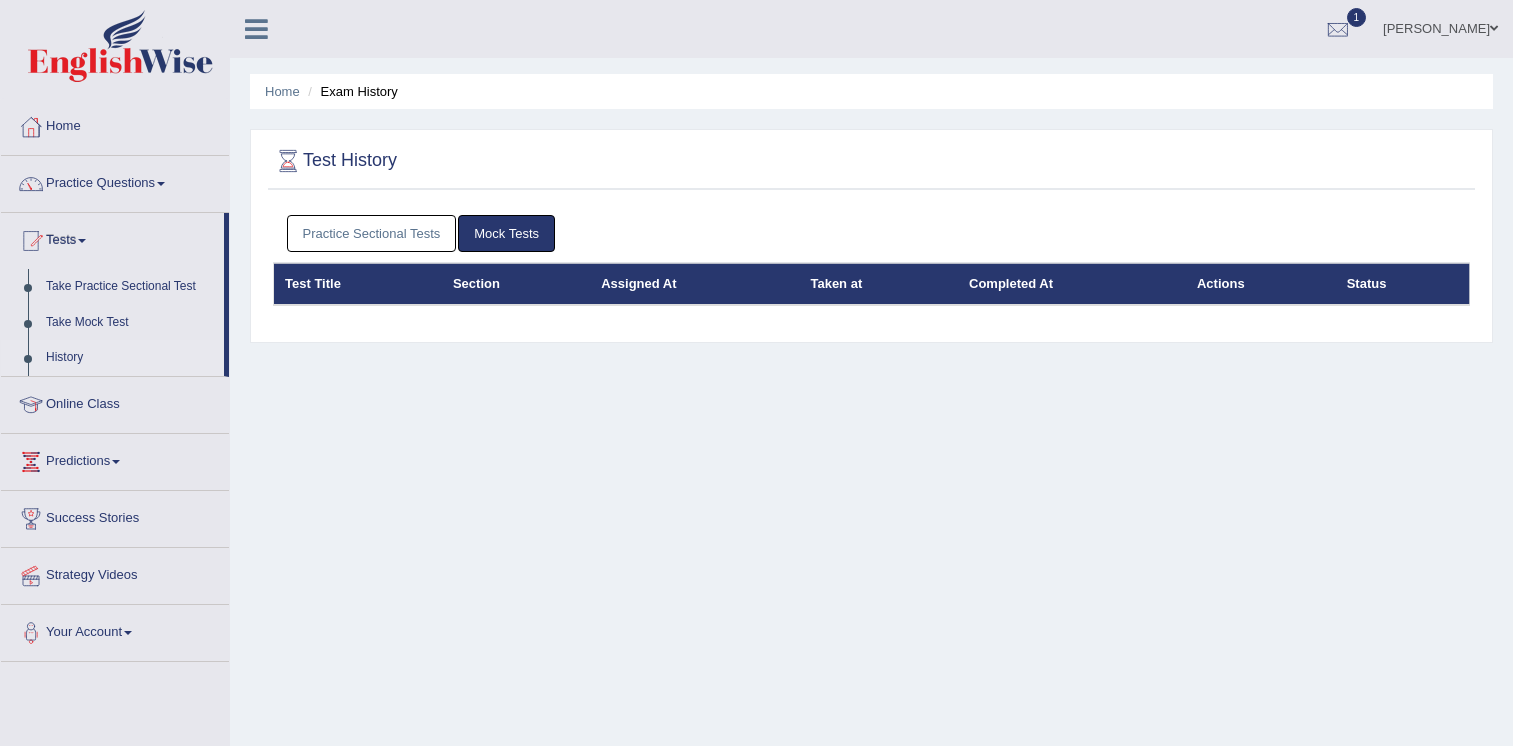 scroll, scrollTop: 0, scrollLeft: 0, axis: both 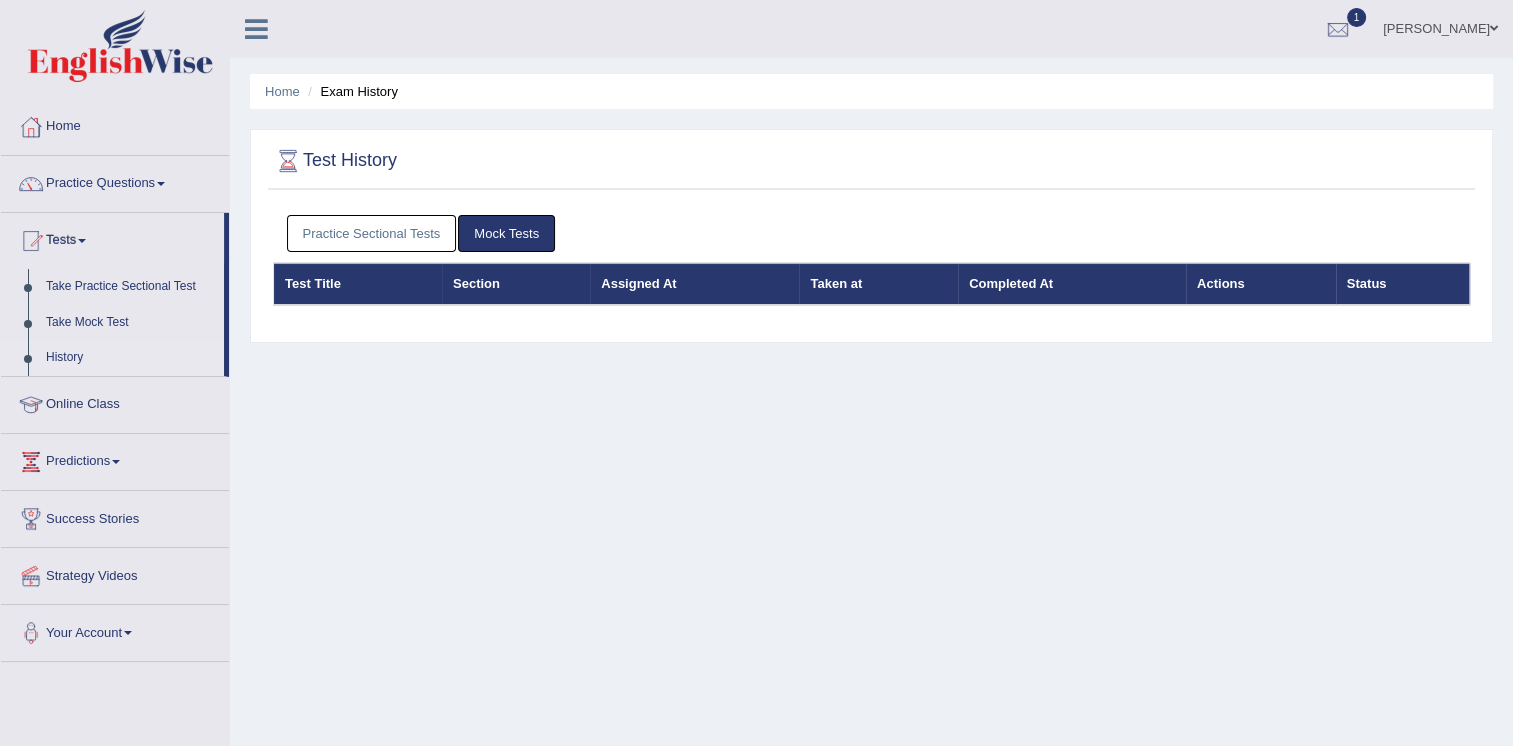 click on "Practice Sectional Tests" at bounding box center (372, 233) 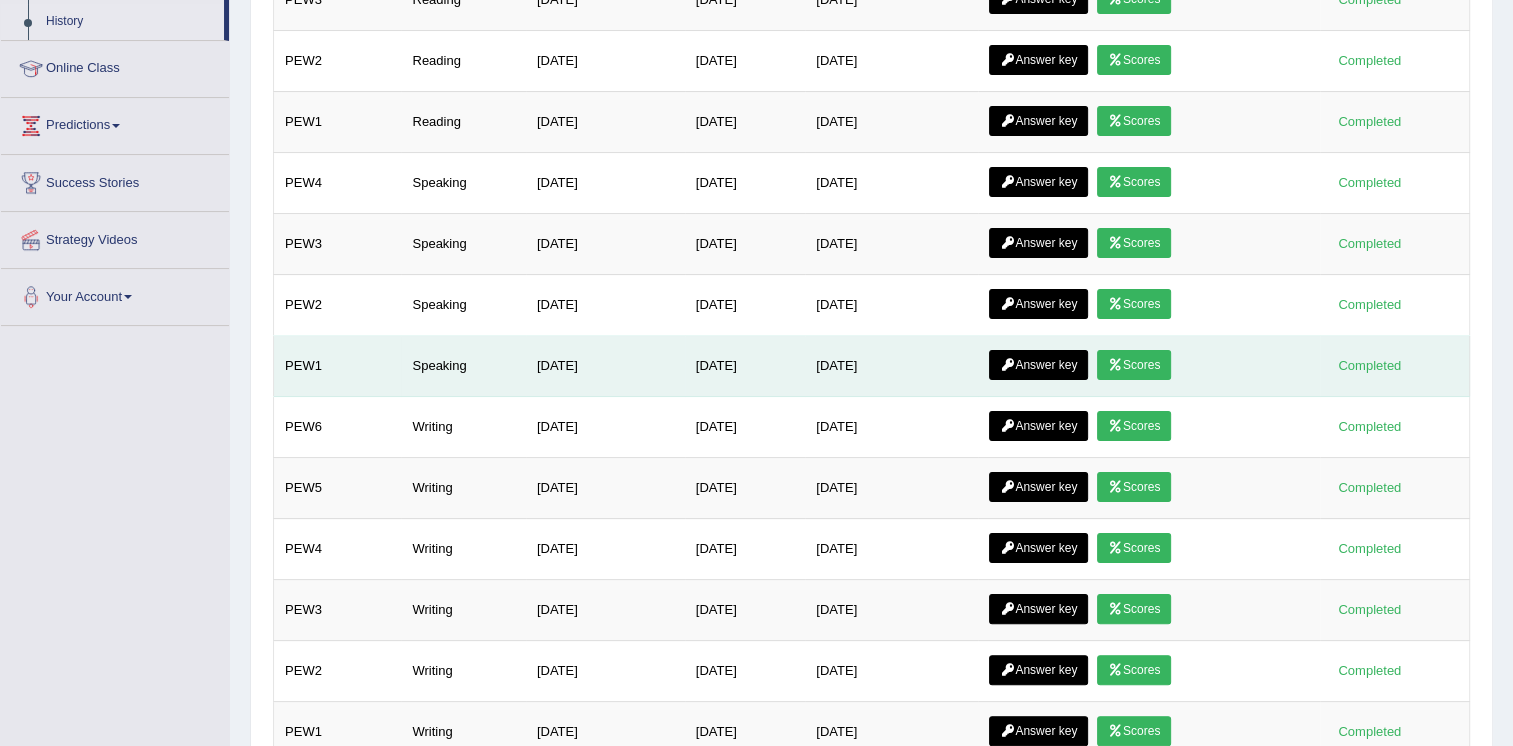 scroll, scrollTop: 240, scrollLeft: 0, axis: vertical 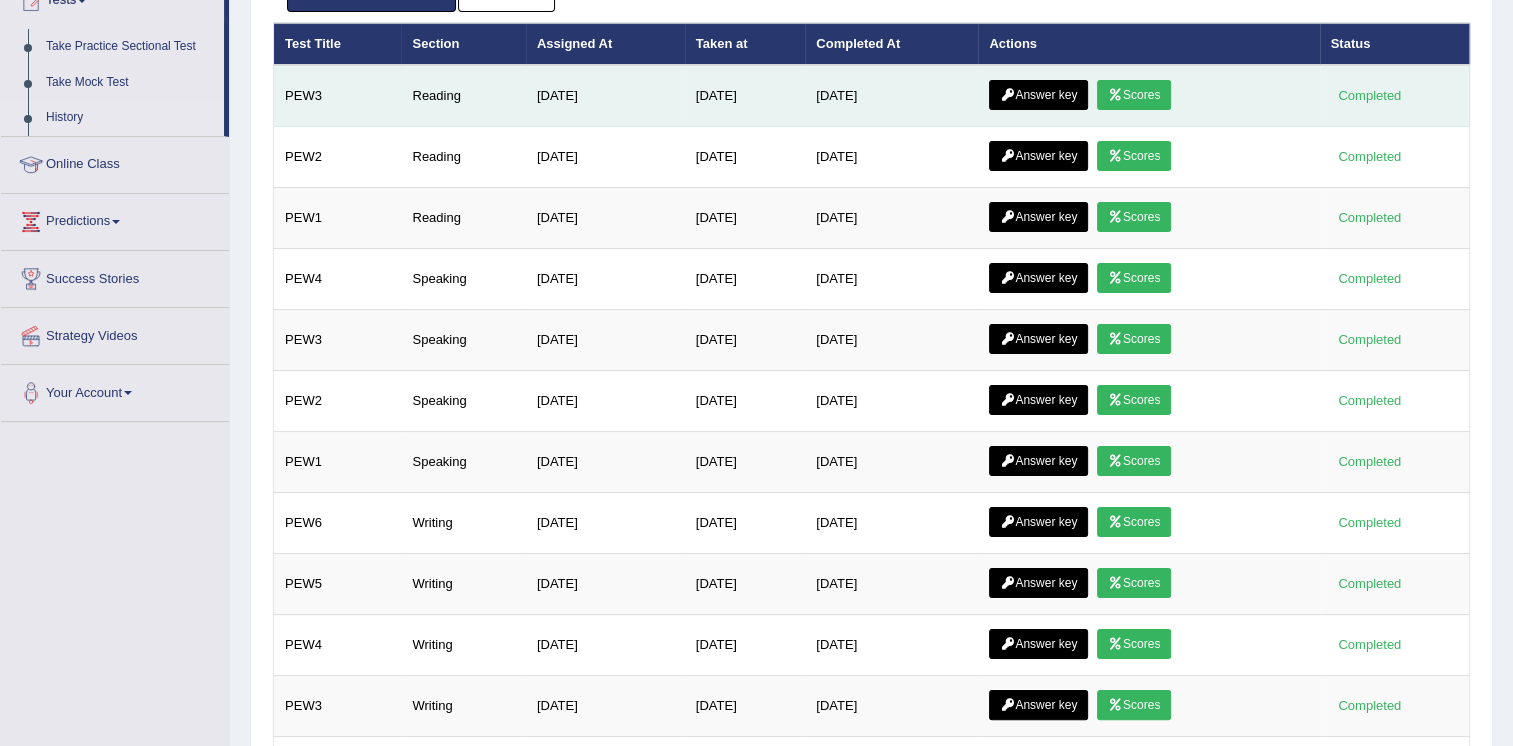 click on "Scores" at bounding box center (1134, 95) 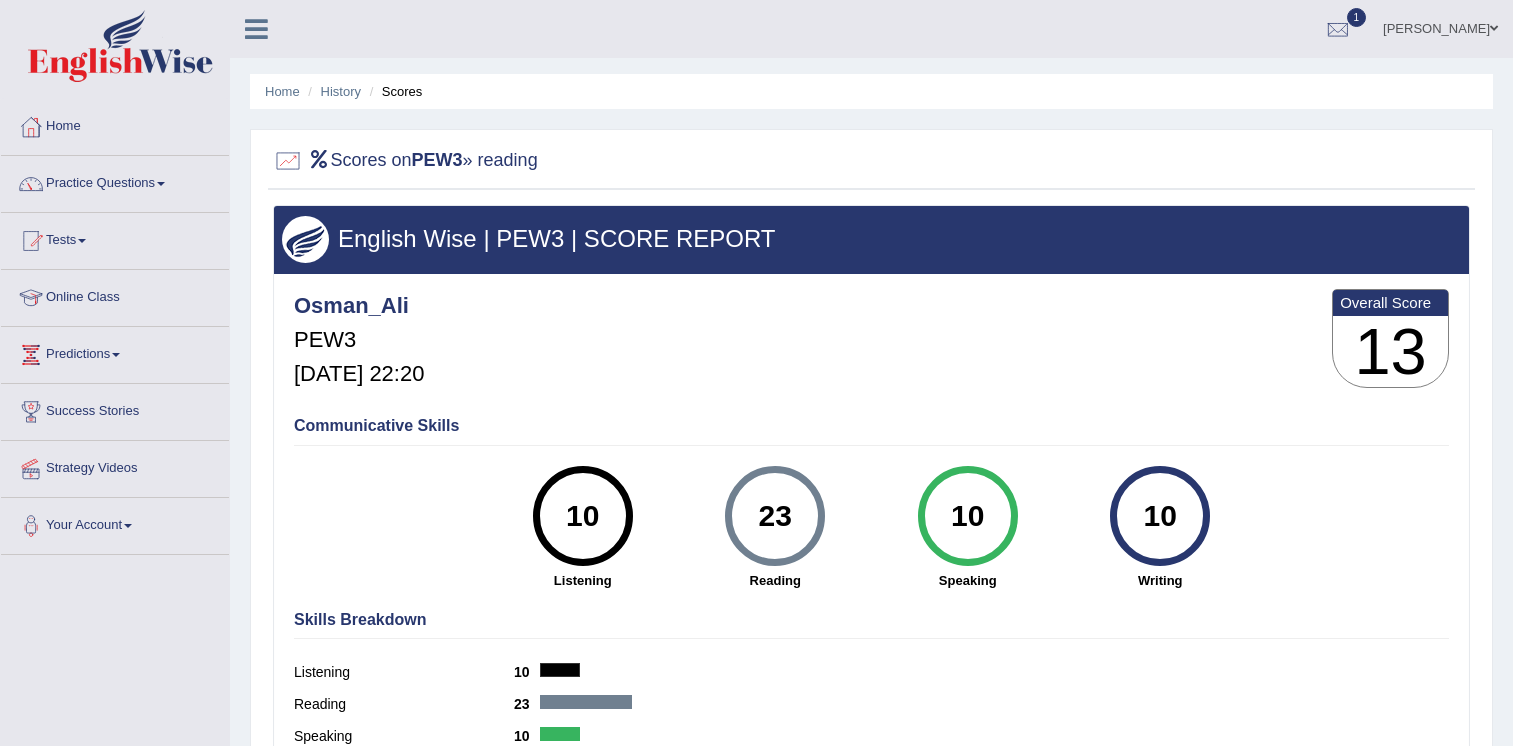 scroll, scrollTop: 0, scrollLeft: 0, axis: both 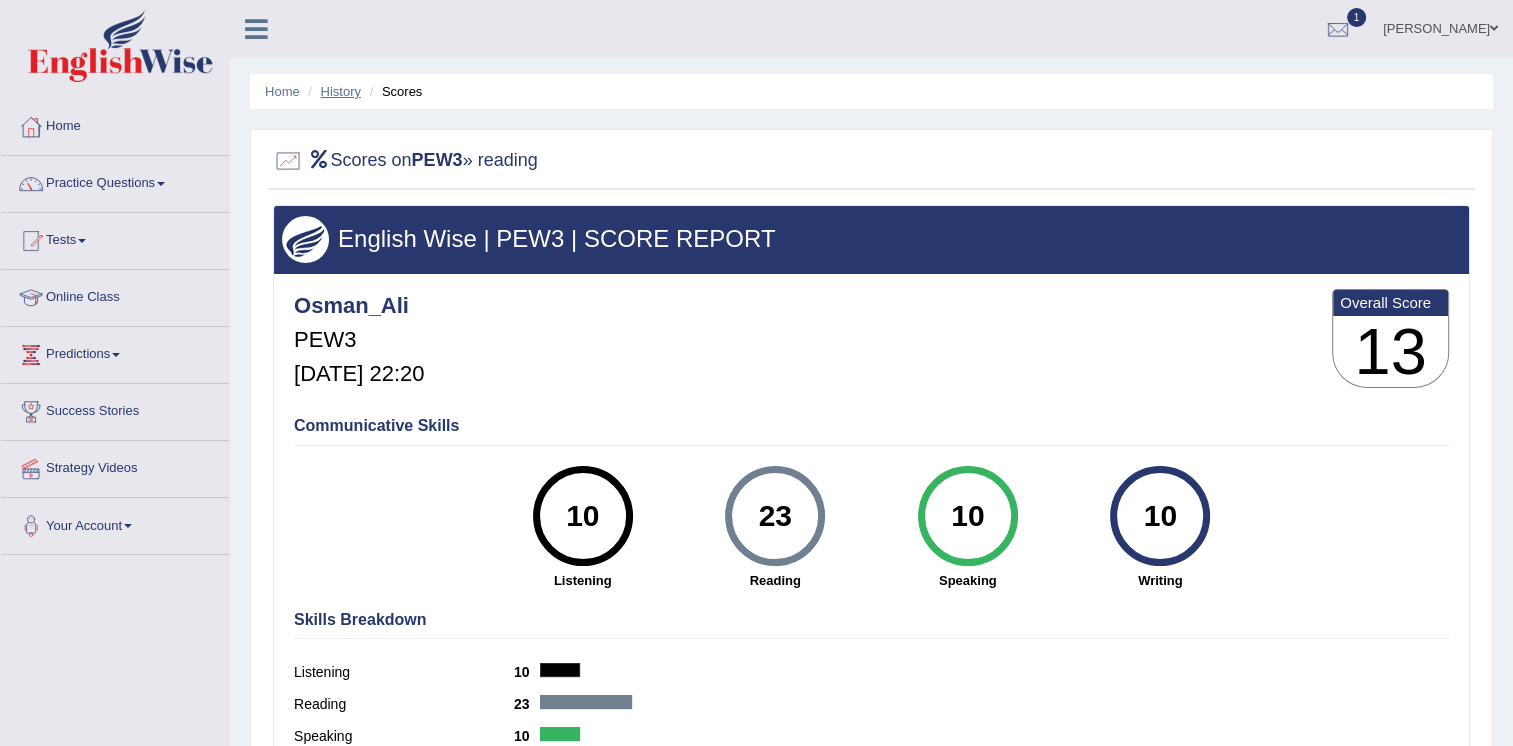 click on "History" at bounding box center (341, 91) 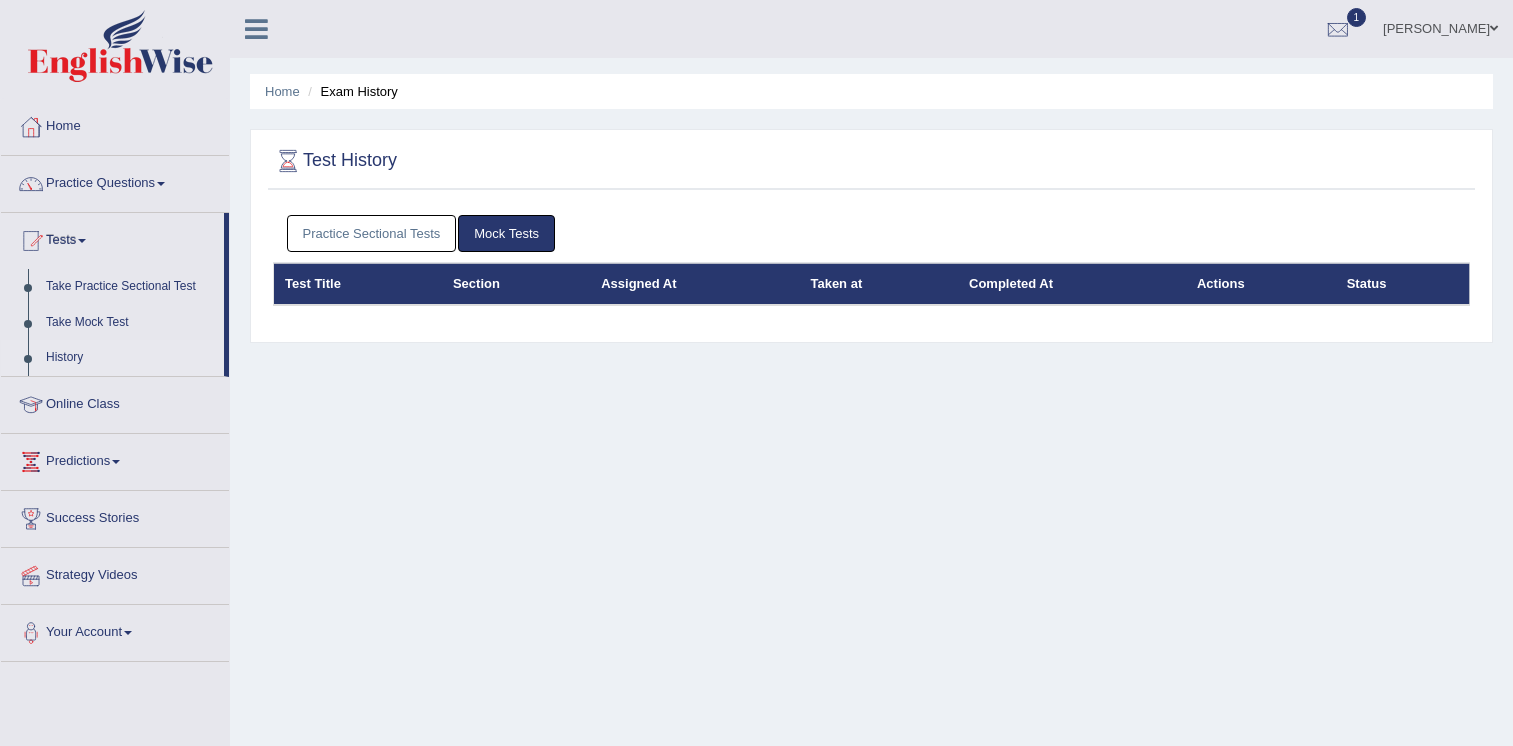 scroll, scrollTop: 0, scrollLeft: 0, axis: both 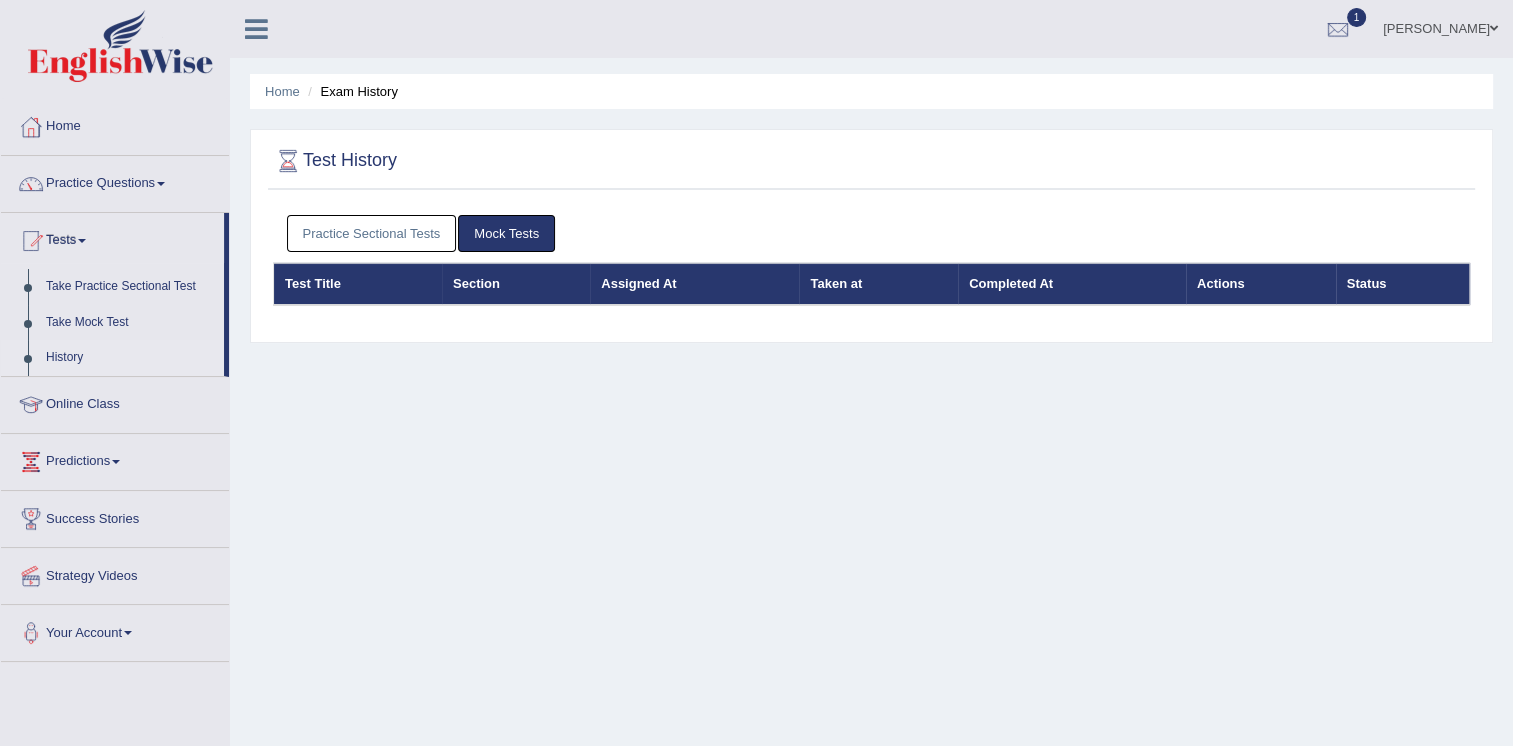click on "Practice Sectional Tests" at bounding box center (372, 233) 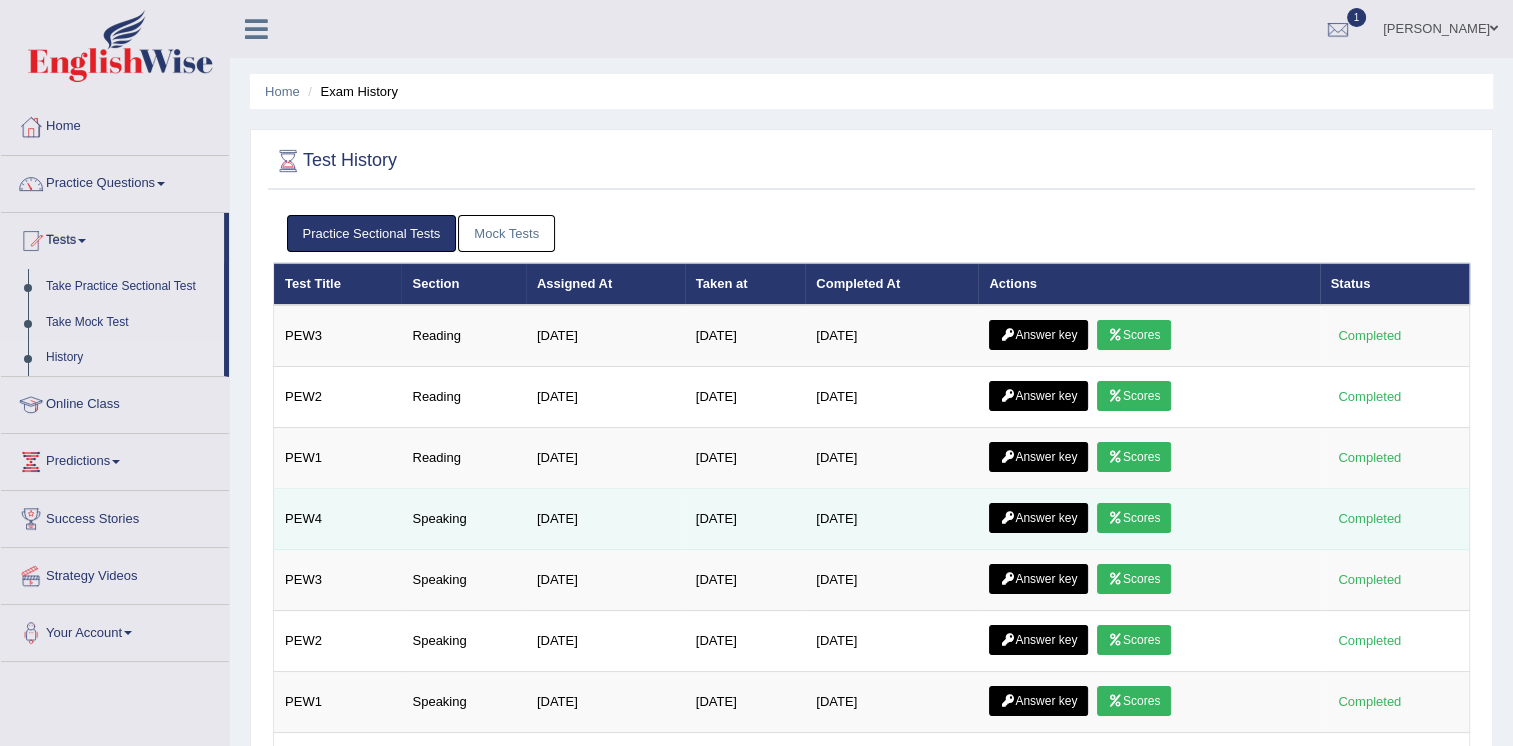 click on "Scores" at bounding box center (1134, 518) 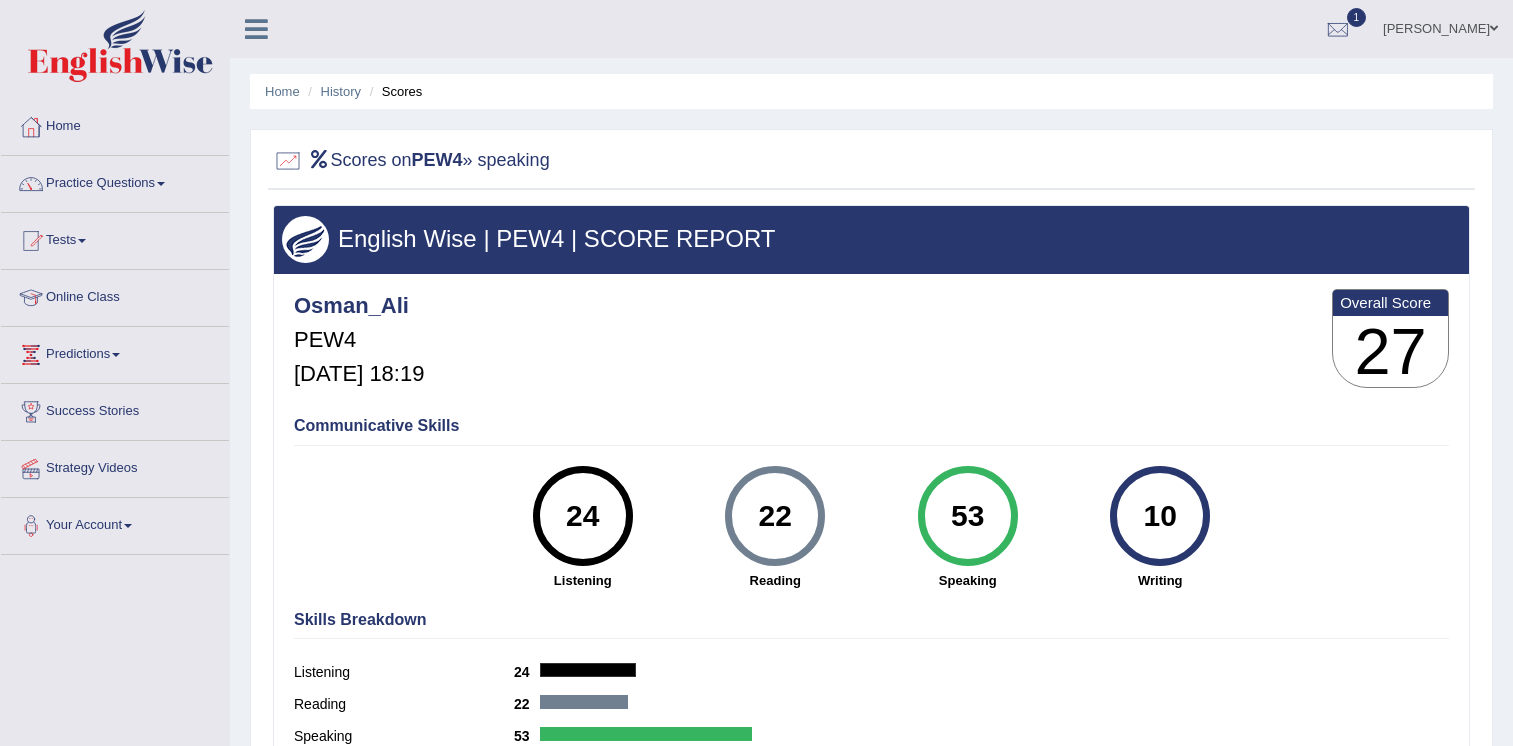 scroll, scrollTop: 0, scrollLeft: 0, axis: both 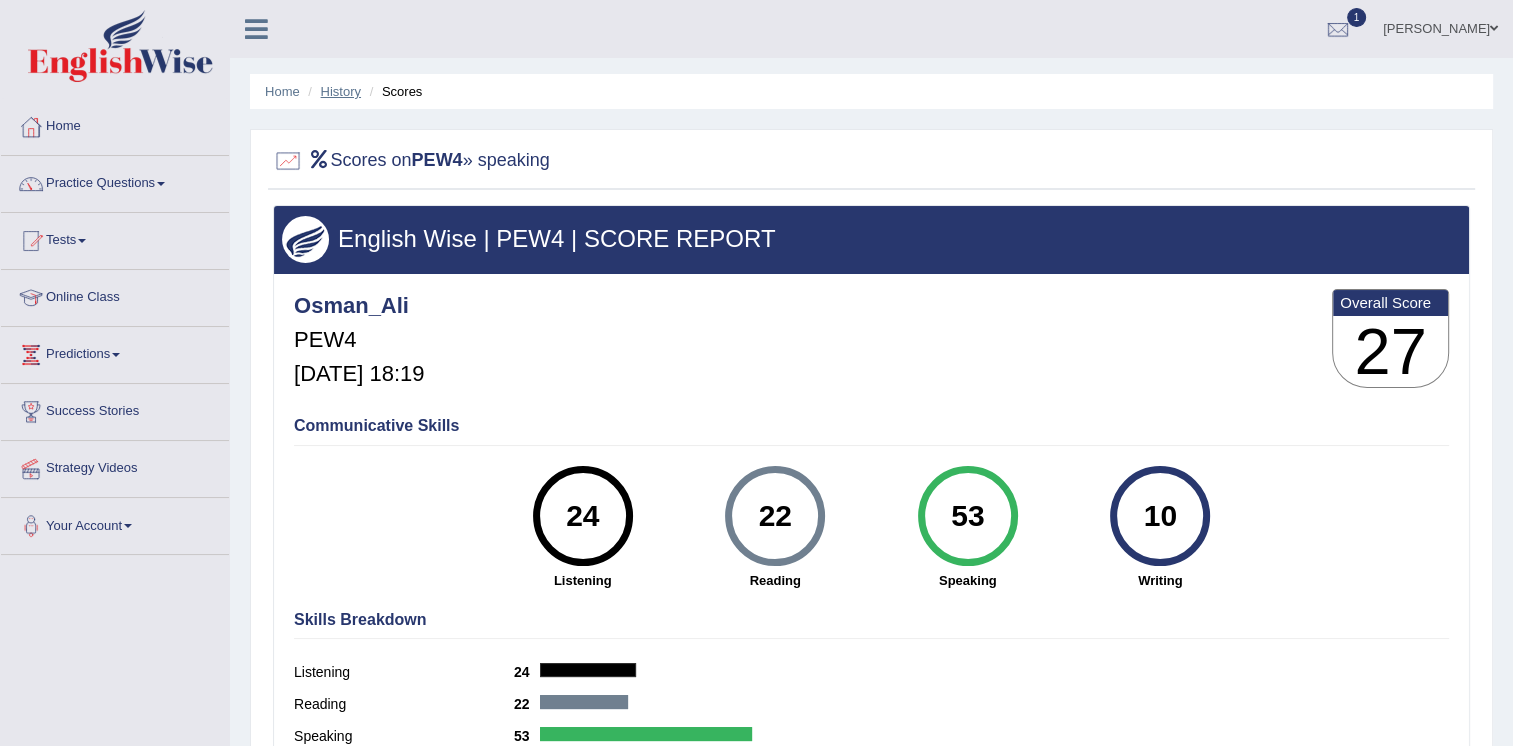 click on "History" at bounding box center (341, 91) 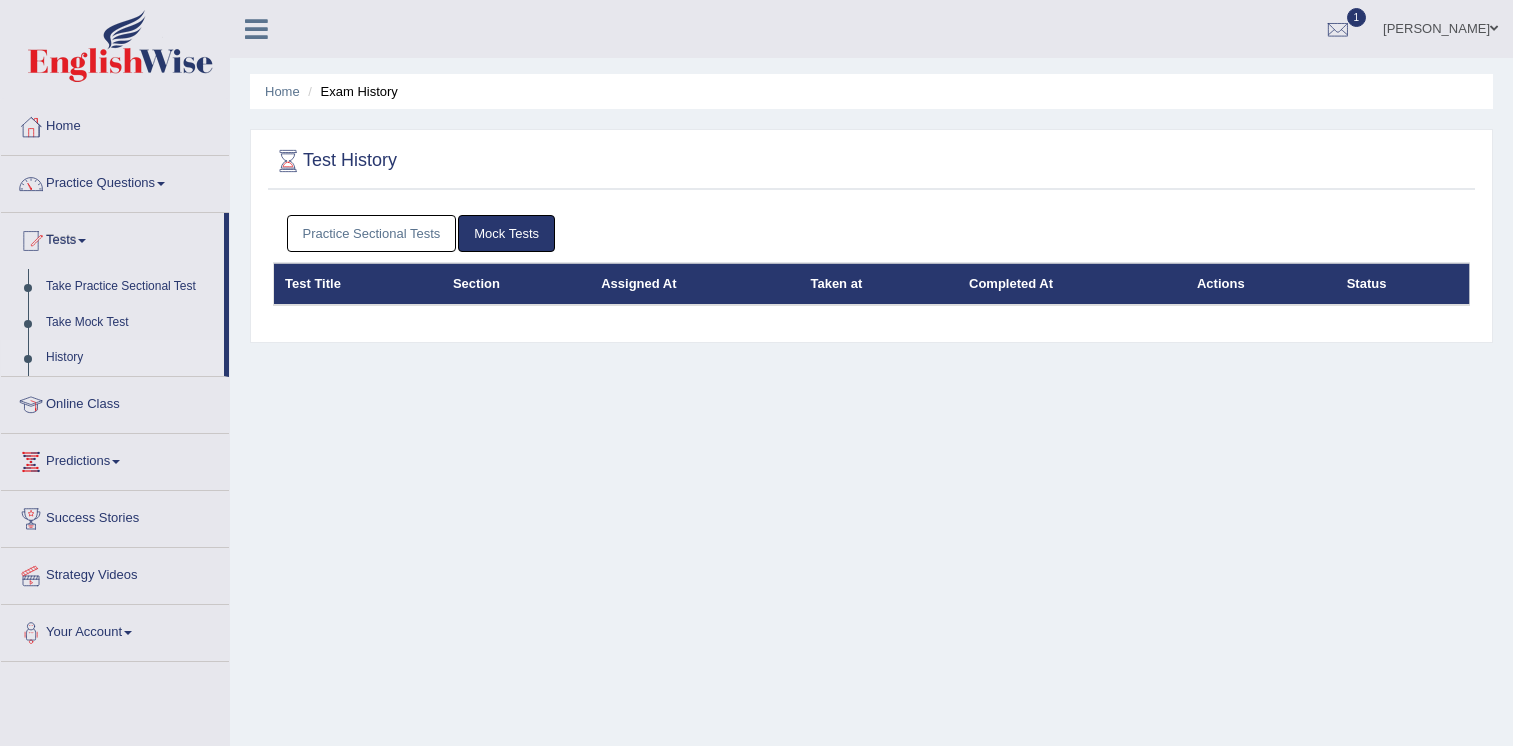 scroll, scrollTop: 0, scrollLeft: 0, axis: both 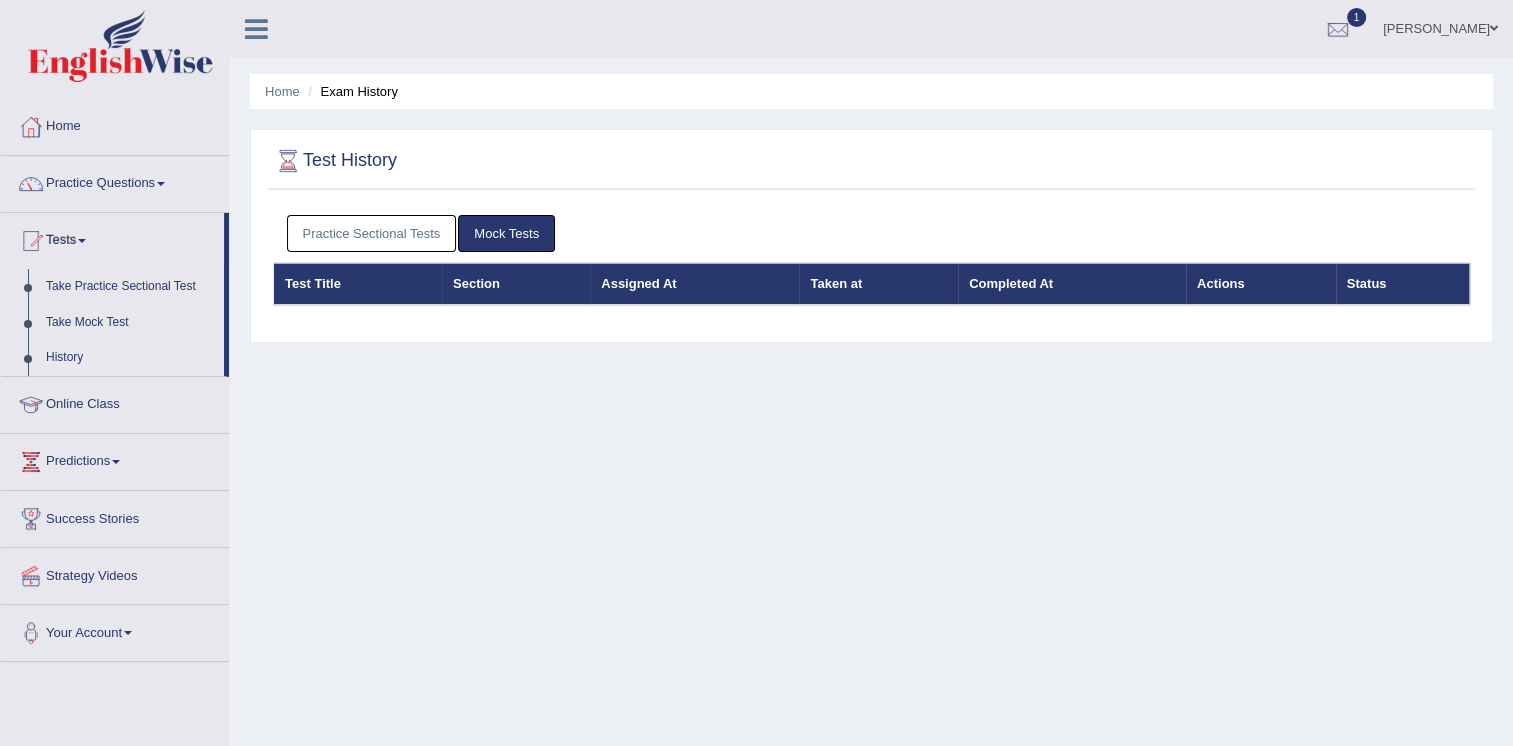 drag, startPoint x: 0, startPoint y: 0, endPoint x: 367, endPoint y: 226, distance: 431.00464 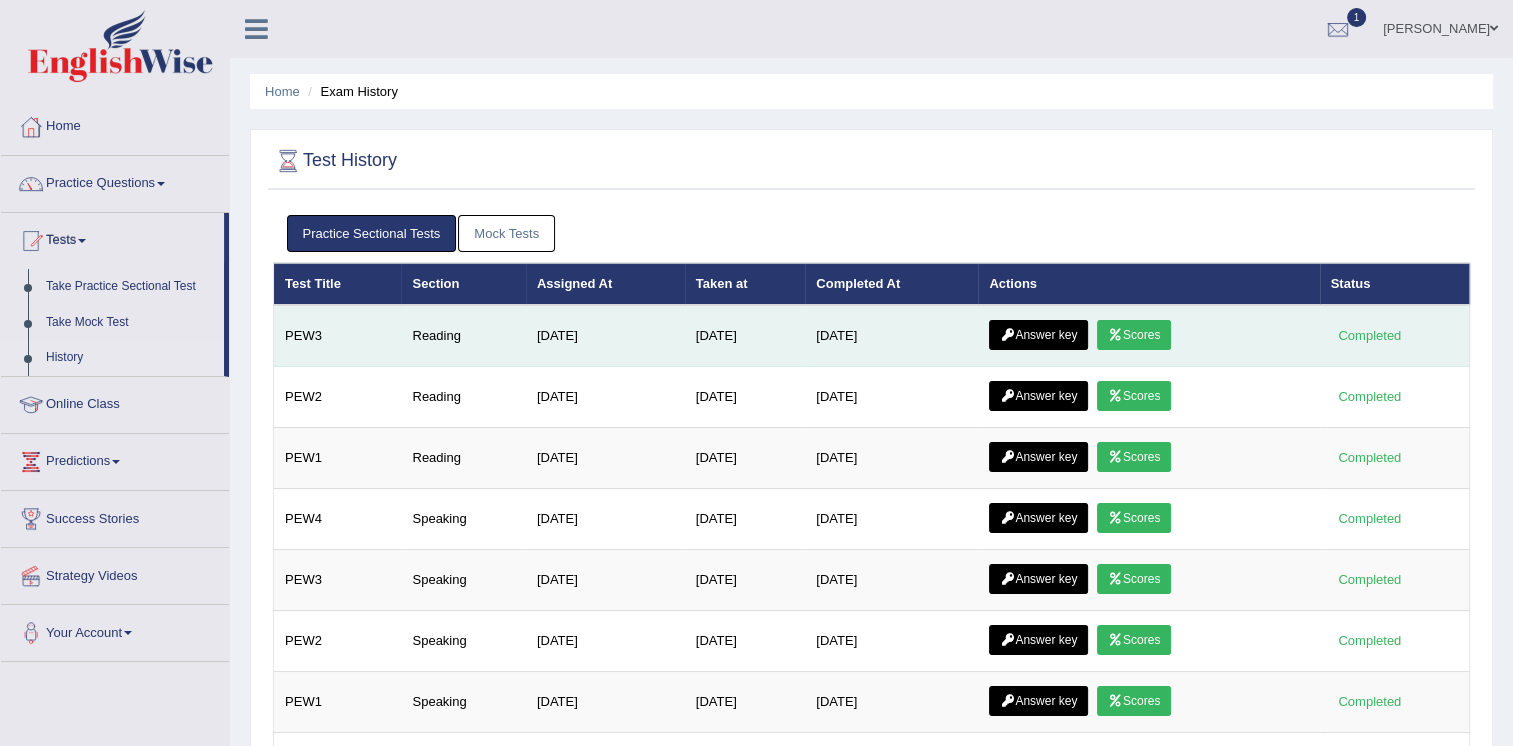 click on "Scores" at bounding box center [1134, 335] 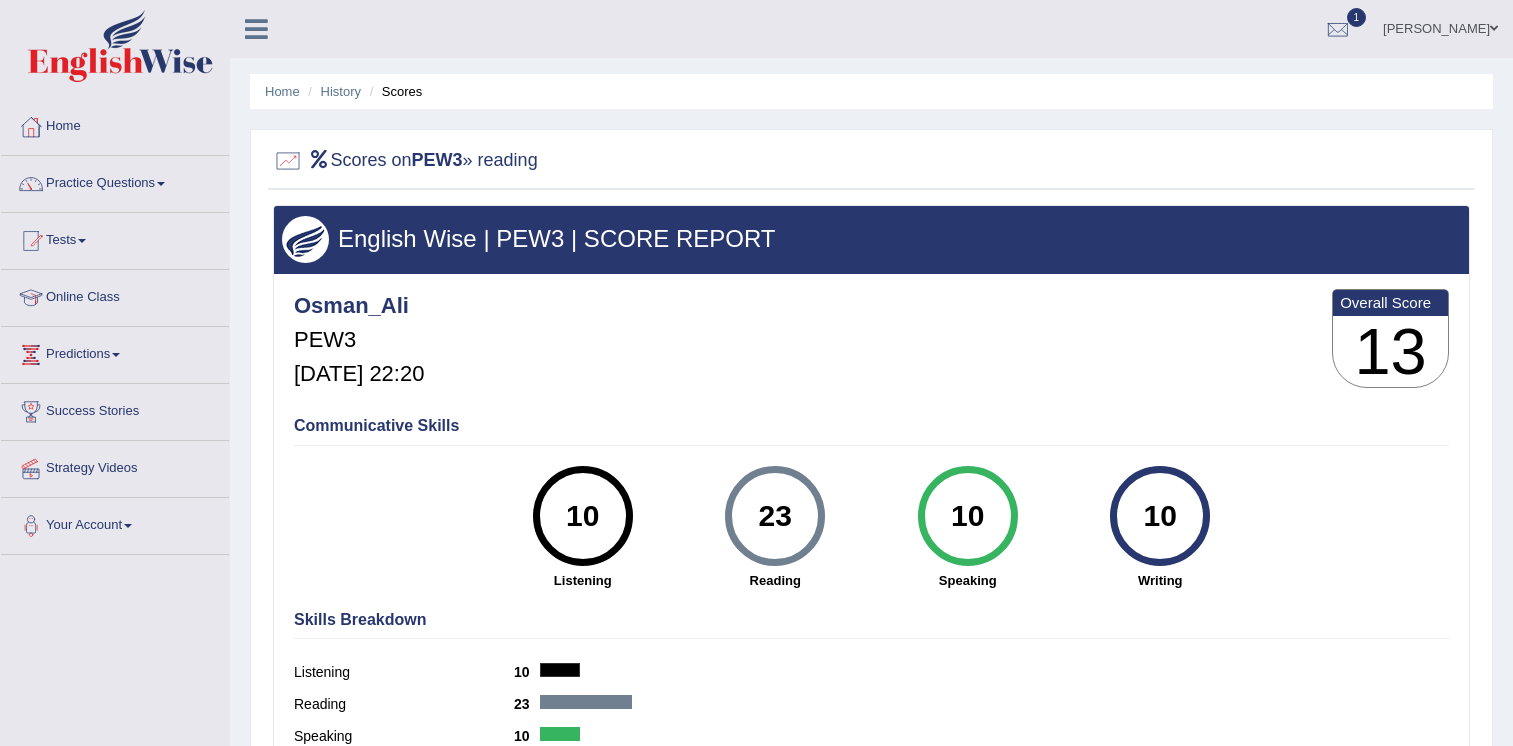 scroll, scrollTop: 0, scrollLeft: 0, axis: both 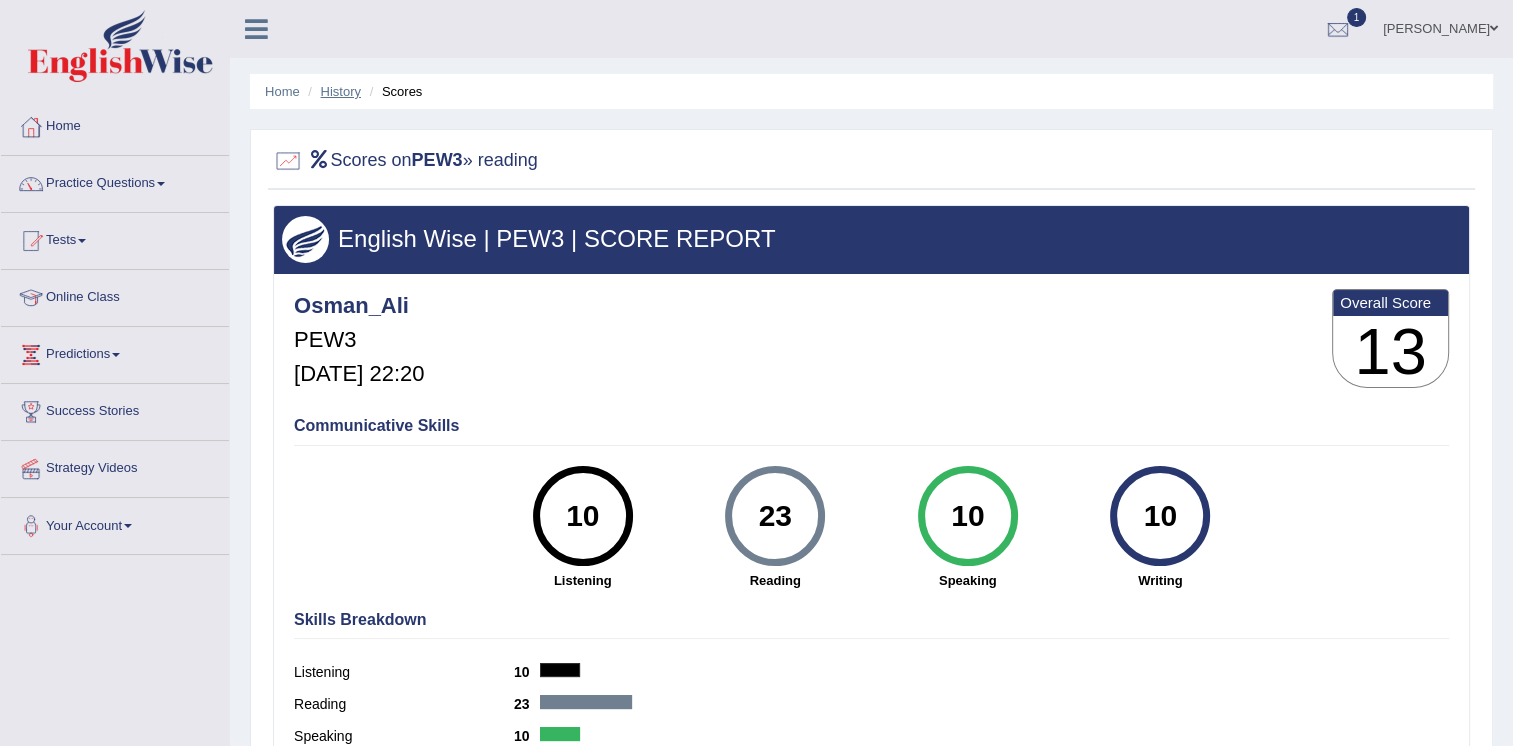 click on "History" at bounding box center (341, 91) 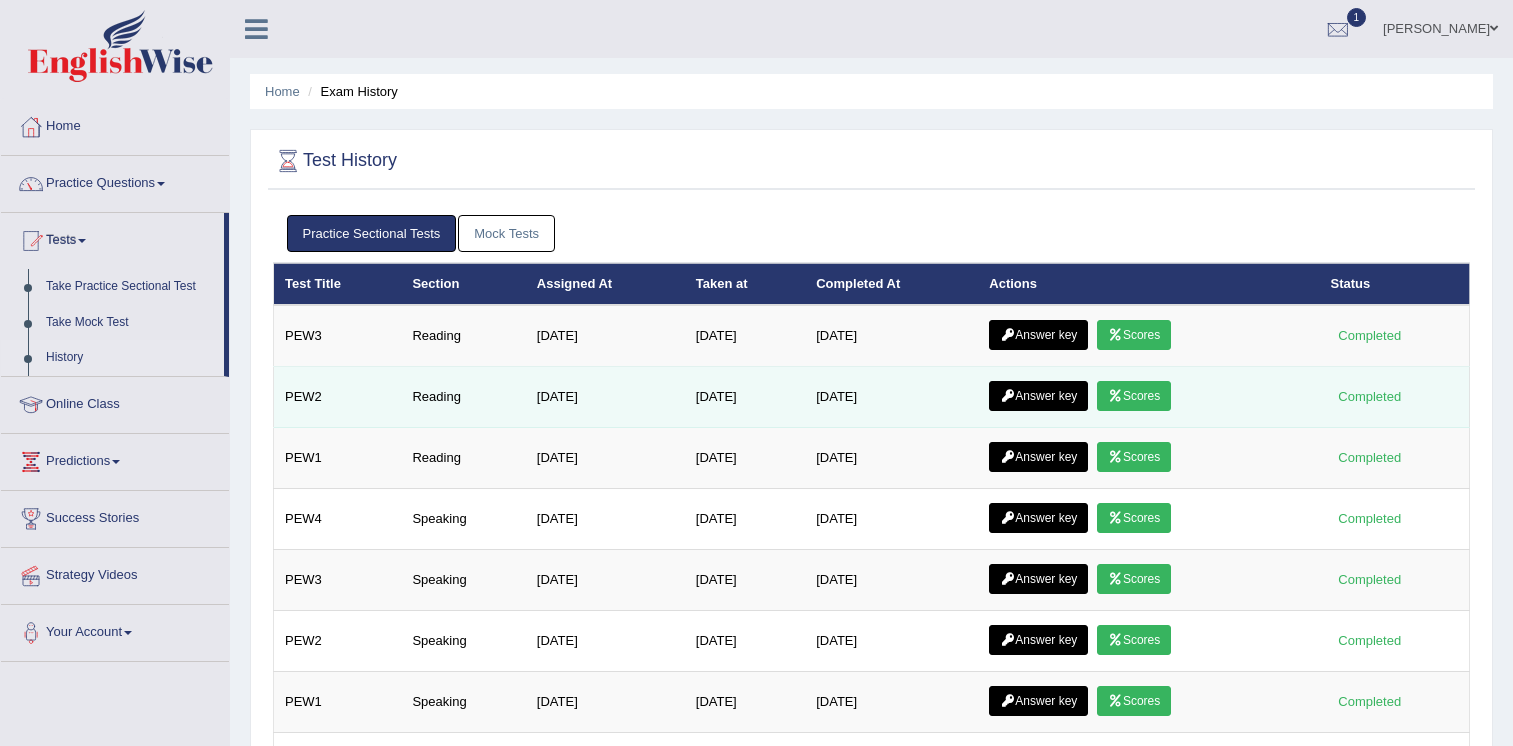 scroll, scrollTop: 0, scrollLeft: 0, axis: both 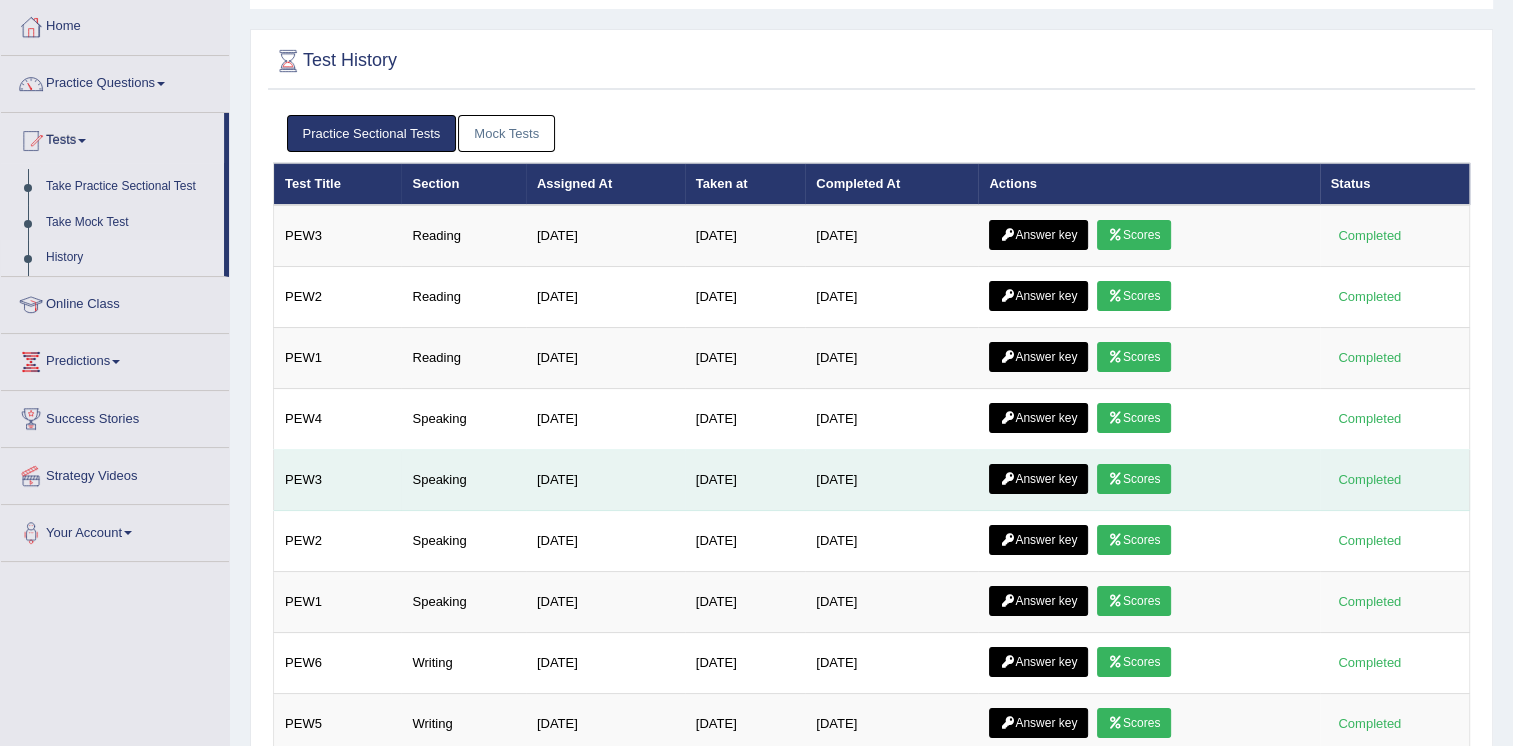 click on "Scores" at bounding box center [1134, 479] 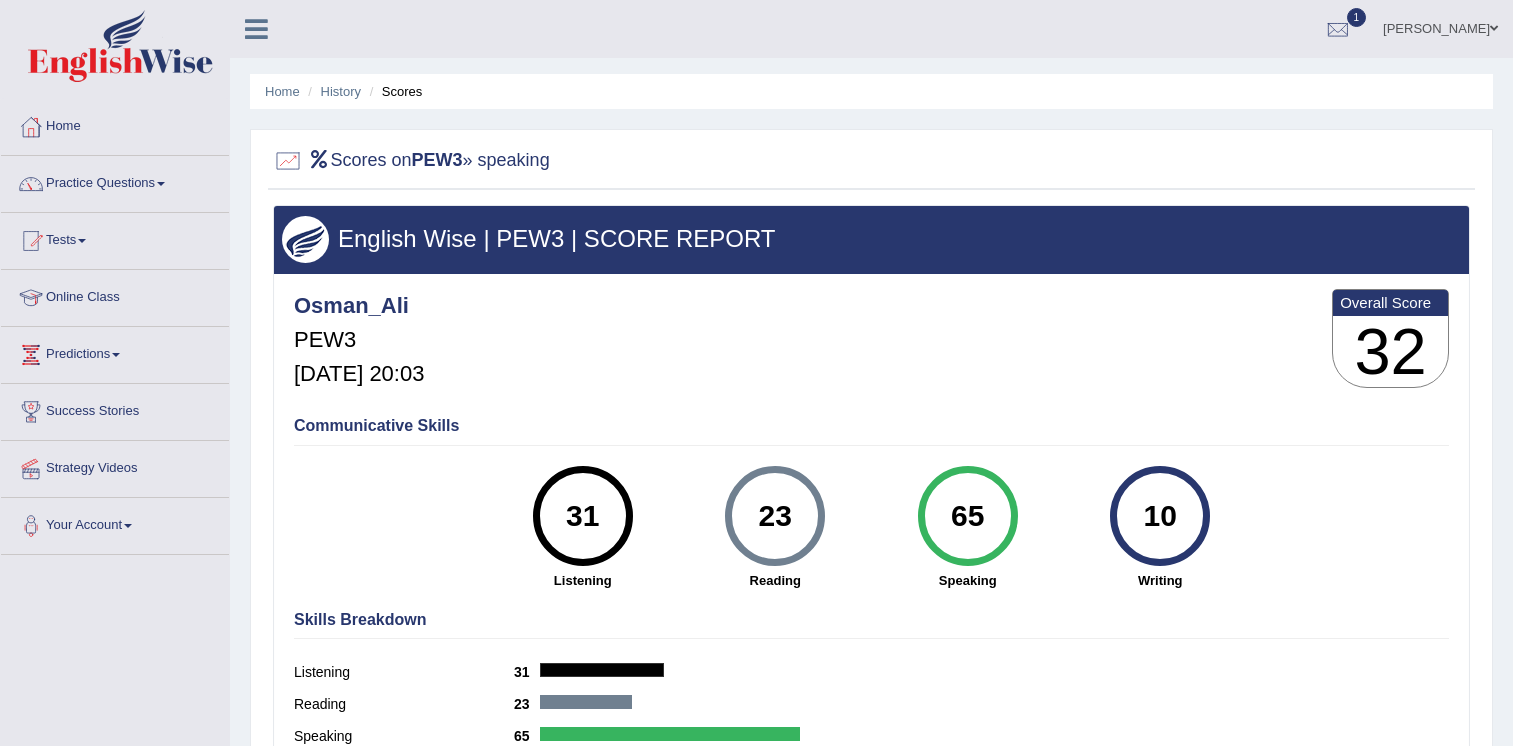 scroll, scrollTop: 0, scrollLeft: 0, axis: both 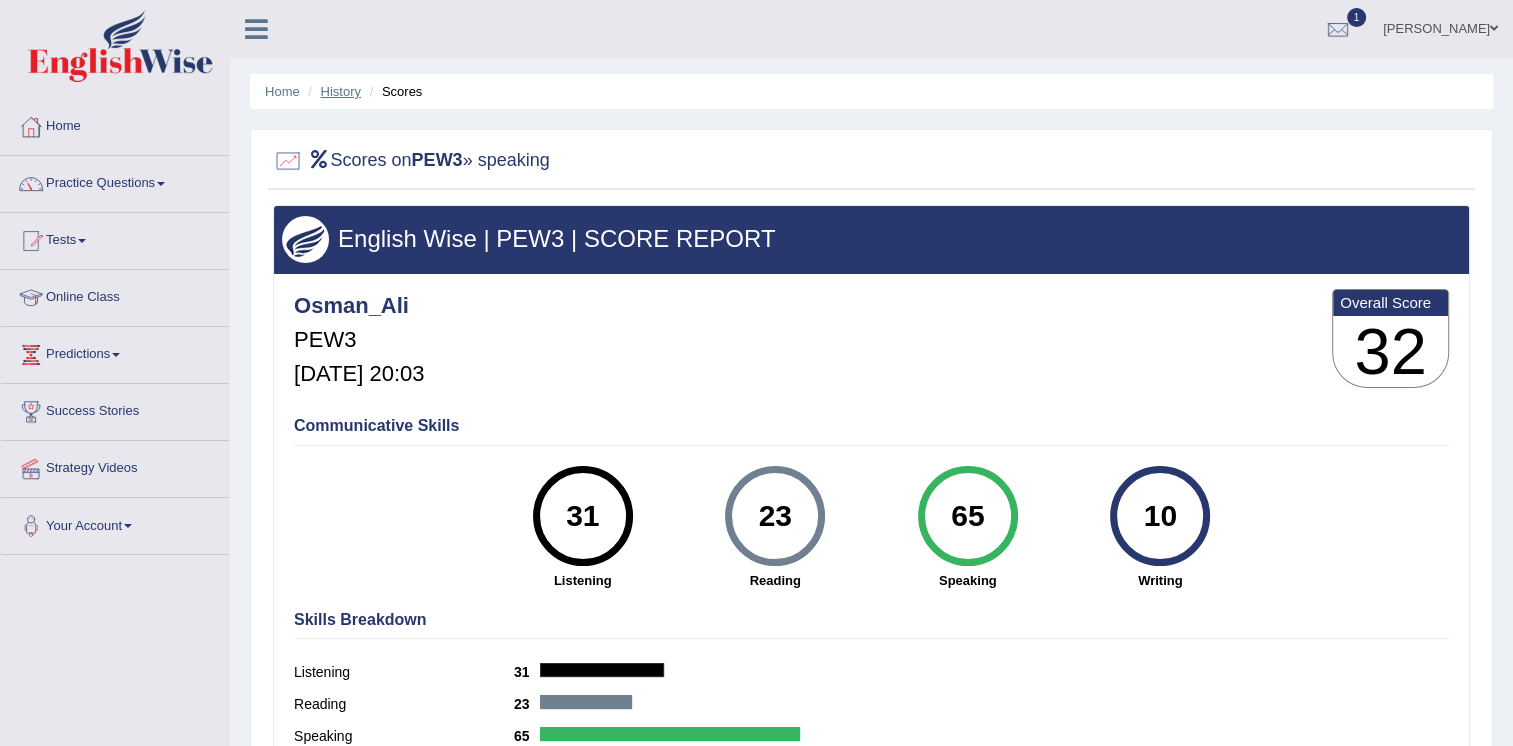 click on "History" at bounding box center (341, 91) 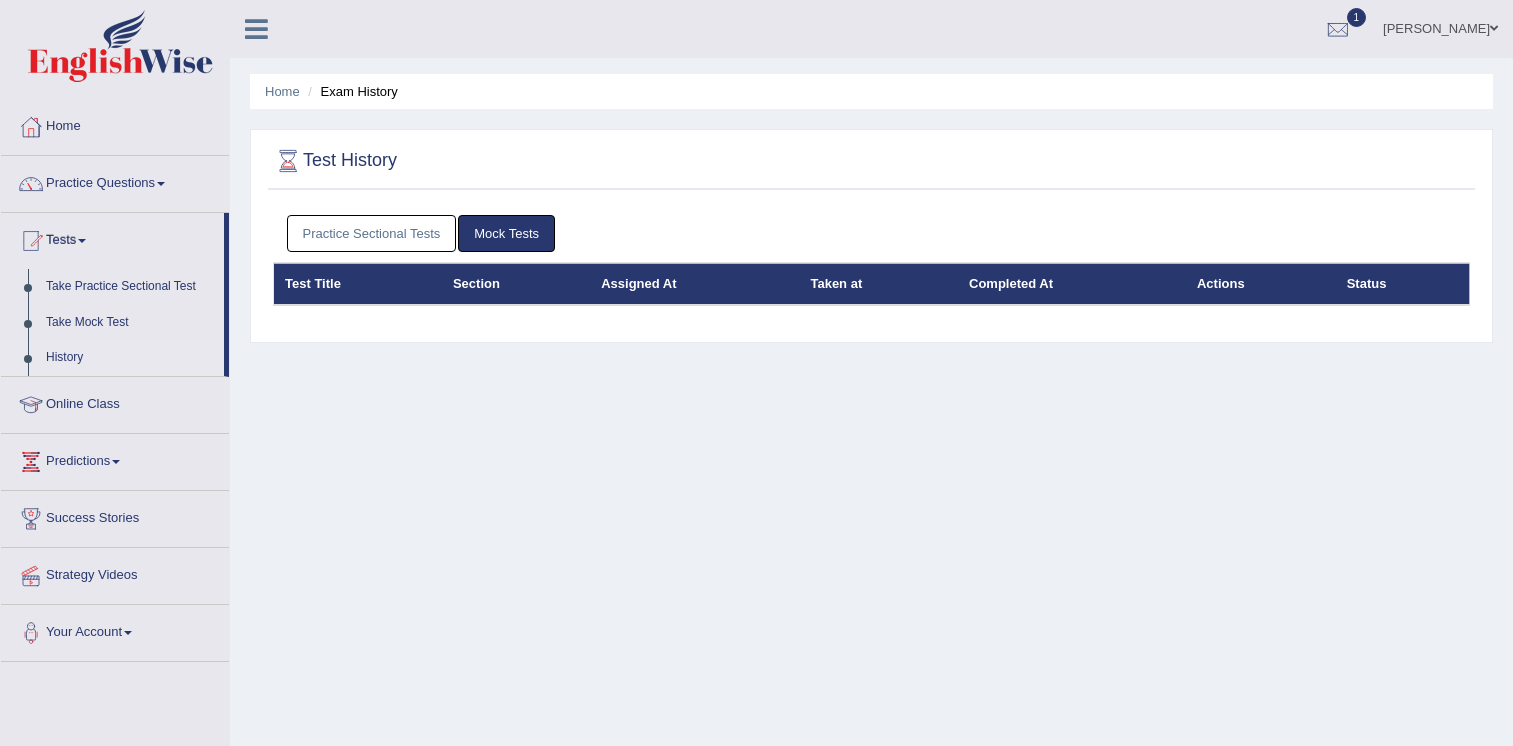 scroll, scrollTop: 0, scrollLeft: 0, axis: both 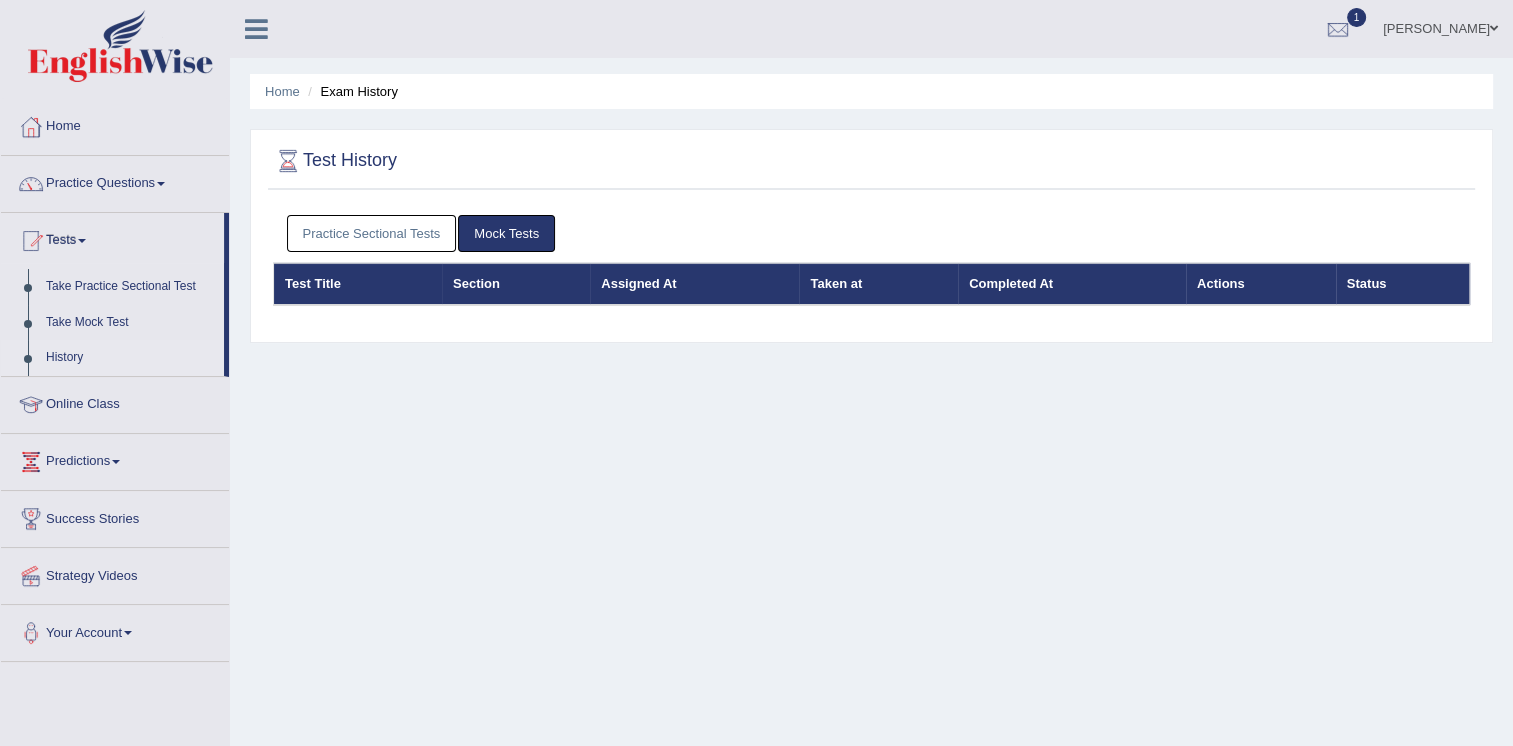 click on "Practice Sectional Tests" at bounding box center [372, 233] 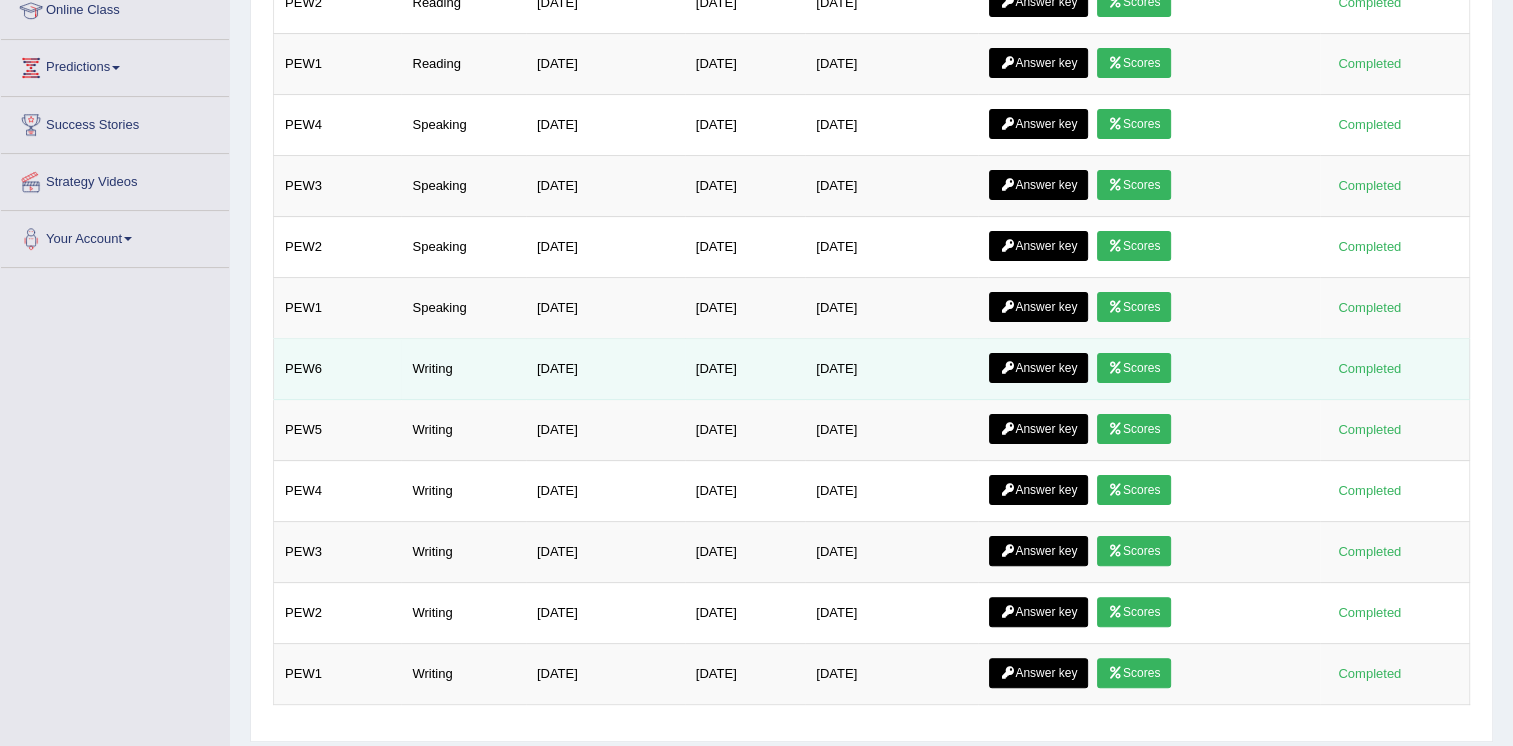 scroll, scrollTop: 400, scrollLeft: 0, axis: vertical 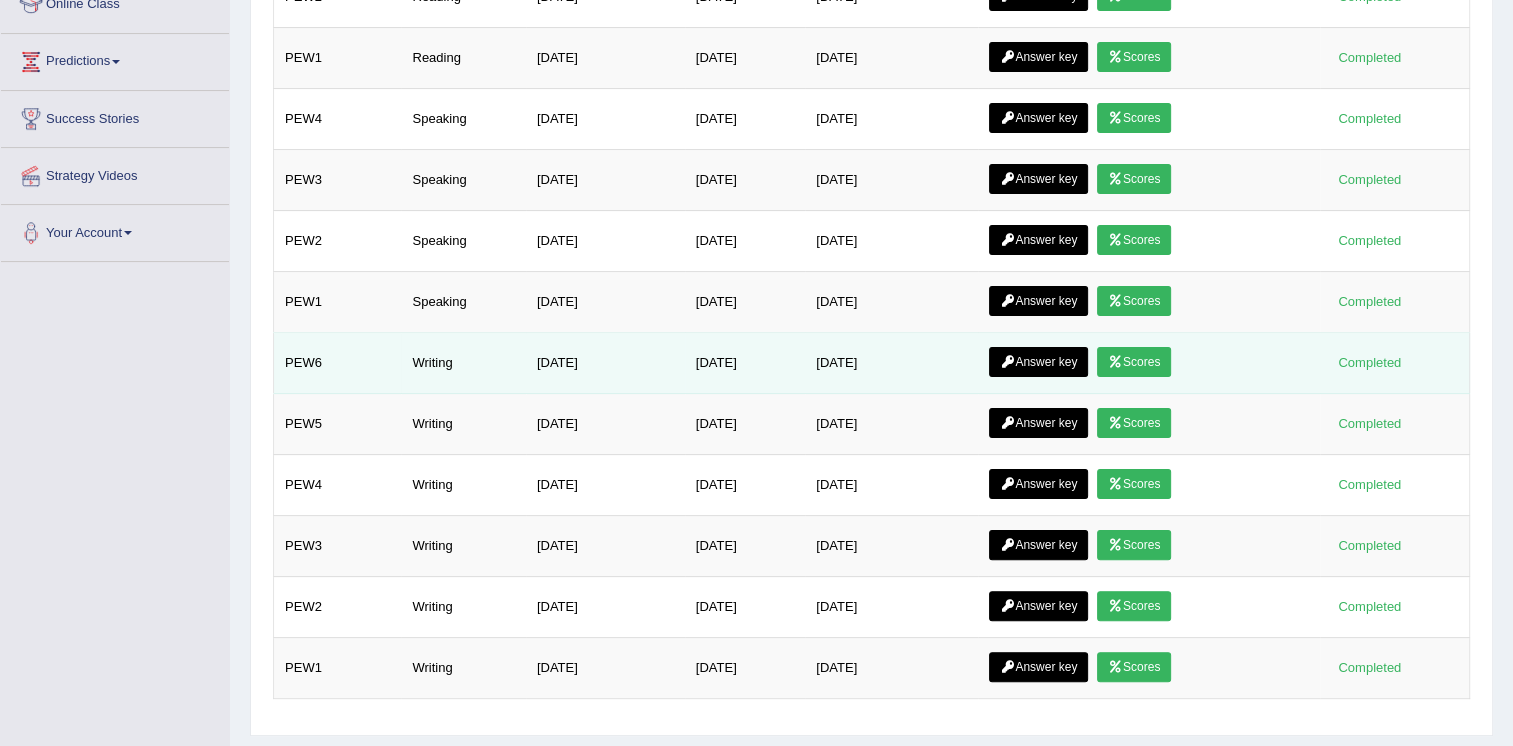 click on "Scores" at bounding box center [1134, 362] 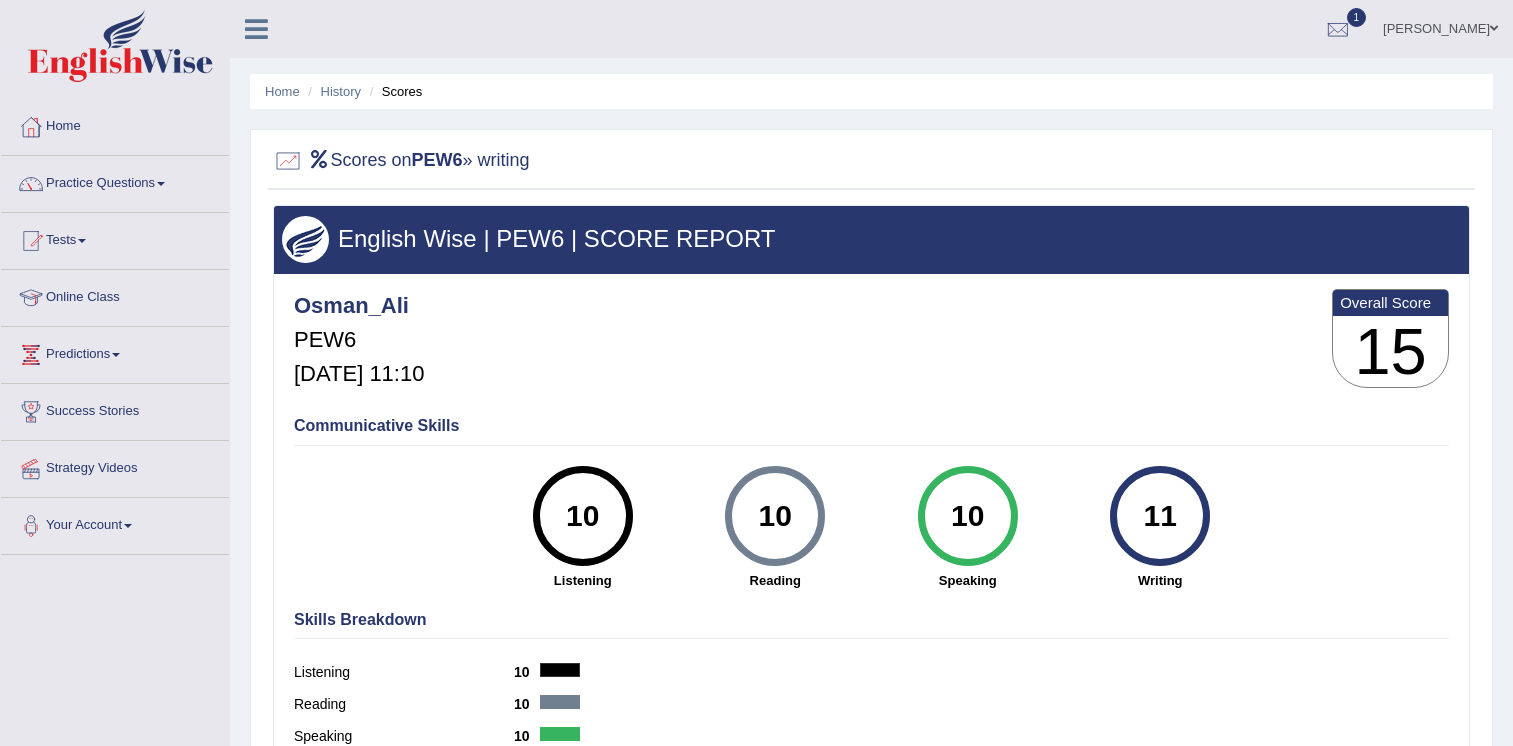 scroll, scrollTop: 0, scrollLeft: 0, axis: both 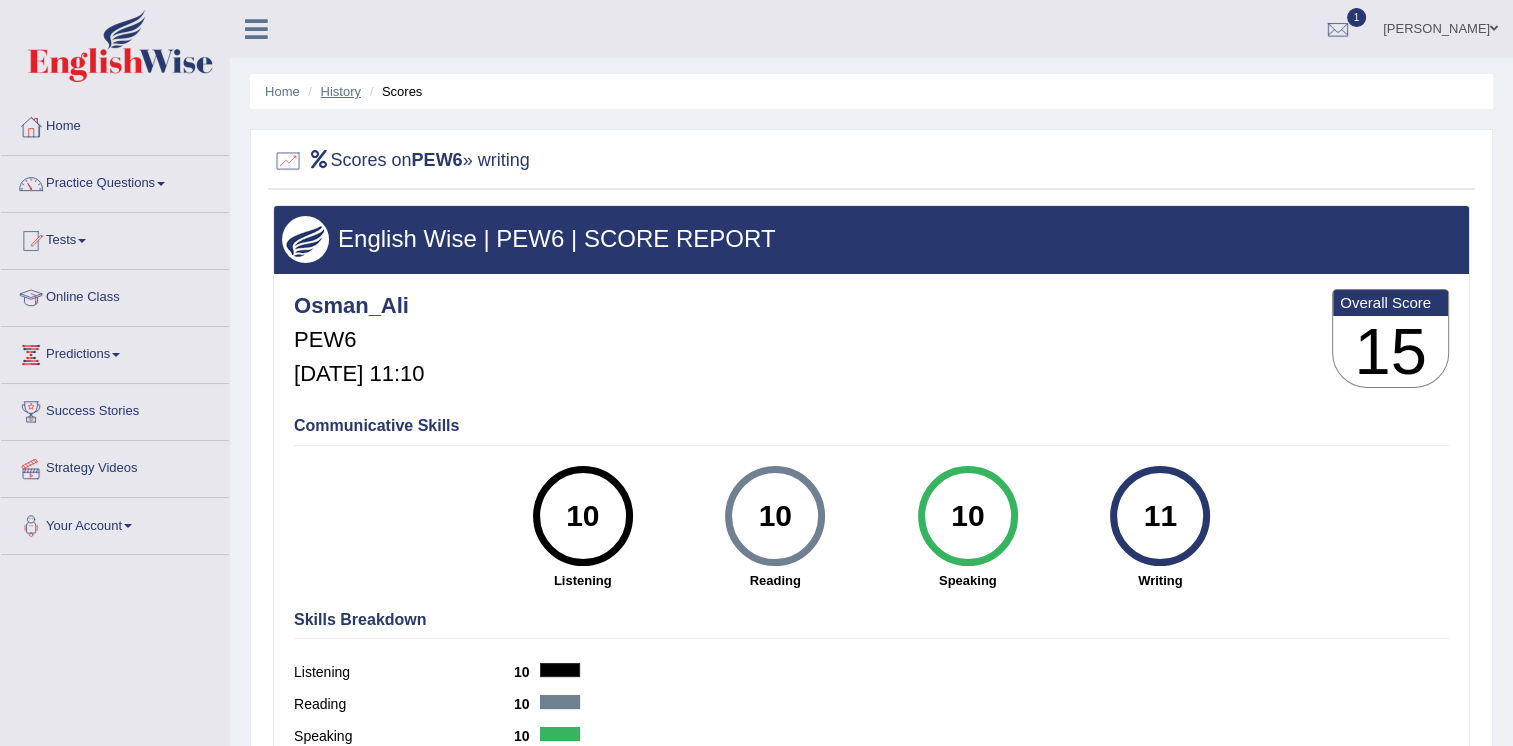 click on "History" at bounding box center [341, 91] 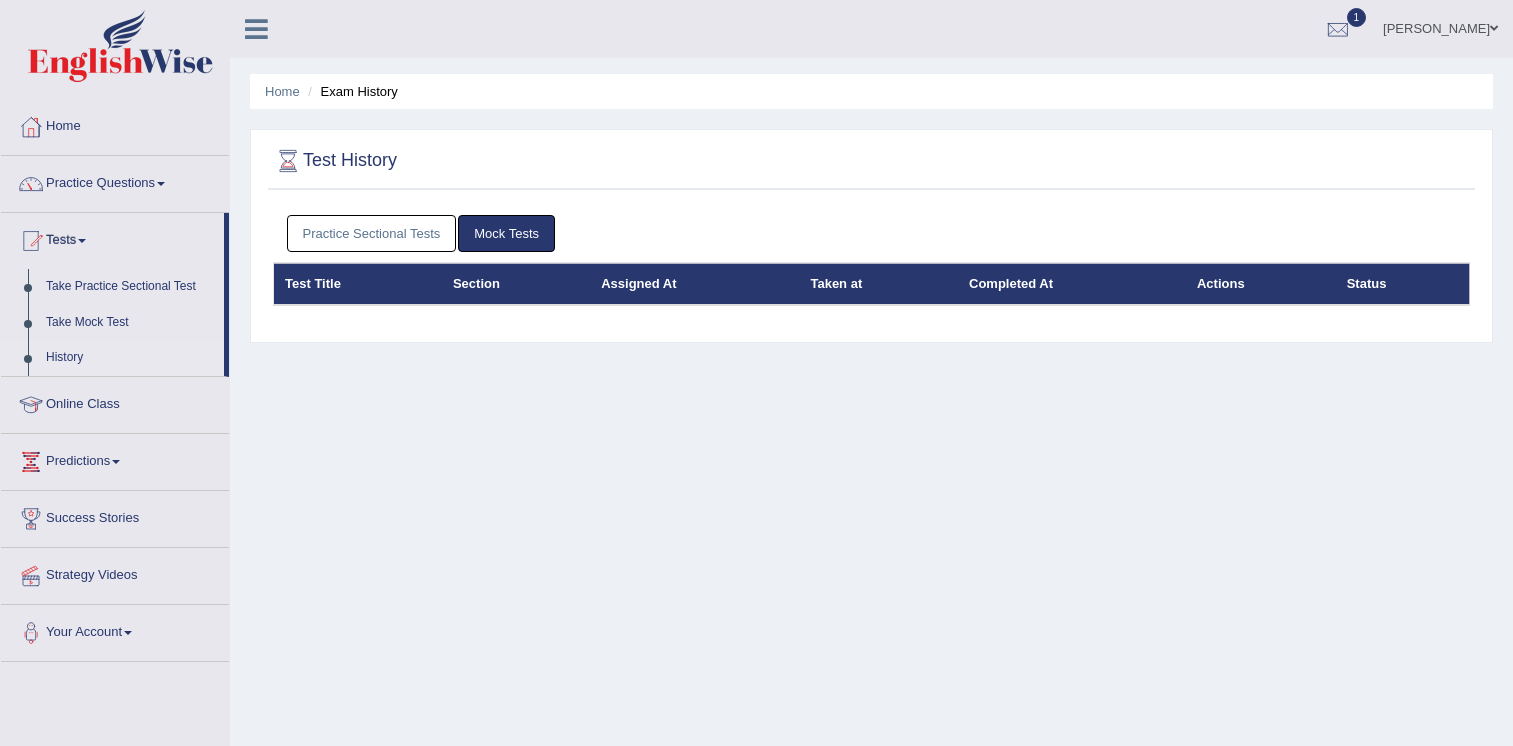 scroll, scrollTop: 0, scrollLeft: 0, axis: both 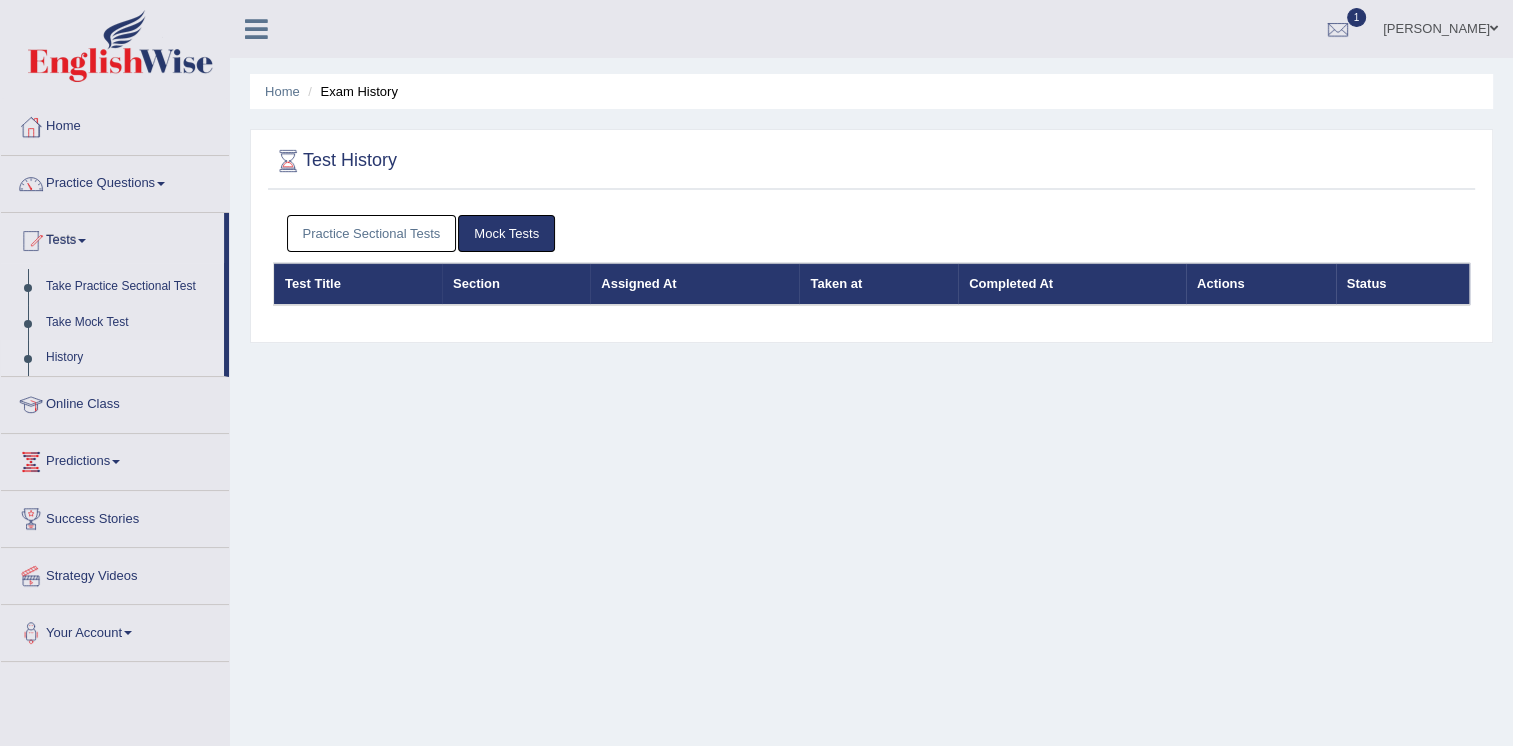 click on "Practice Sectional Tests" at bounding box center (372, 233) 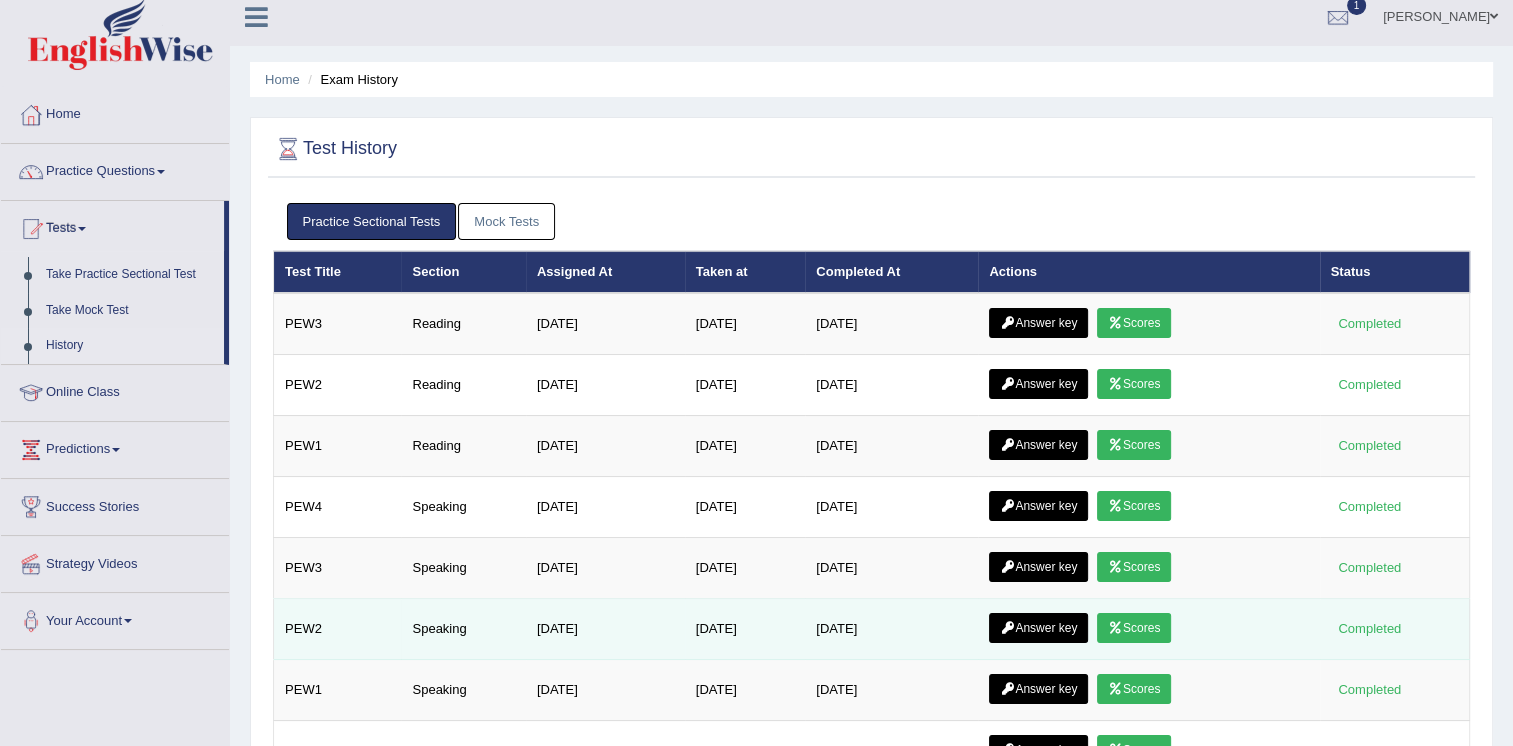 scroll, scrollTop: 0, scrollLeft: 0, axis: both 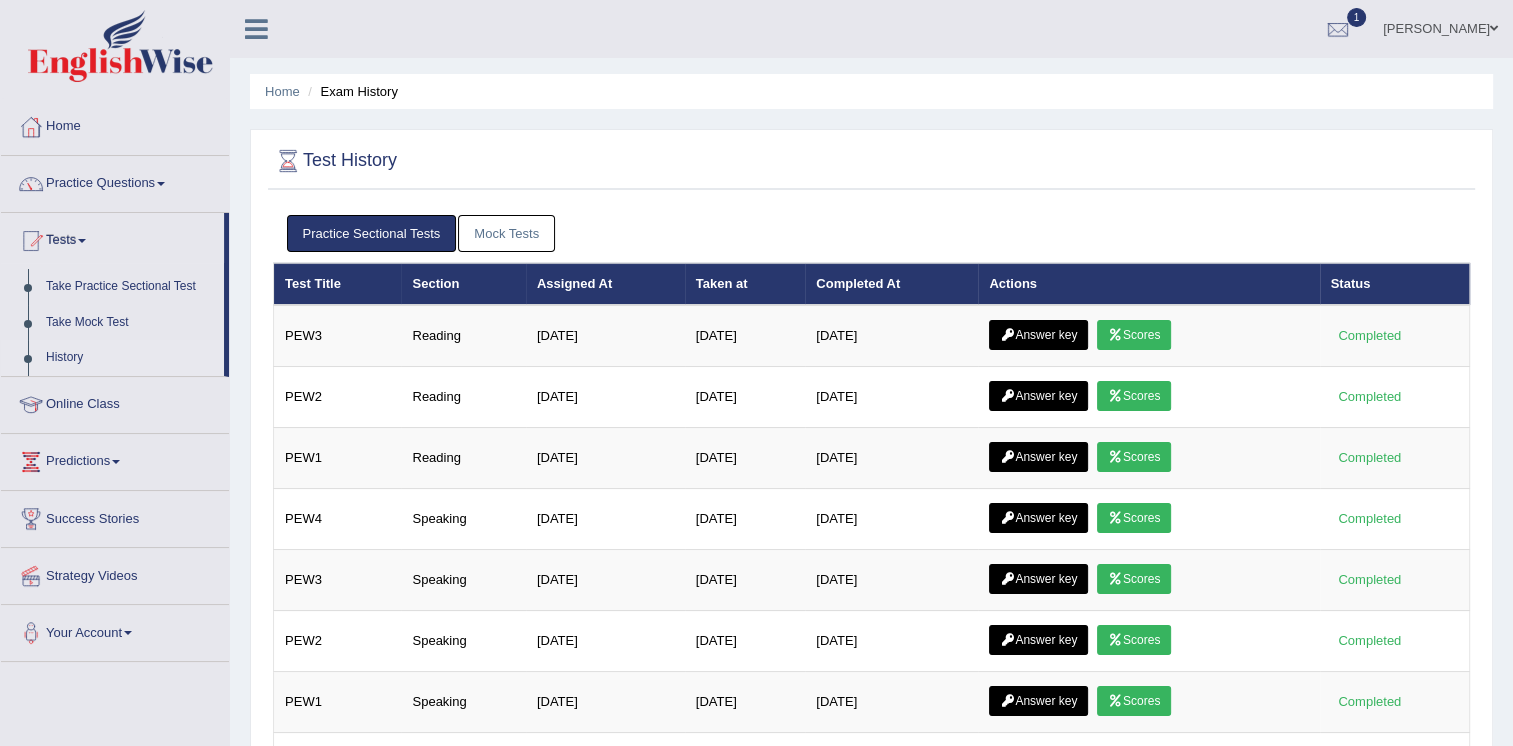 click on "Mock Tests" at bounding box center (506, 233) 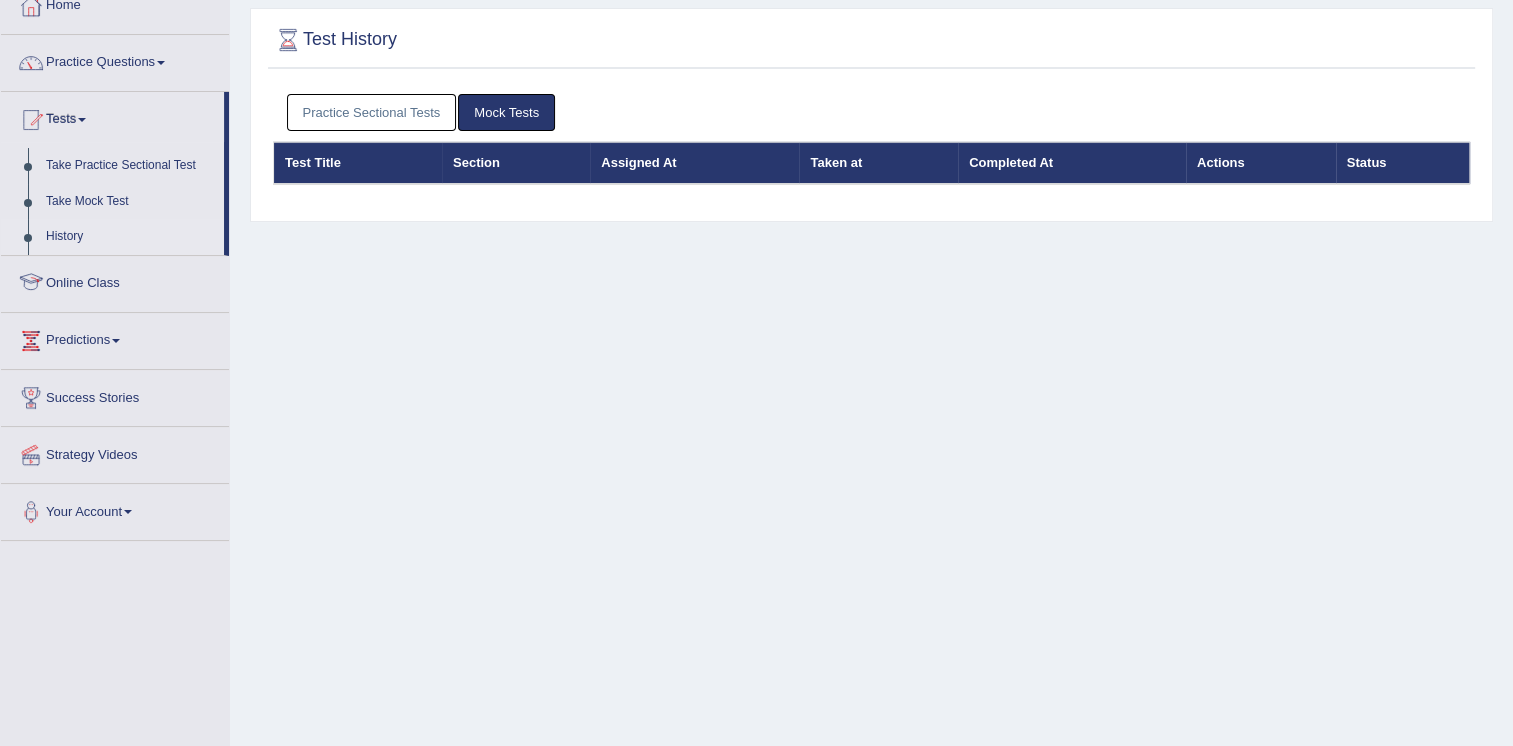 scroll, scrollTop: 0, scrollLeft: 0, axis: both 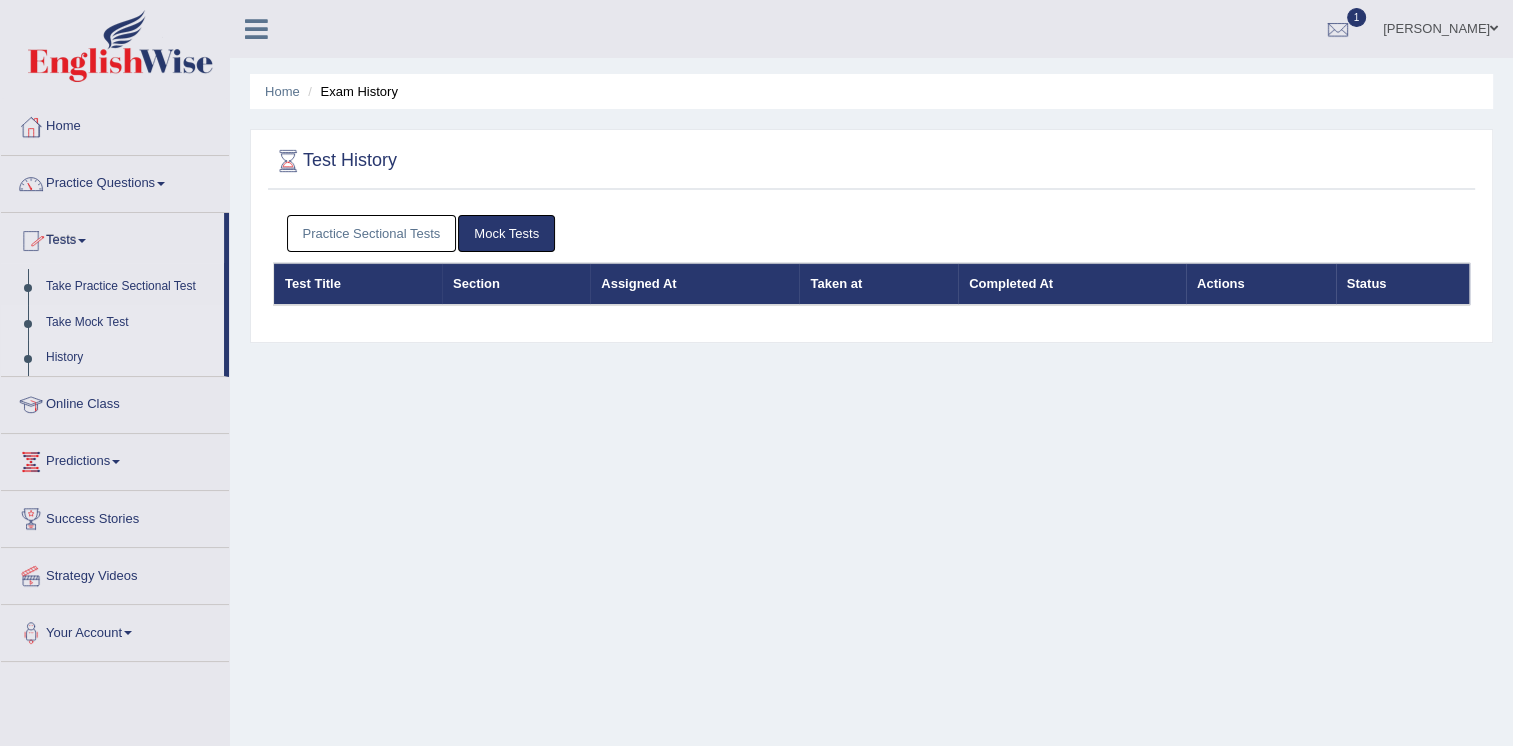 click on "Take Mock Test" at bounding box center (130, 323) 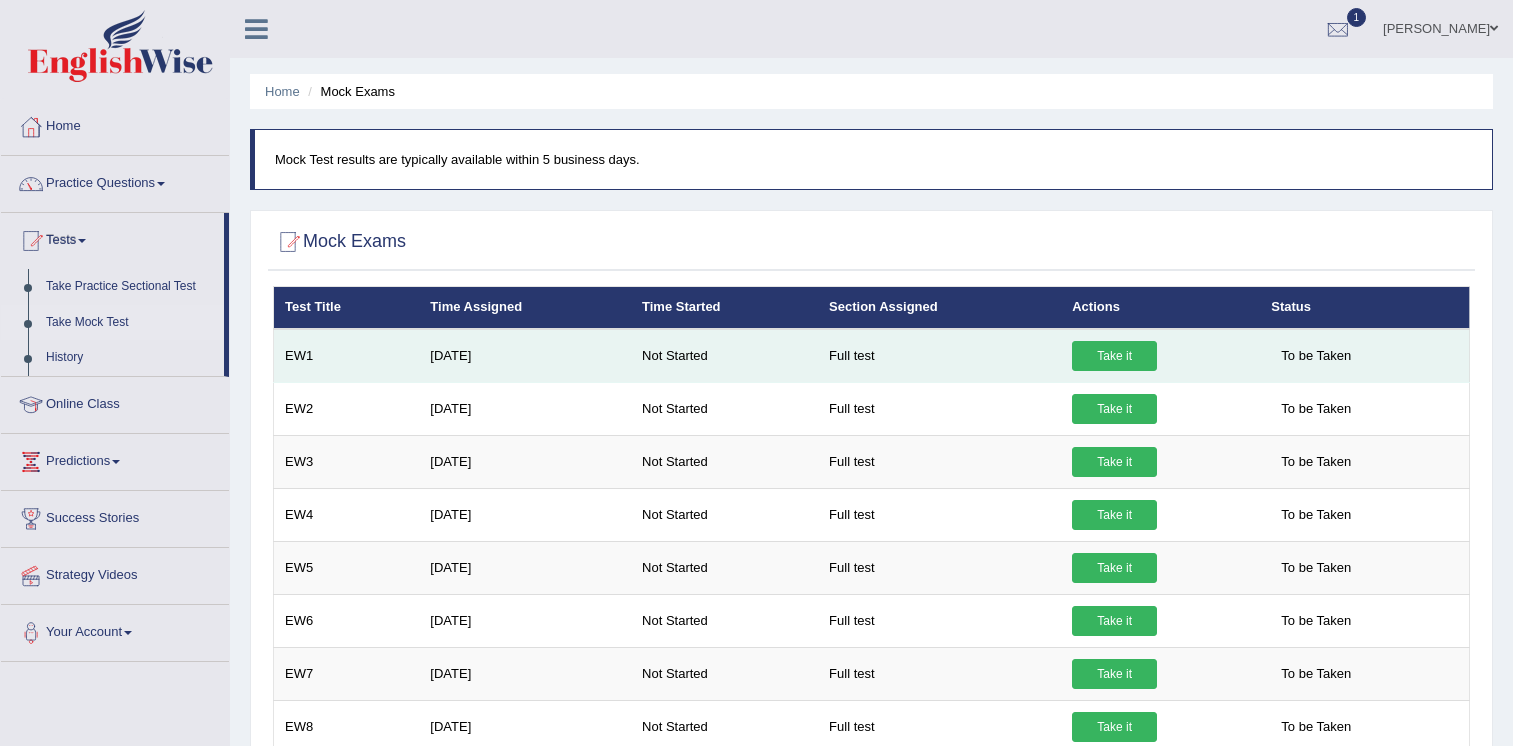 scroll, scrollTop: 0, scrollLeft: 0, axis: both 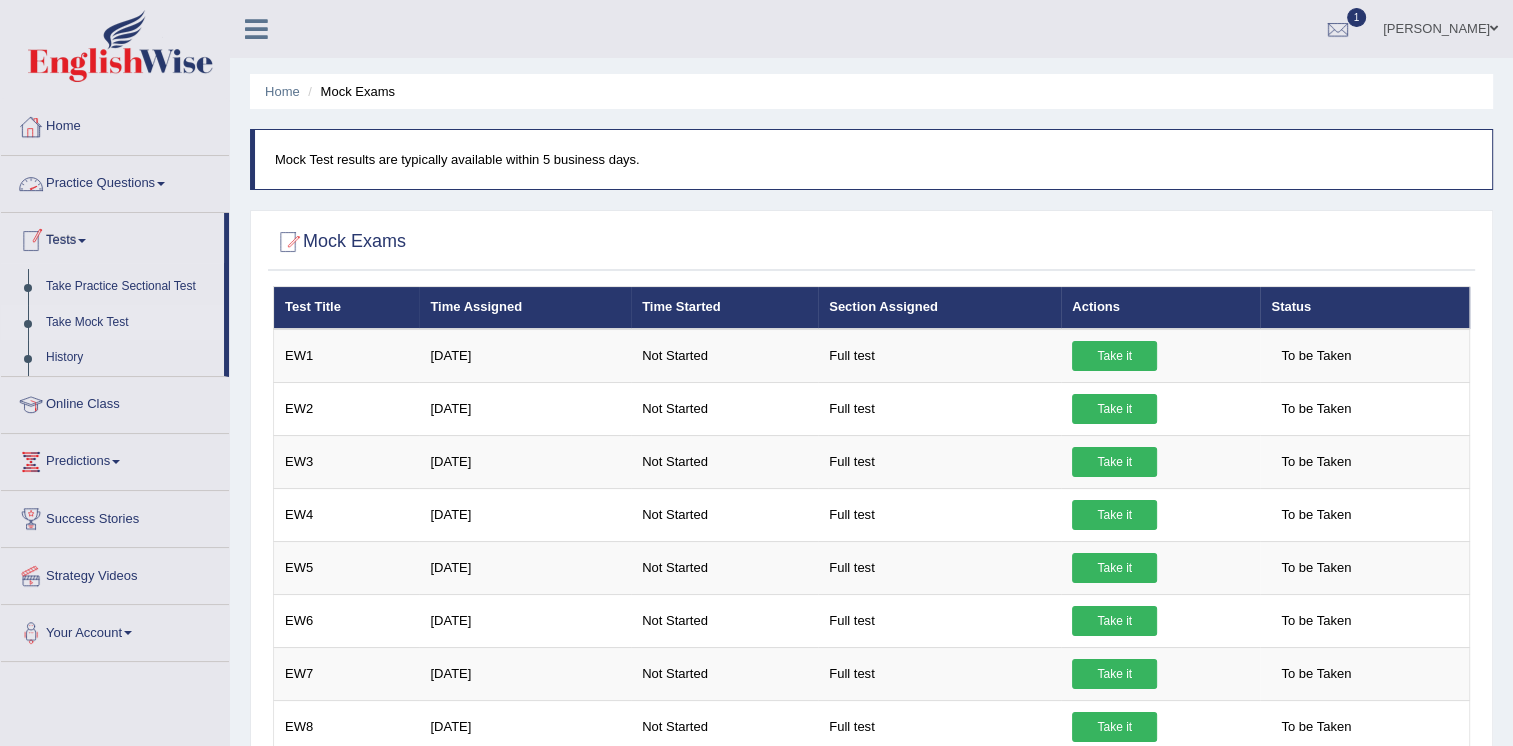 click at bounding box center [161, 184] 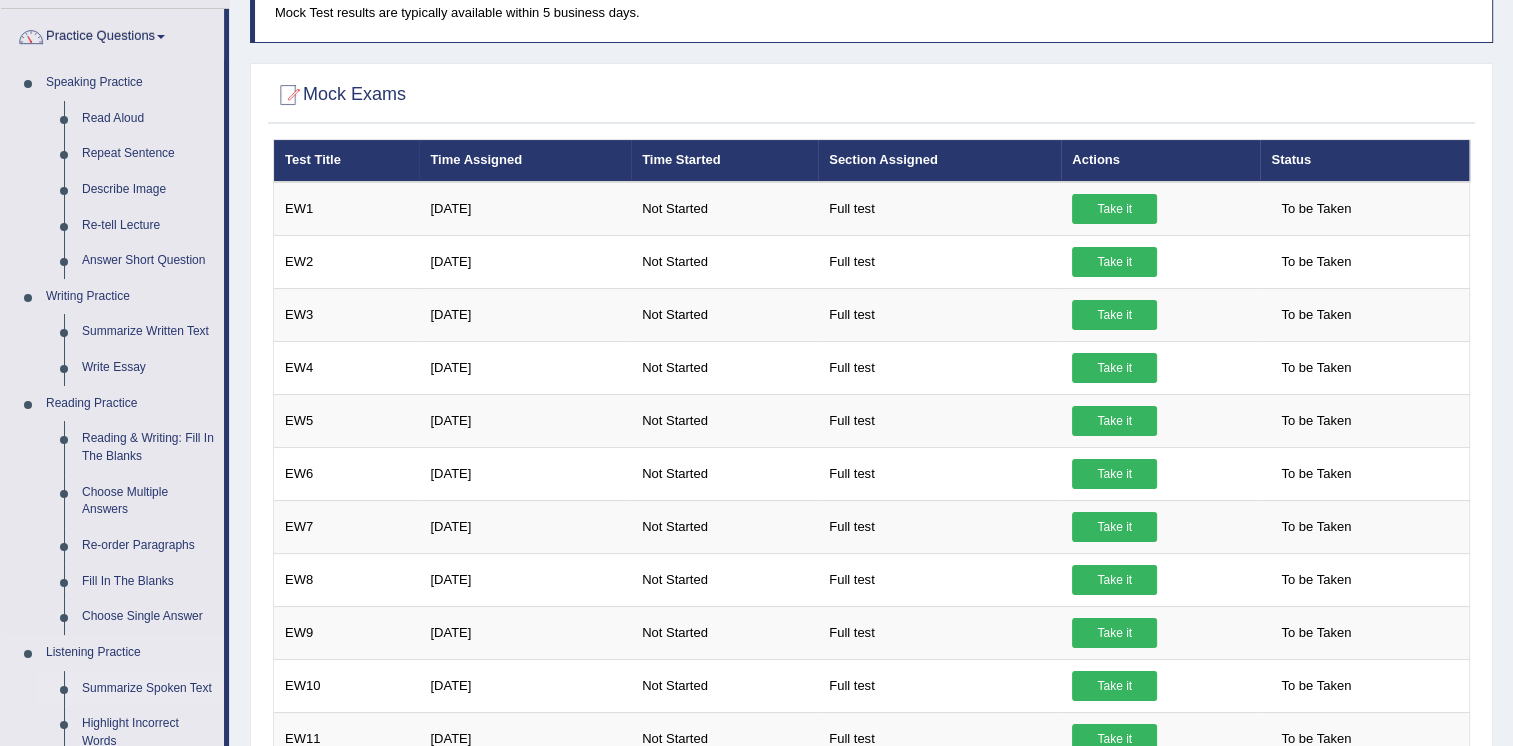 scroll, scrollTop: 100, scrollLeft: 0, axis: vertical 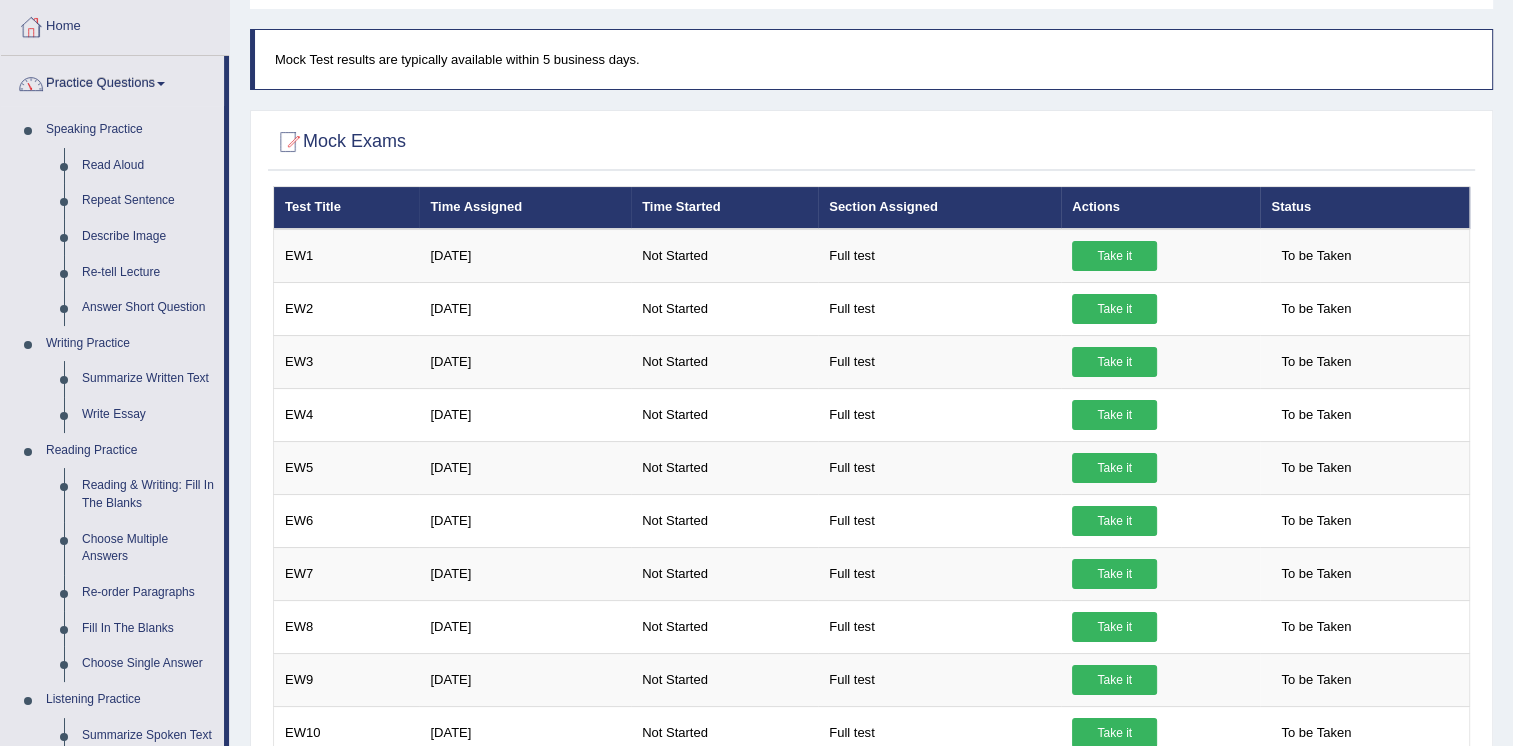 click on "Practice Questions" at bounding box center (112, 81) 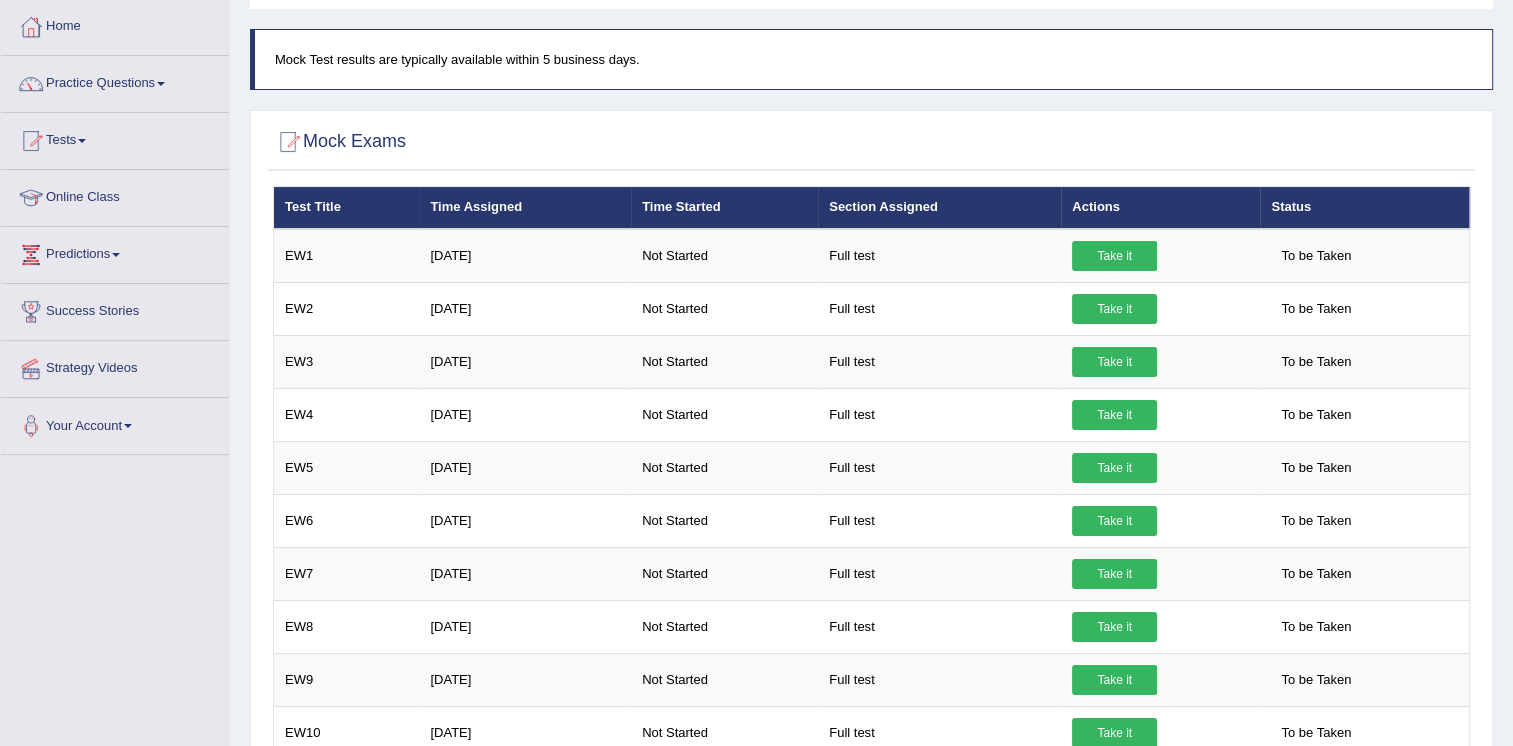 click on "Tests" at bounding box center [115, 138] 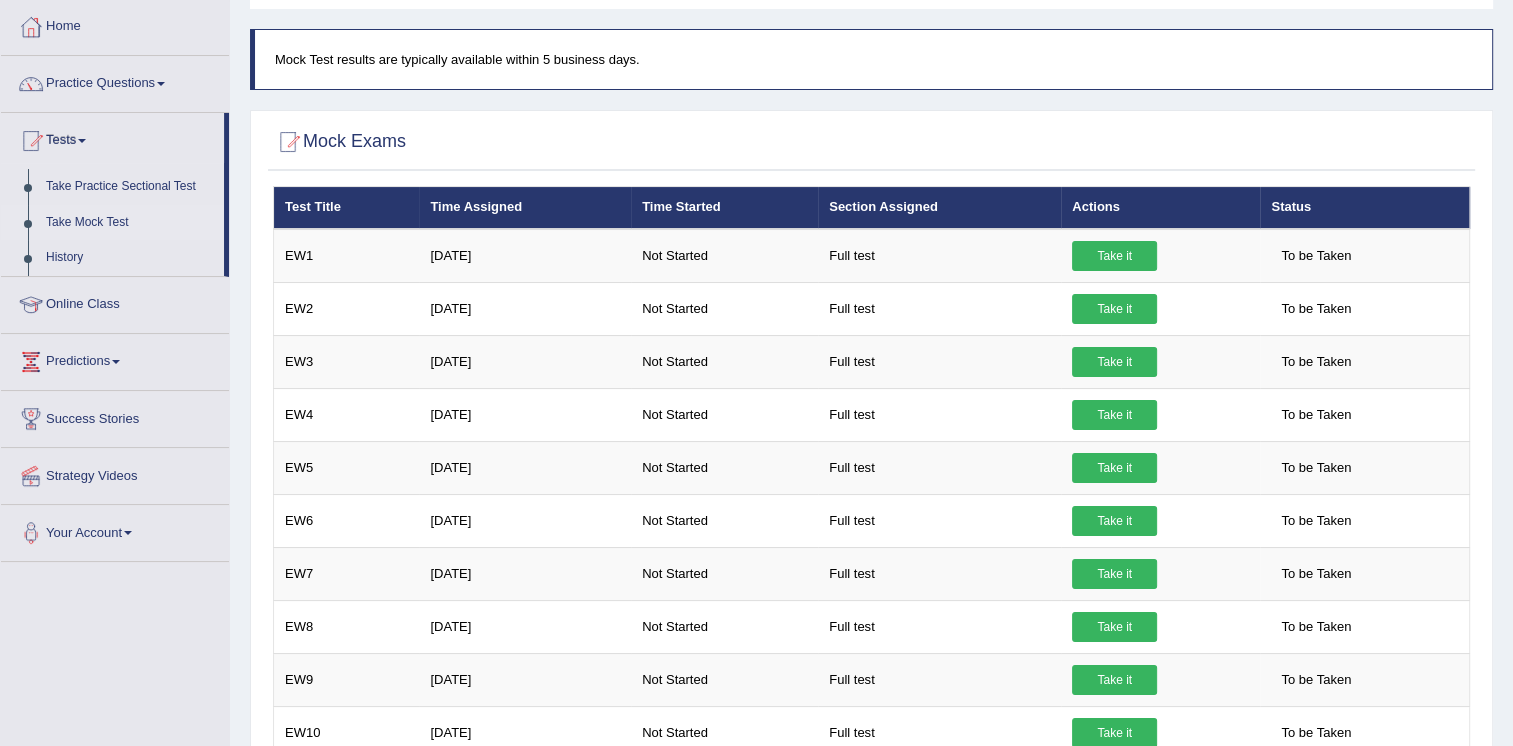 click on "Take Mock Test" at bounding box center (130, 223) 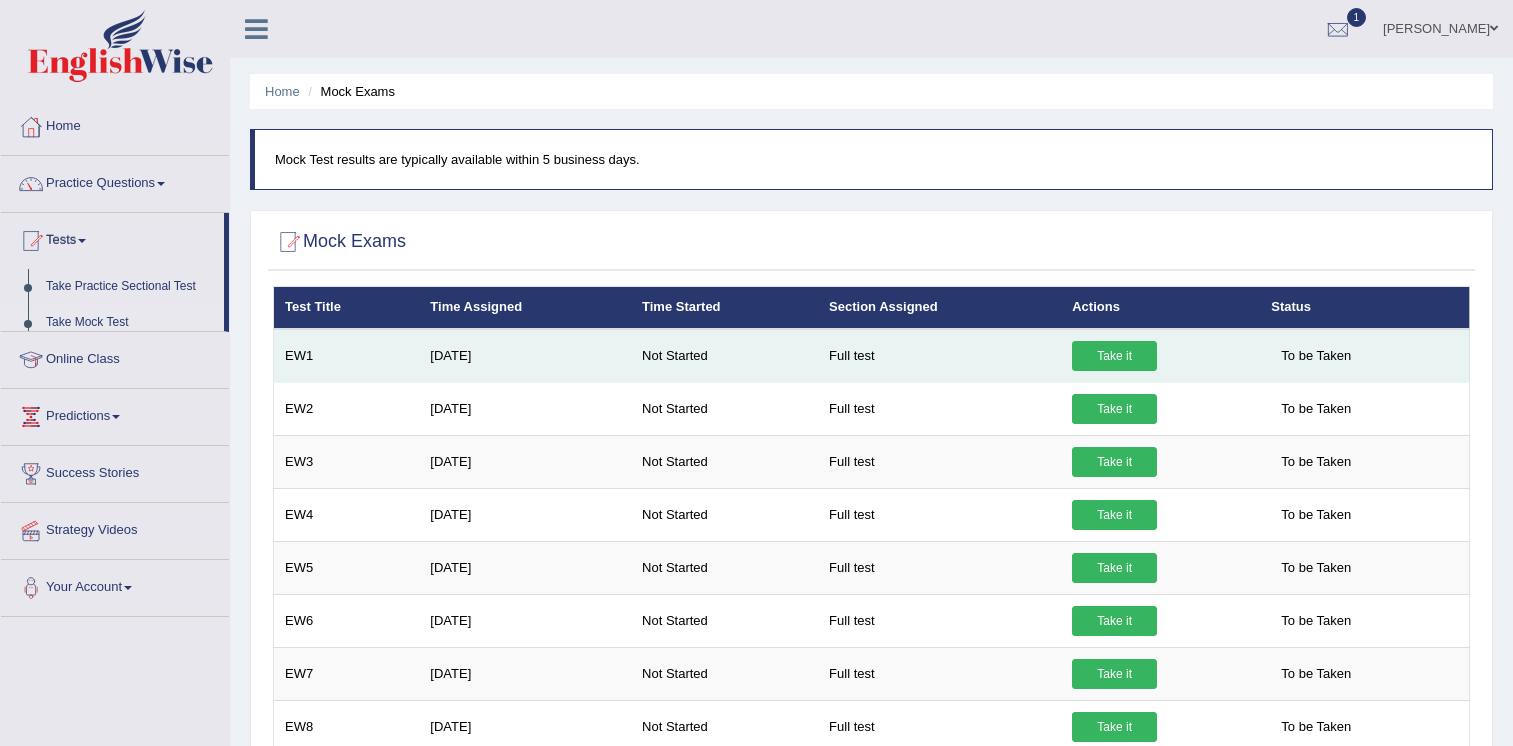 scroll, scrollTop: 0, scrollLeft: 0, axis: both 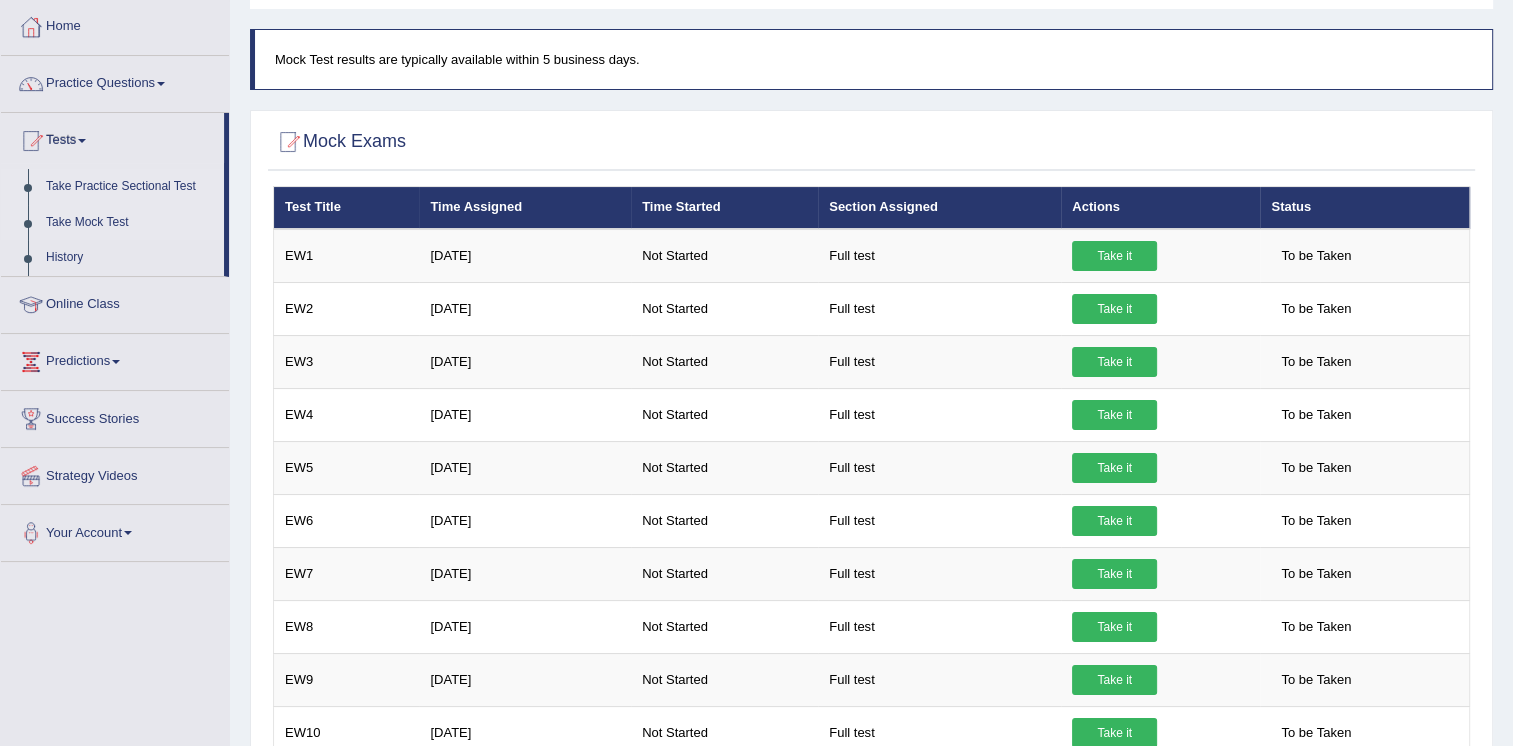 click on "Take Practice Sectional Test" at bounding box center [130, 187] 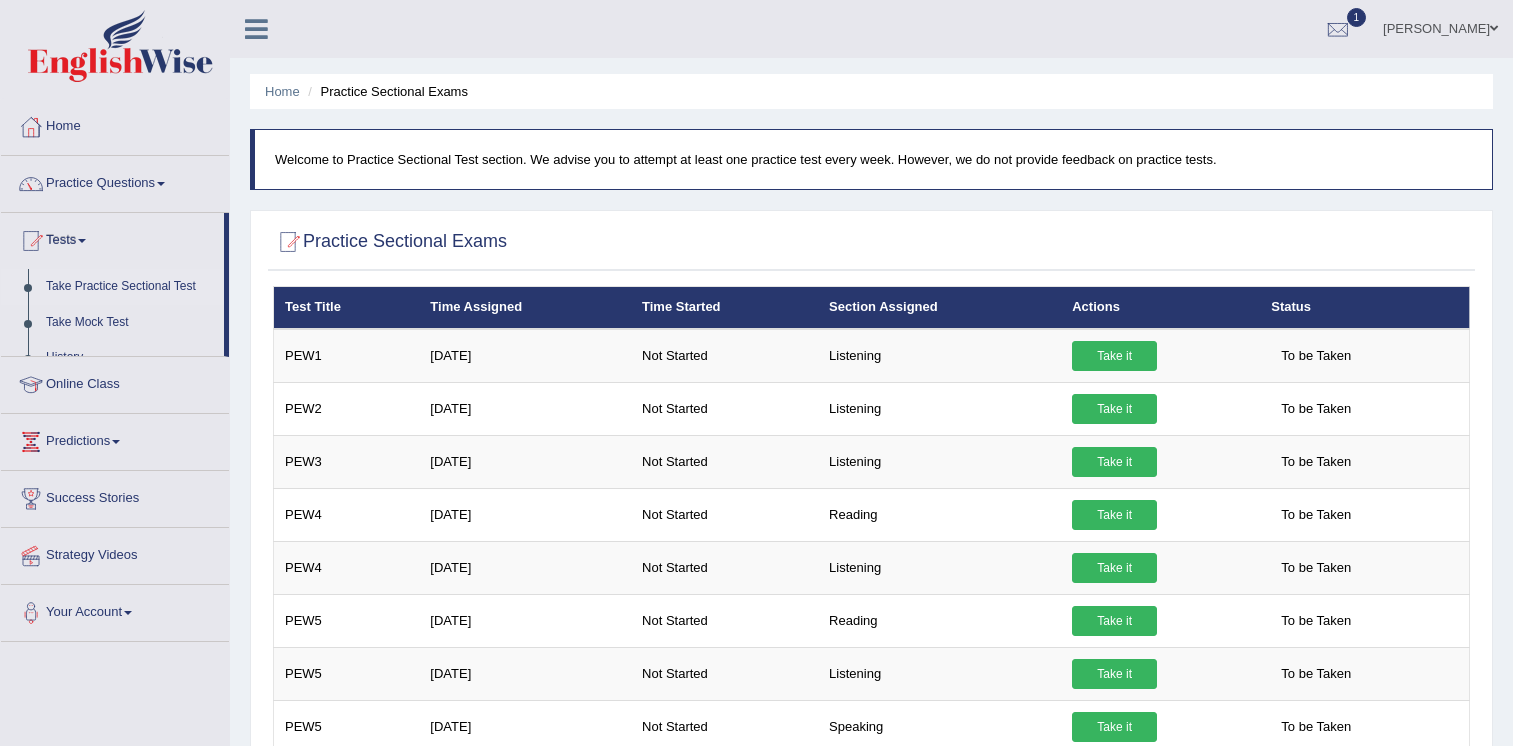 scroll, scrollTop: 0, scrollLeft: 0, axis: both 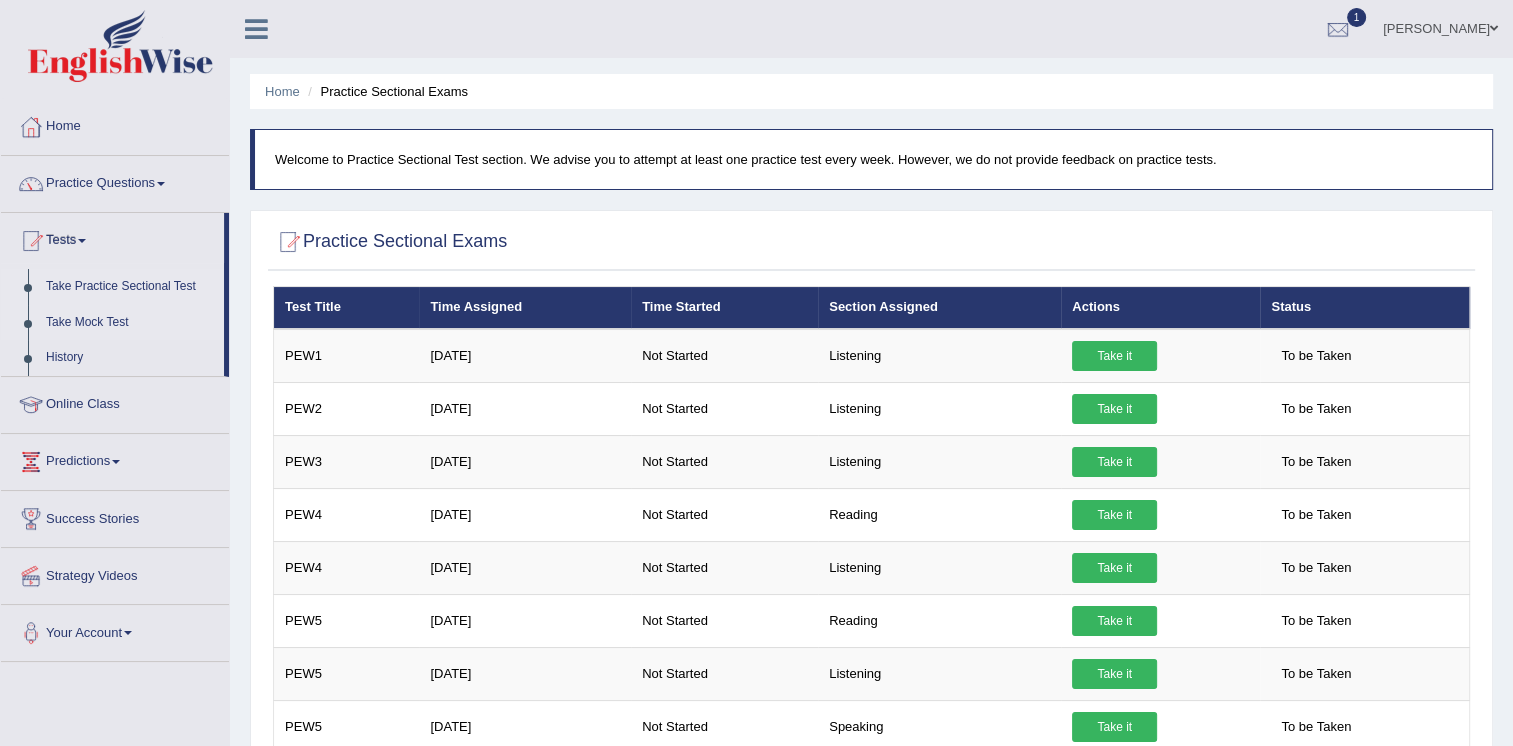 click on "Take Mock Test" at bounding box center (130, 323) 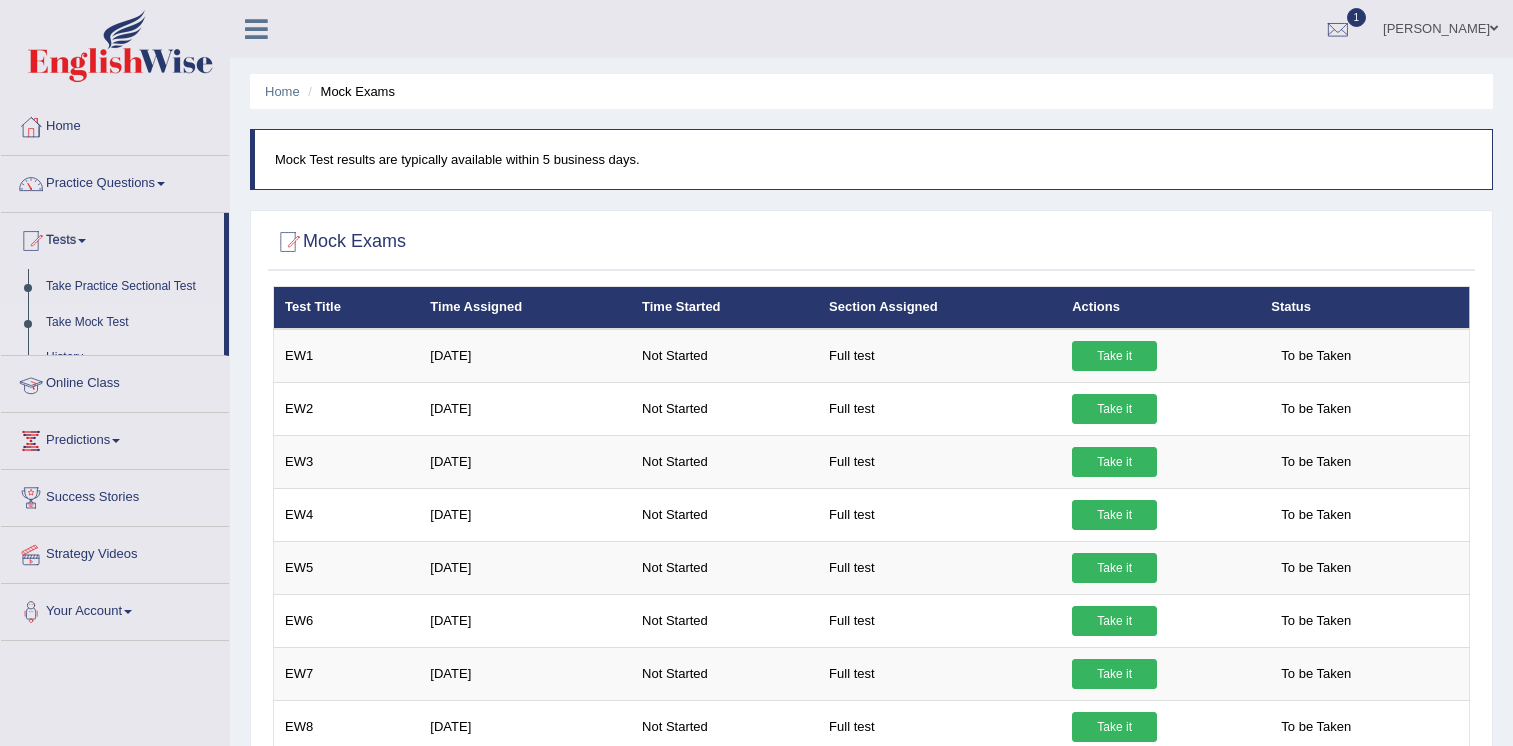 scroll, scrollTop: 0, scrollLeft: 0, axis: both 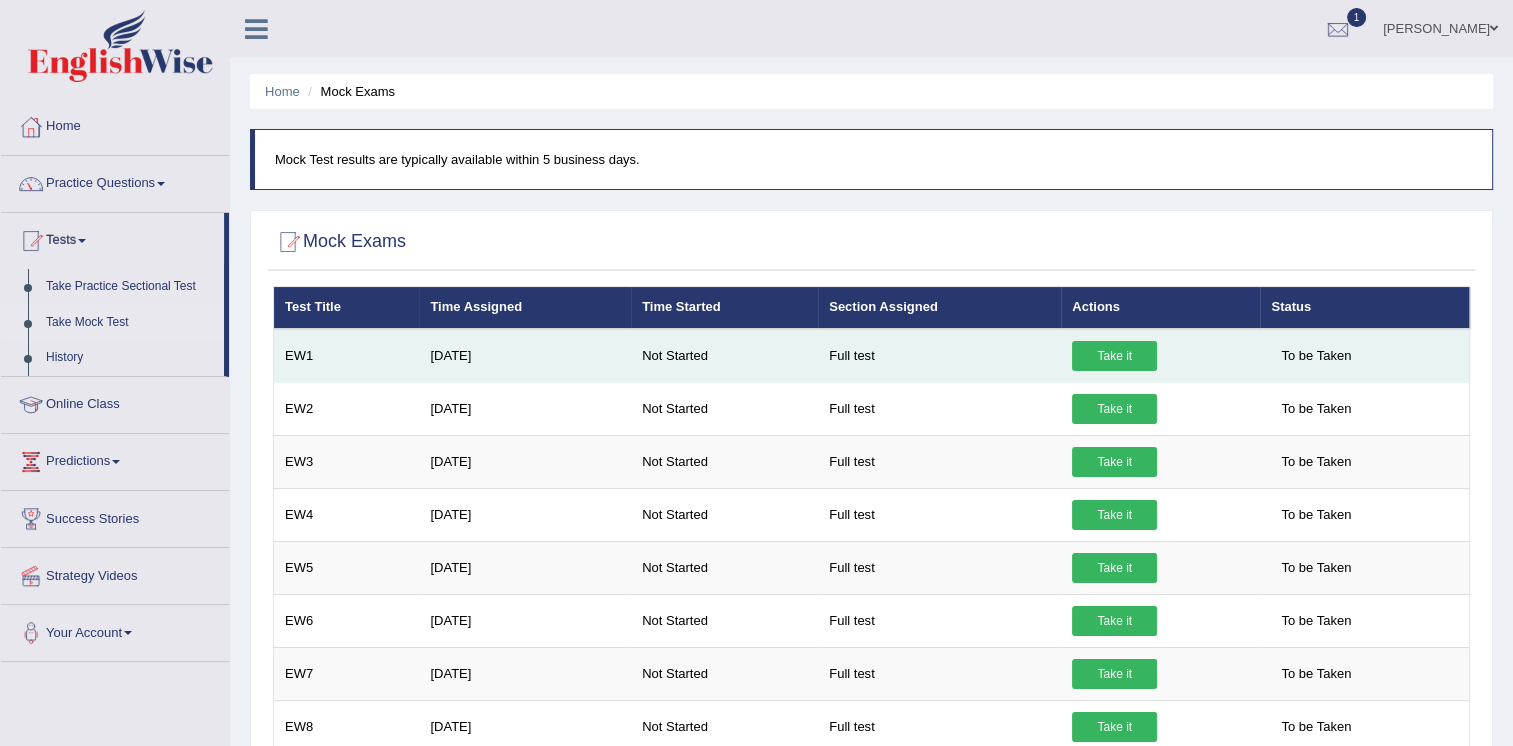 click on "Take it" at bounding box center [1114, 356] 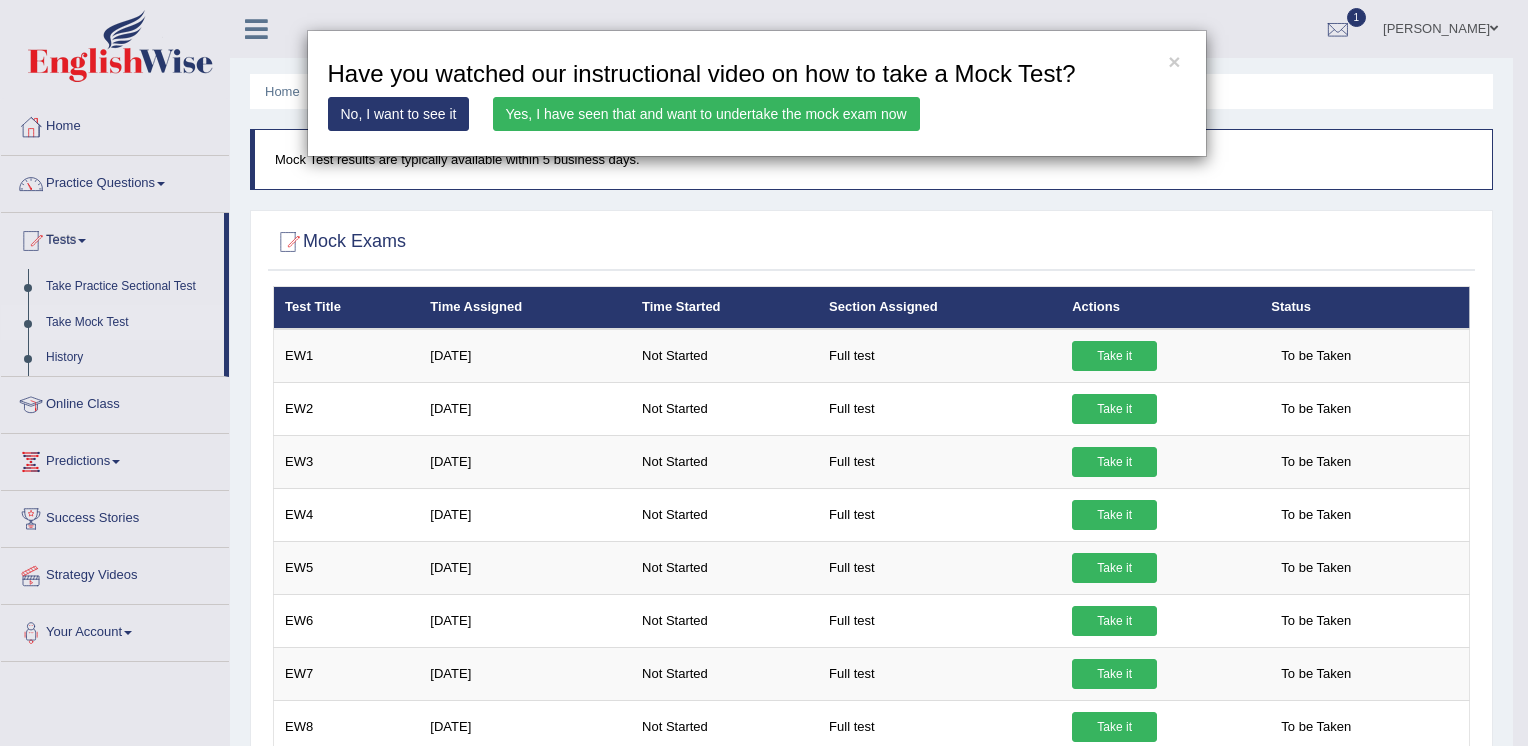click on "Yes, I have seen that and want to undertake the mock exam now" at bounding box center (706, 114) 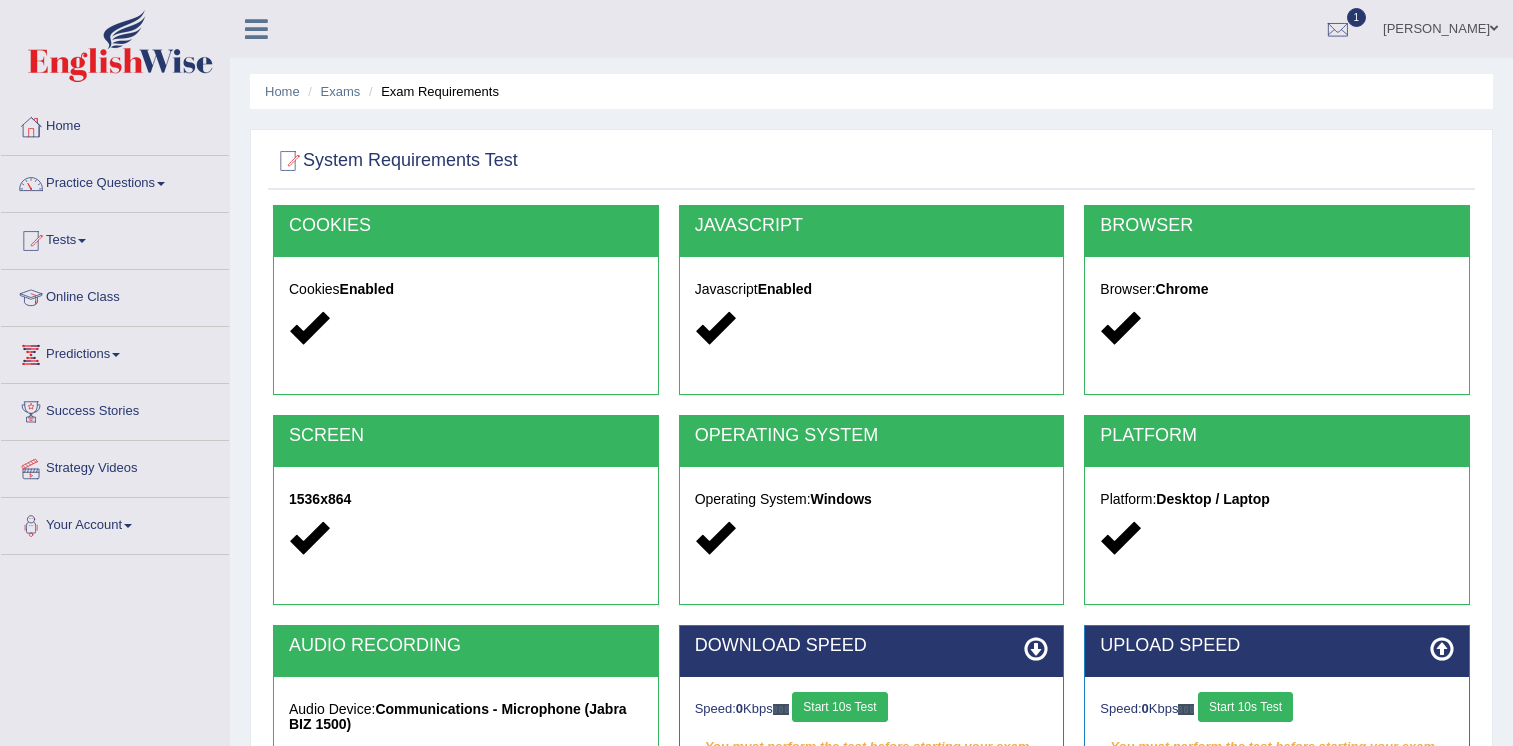 scroll, scrollTop: 0, scrollLeft: 0, axis: both 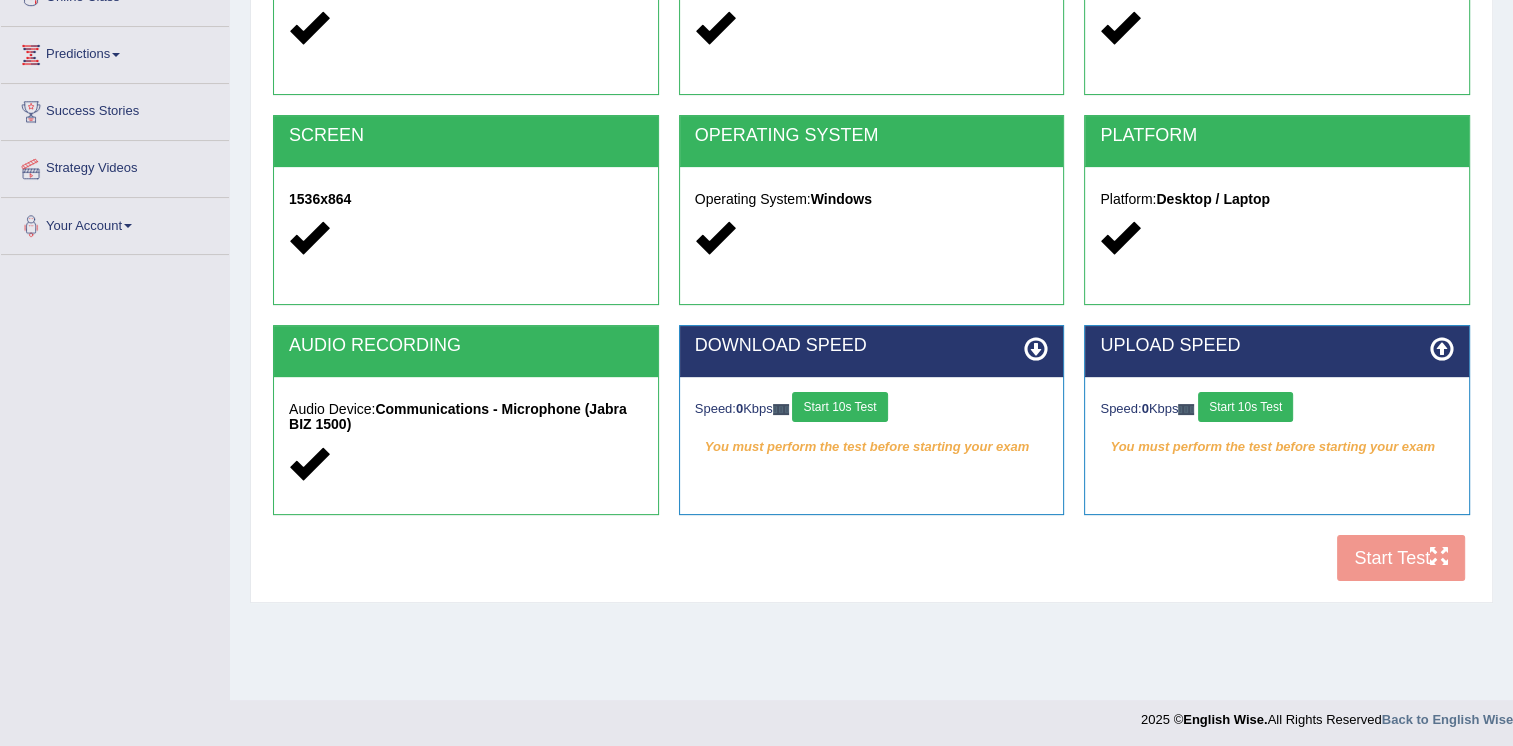 click on "Start 10s Test" at bounding box center (839, 407) 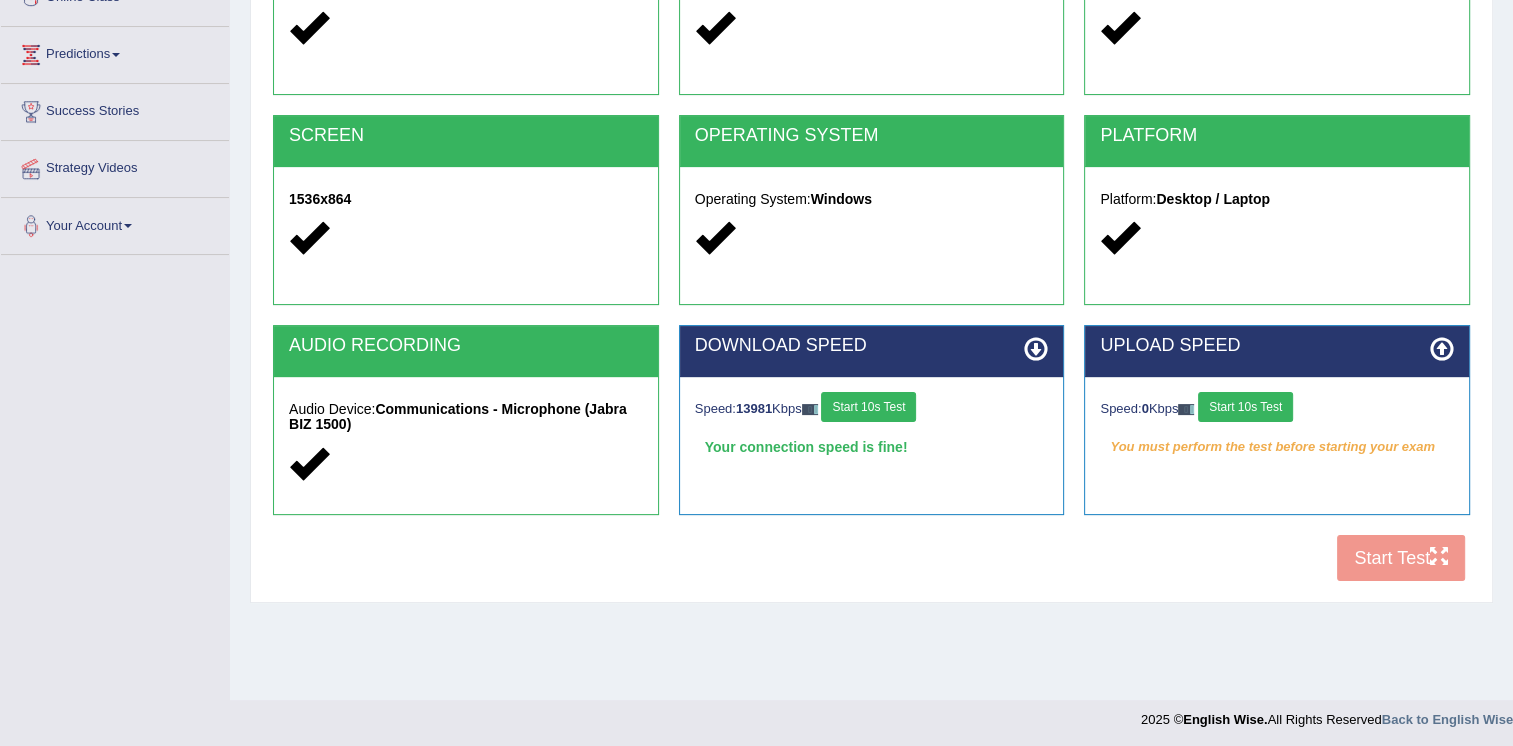 click on "Start 10s Test" at bounding box center (1245, 407) 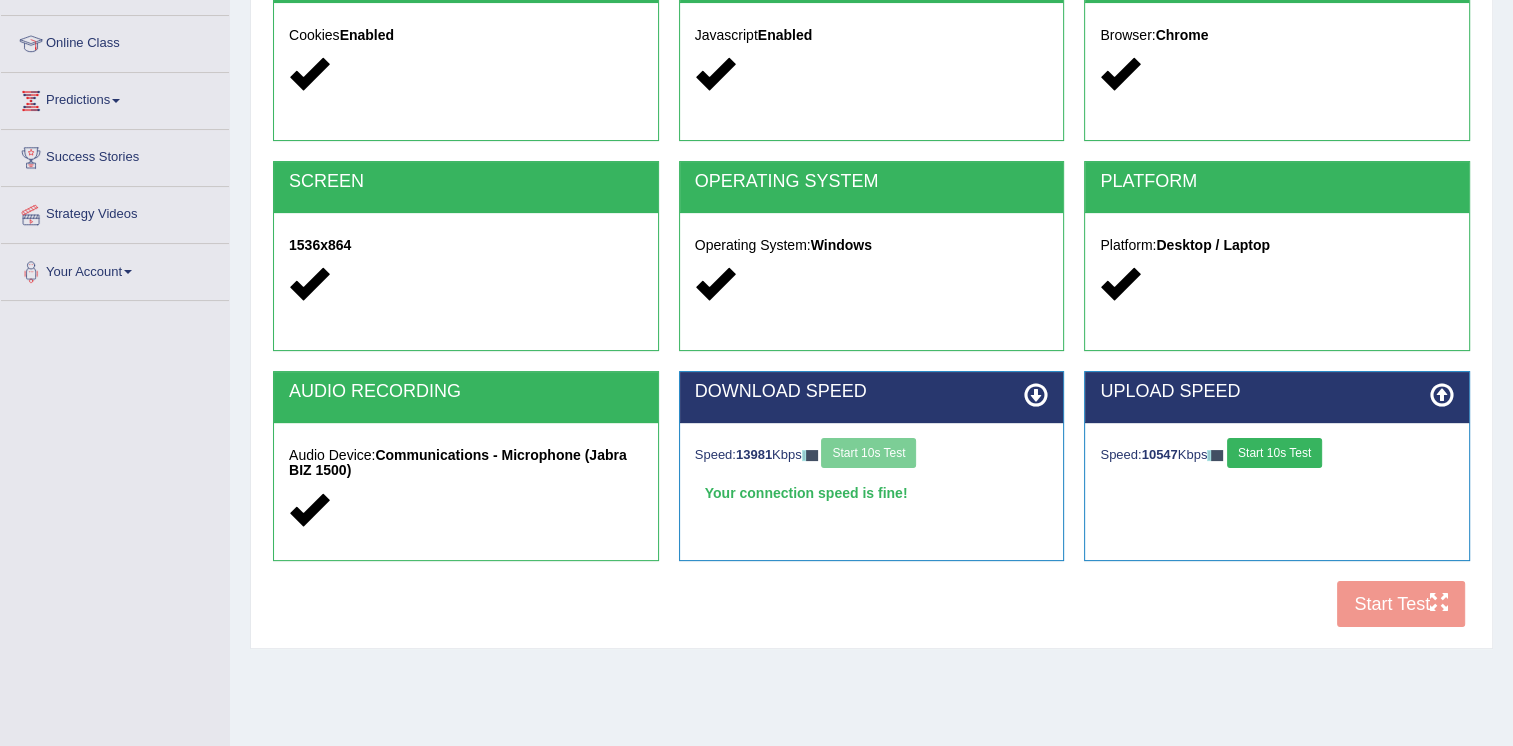 scroll, scrollTop: 0, scrollLeft: 0, axis: both 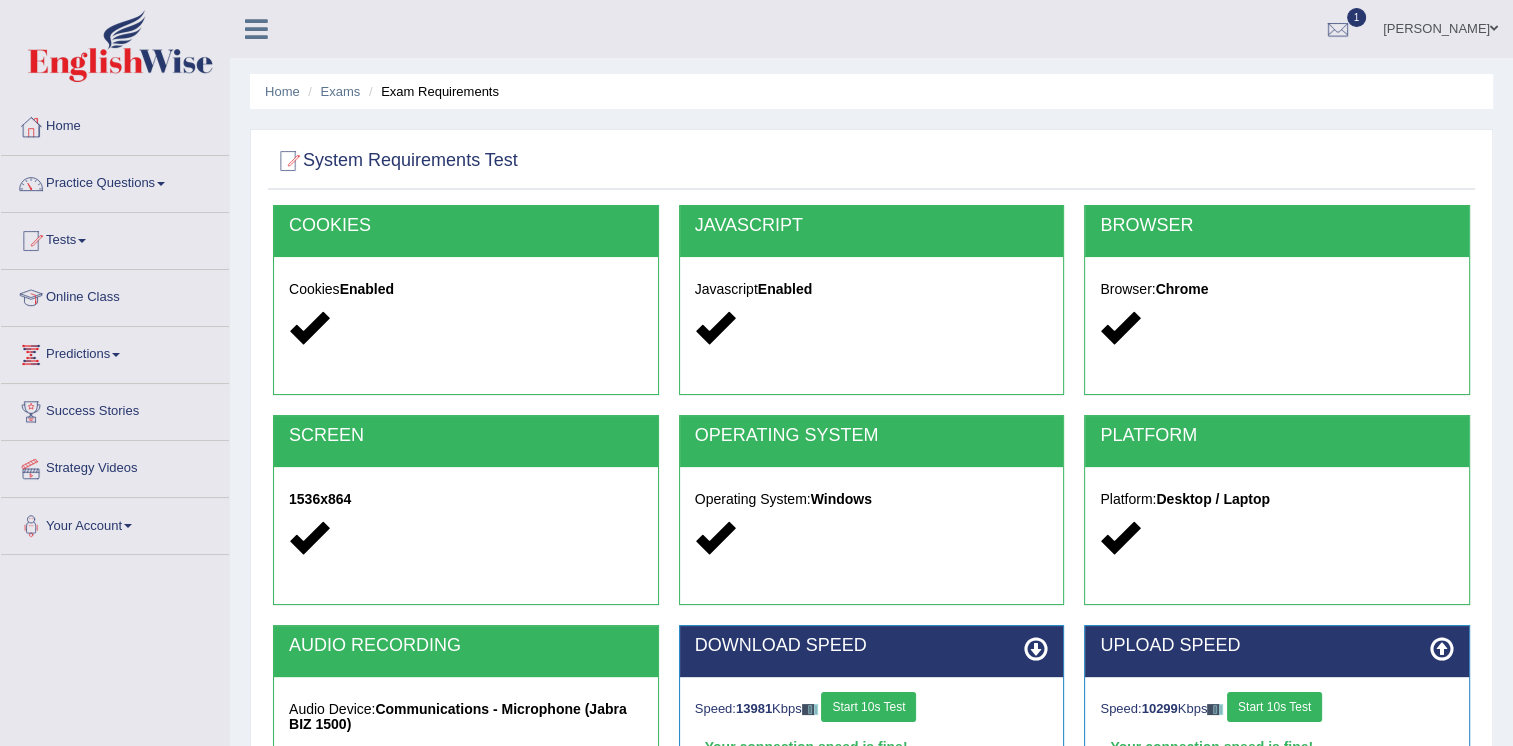 click on "Tests" at bounding box center [115, 238] 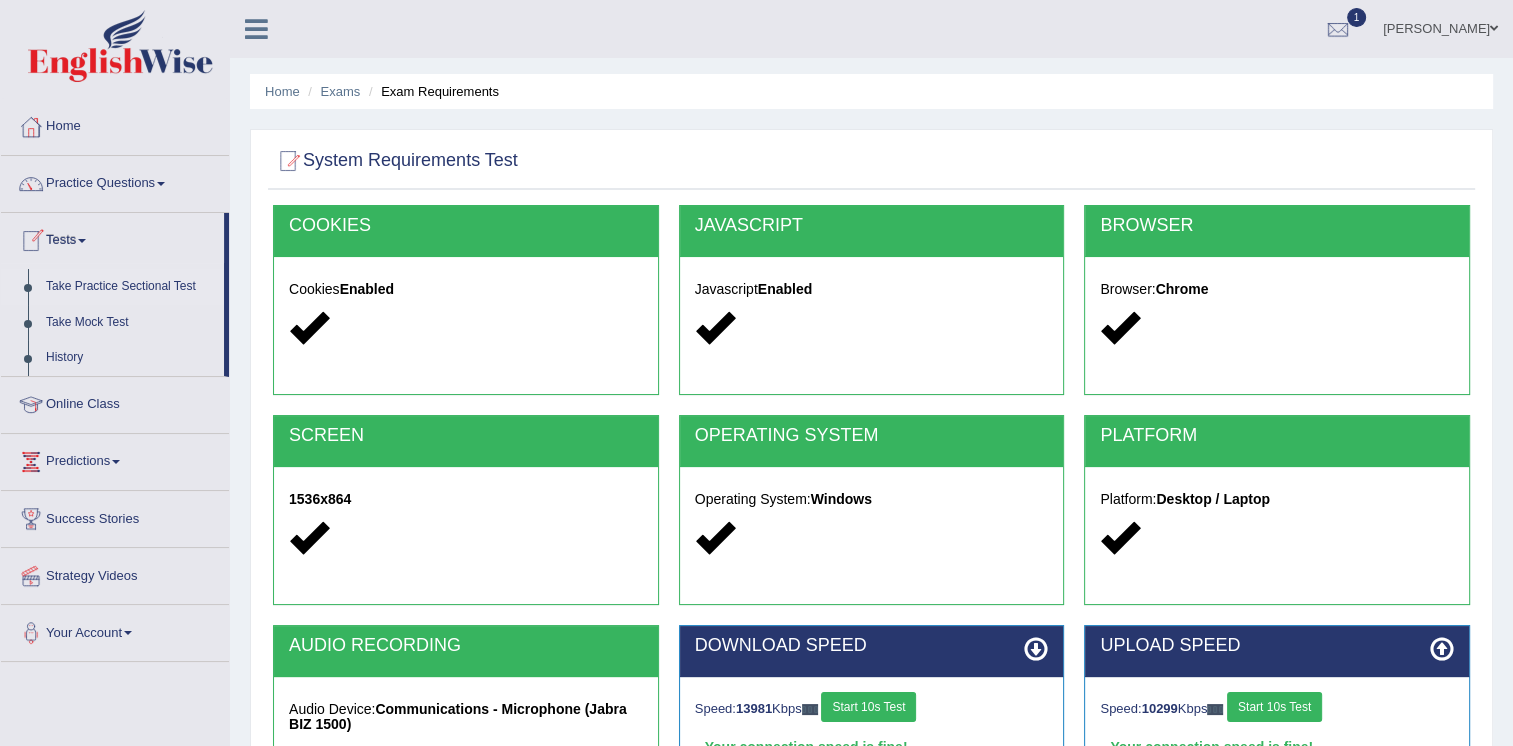 click on "Take Practice Sectional Test" at bounding box center (130, 287) 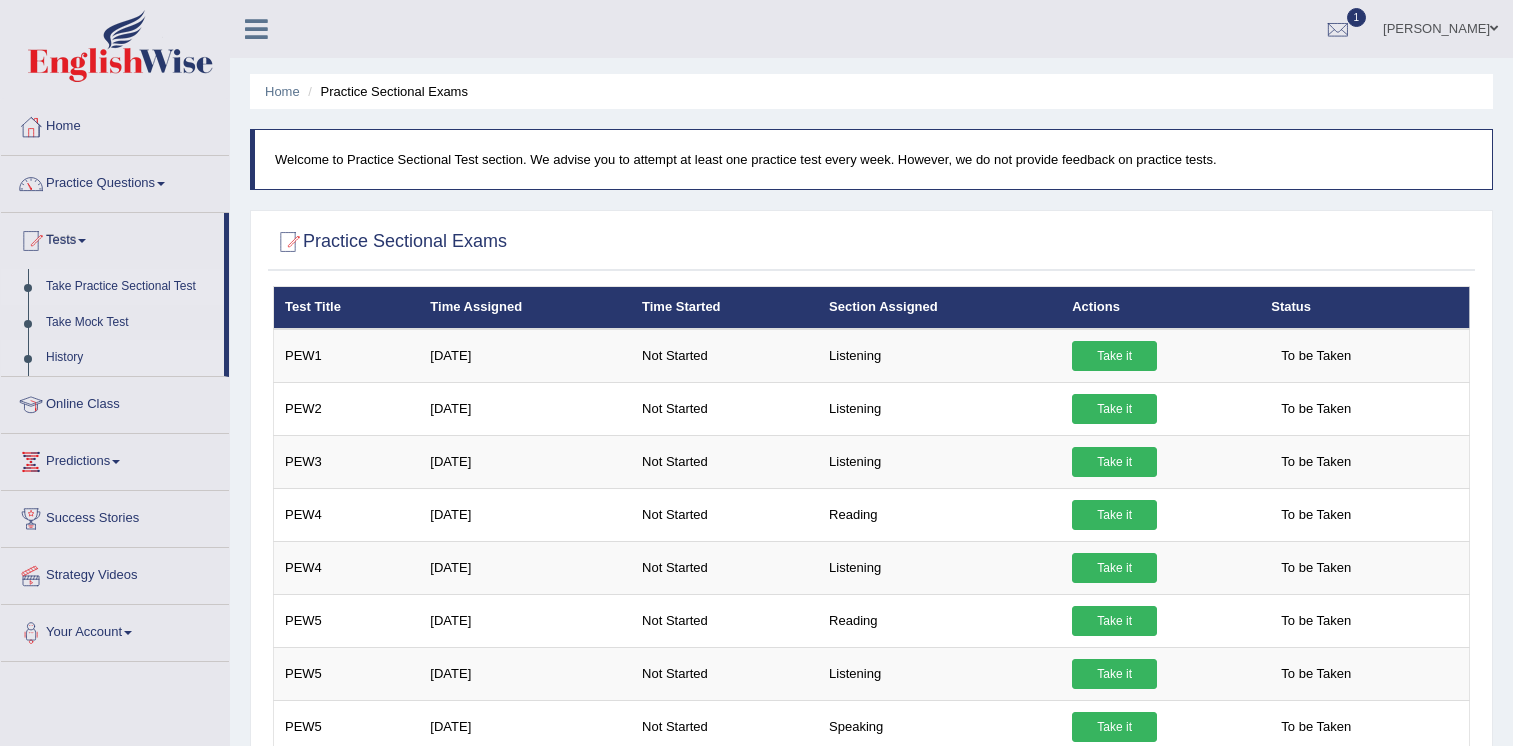 scroll, scrollTop: 0, scrollLeft: 0, axis: both 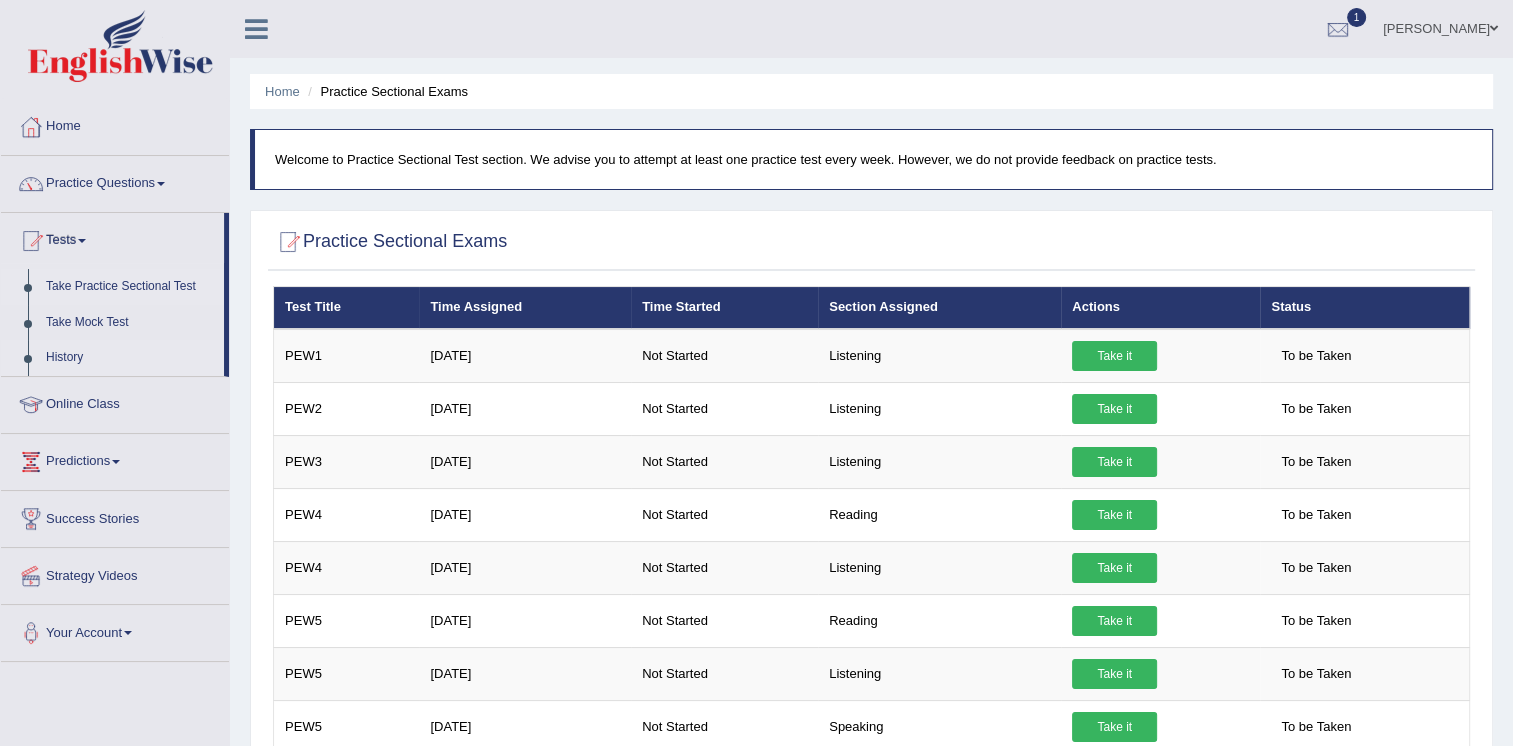 click on "History" at bounding box center [130, 358] 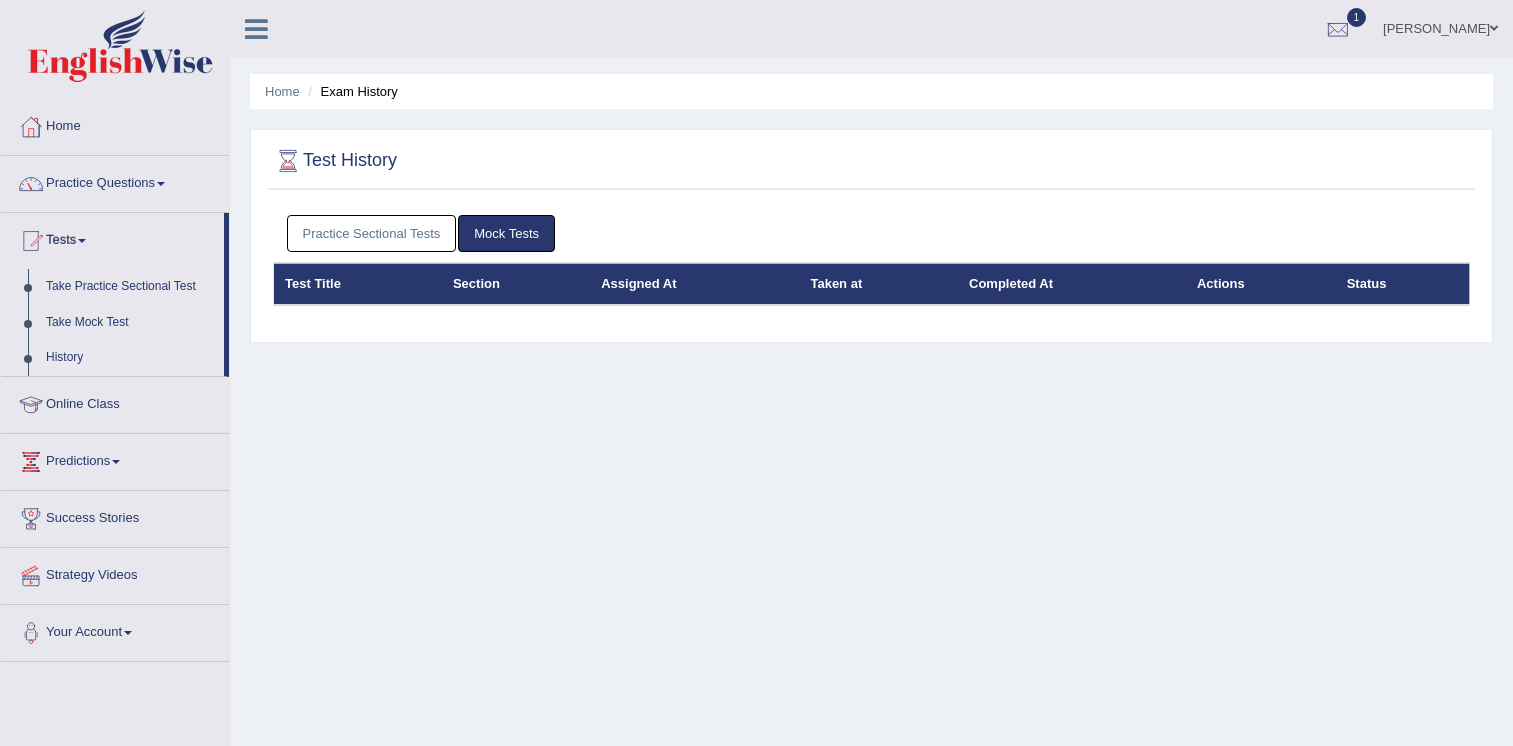 scroll, scrollTop: 0, scrollLeft: 0, axis: both 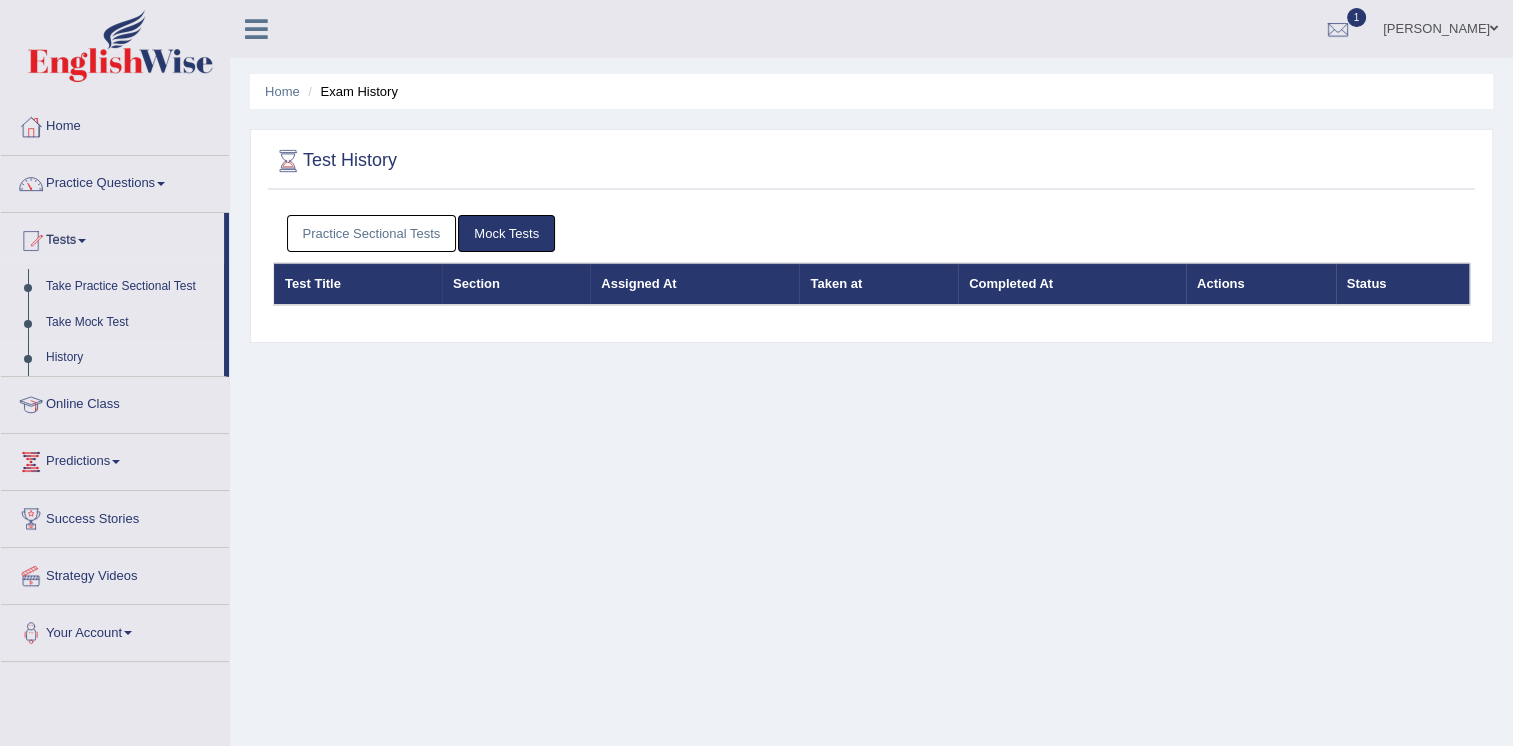 click on "Practice Sectional Tests" at bounding box center [372, 233] 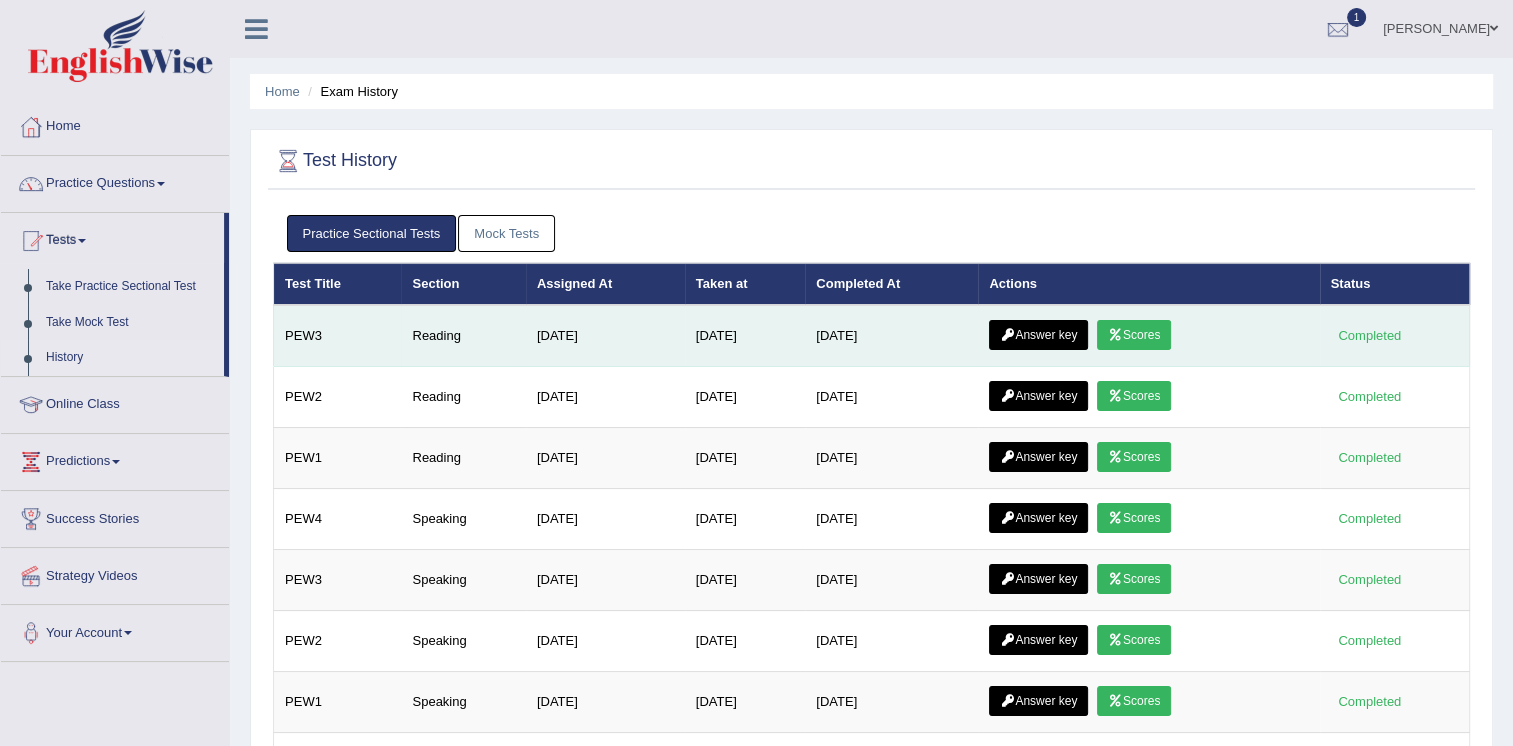 click on "Scores" at bounding box center [1134, 335] 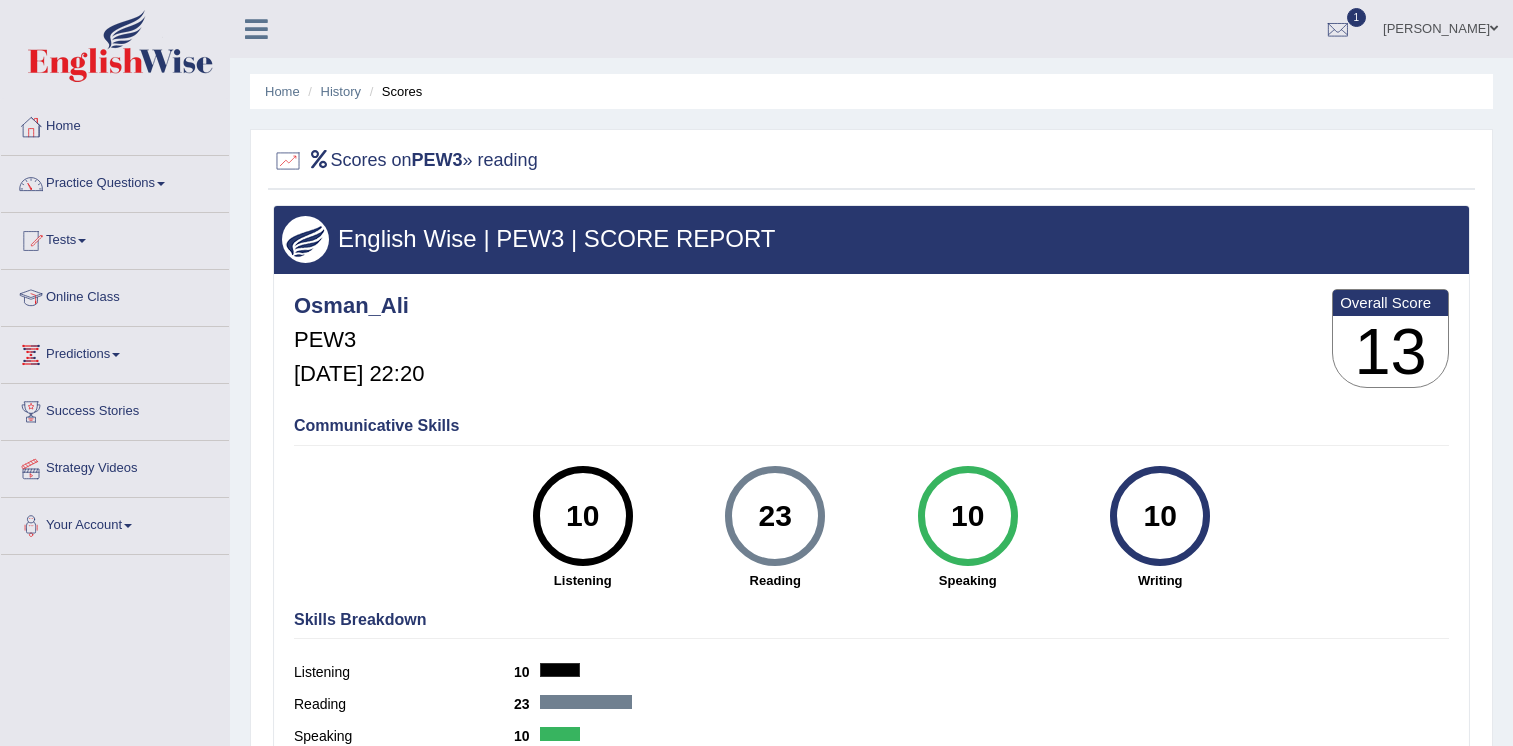 scroll, scrollTop: 0, scrollLeft: 0, axis: both 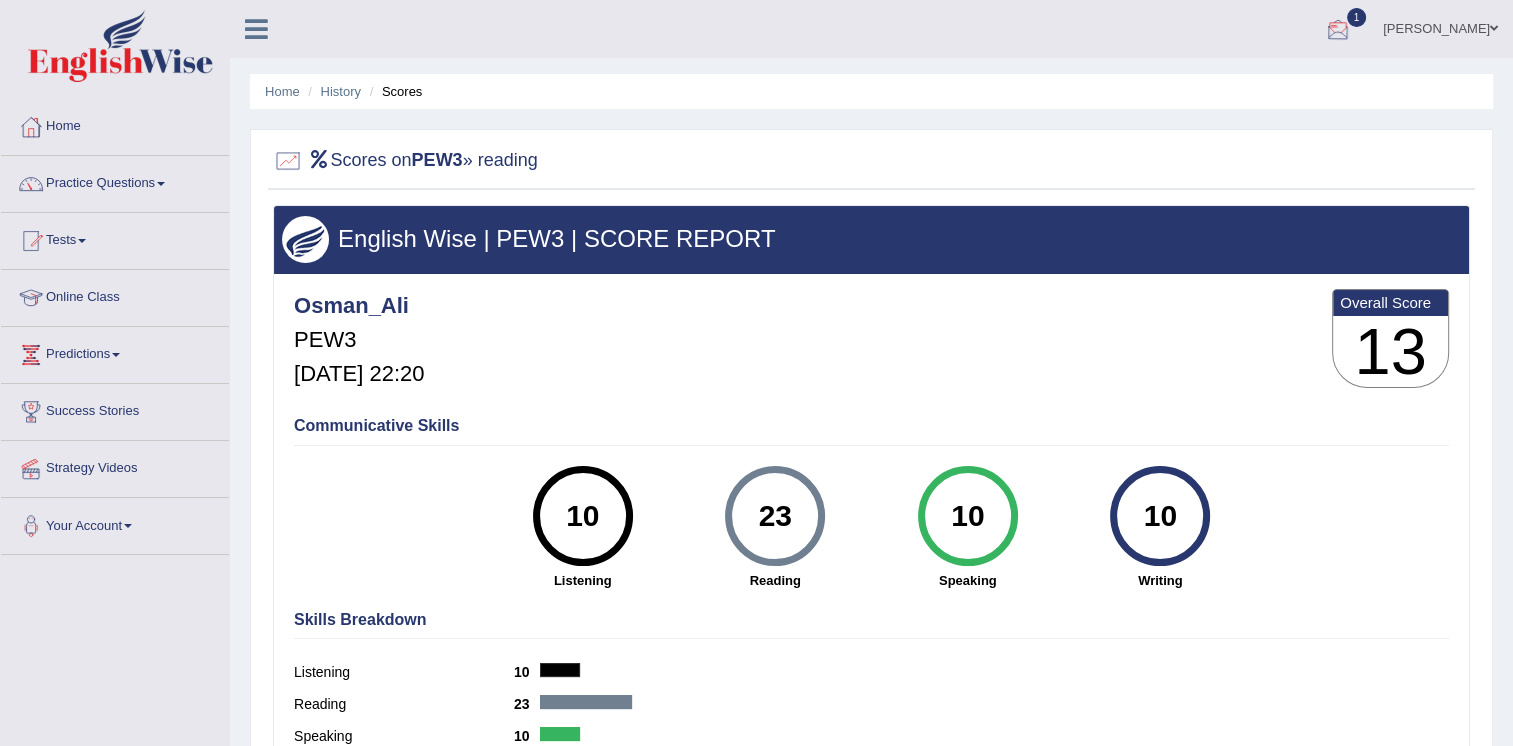 click at bounding box center (1338, 30) 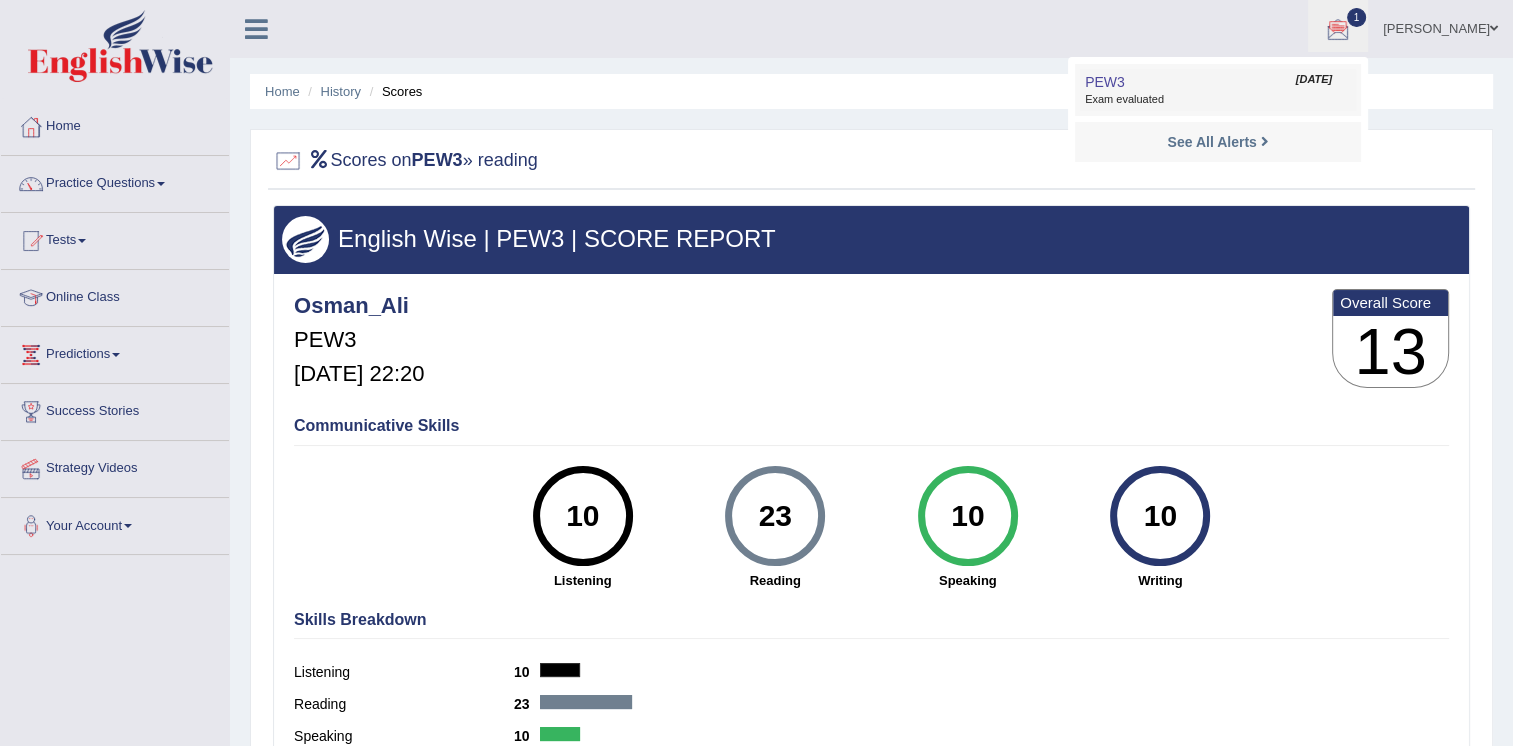 click on "PEW3
[DATE]
Exam evaluated" at bounding box center [1218, 90] 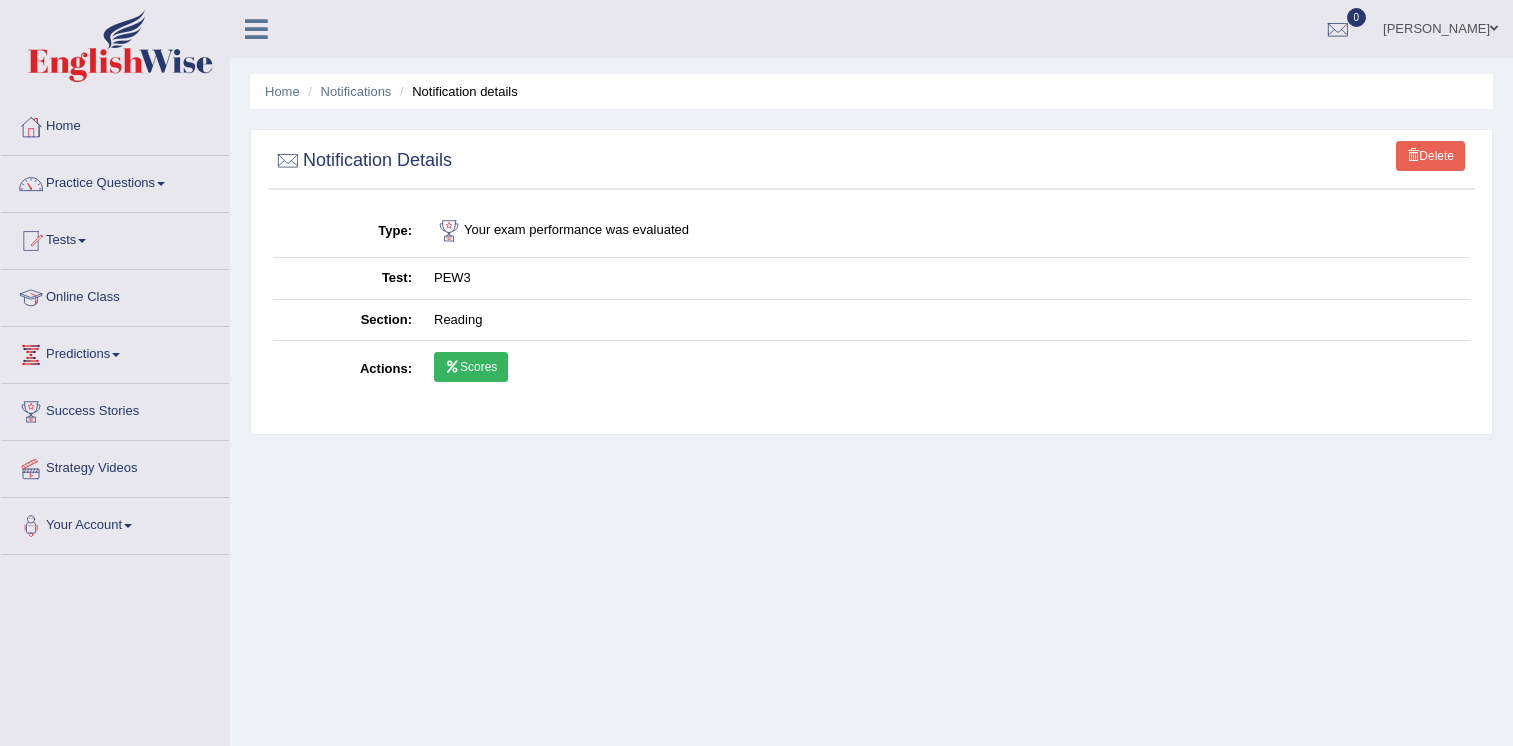click on "Scores" at bounding box center [471, 367] 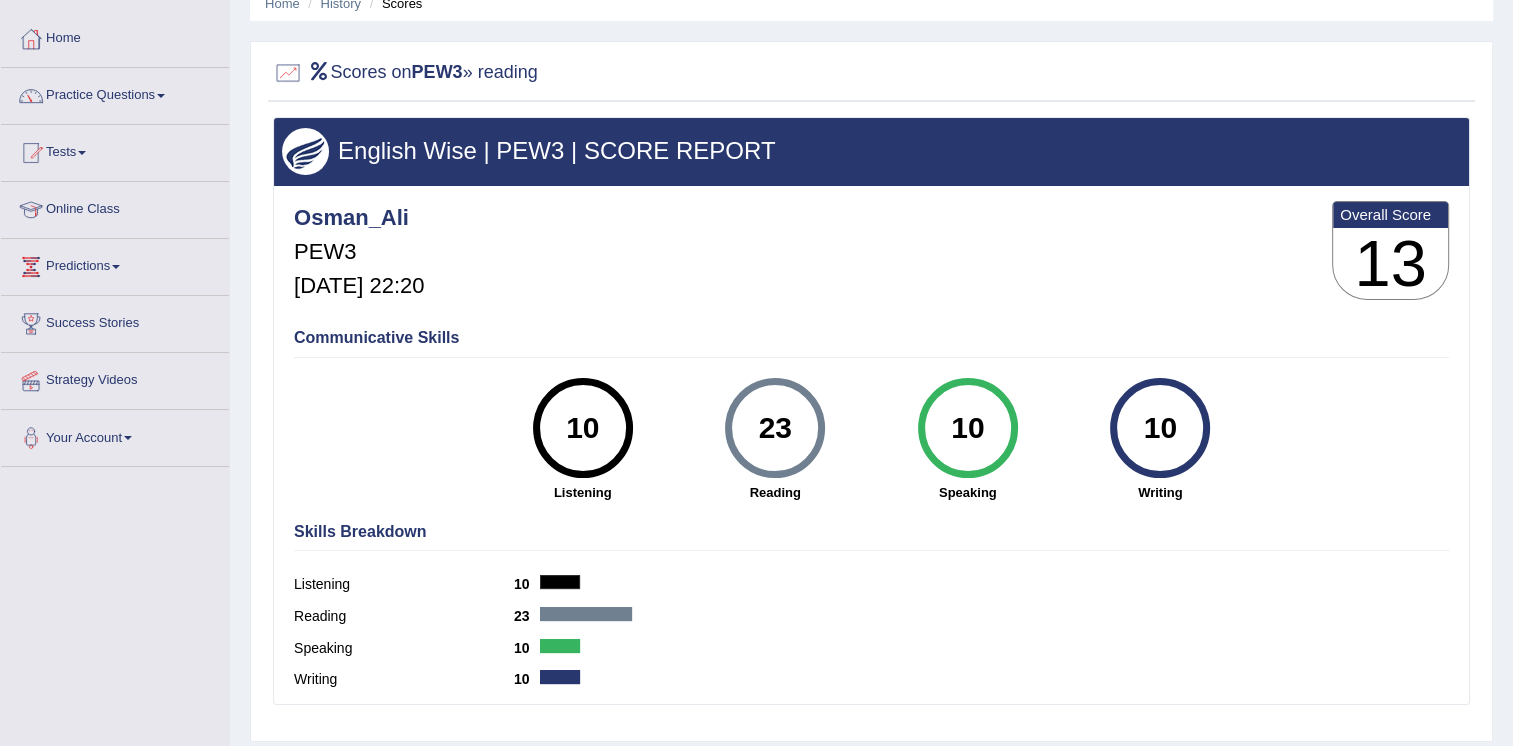 scroll, scrollTop: 100, scrollLeft: 0, axis: vertical 